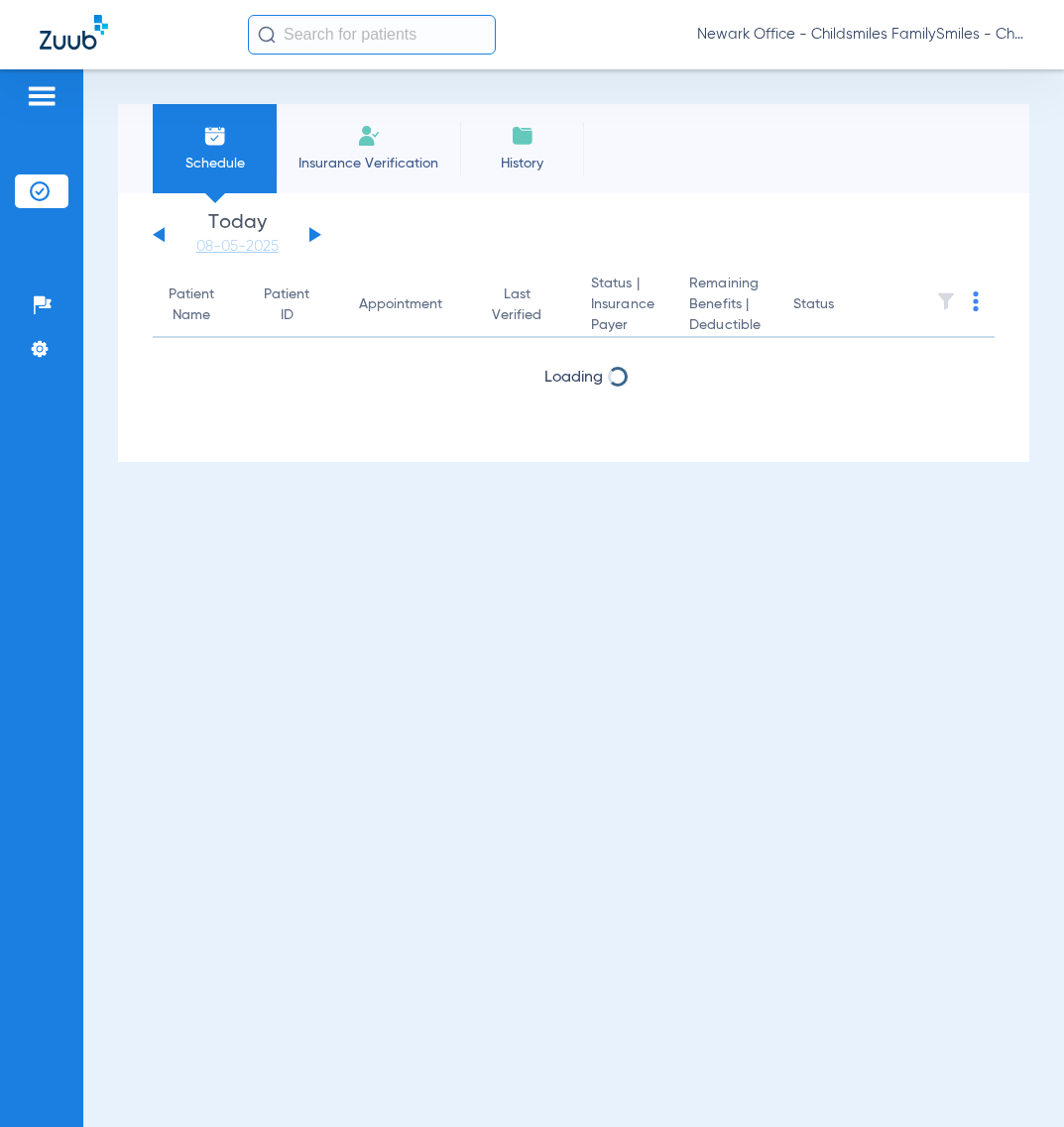 scroll, scrollTop: 0, scrollLeft: 0, axis: both 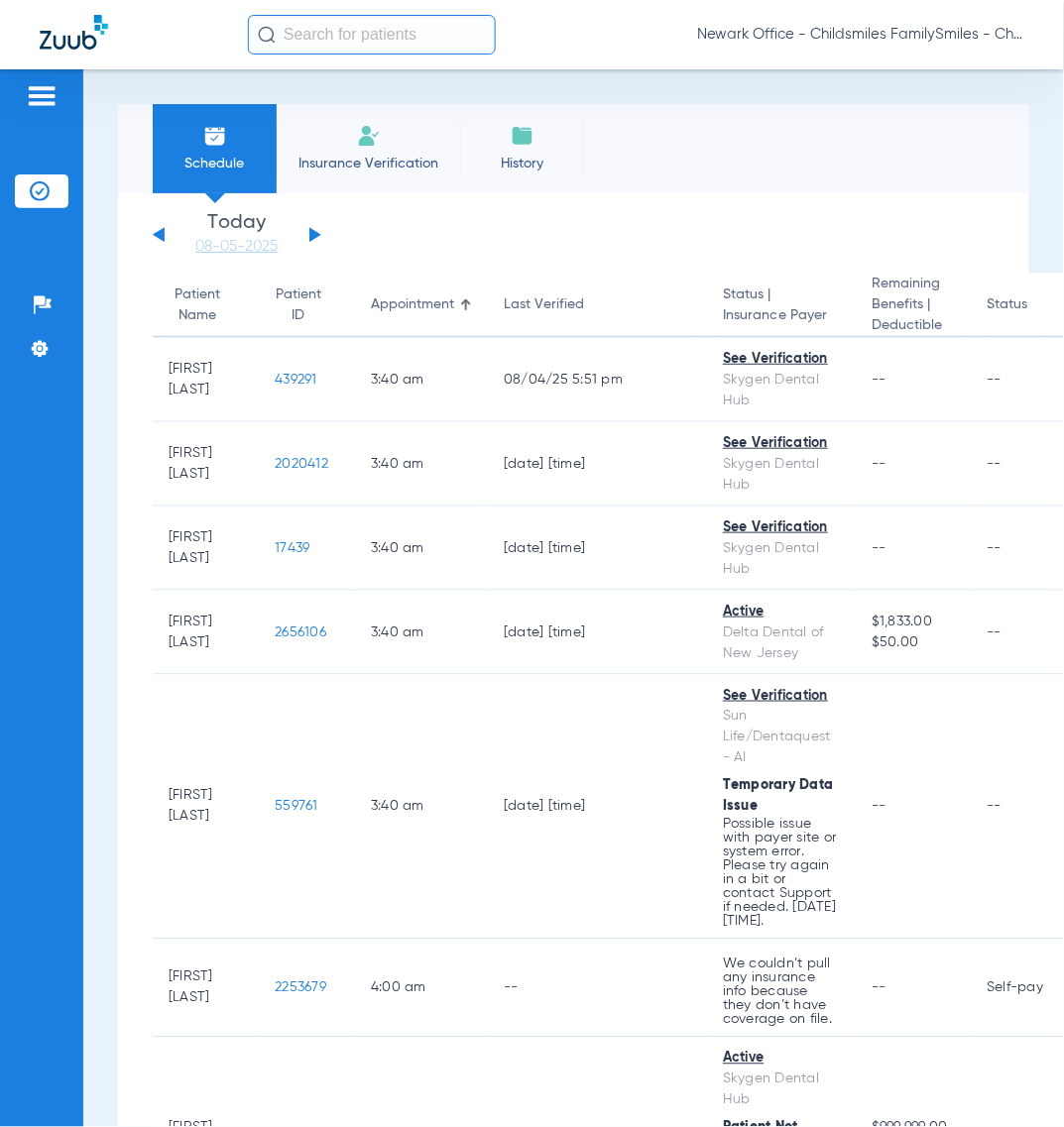 click on "Newark Office - Childsmiles FamilySmiles - ChildSmiles PA - Newark General DBA Abra Dental" 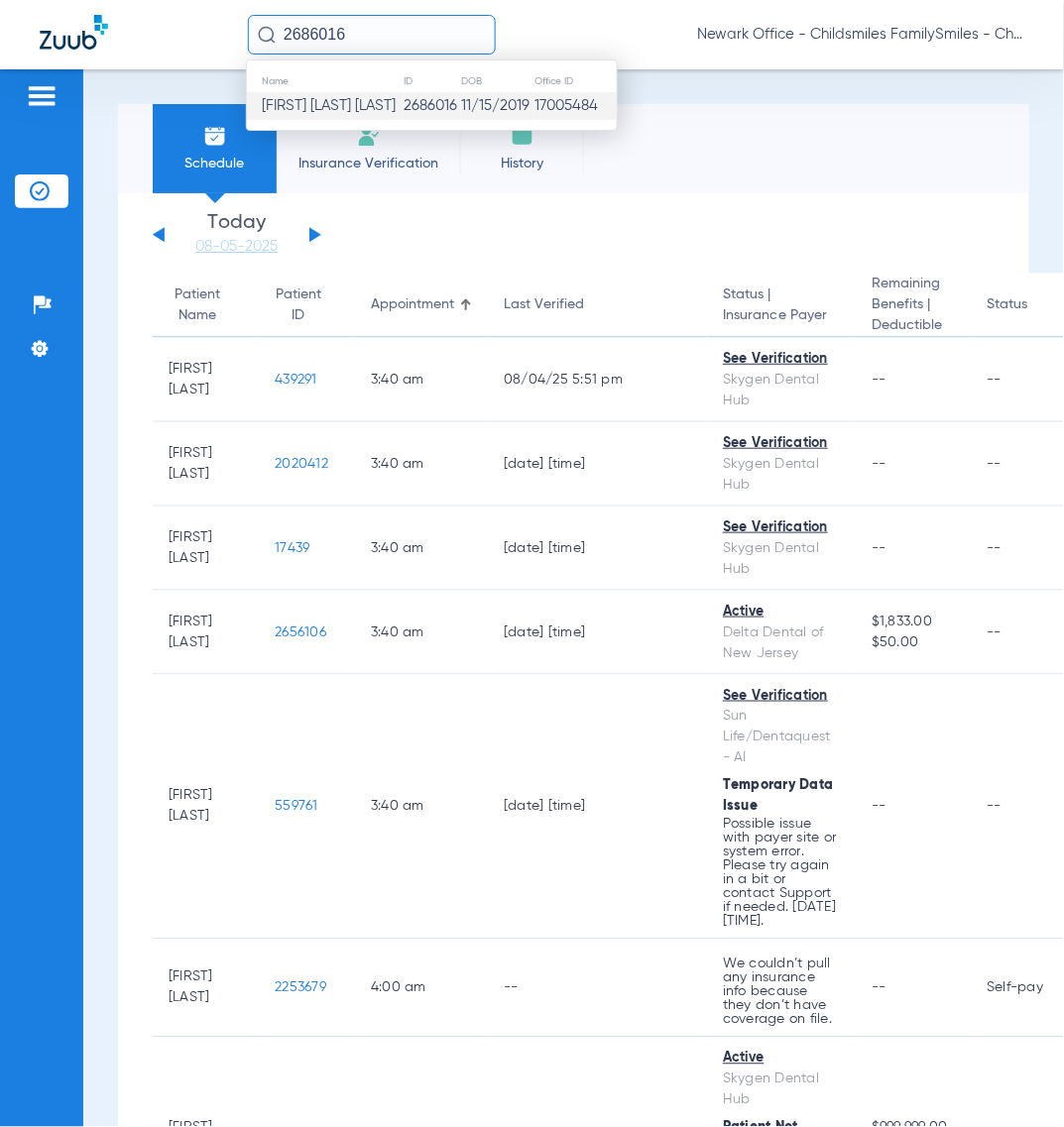 type on "2686016" 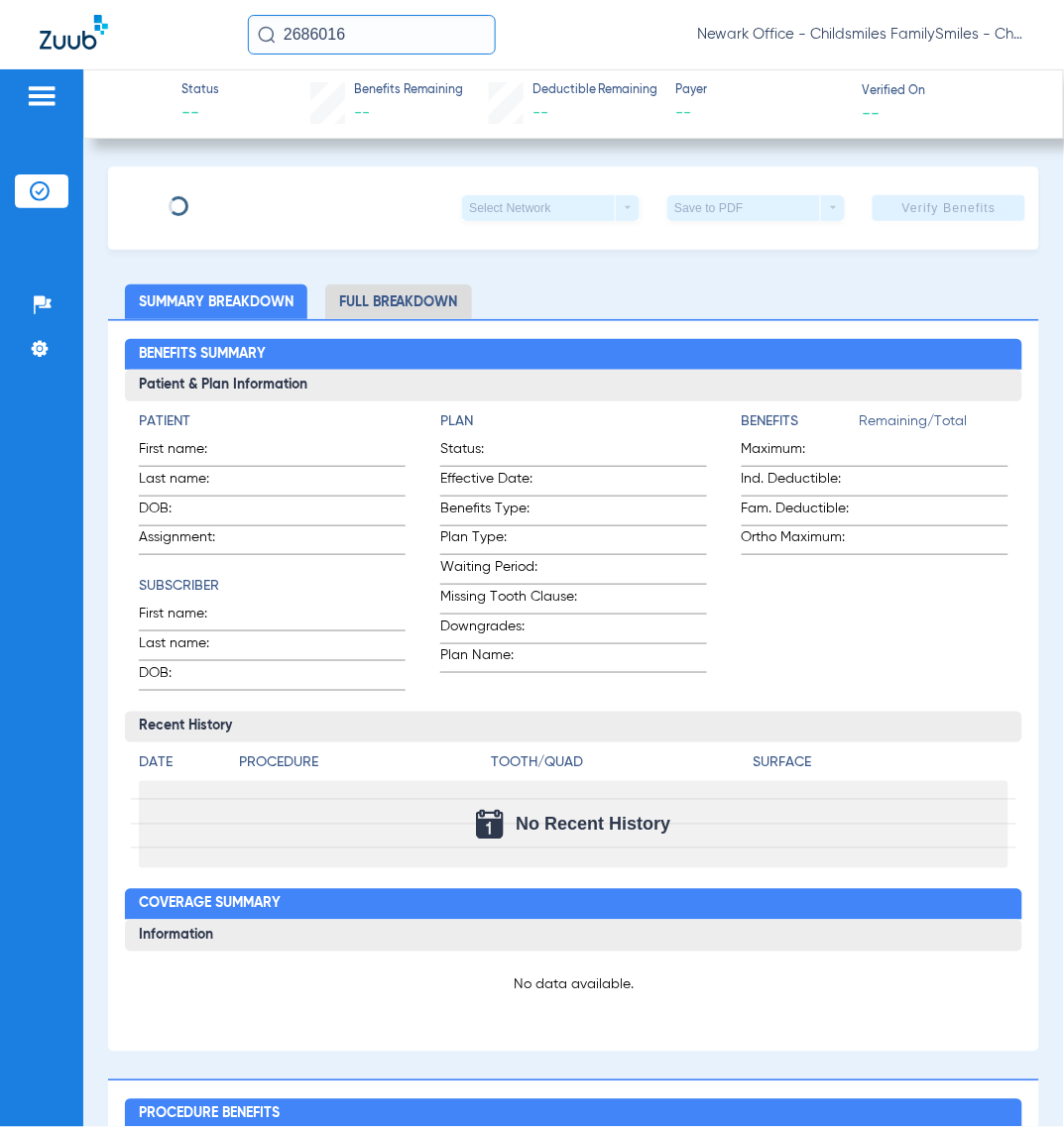 type on "[FIRST] [LAST]" 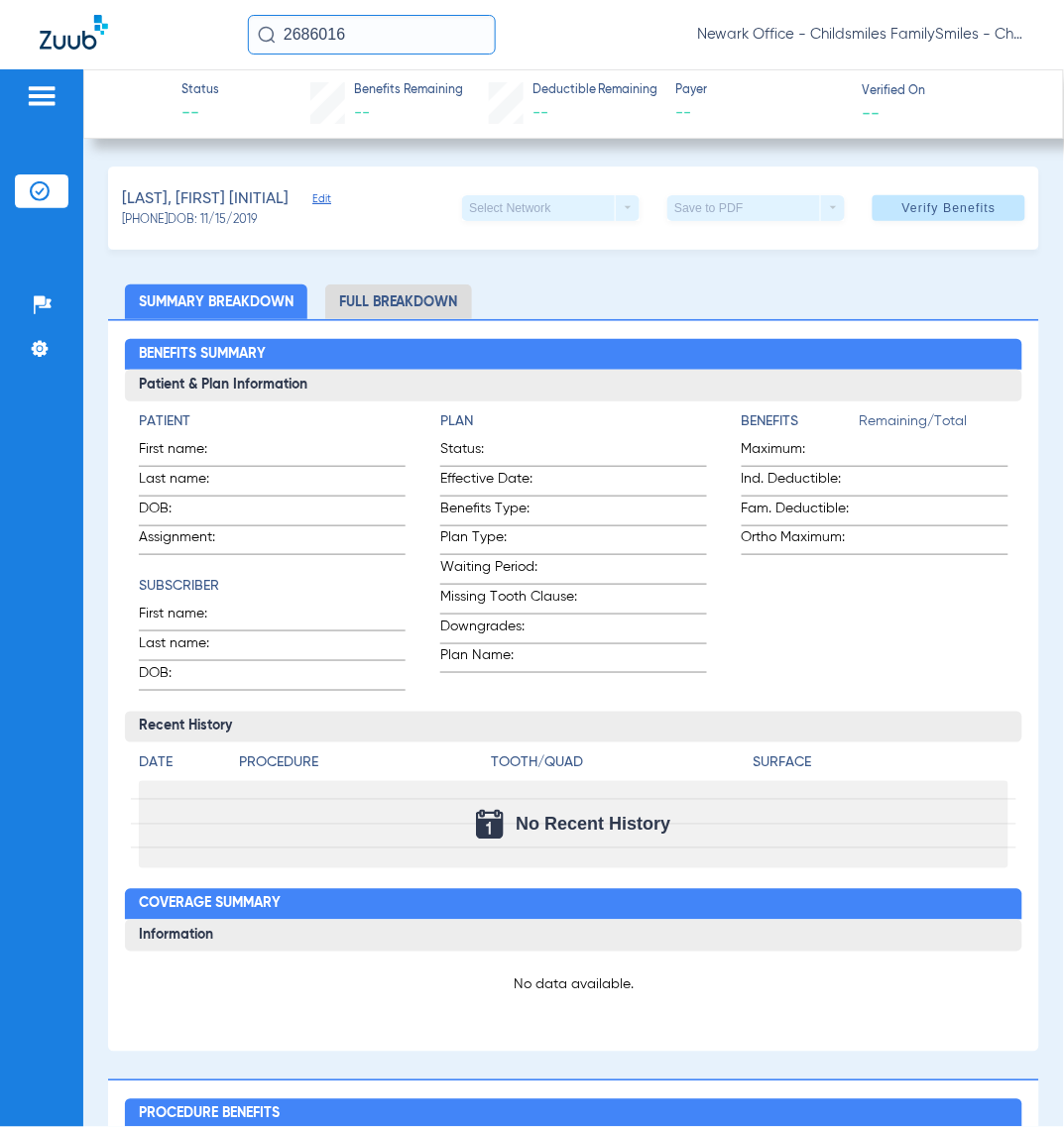 click on "Edit" 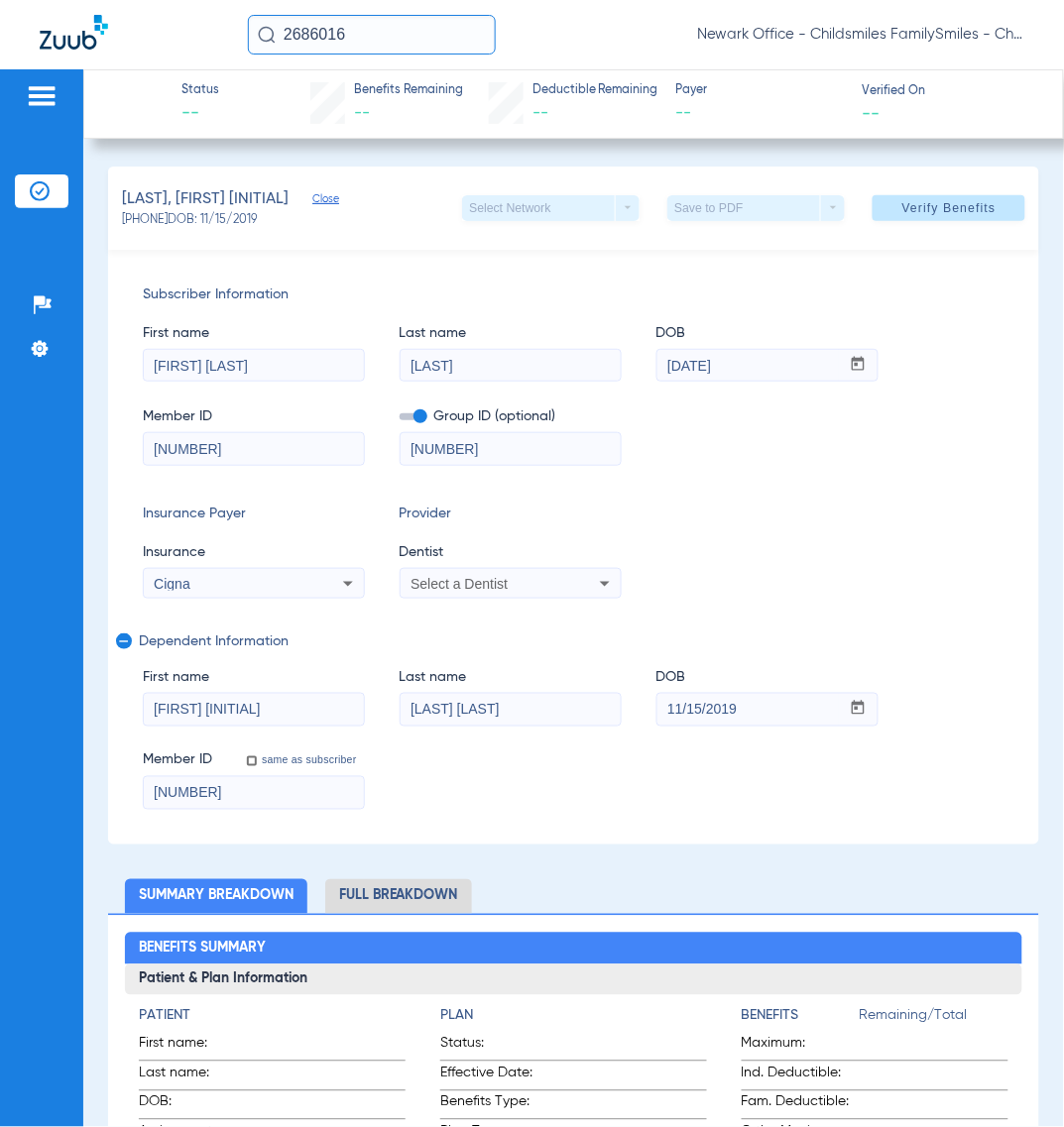 drag, startPoint x: 327, startPoint y: 374, endPoint x: 177, endPoint y: 385, distance: 150.4028 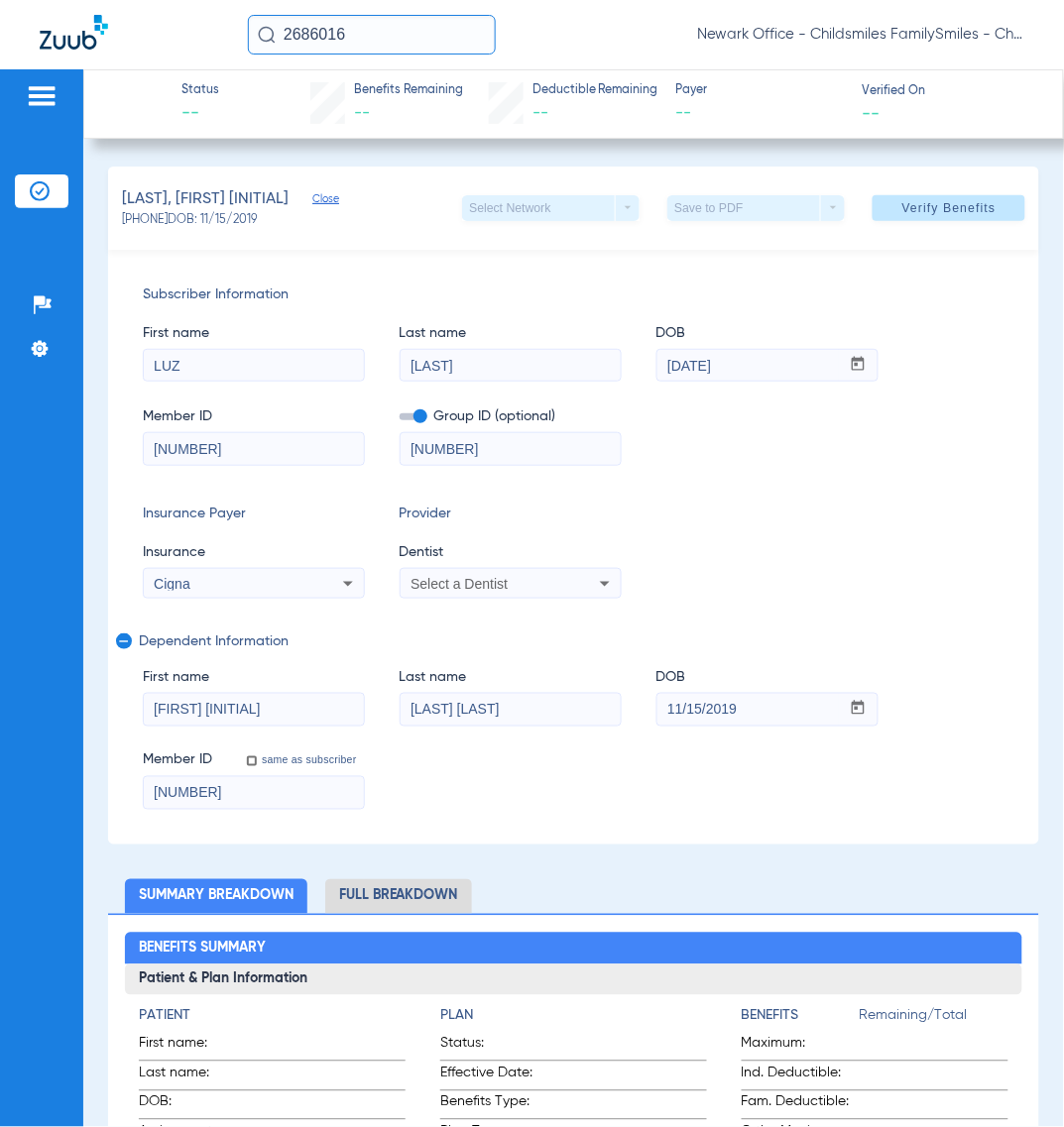 type on "LUZ" 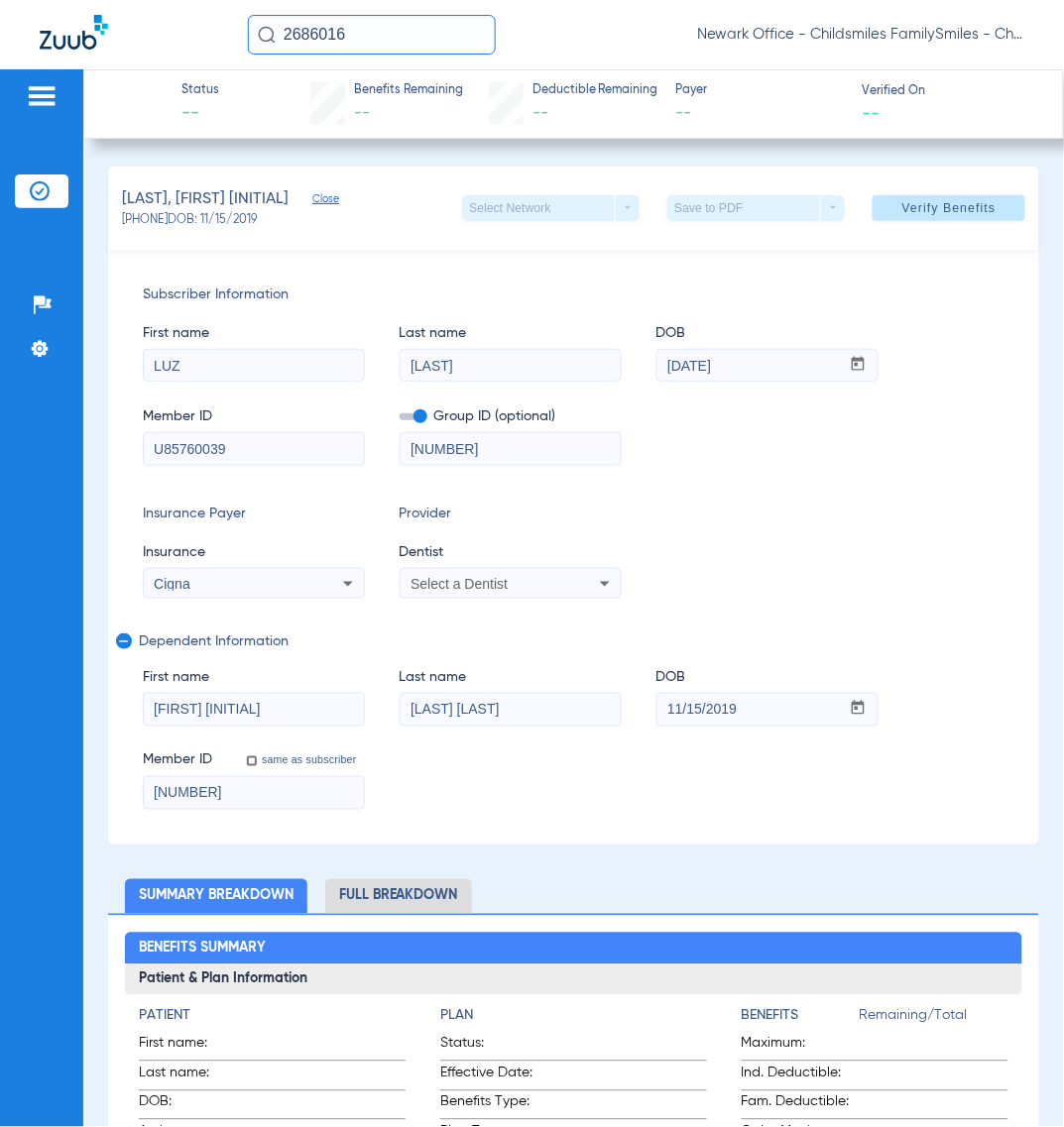 type on "U85760039" 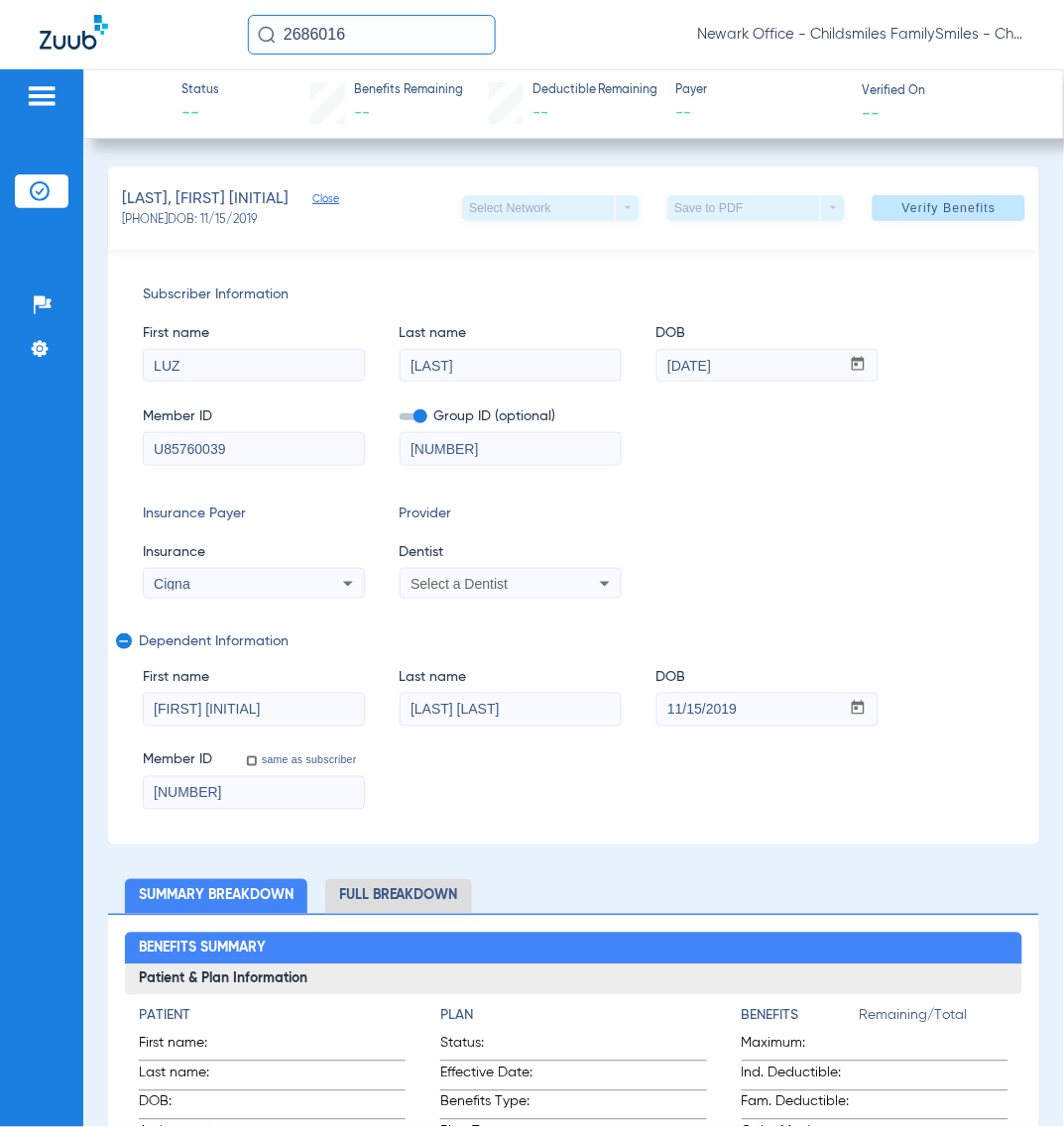 drag, startPoint x: 312, startPoint y: 710, endPoint x: 199, endPoint y: 748, distance: 119.21829 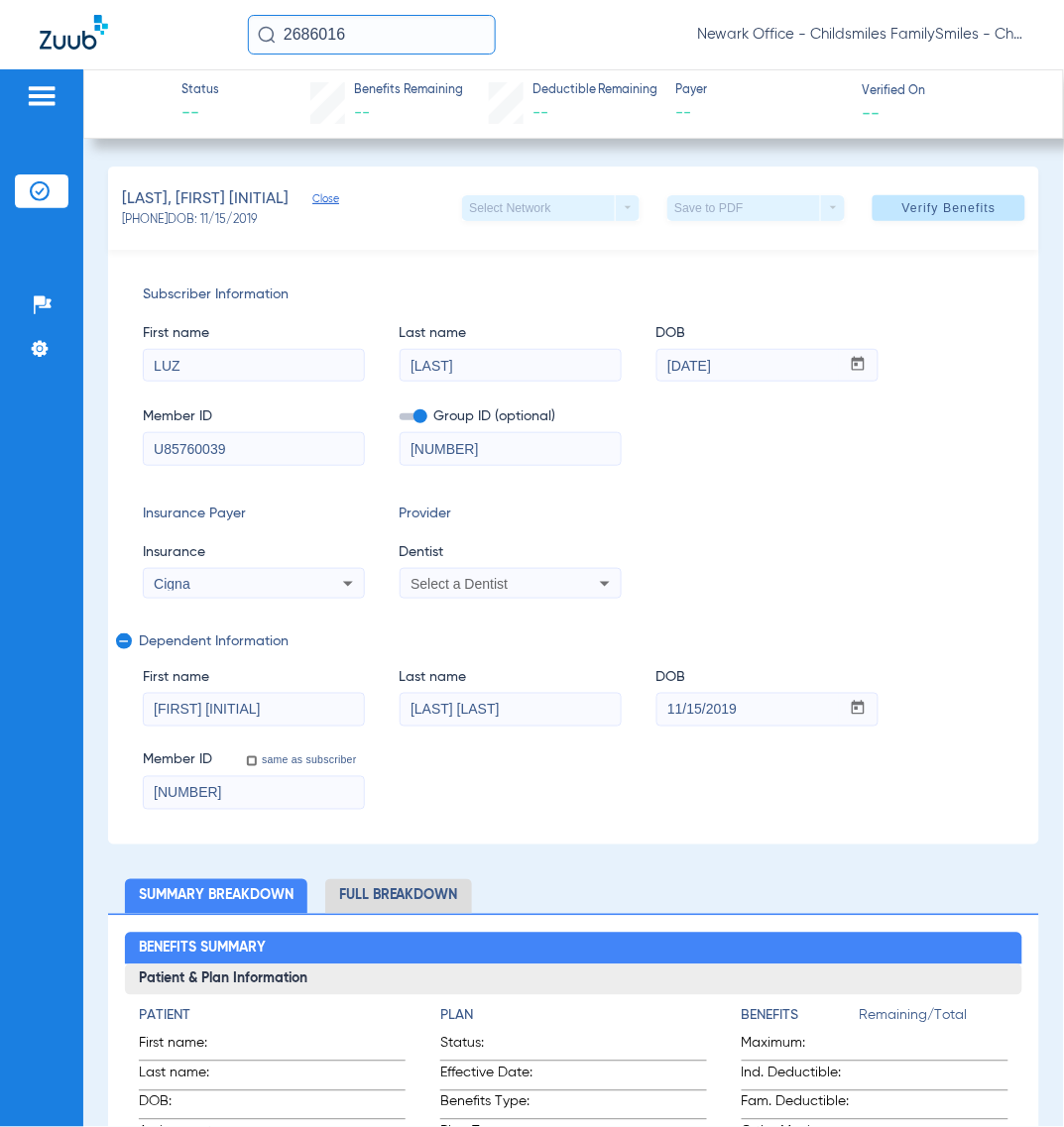 click on "First name  [FIRST]  Last name  [LAST]  DOB  mm / dd / yyyy [DATE]  Member ID  same as subscriber [NUMBER]" 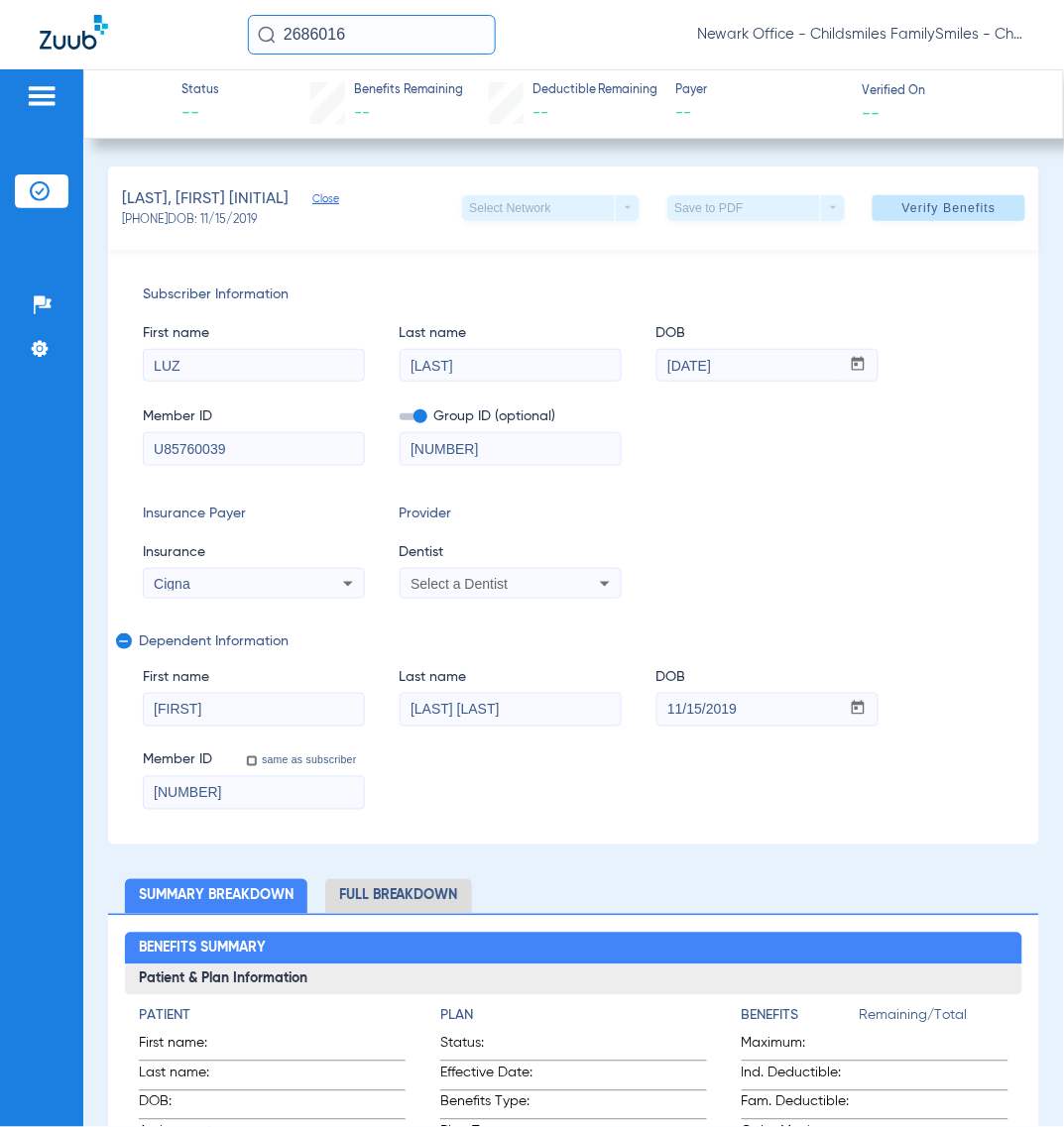 type on "[FIRST]" 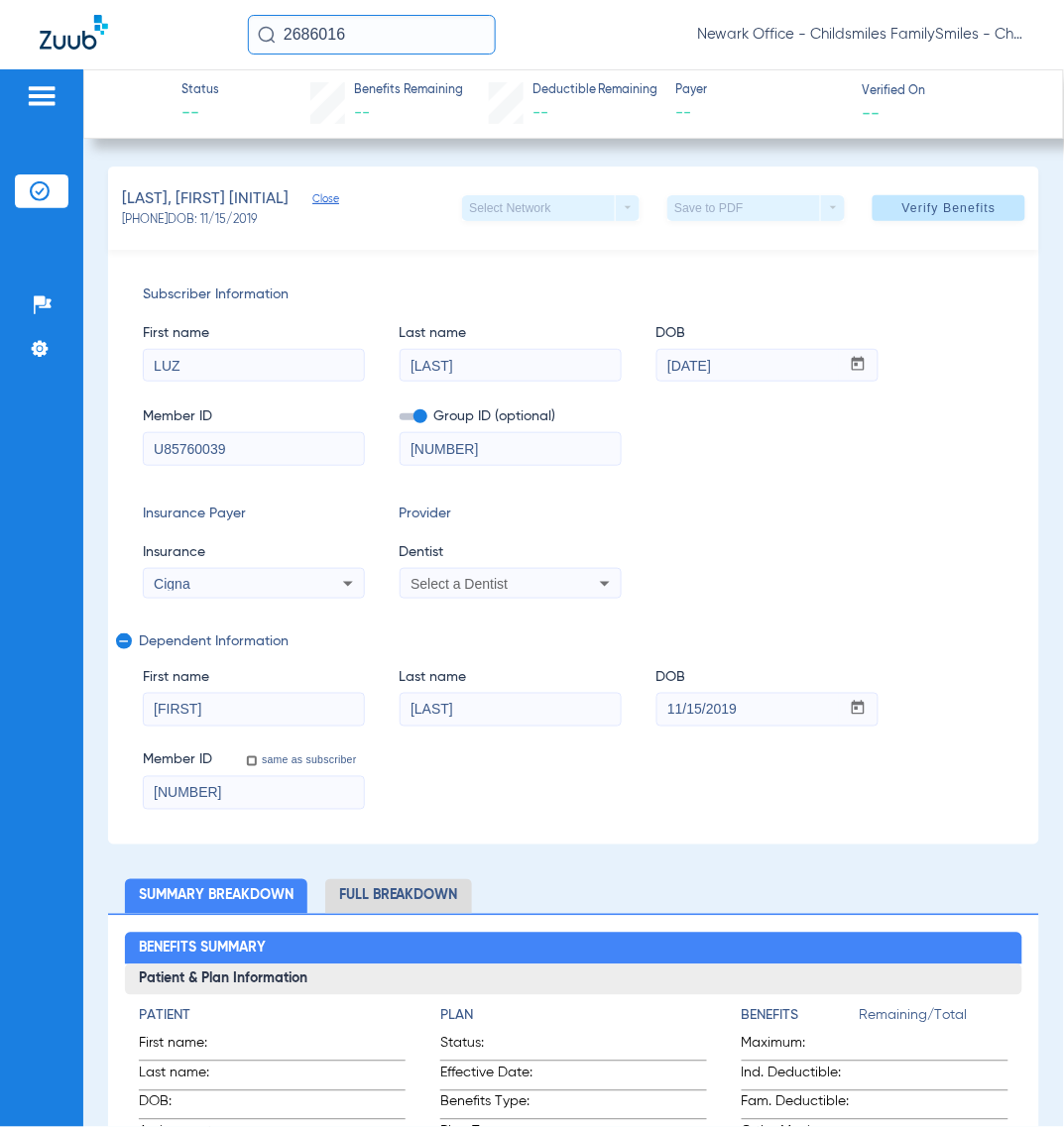 type on "[LAST]" 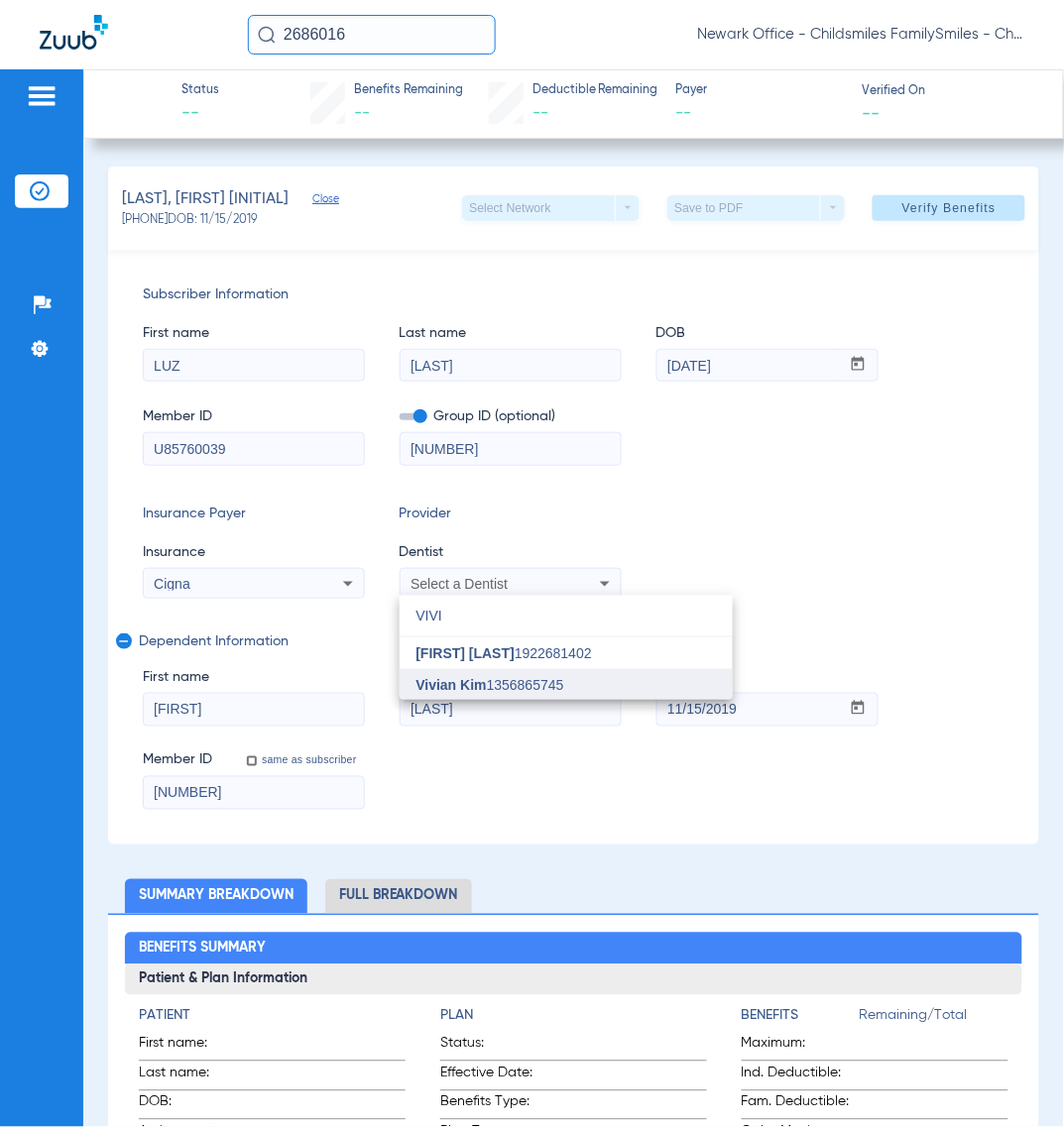 type on "VIVI" 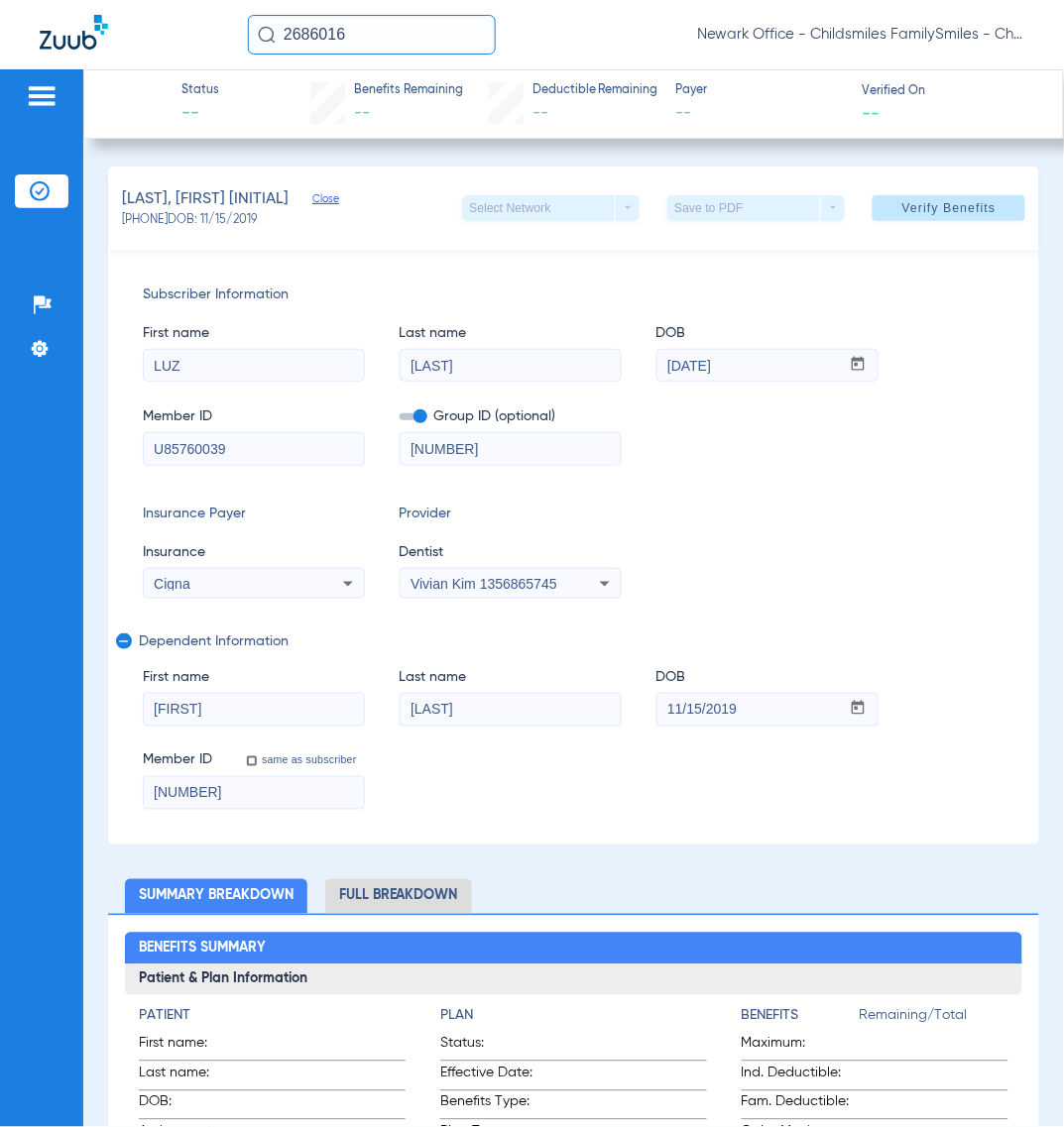 click on "[NUMBER]" at bounding box center [254, 793] 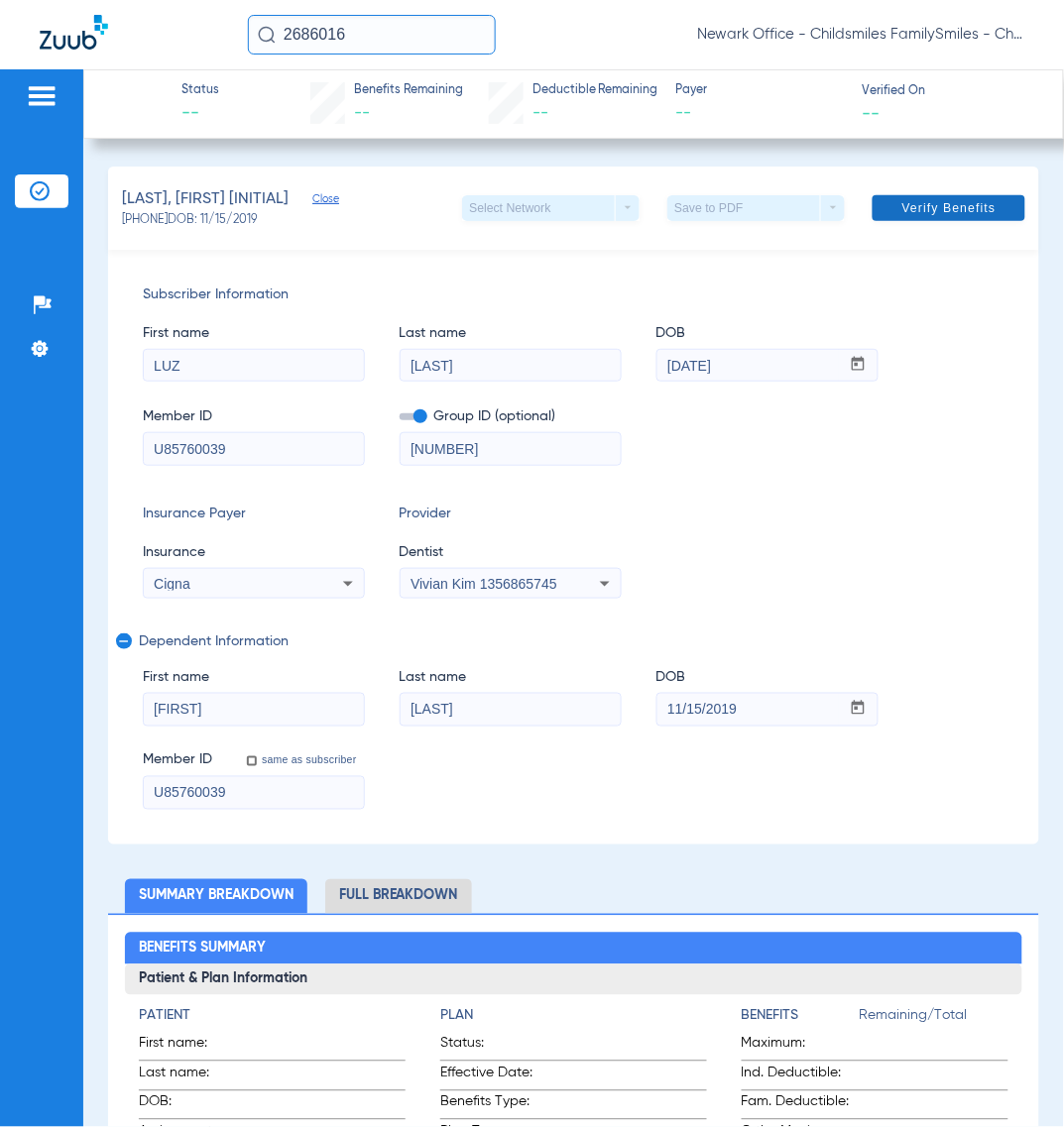 type on "U85760039" 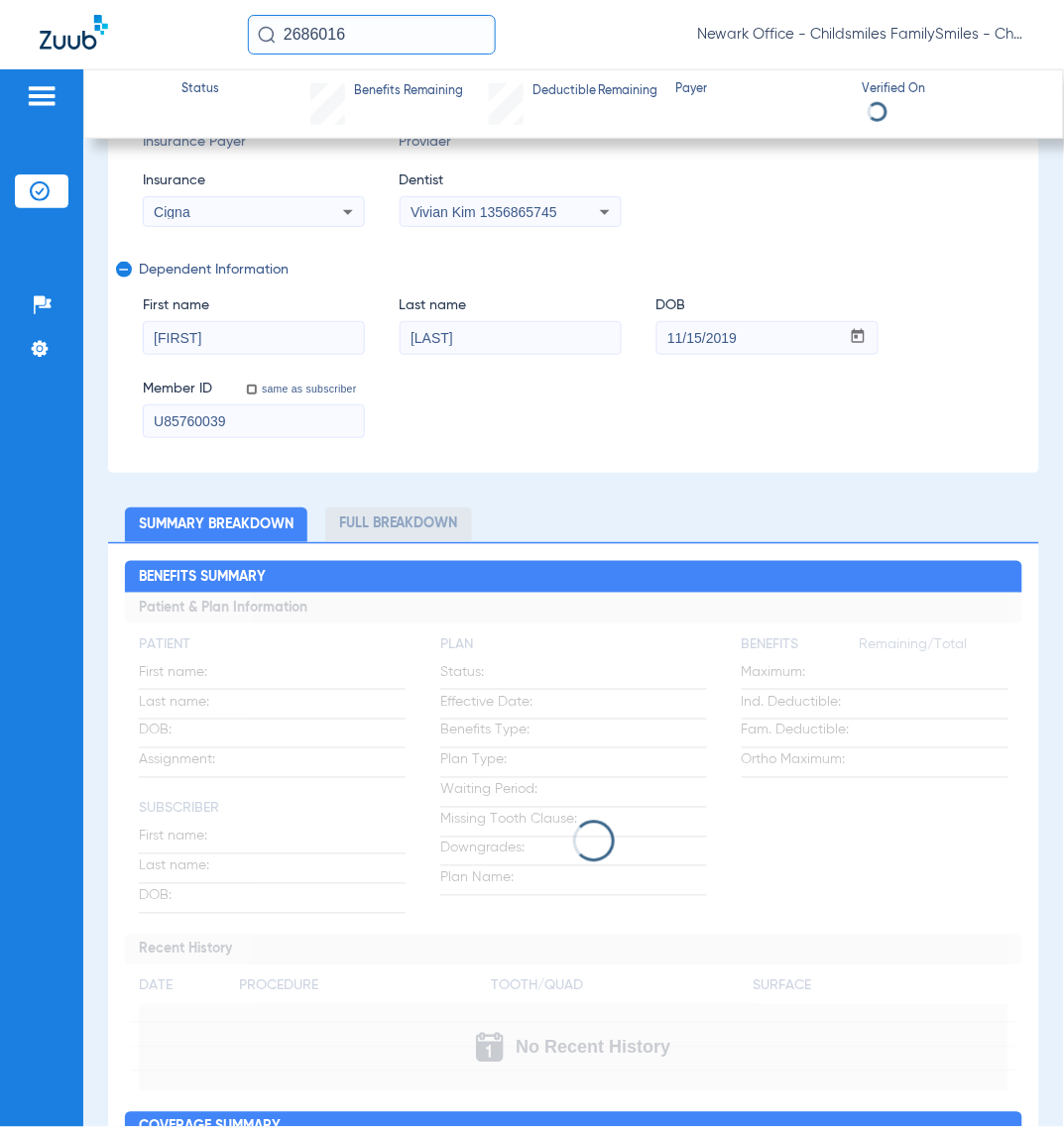 scroll, scrollTop: 516, scrollLeft: 0, axis: vertical 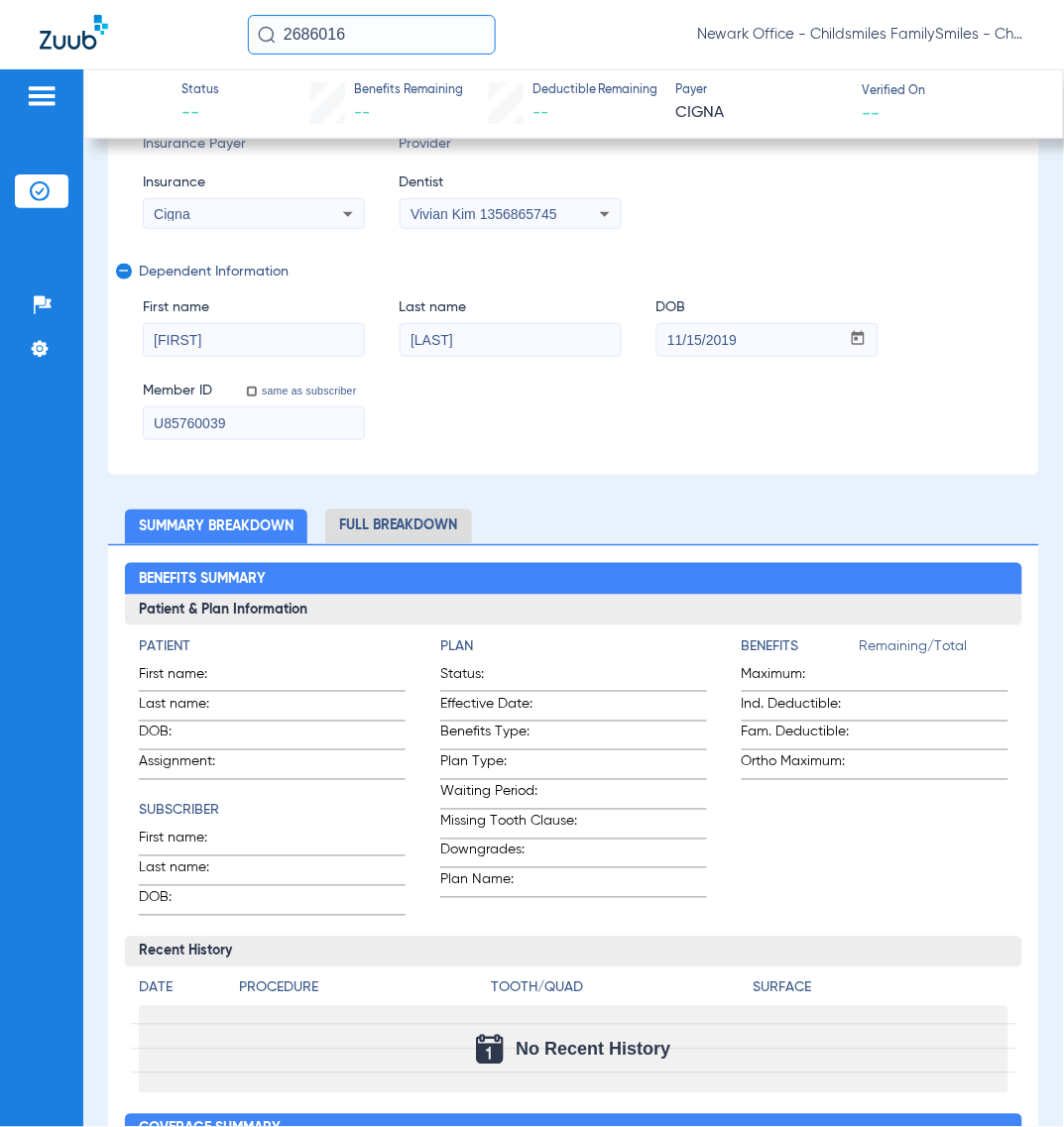 click on "2686016" 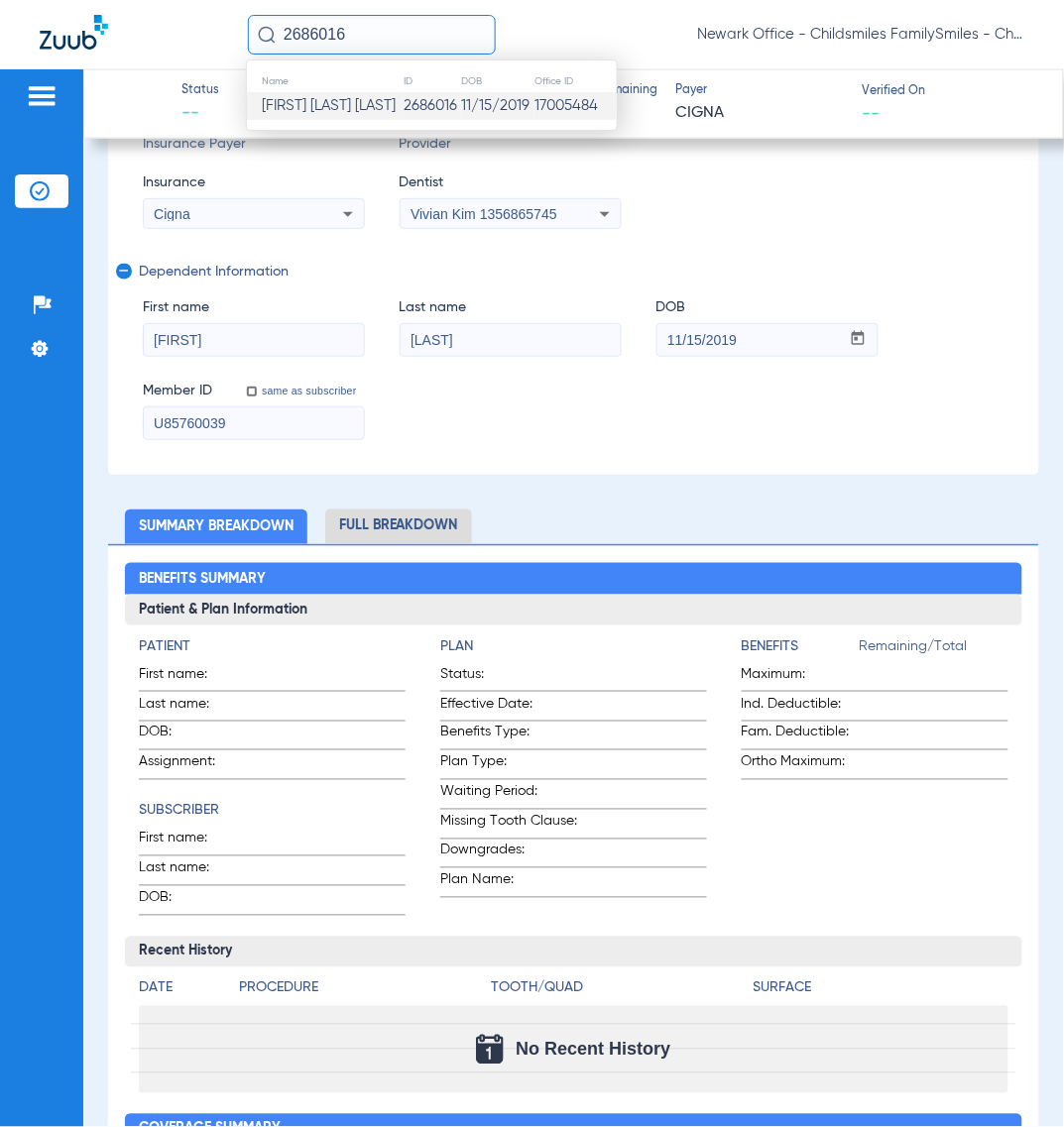click on "Member ID  same as subscriber [NUMBER]" 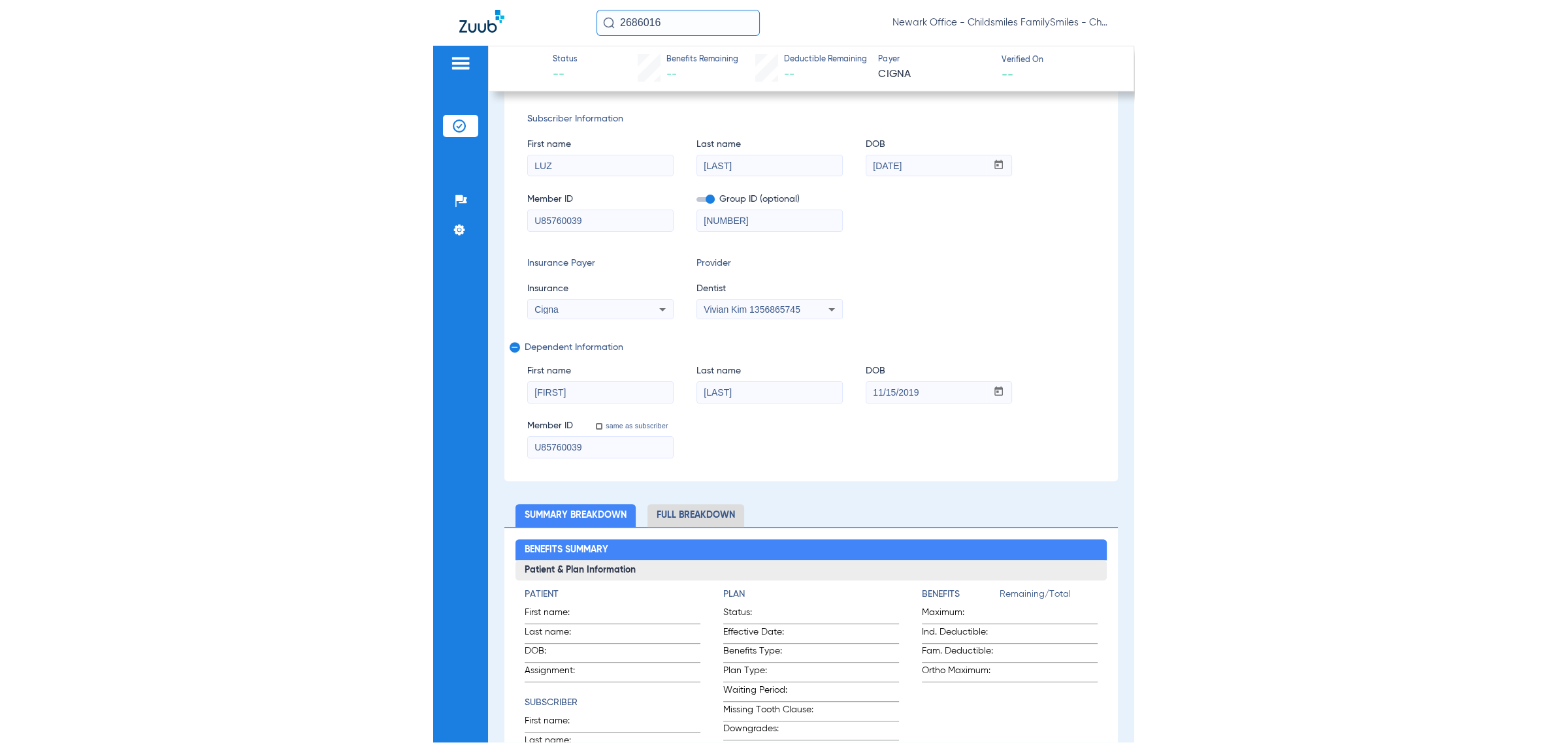 scroll, scrollTop: 0, scrollLeft: 0, axis: both 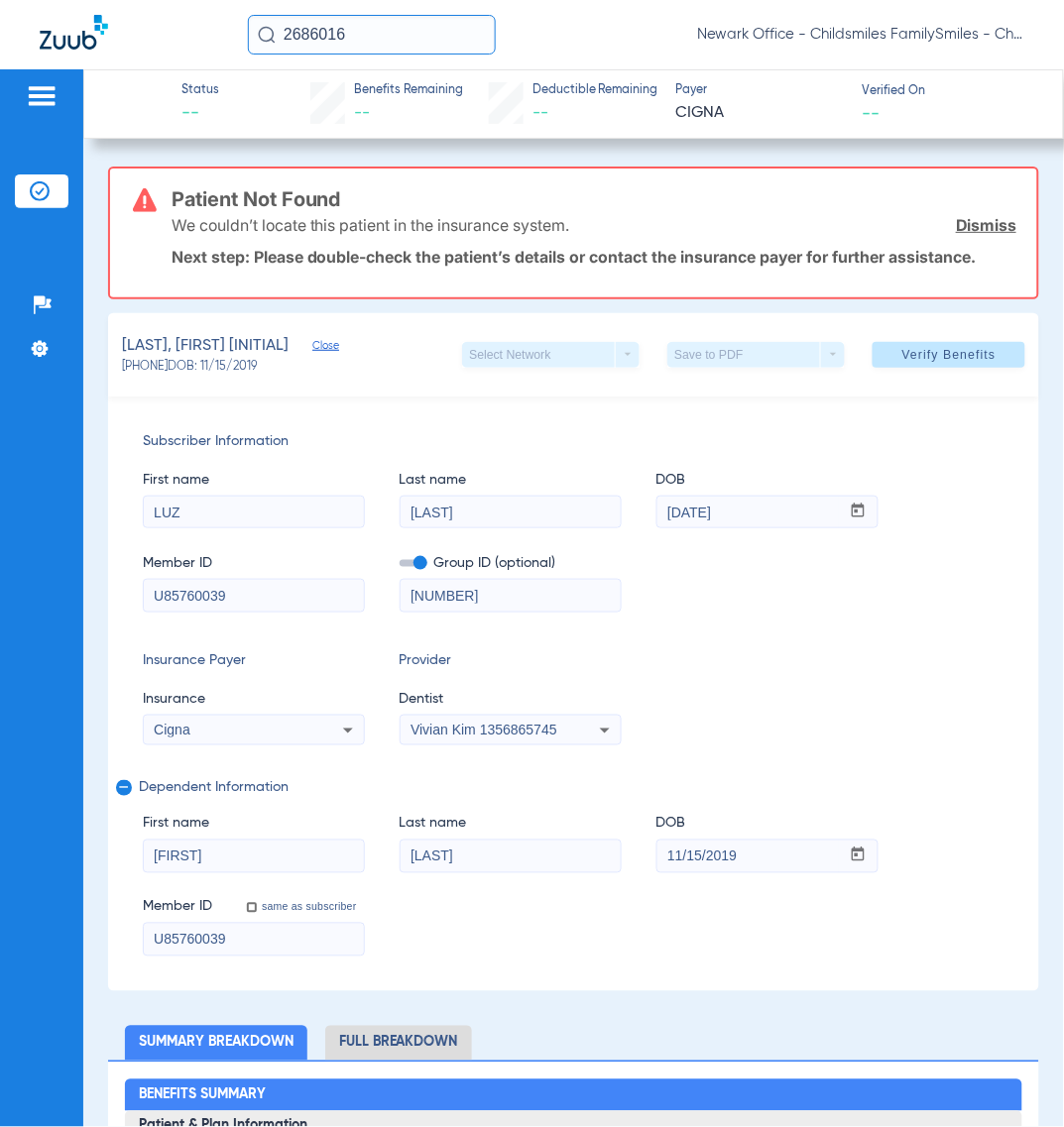 click on "2686016" 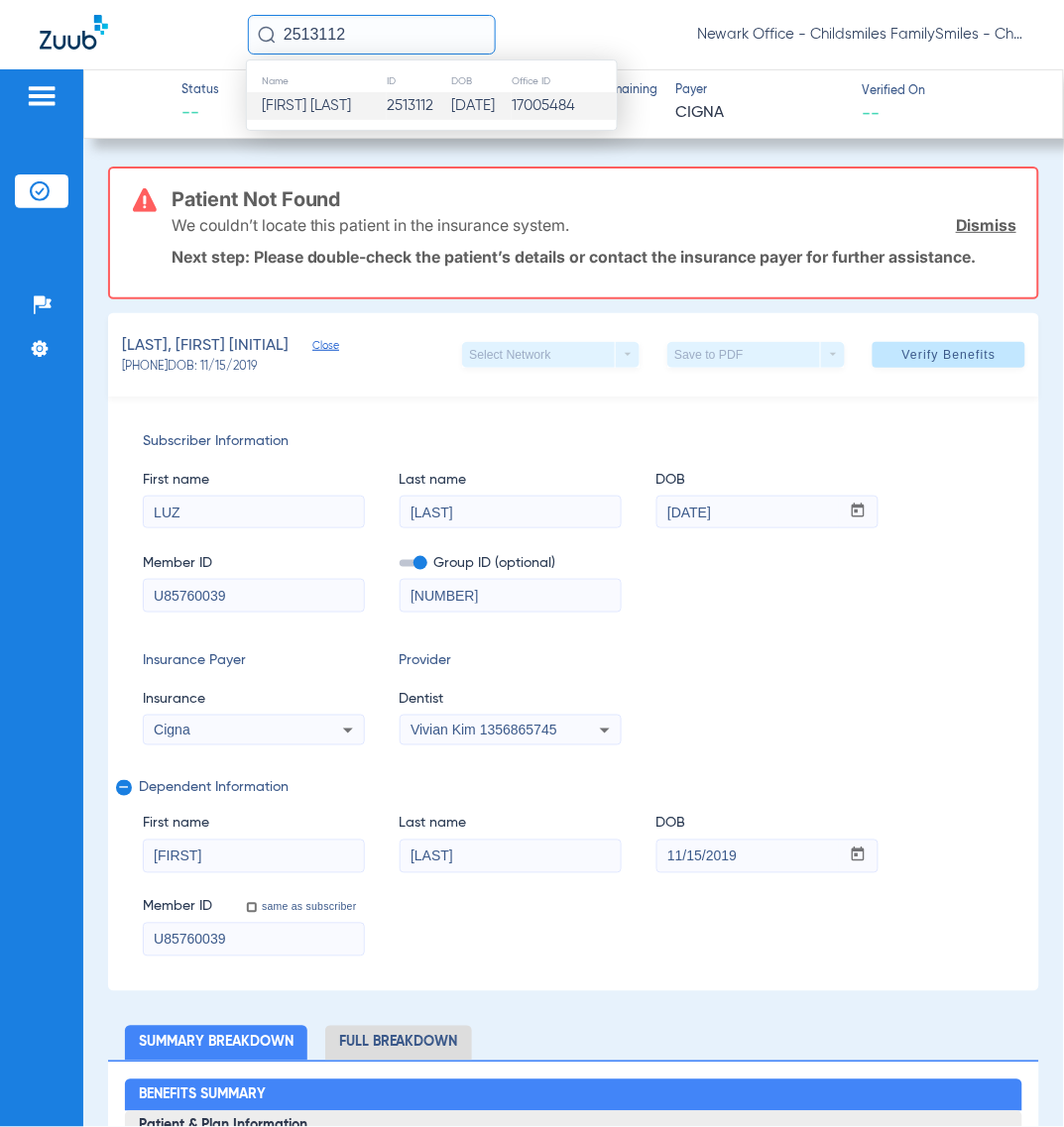 type on "2513112" 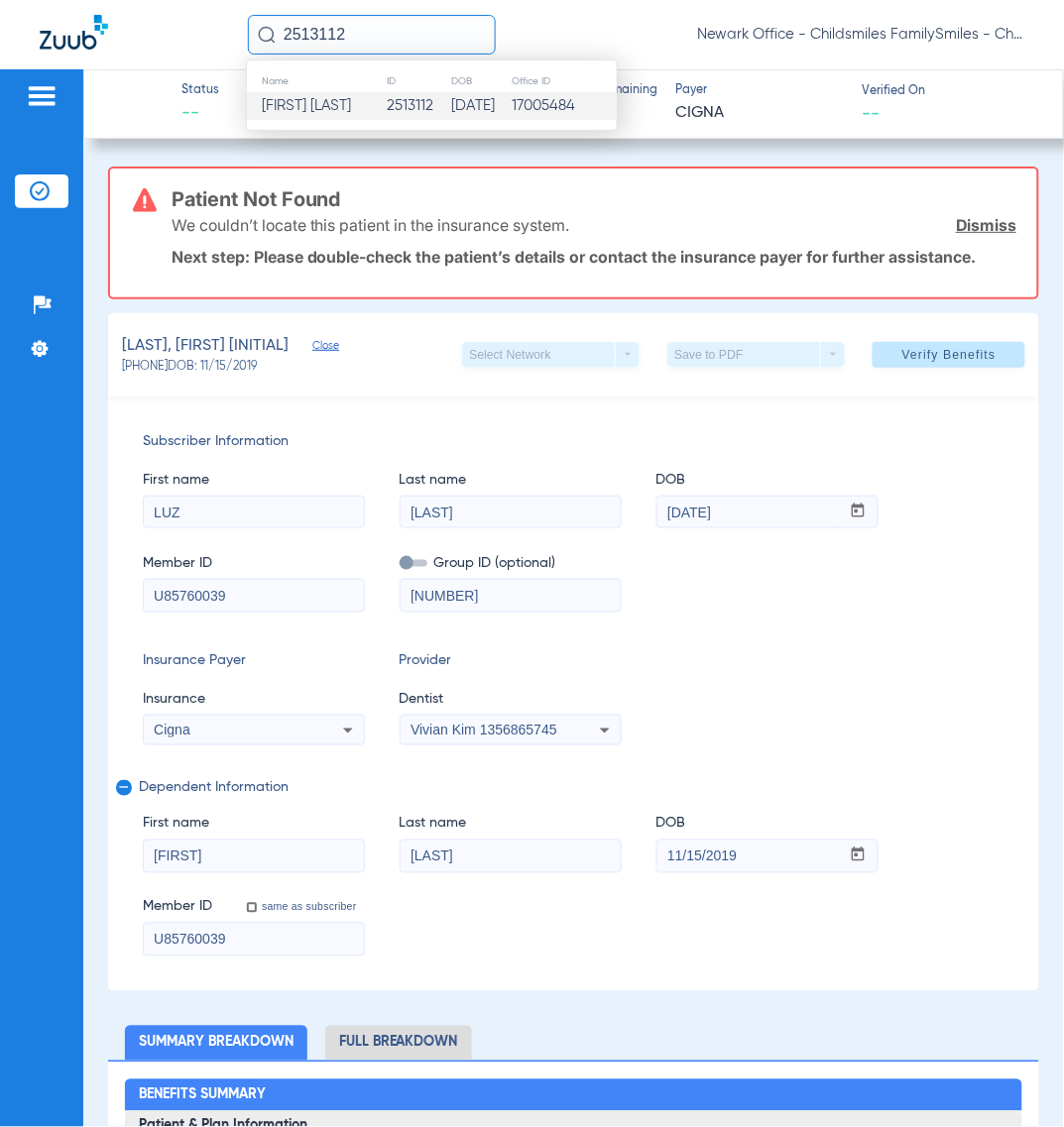 type 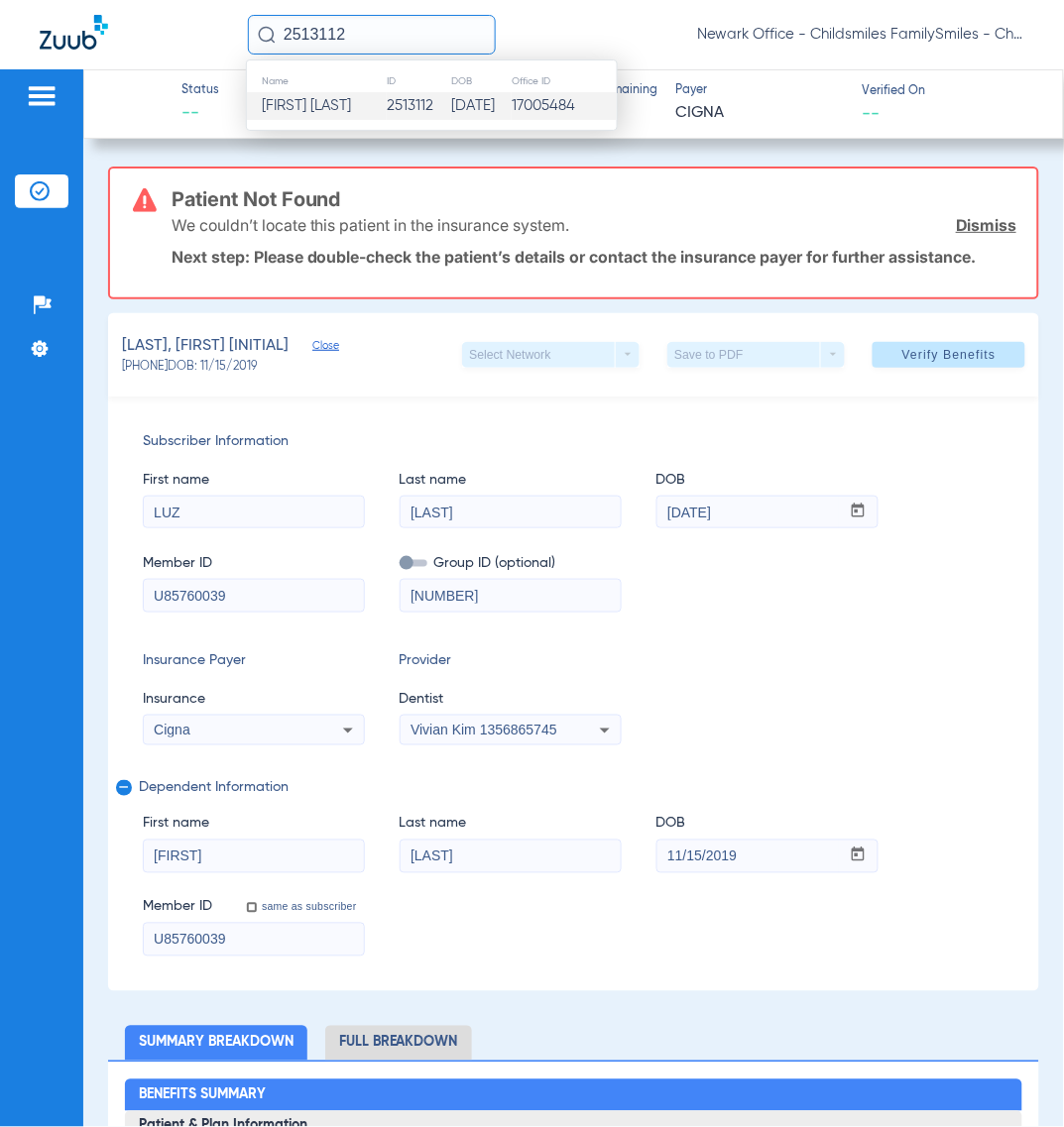type 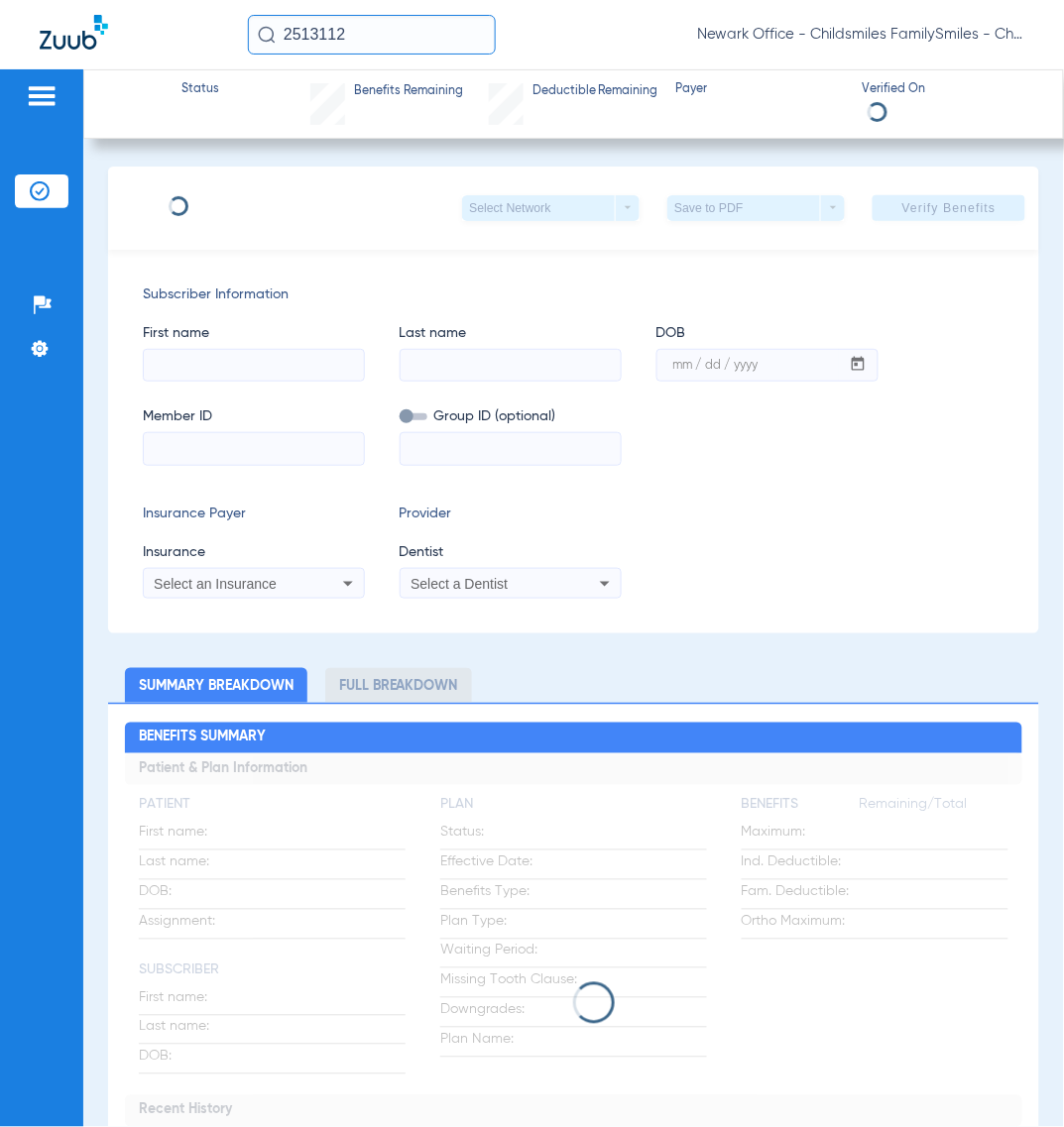 type on "CARMEN" 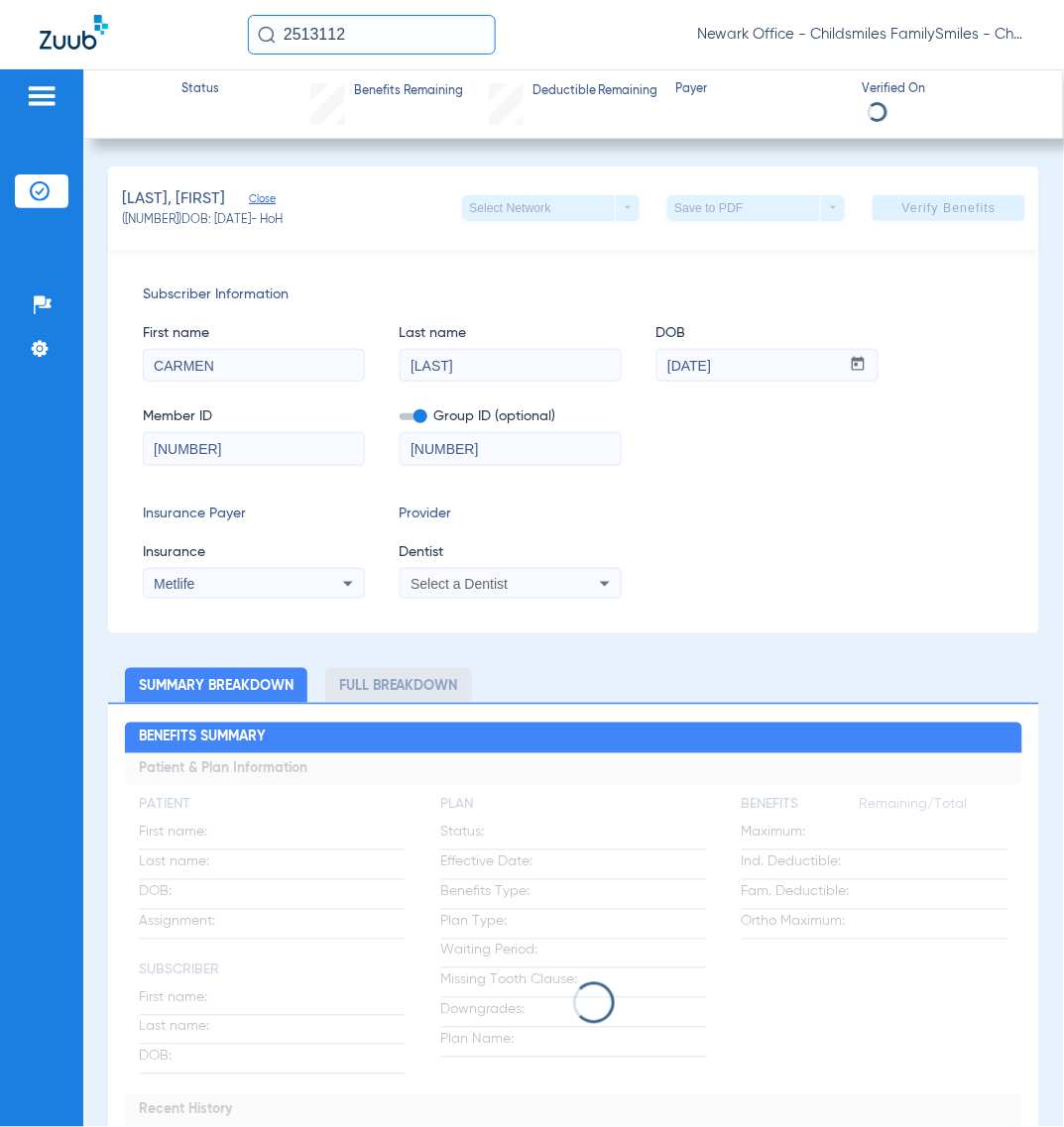 click on "Select a Dentist" at bounding box center (490, 584) 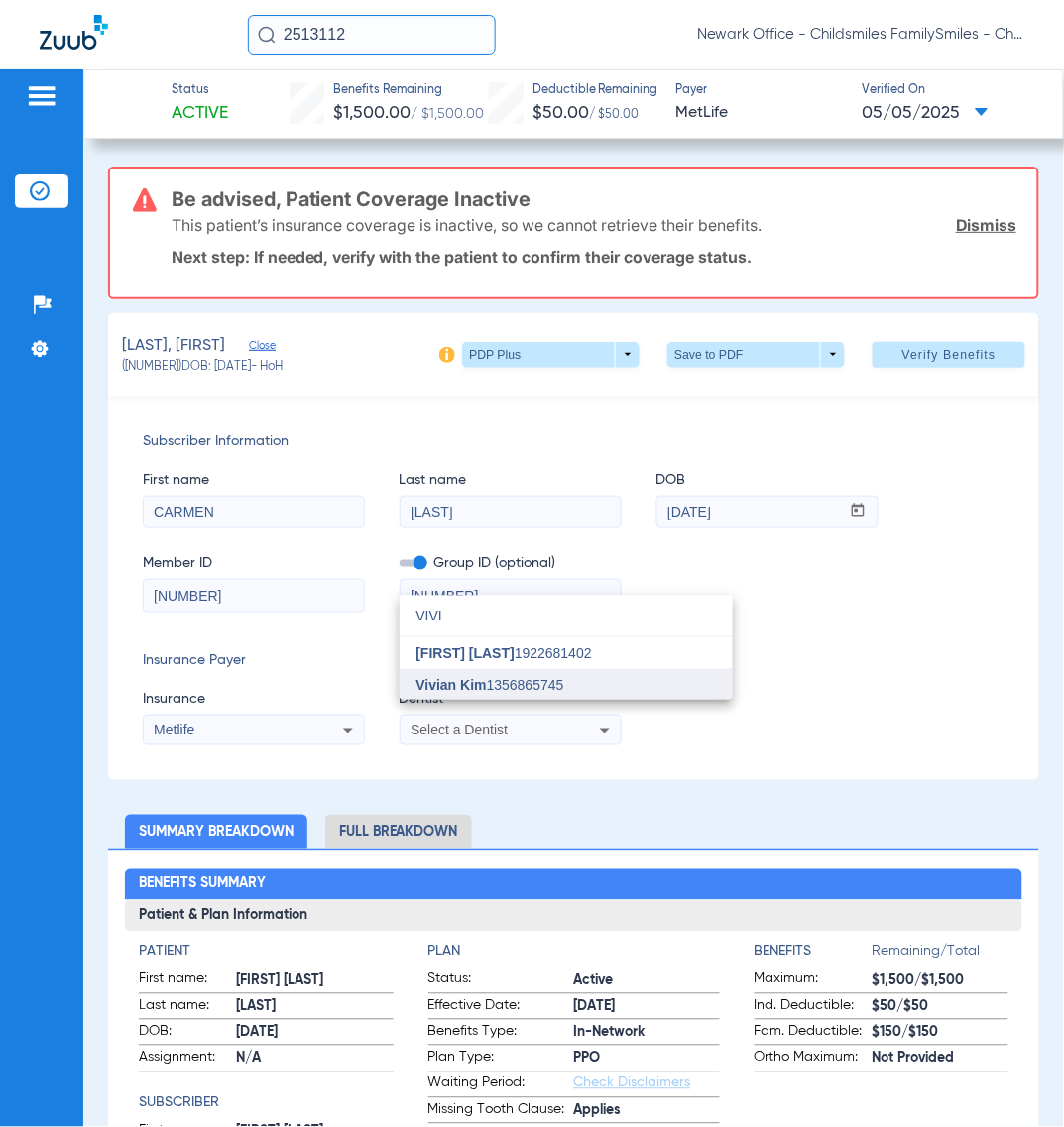 type on "VIVI" 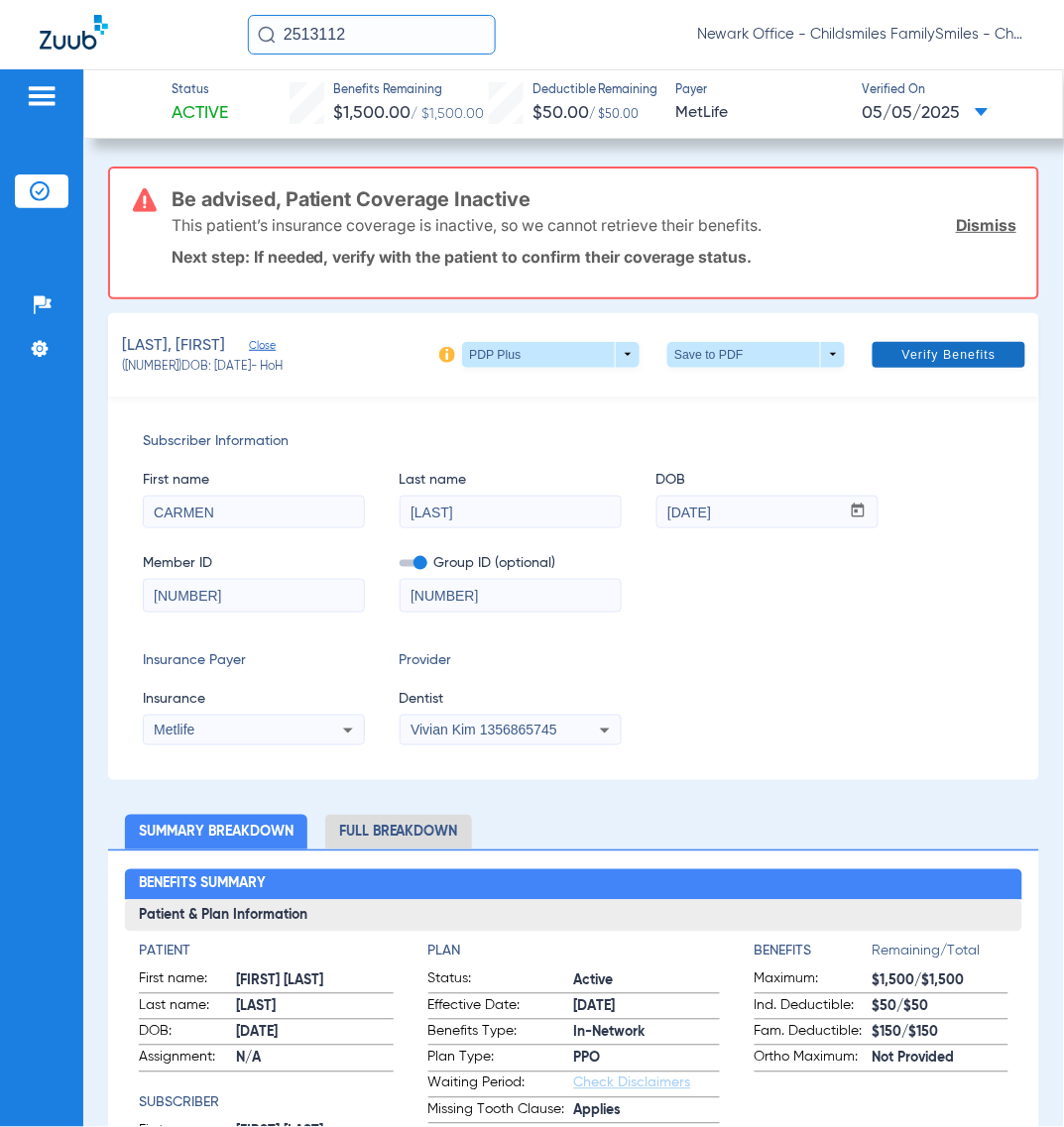 click on "Verify Benefits" 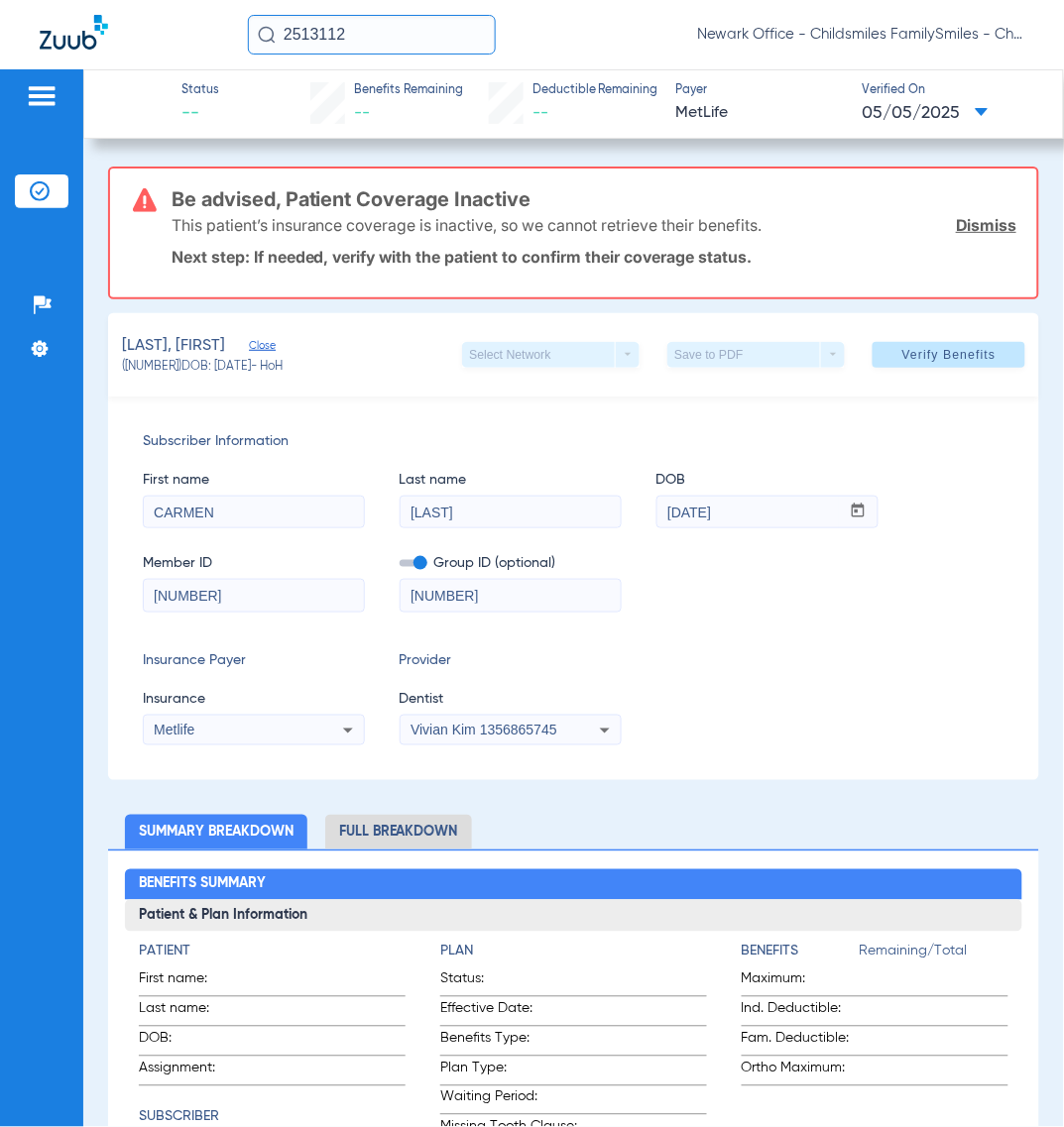 click on "Insurance Payer   Insurance
Metlife  Provider   Dentist
[FIRST] [LAST]  [NUMBER]" 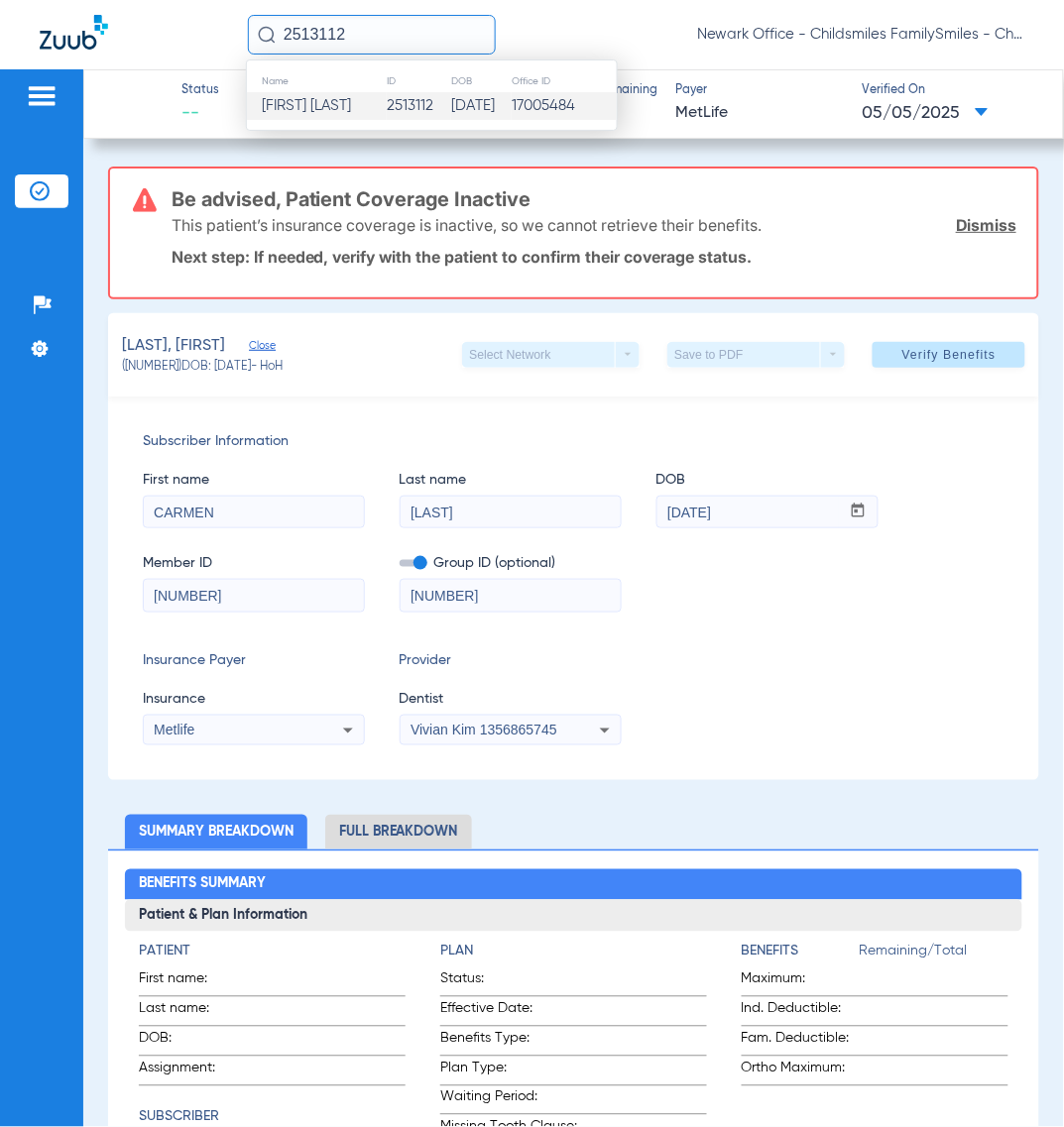 paste on "[NUMBER]" 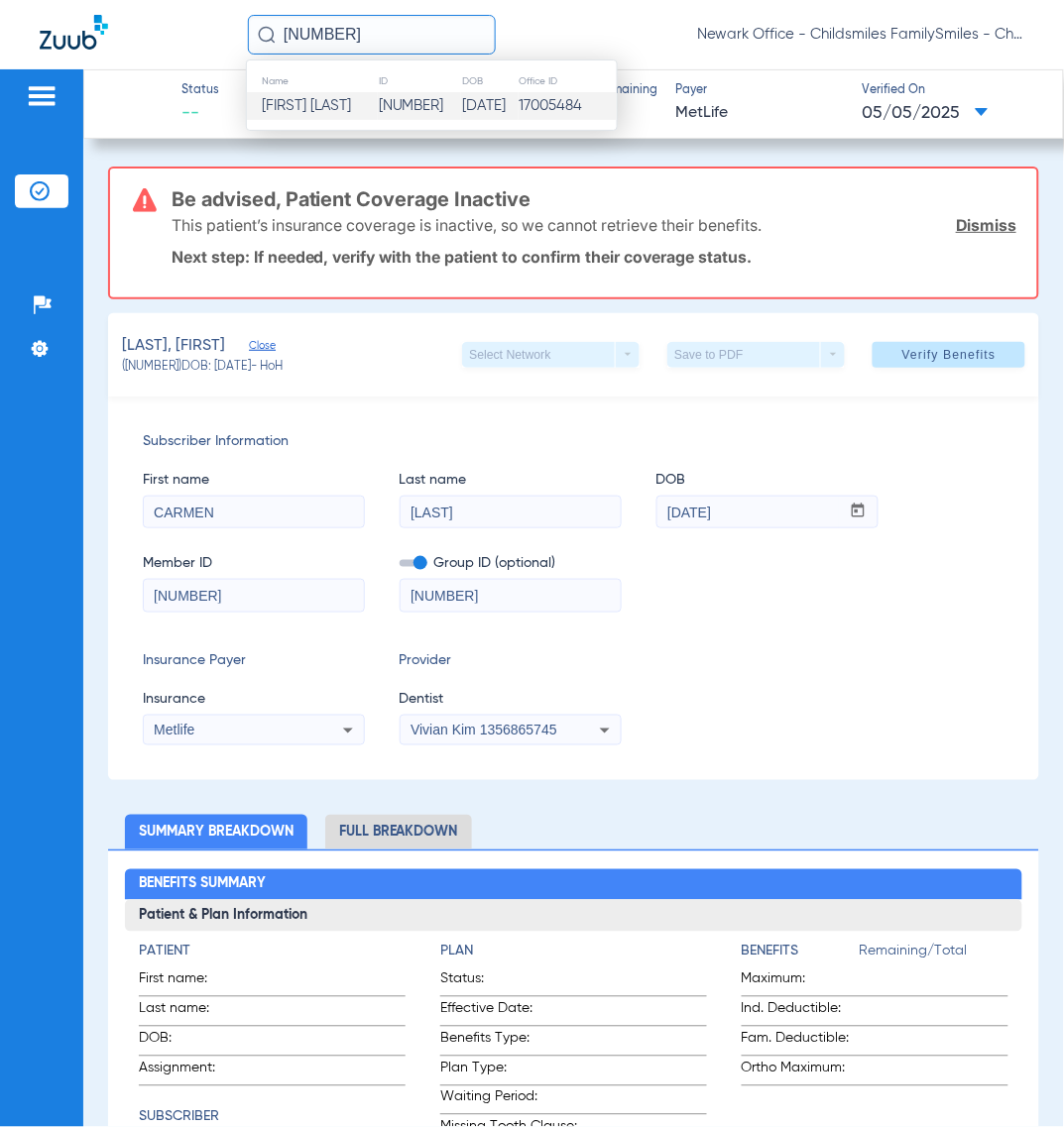 type on "[NUMBER]" 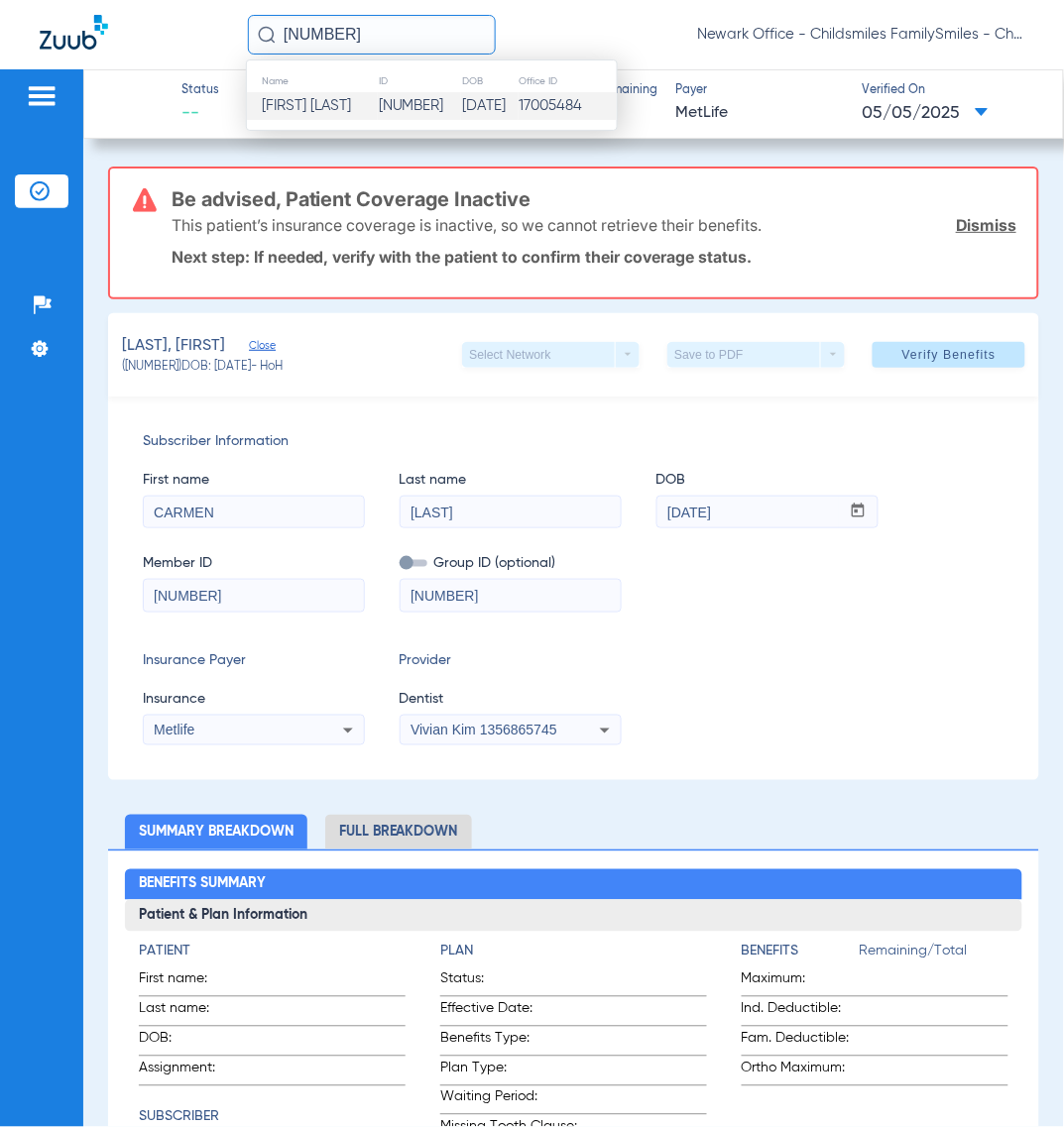 type 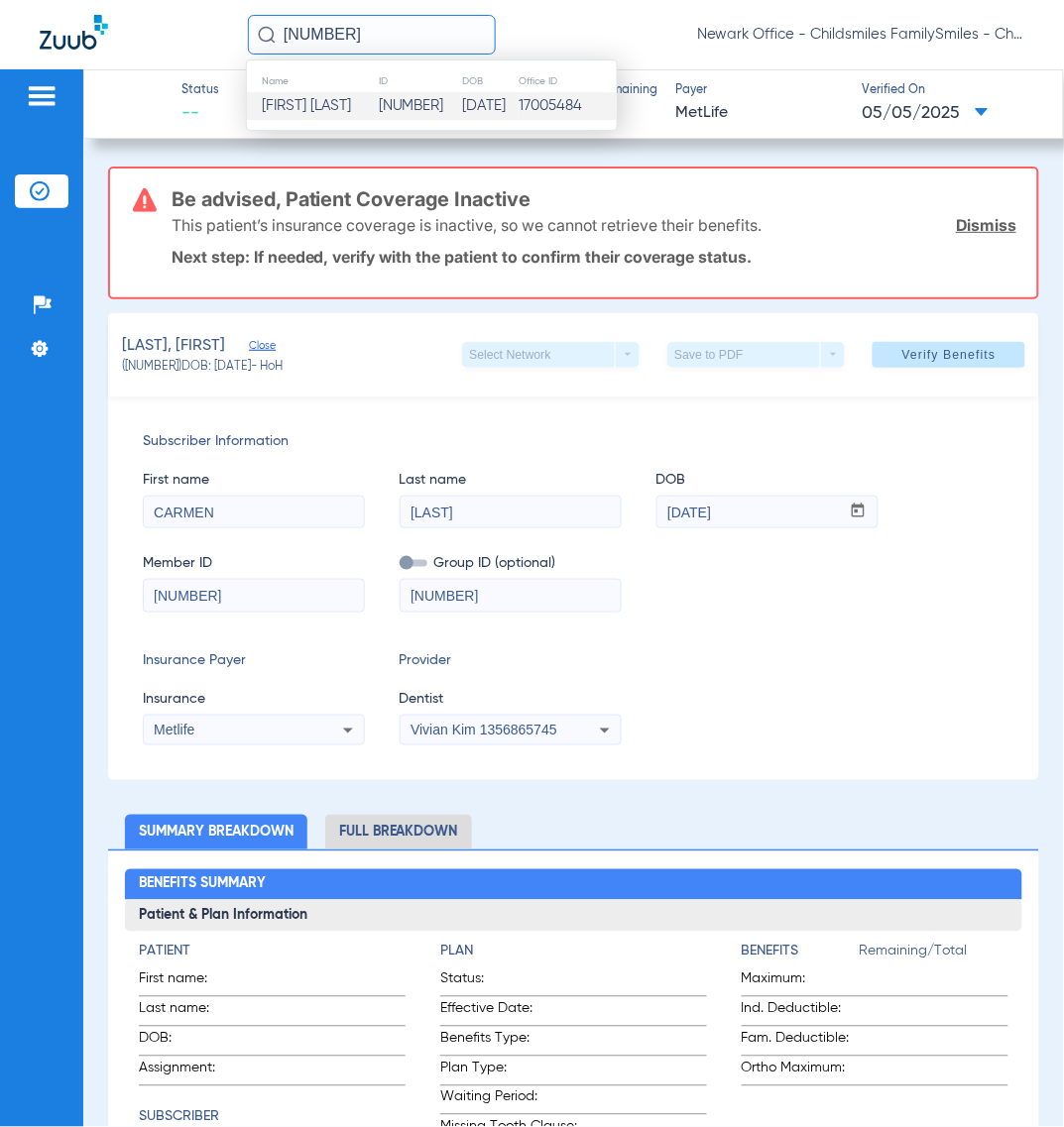 type 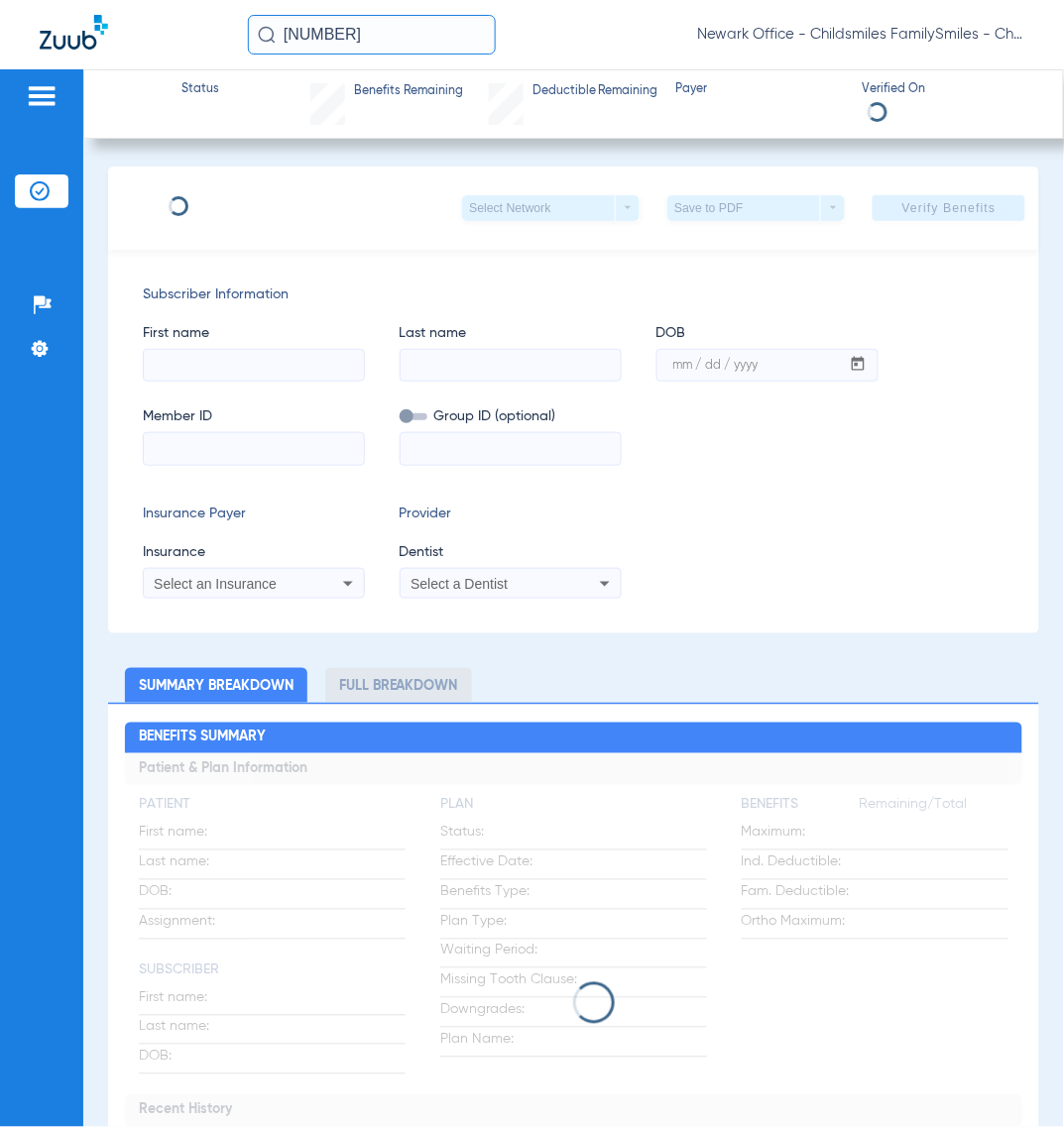 type on "[FIRST]" 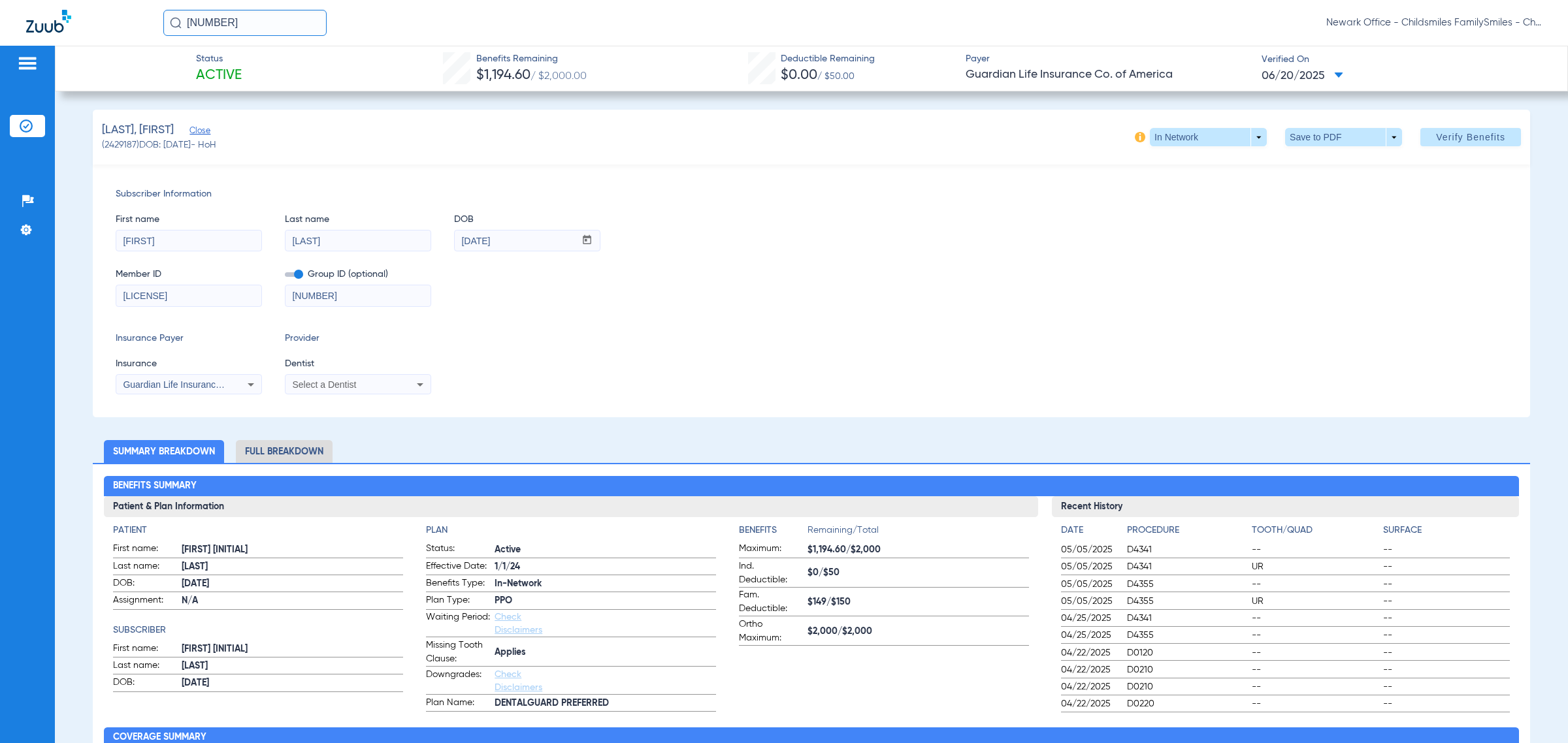 click 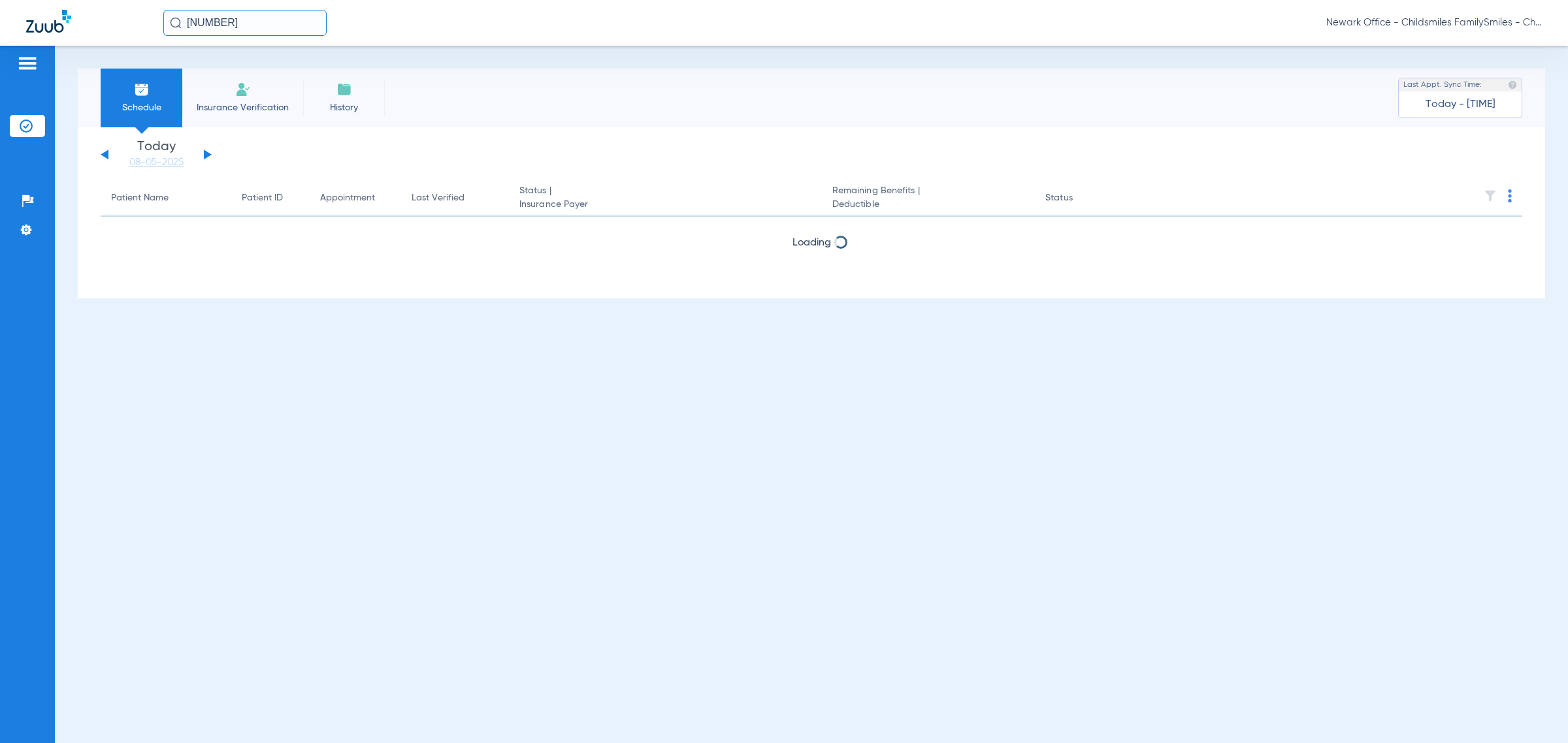click 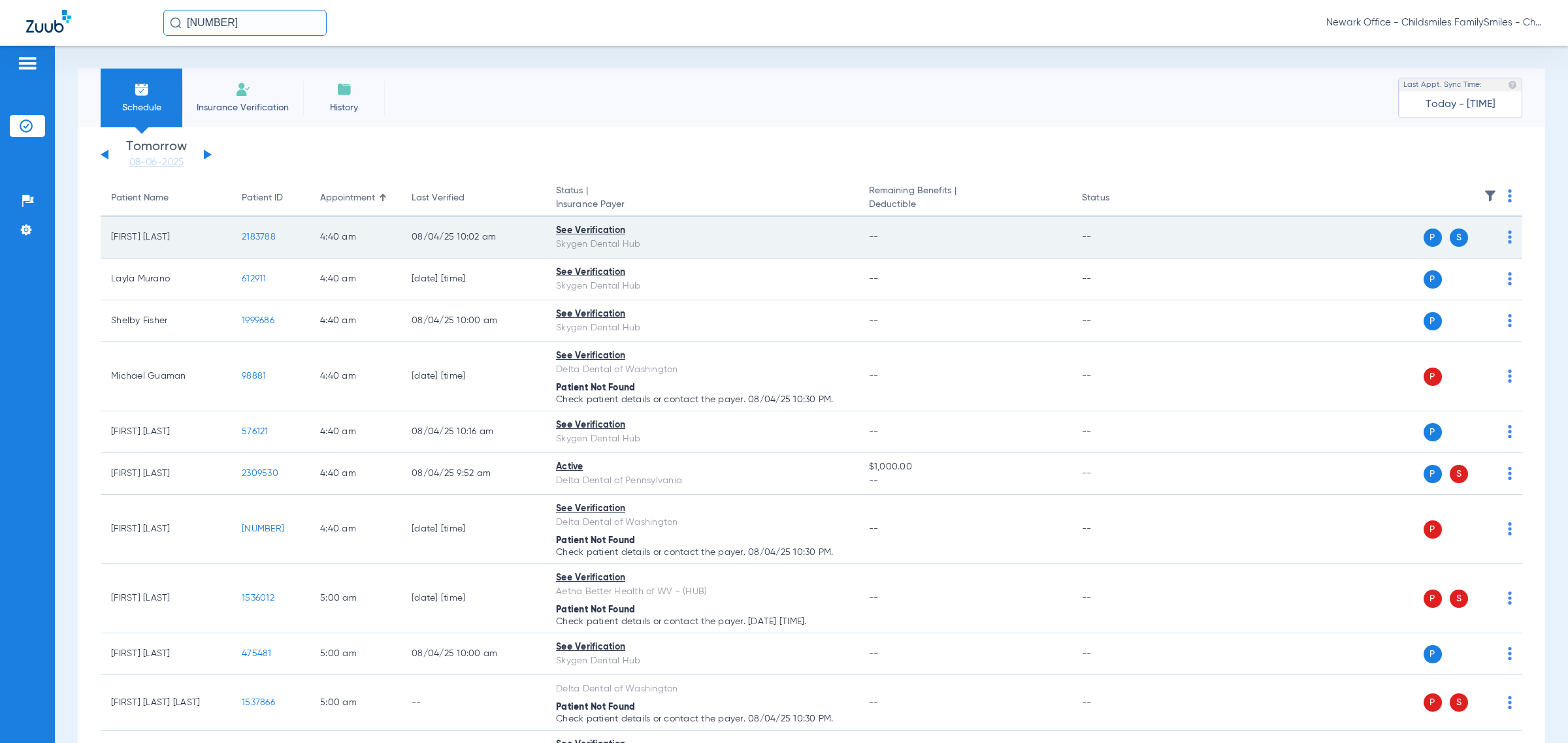 click 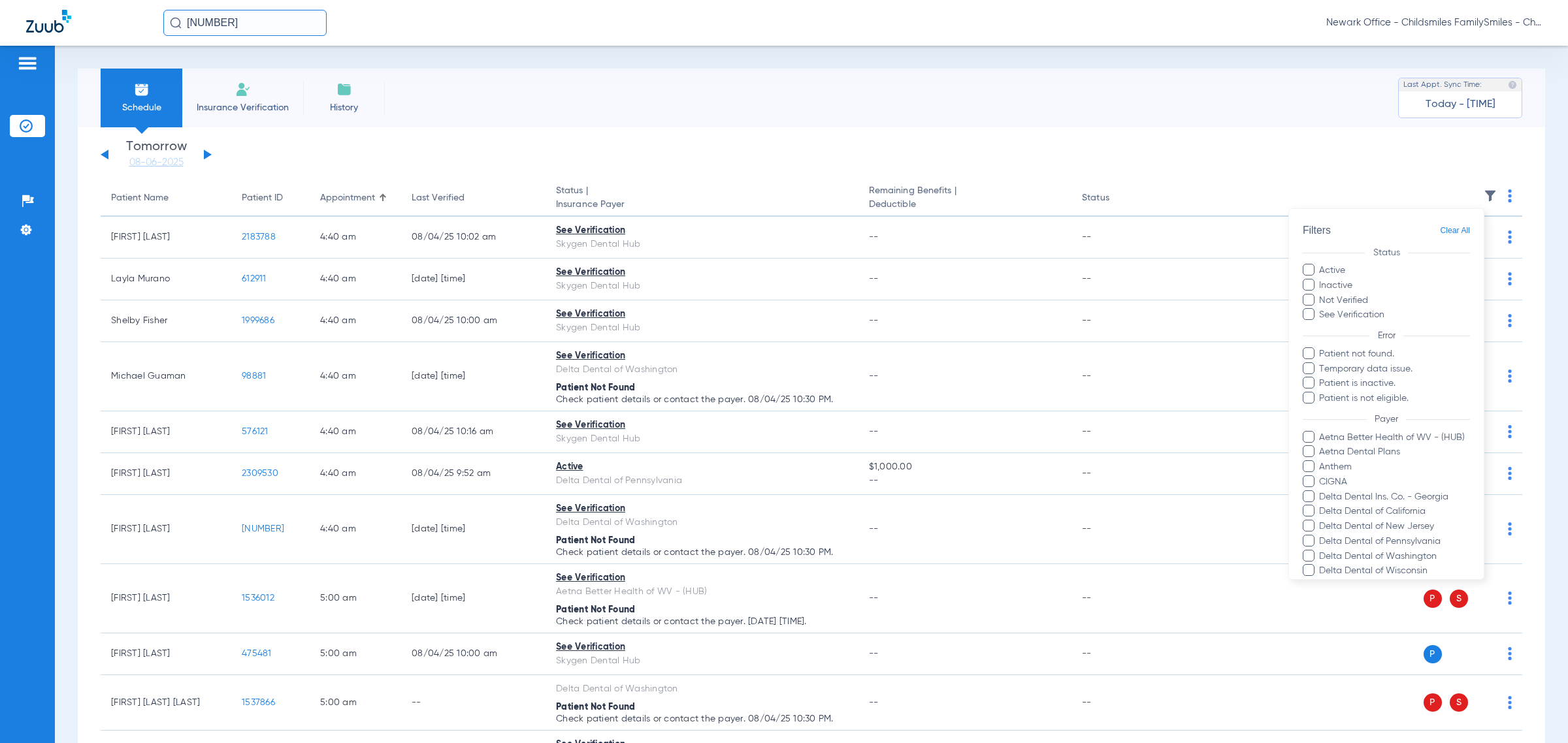 scroll, scrollTop: 245, scrollLeft: 0, axis: vertical 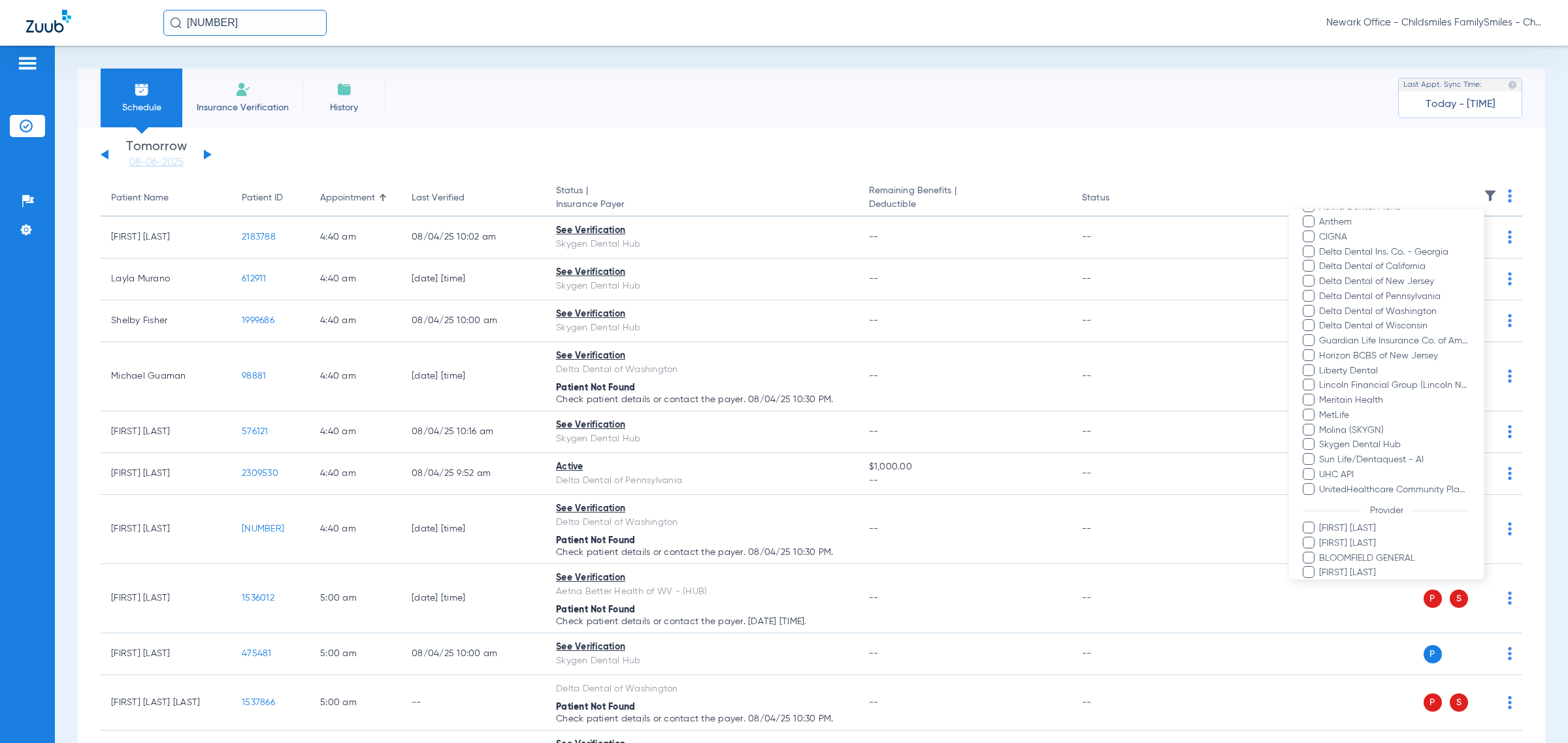 click on "Aetna Dental Plans" at bounding box center (1394, 207) 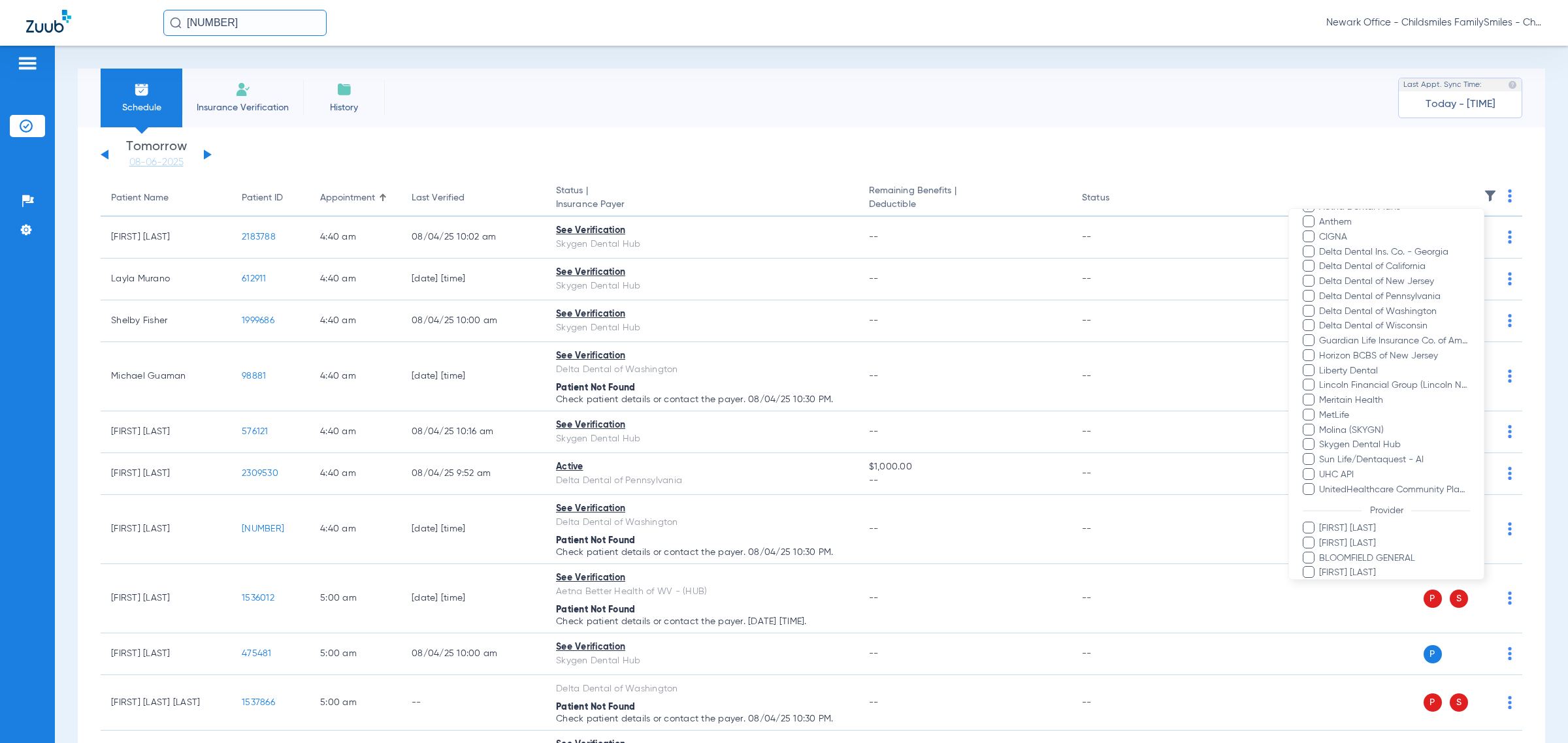 click on "Anthem" at bounding box center (1394, 222) 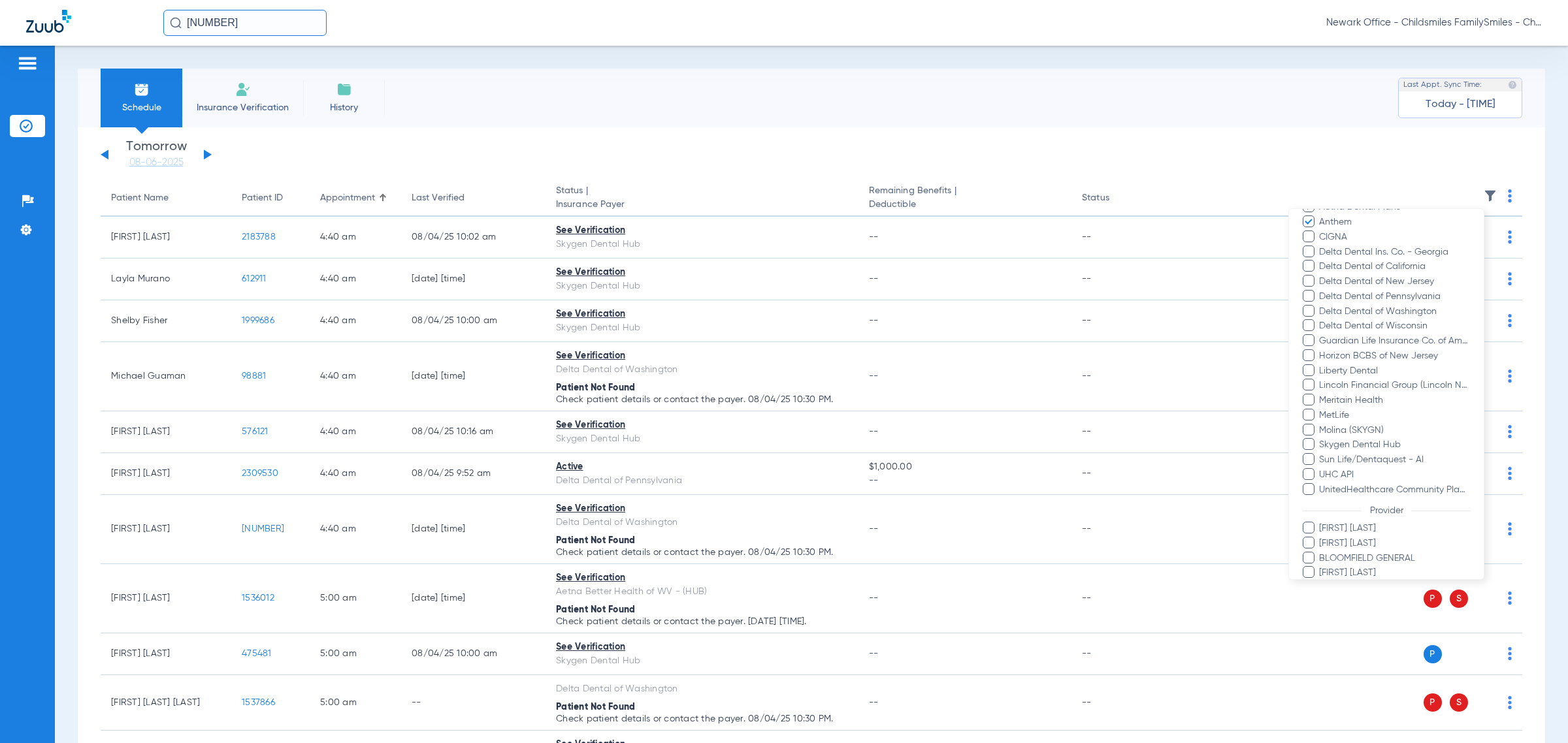 click on "CIGNA" at bounding box center [1394, 237] 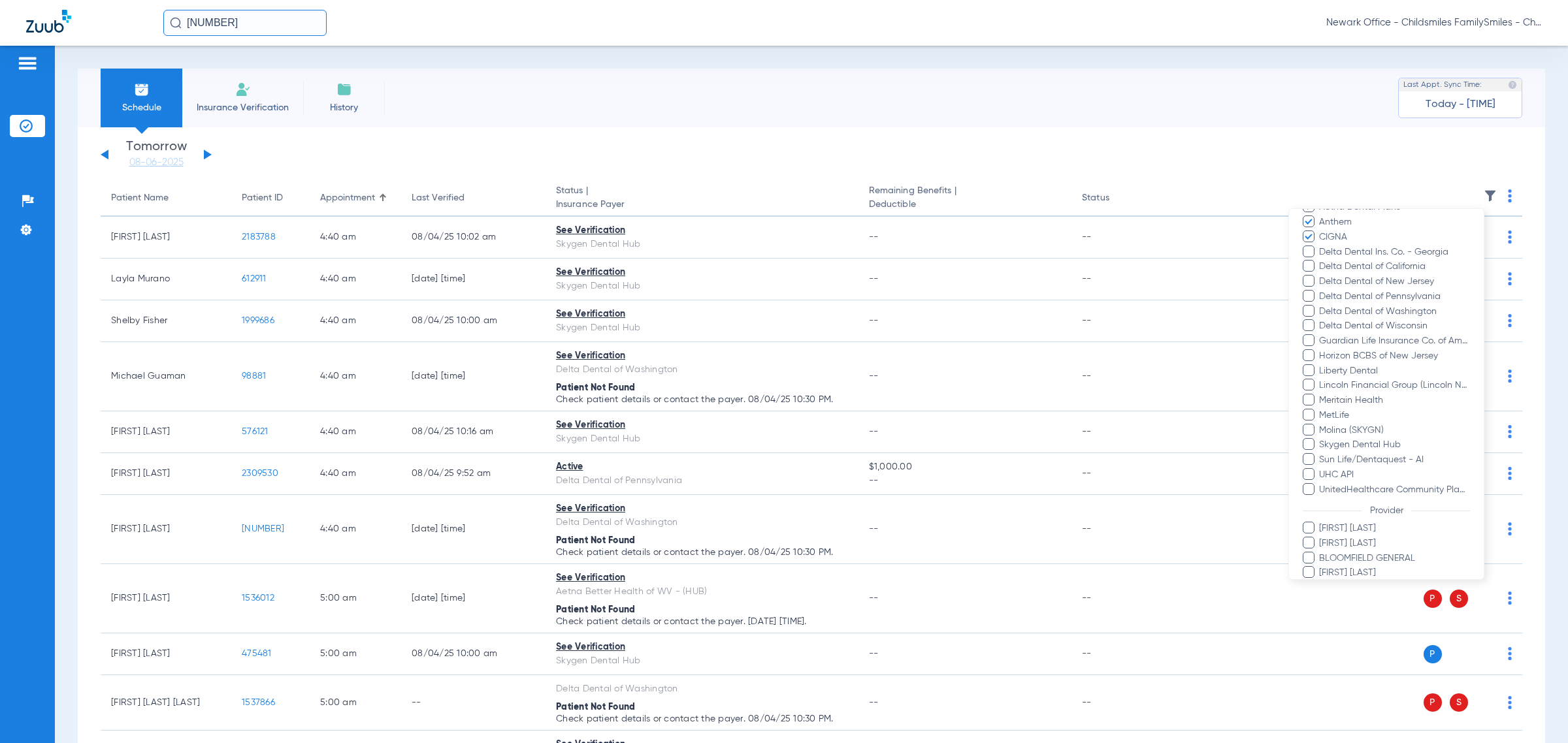 click on "Delta Dental Ins. Co. - Georgia" at bounding box center [1394, 252] 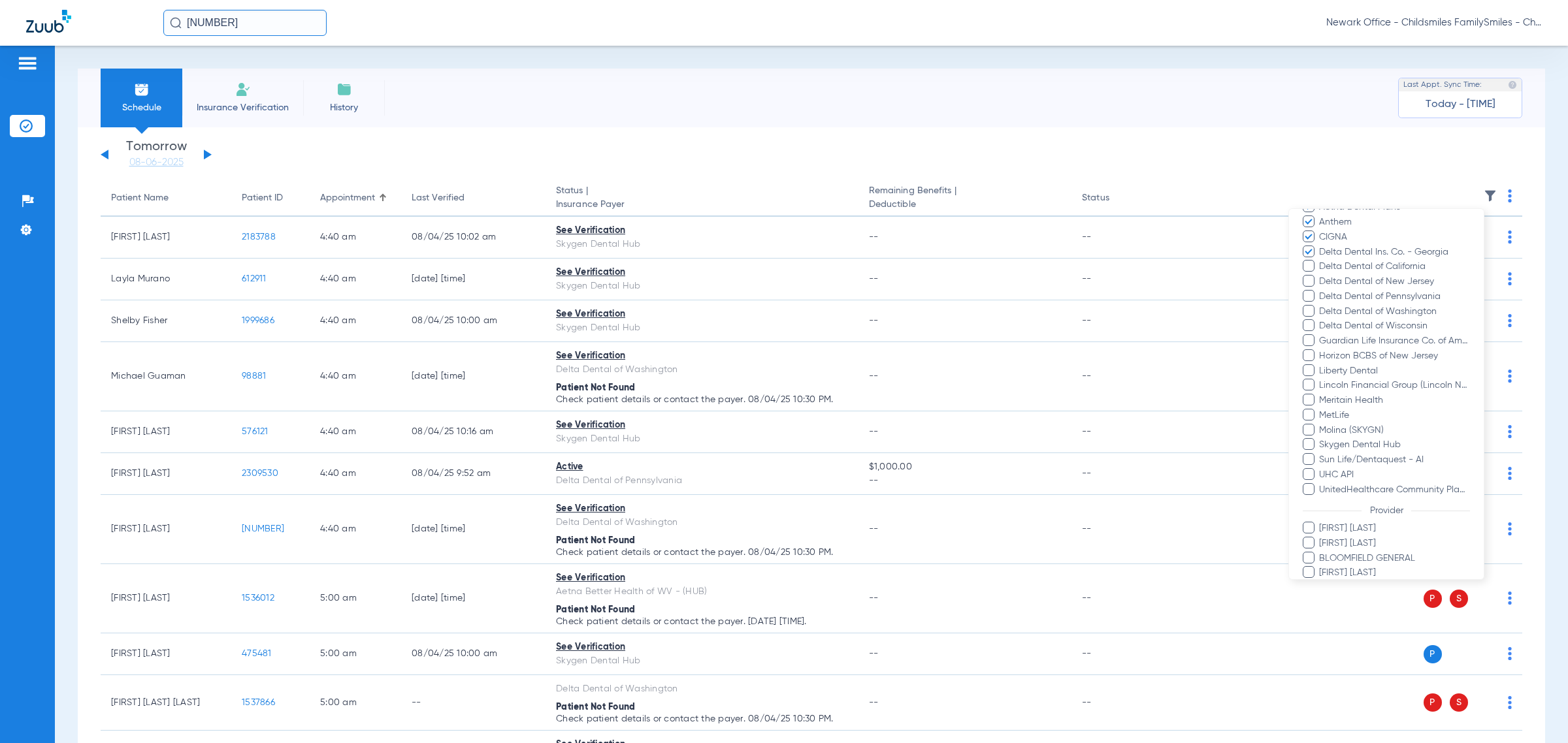 click on "Delta Dental of California" at bounding box center (1394, 266) 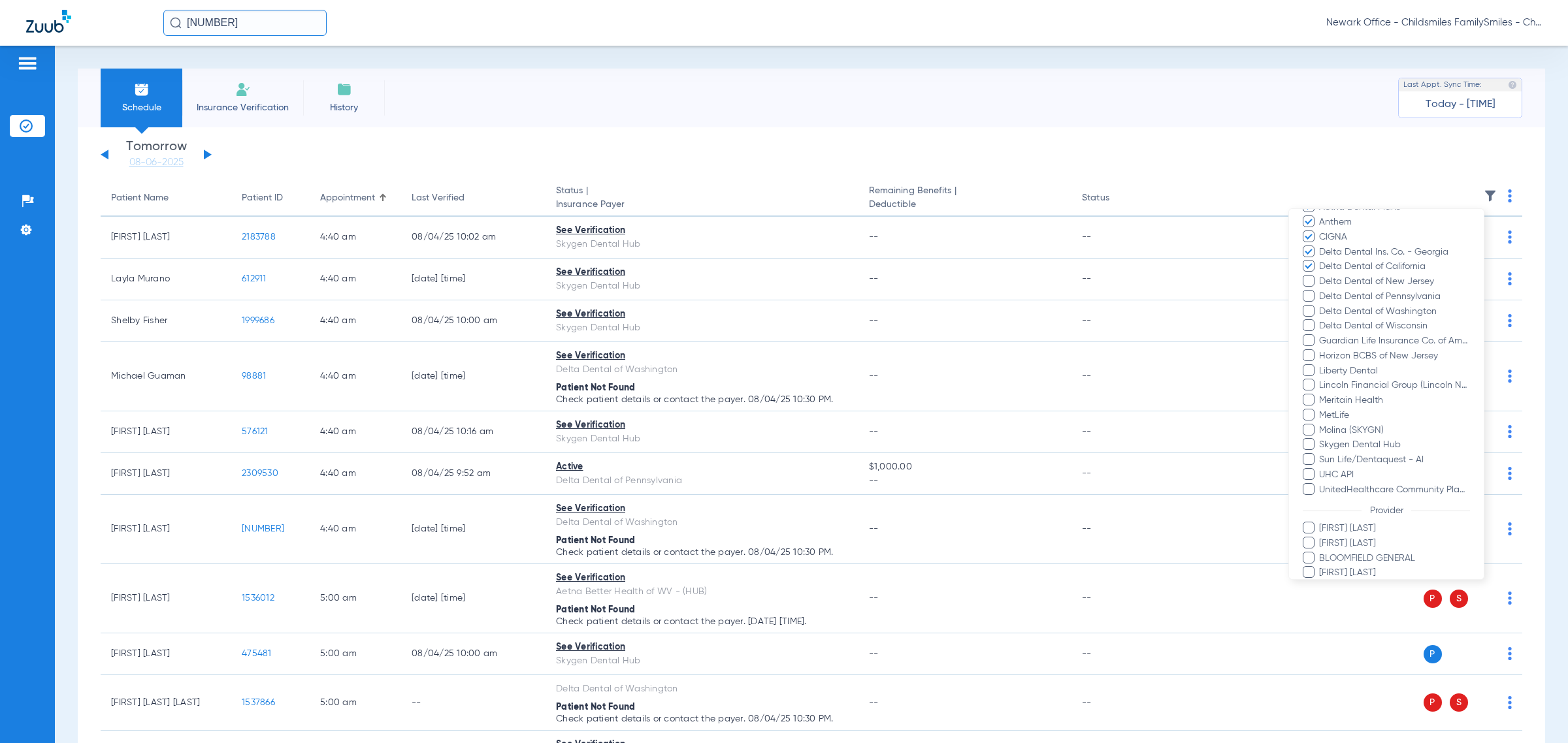 click on "Delta Dental of New Jersey" at bounding box center (1394, 281) 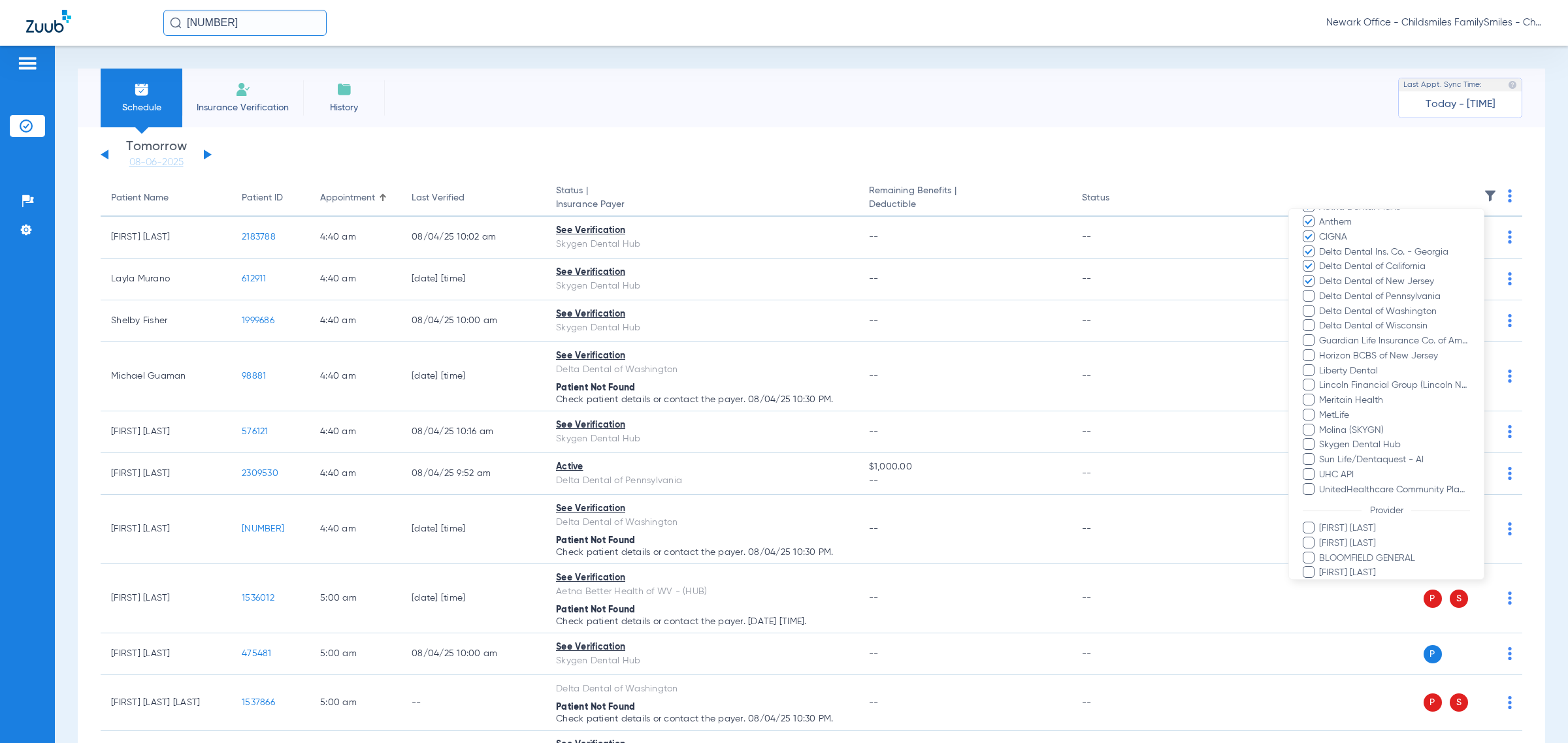 click on "Delta Dental of Pennsylvania" at bounding box center [1394, 296] 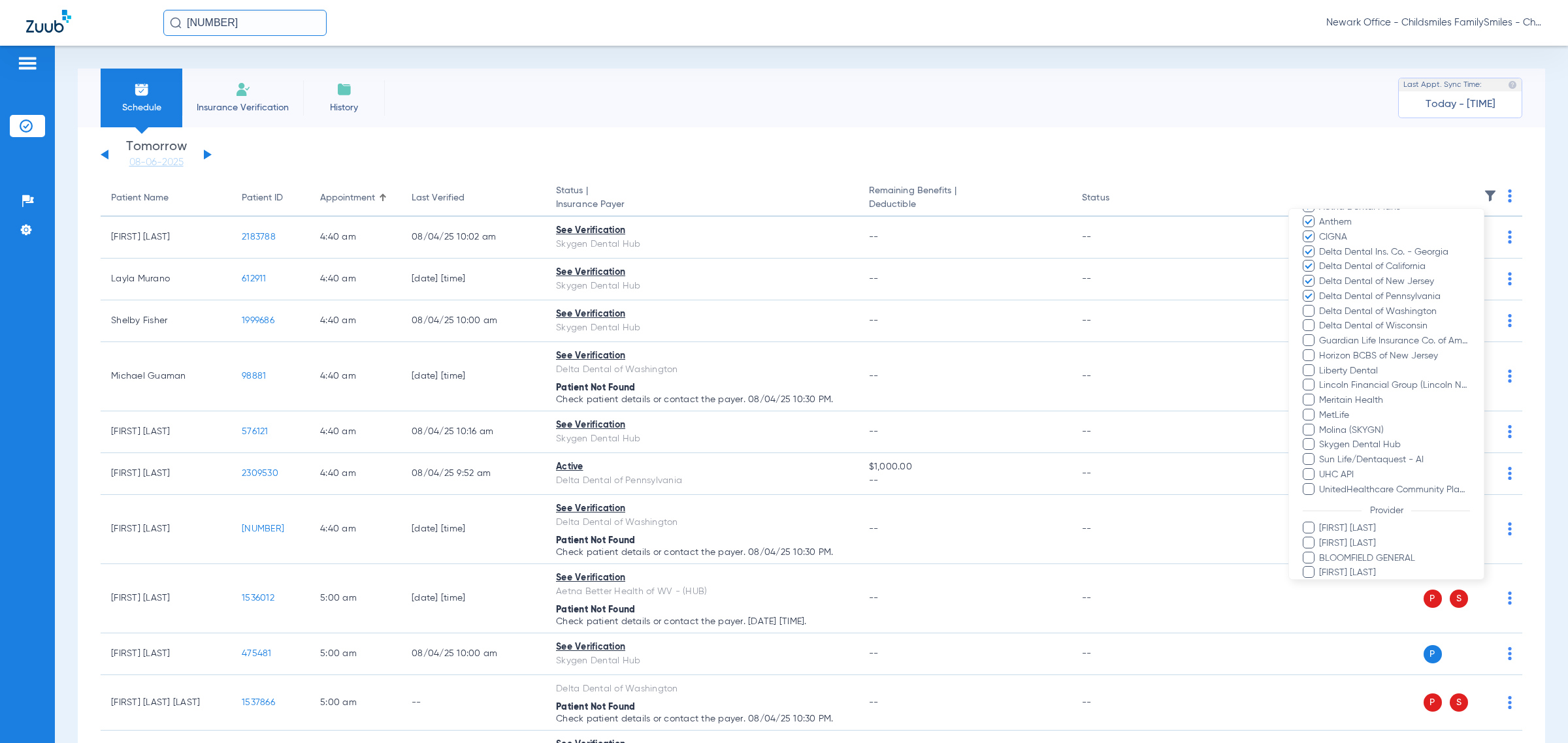 click on "Delta Dental of Wisconsin" at bounding box center [1394, 326] 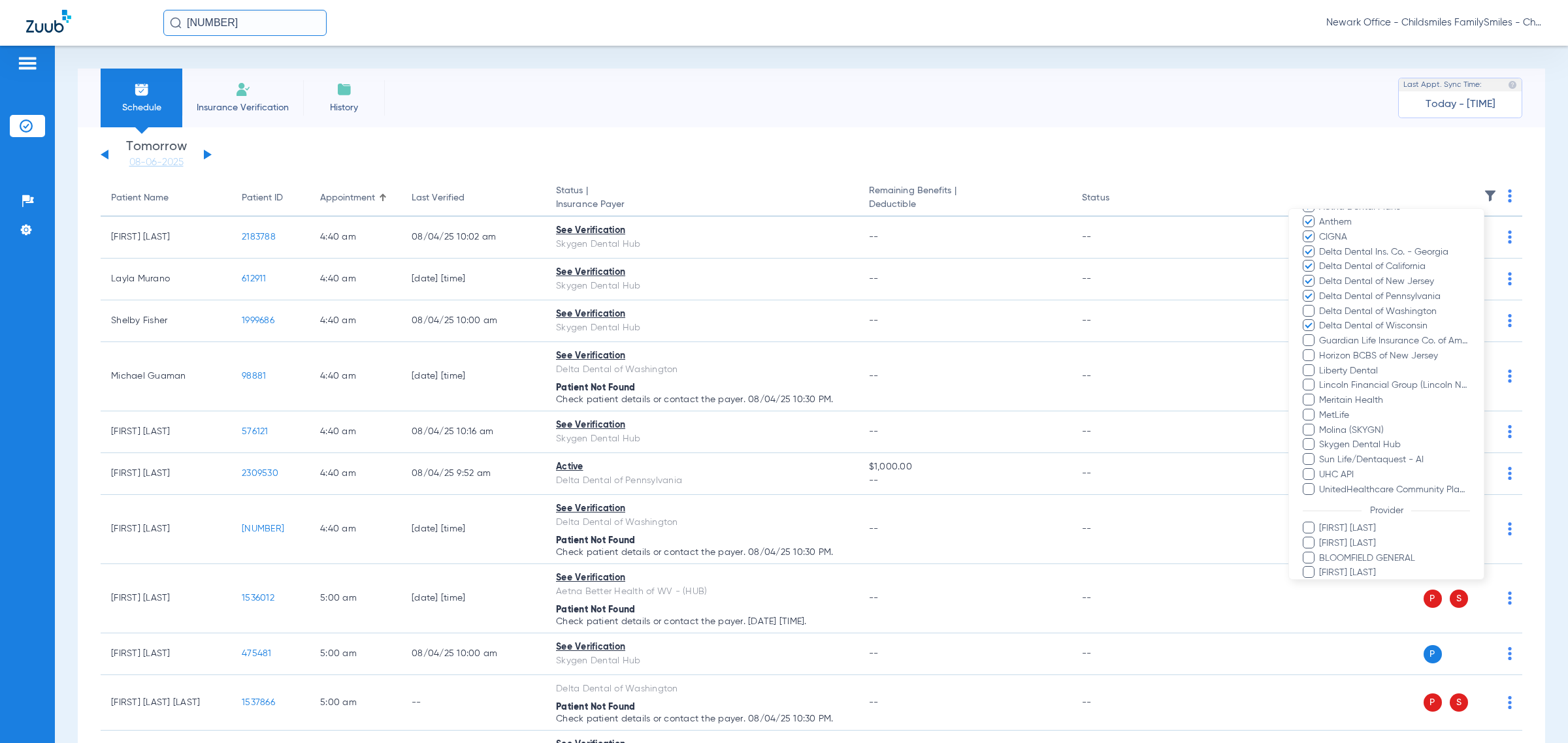 click on "Guardian Life Insurance Co. of America" at bounding box center (1394, 341) 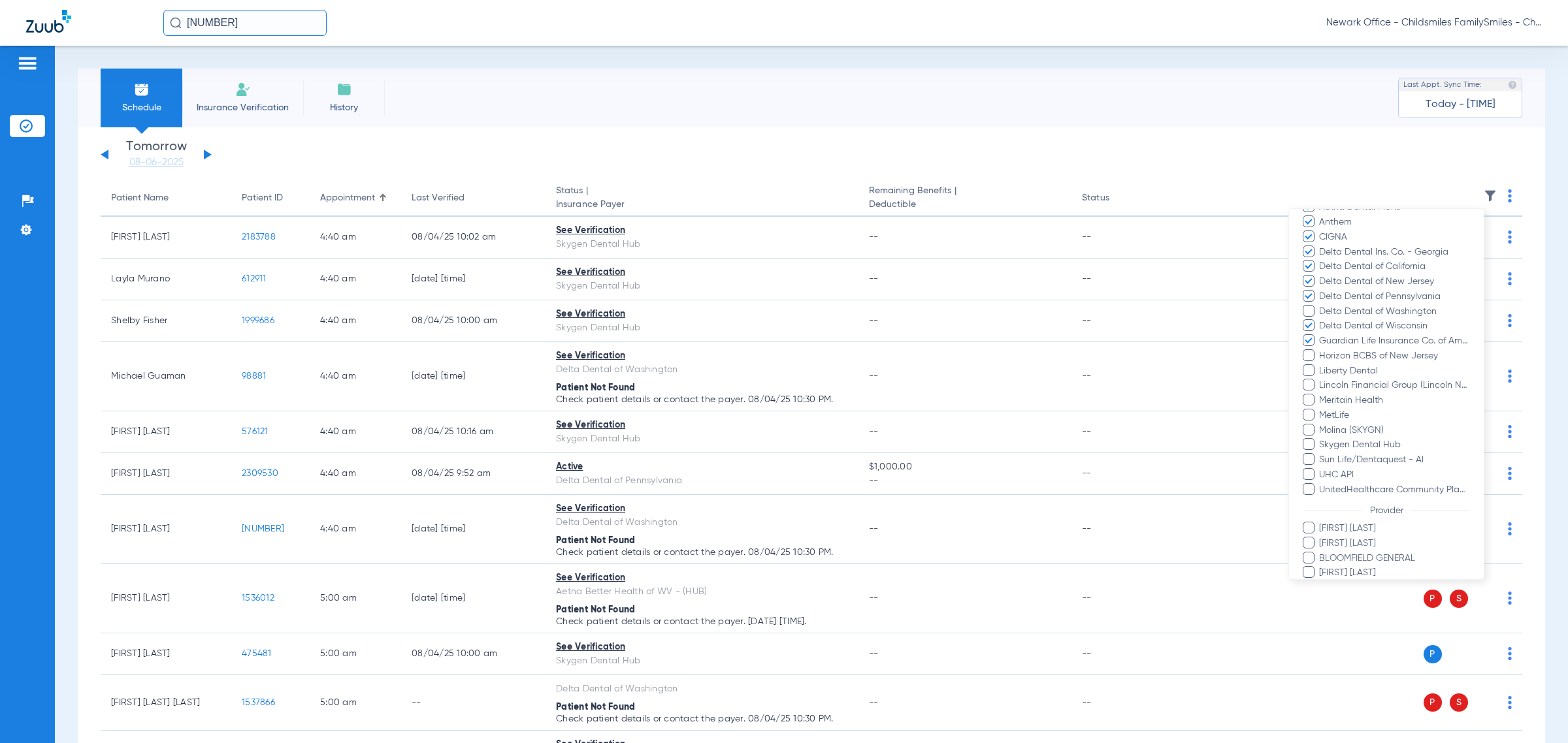 click on "Horizon BCBS of New Jersey" at bounding box center [1394, 356] 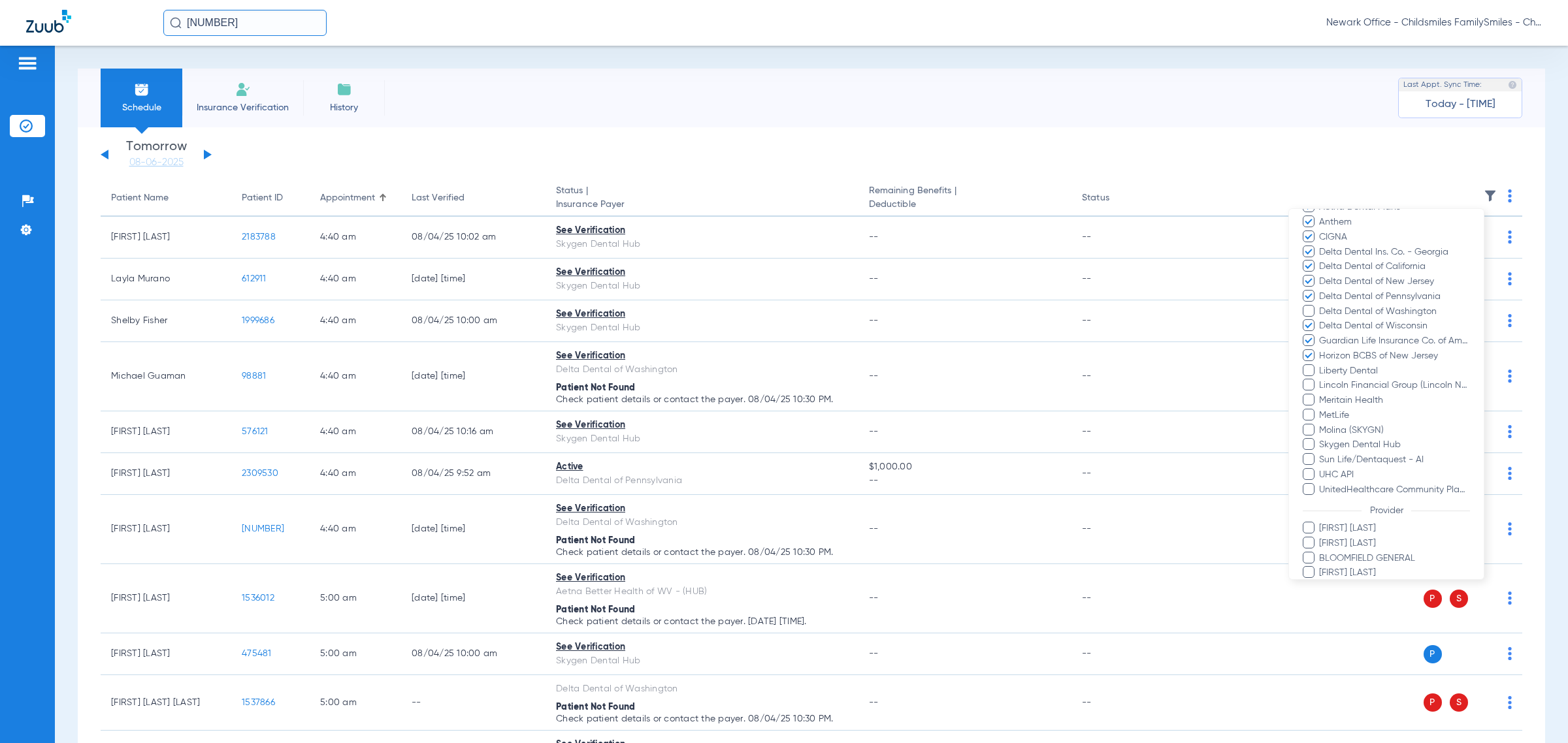 click on "Lincoln Financial Group (Lincoln National Life)" at bounding box center [1394, 385] 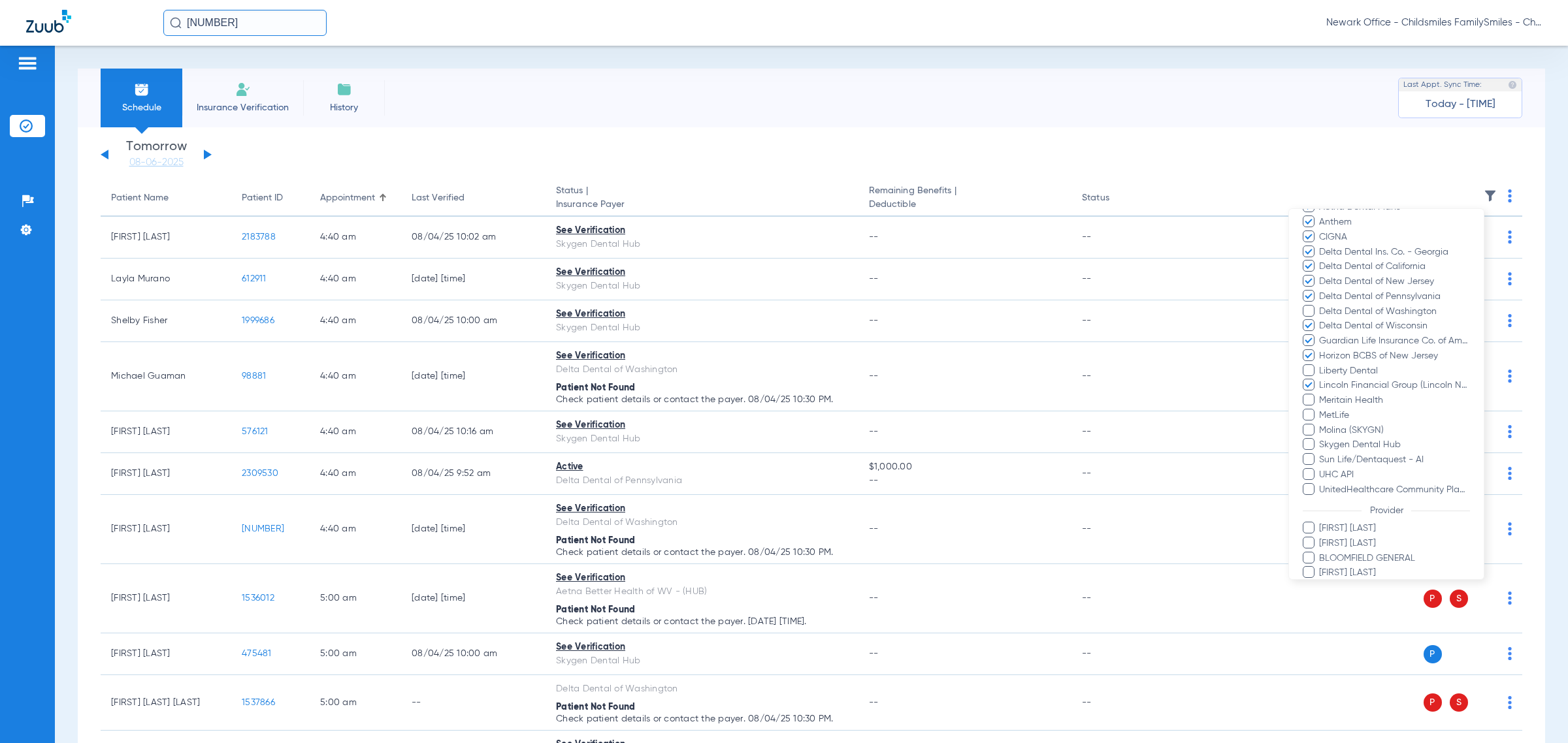 click on "MetLife" at bounding box center [1394, 415] 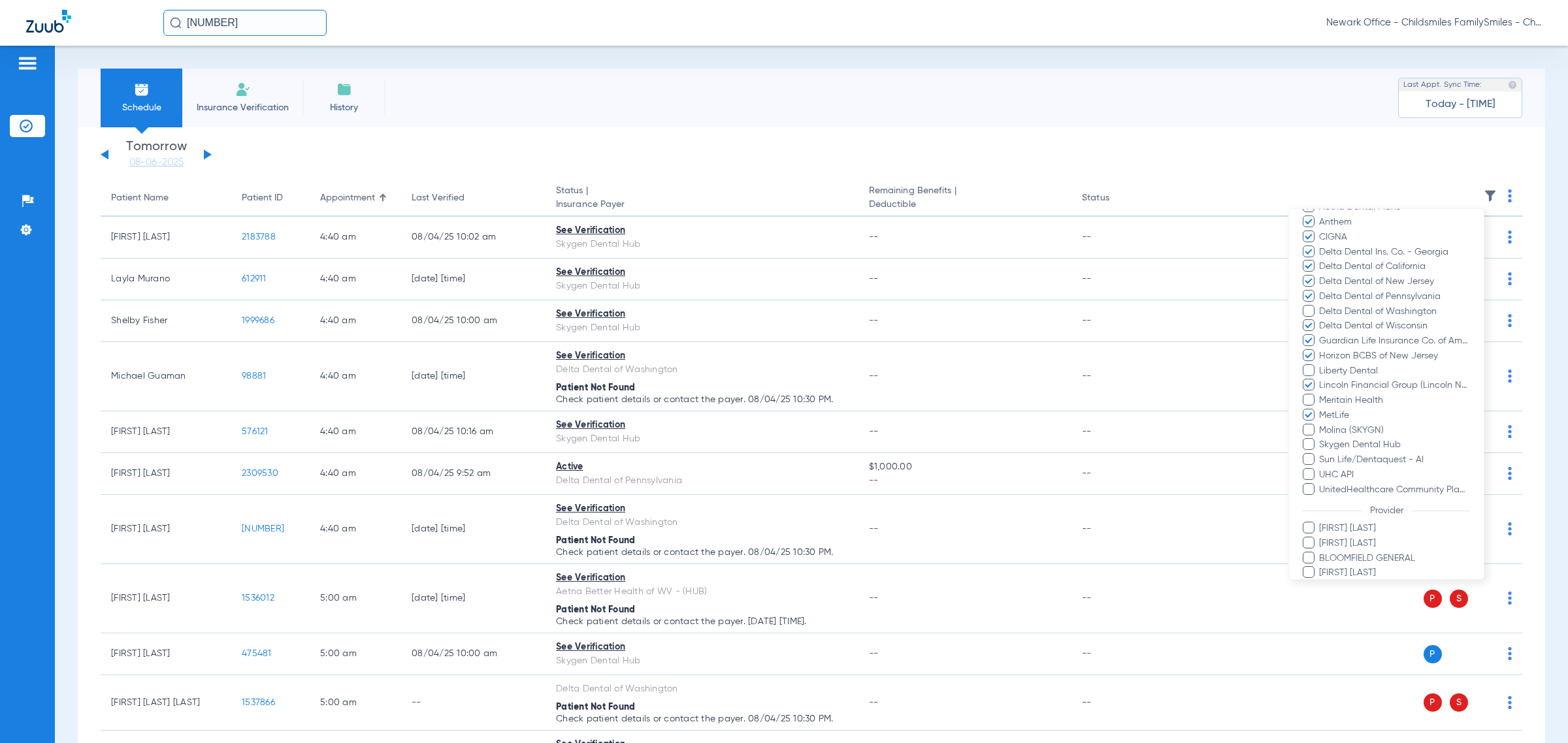 click on "Skygen Dental Hub" at bounding box center (1394, 445) 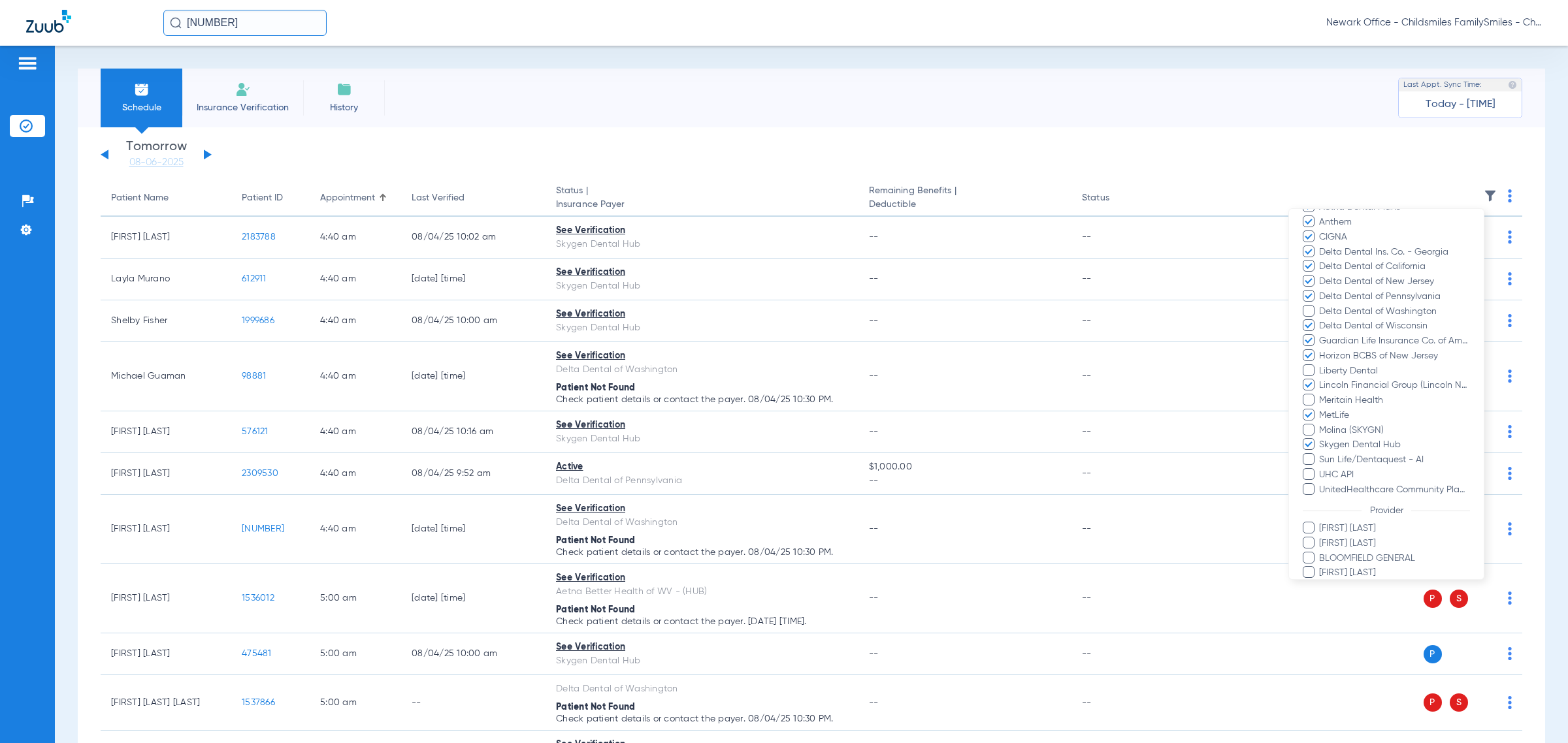 click on "Skygen Dental Hub" at bounding box center (1394, 445) 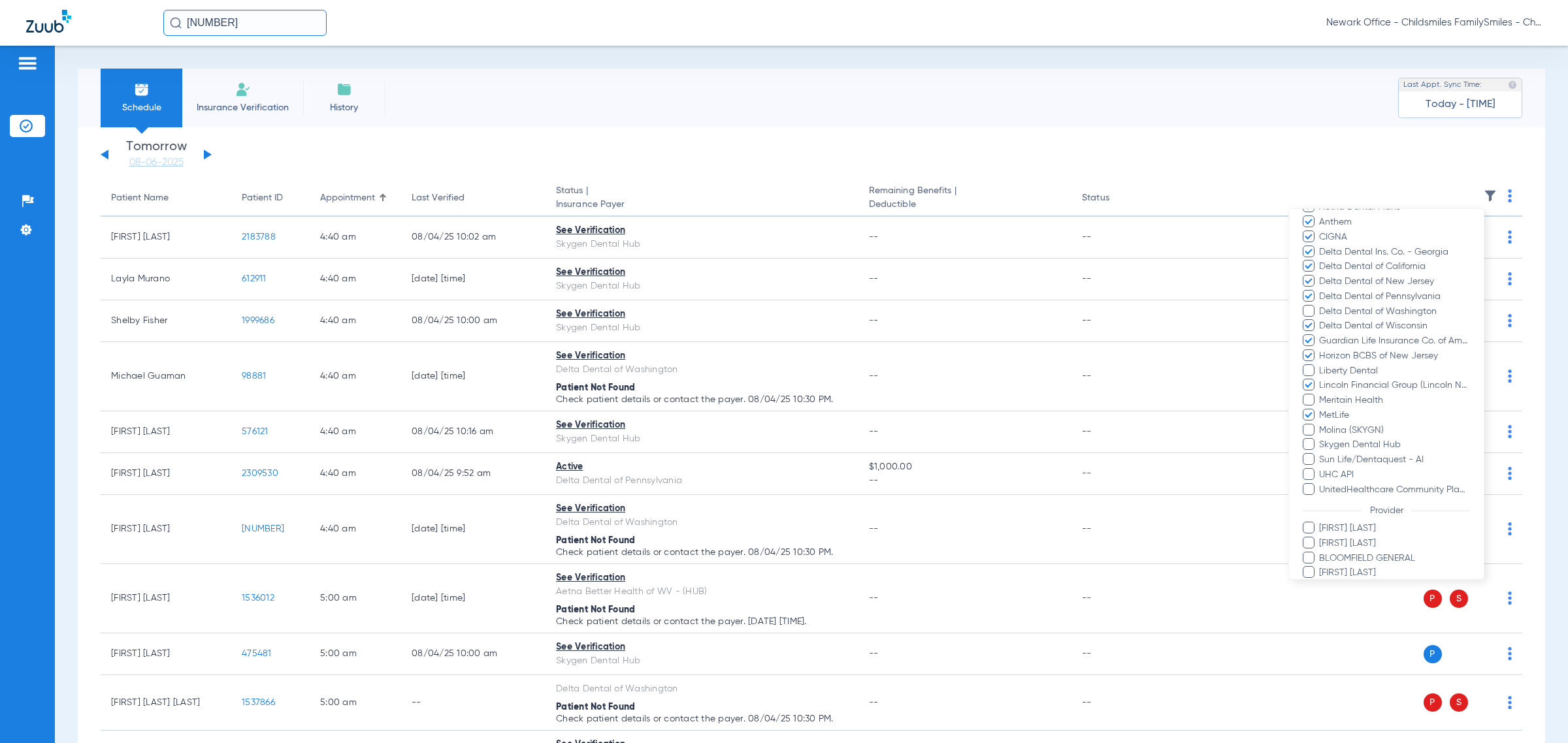 click on "Sun Life/Dentaquest - AI" at bounding box center [1394, 460] 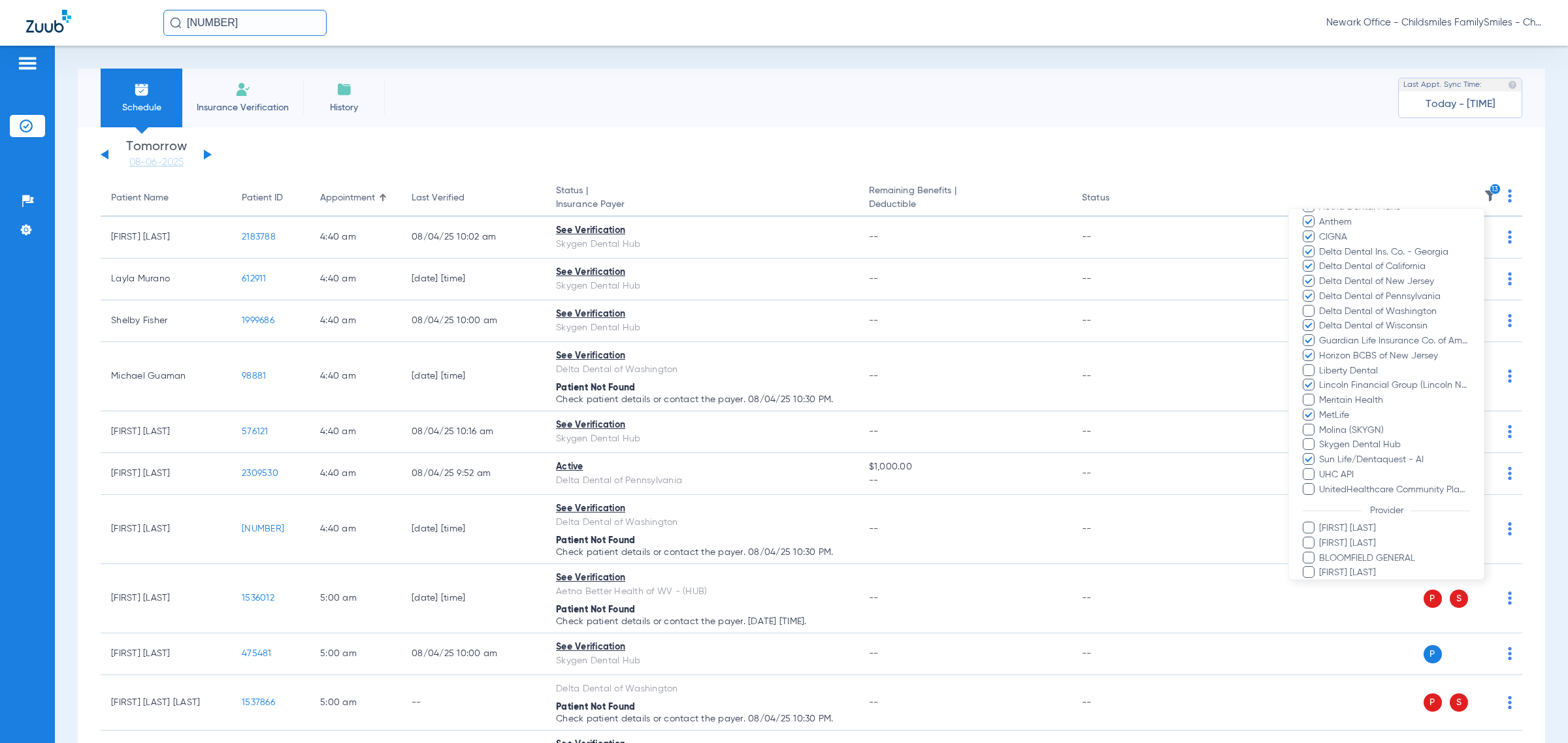 scroll, scrollTop: 326, scrollLeft: 0, axis: vertical 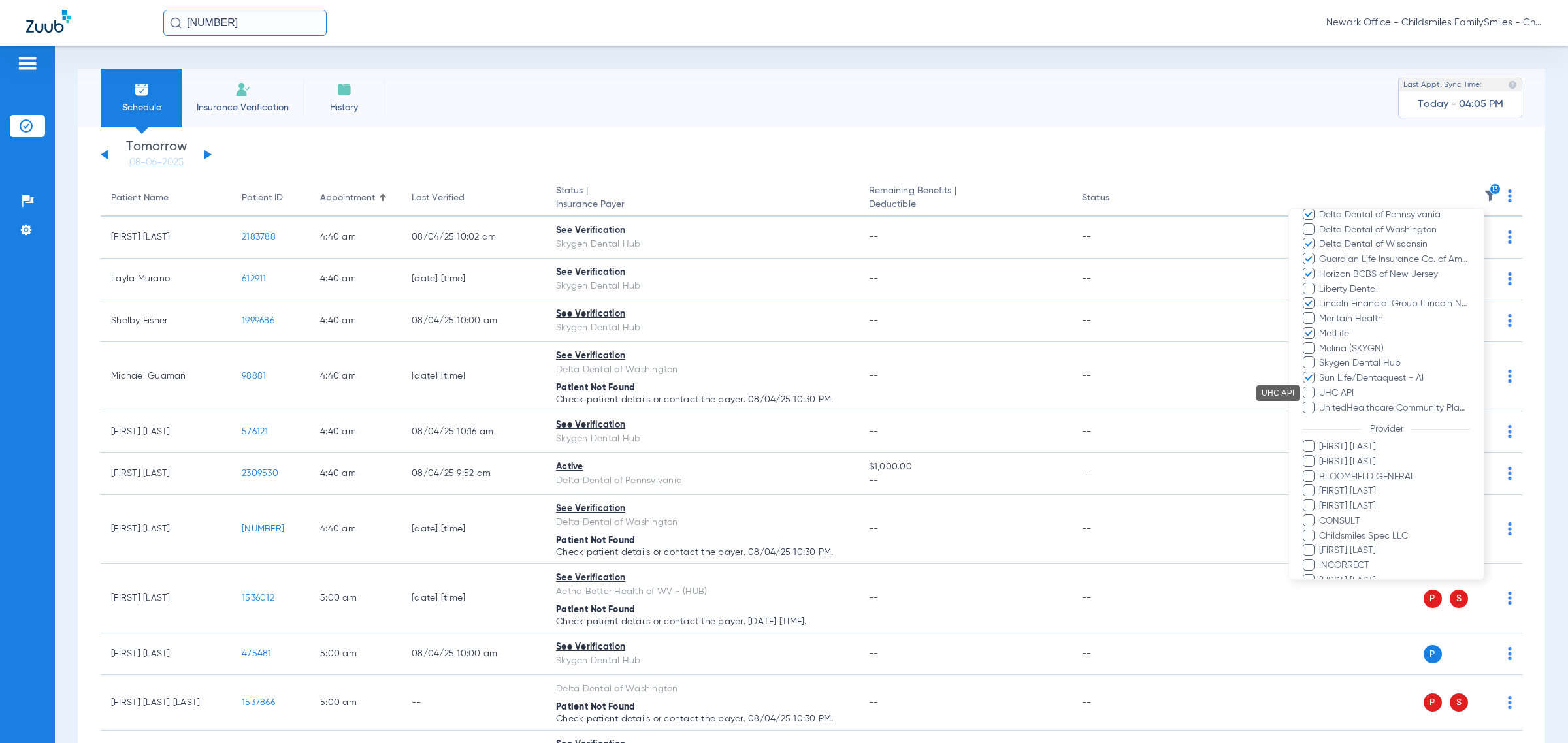 drag, startPoint x: 1344, startPoint y: 392, endPoint x: 1412, endPoint y: 477, distance: 108.85311 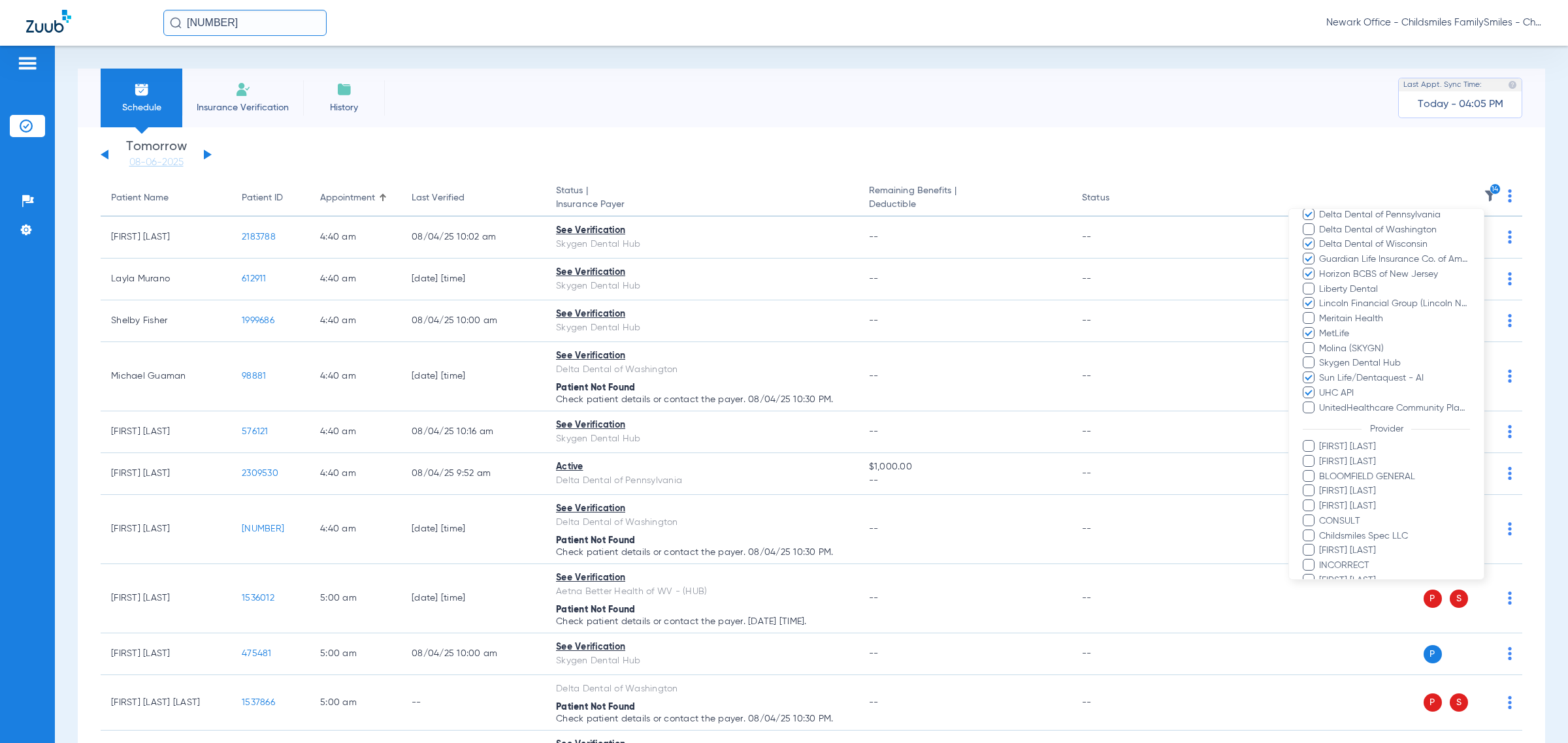 scroll, scrollTop: 517, scrollLeft: 0, axis: vertical 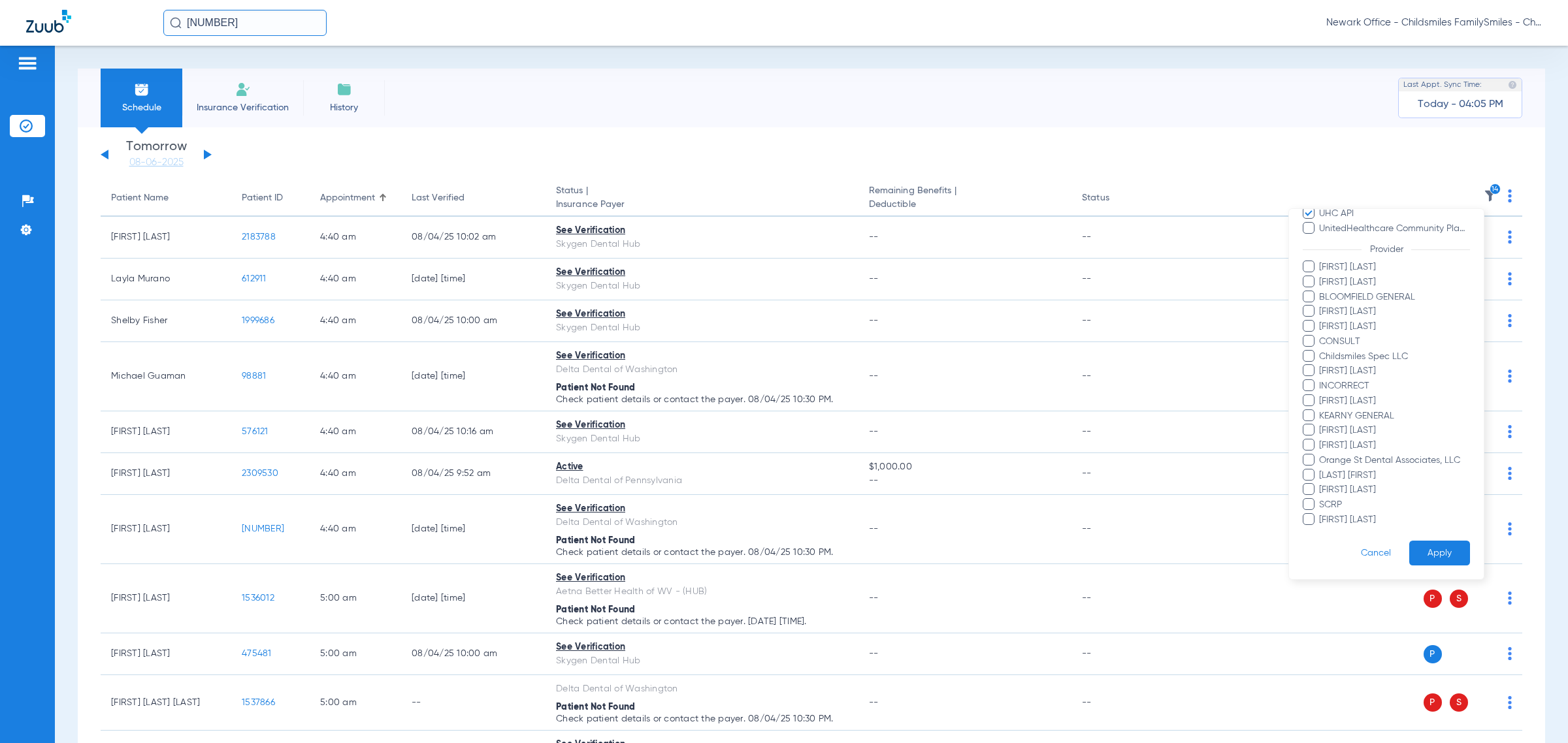 click on "Apply" at bounding box center (1439, 553) 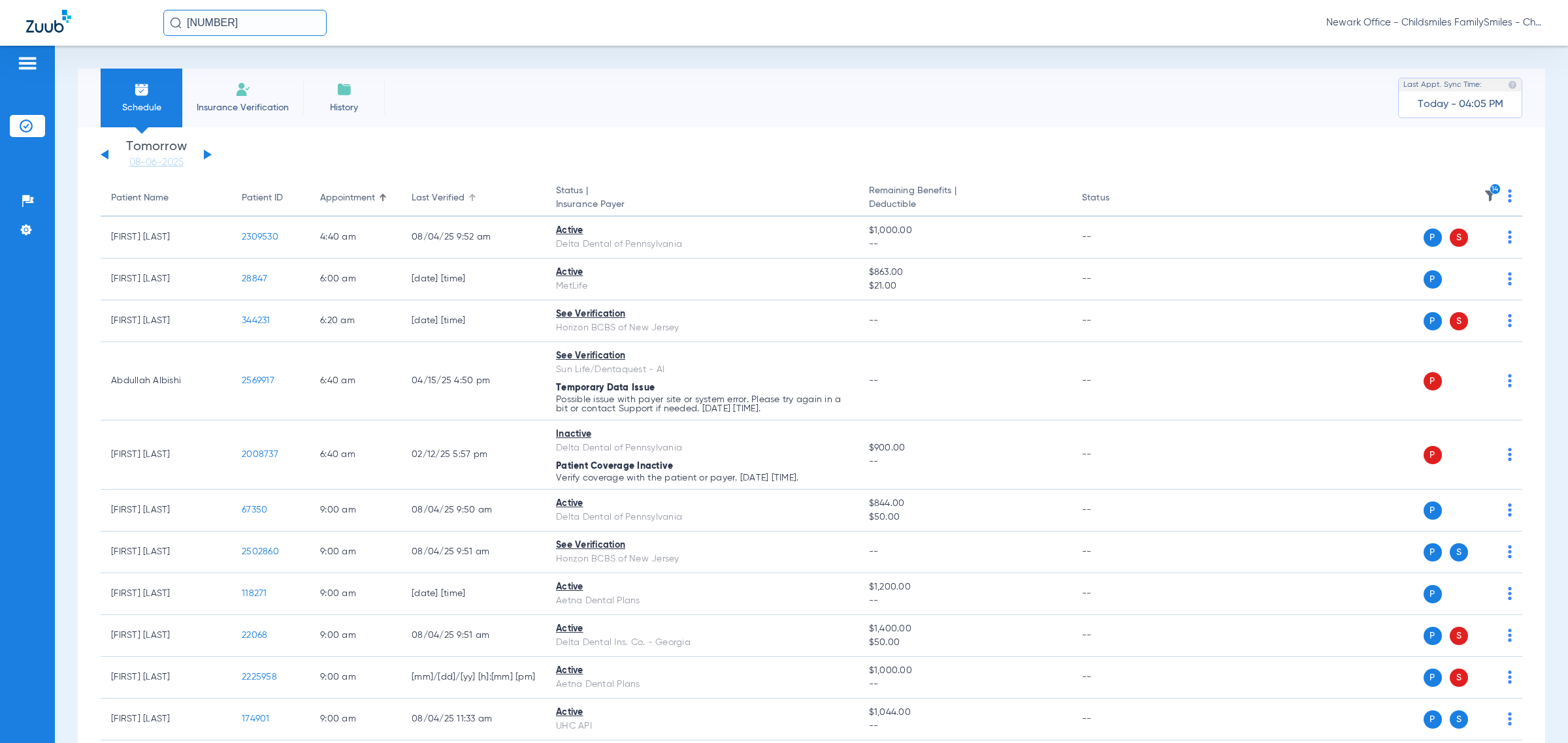 click on "Last Verified" 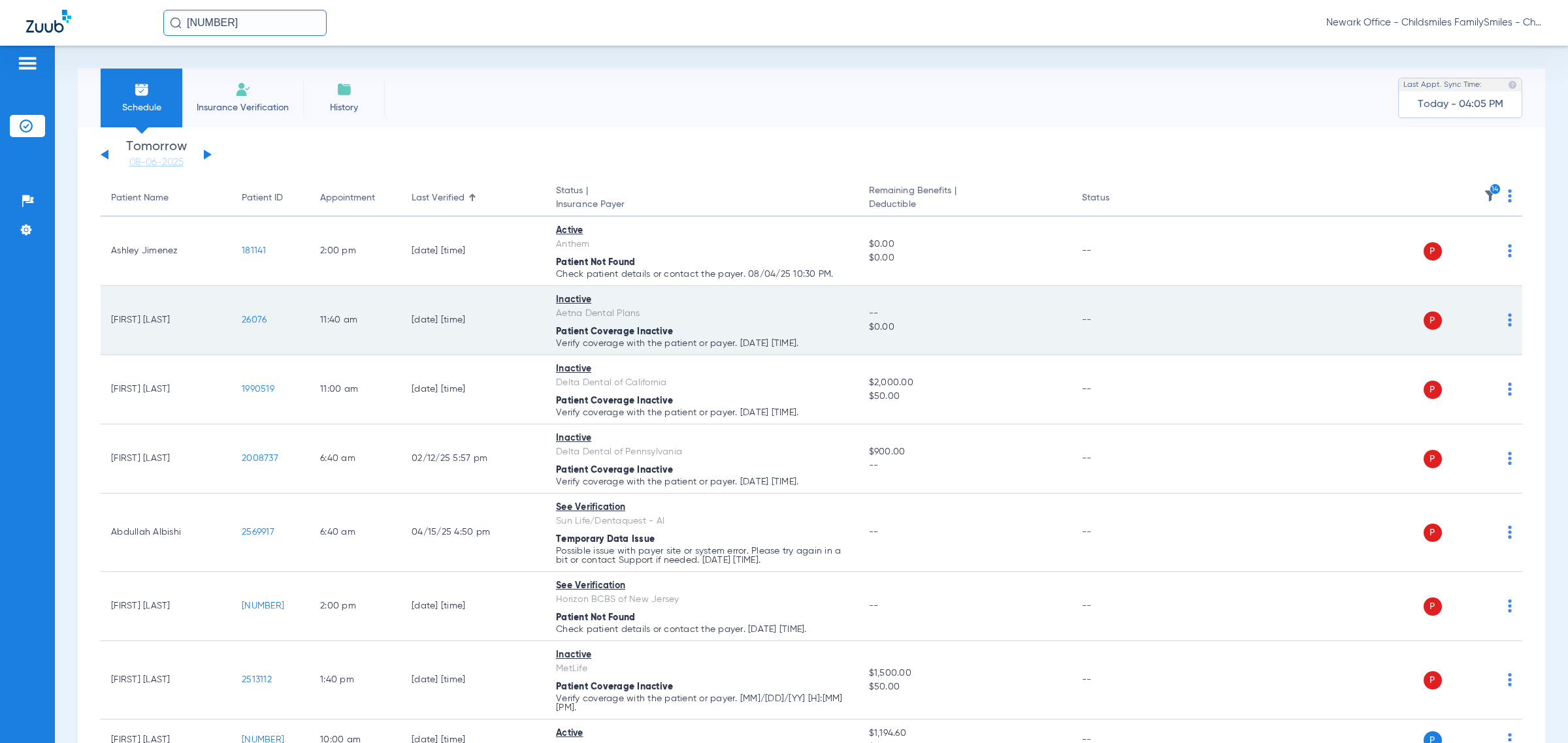 click 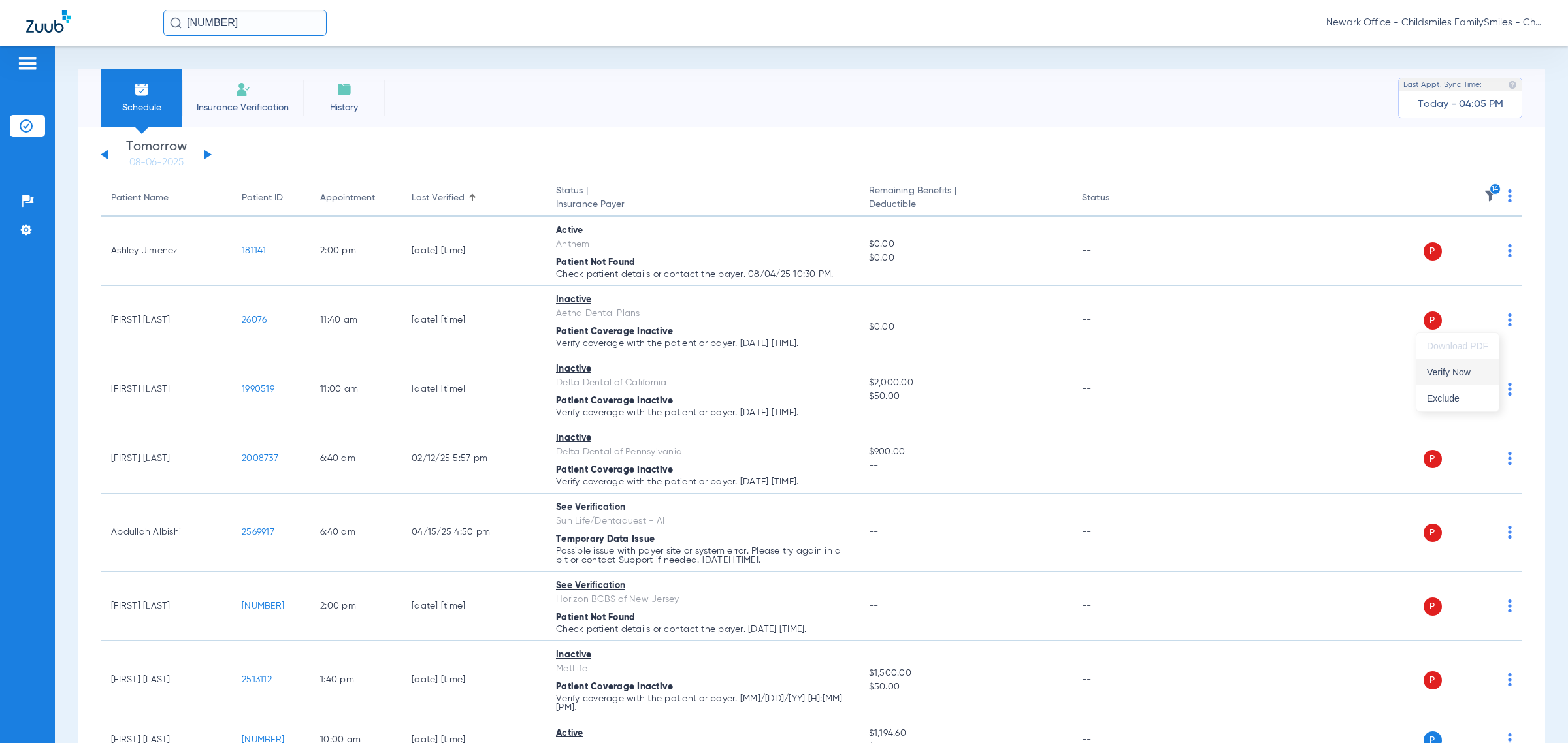 click on "Verify Now" at bounding box center [1458, 372] 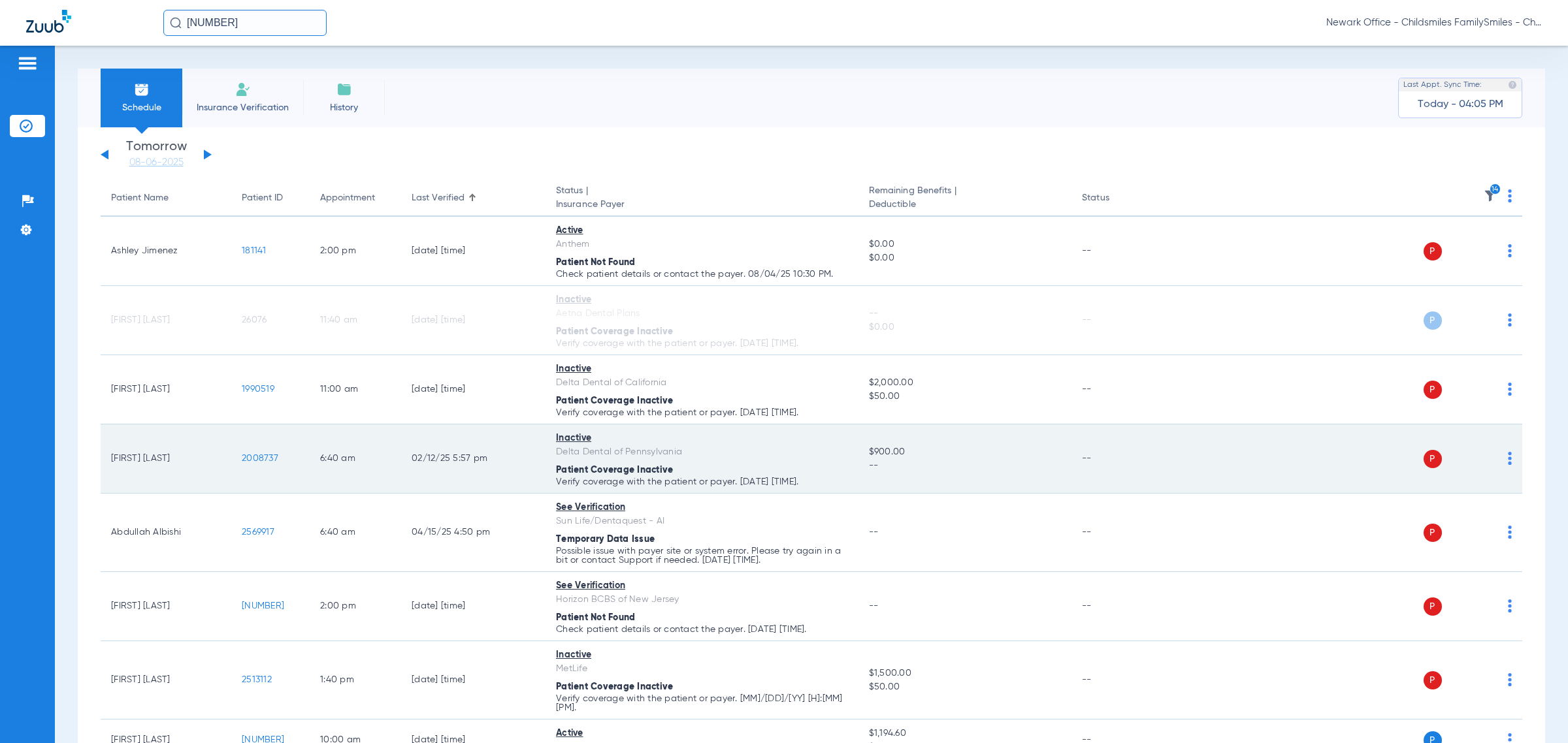 scroll, scrollTop: 163, scrollLeft: 0, axis: vertical 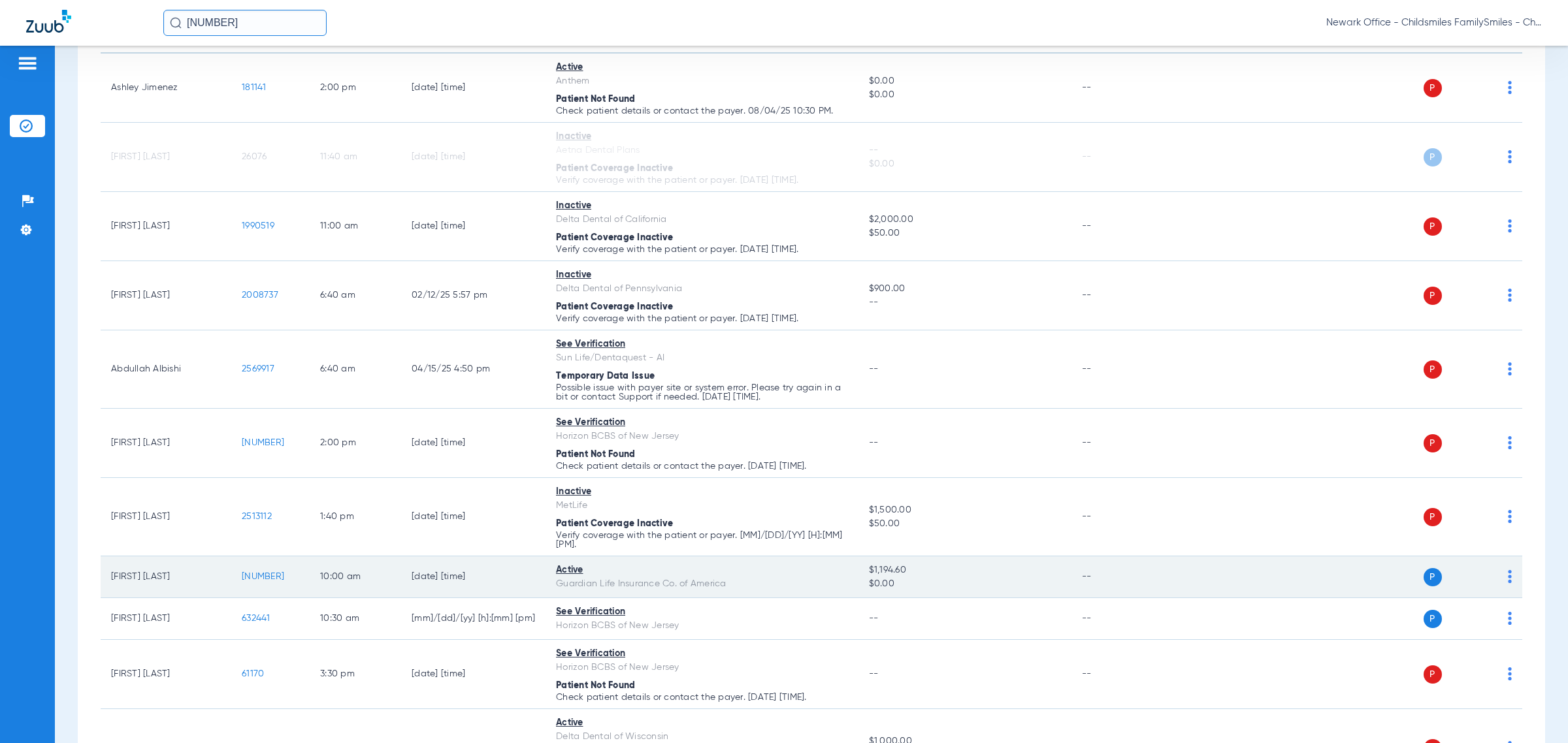 click 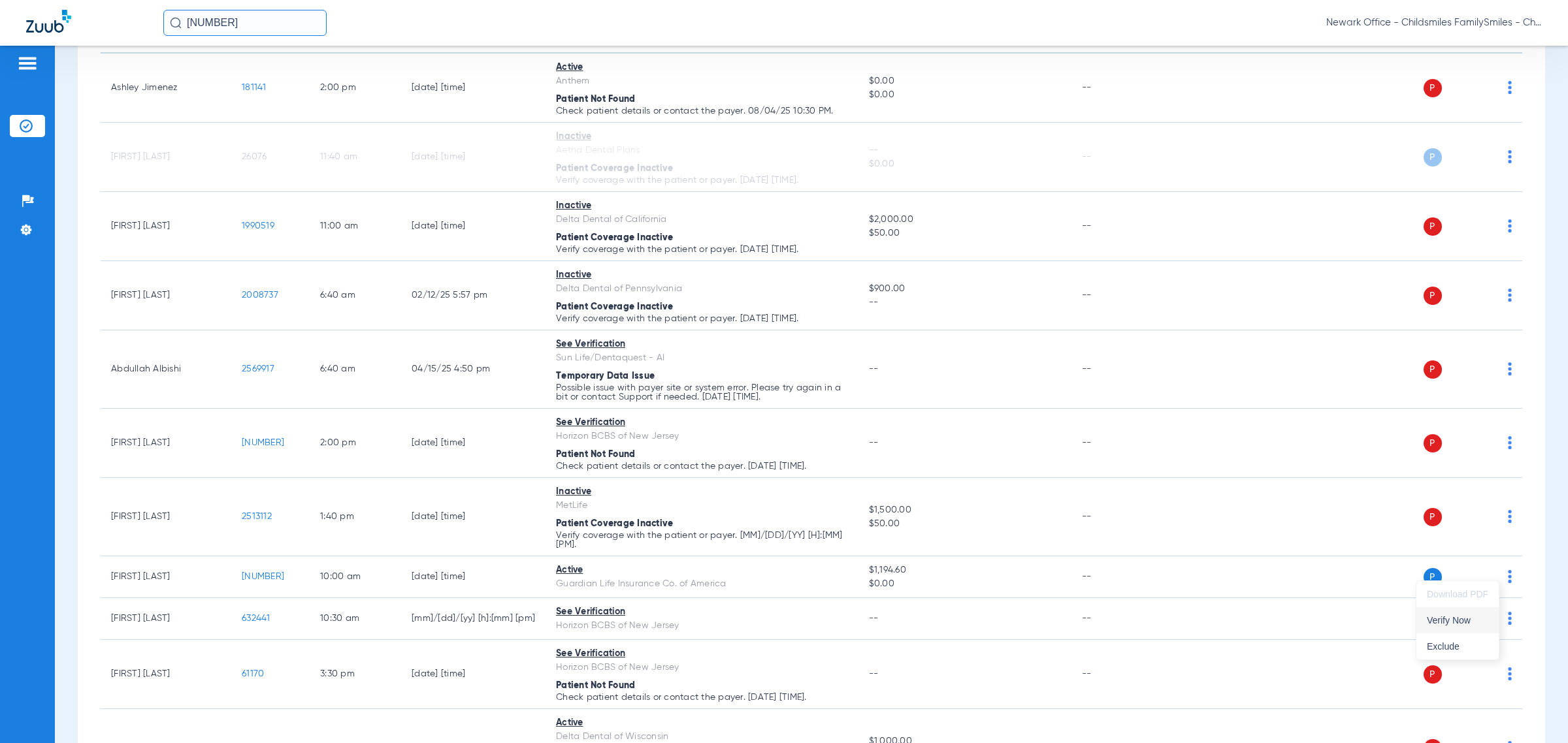 click on "Verify Now" at bounding box center [1458, 620] 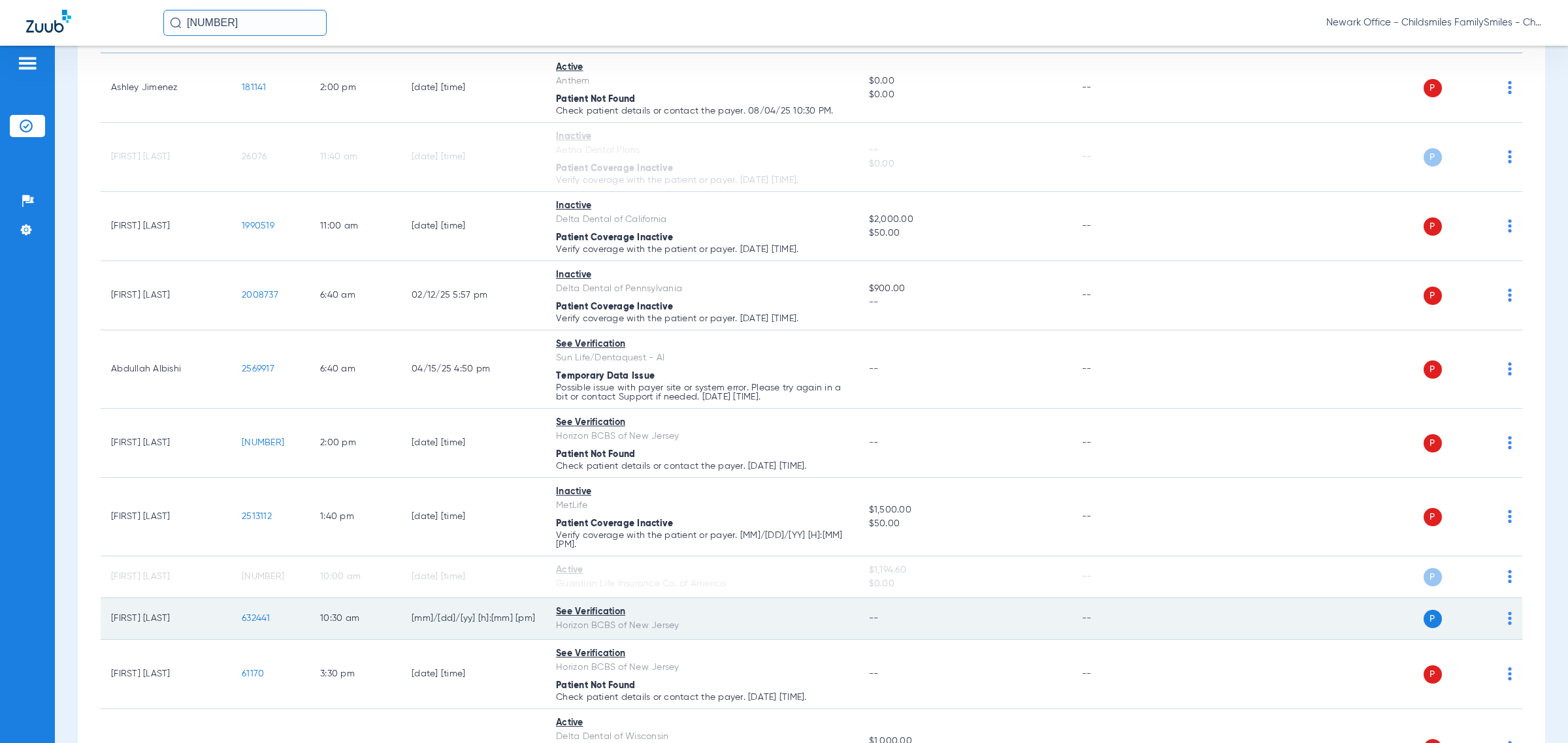 click 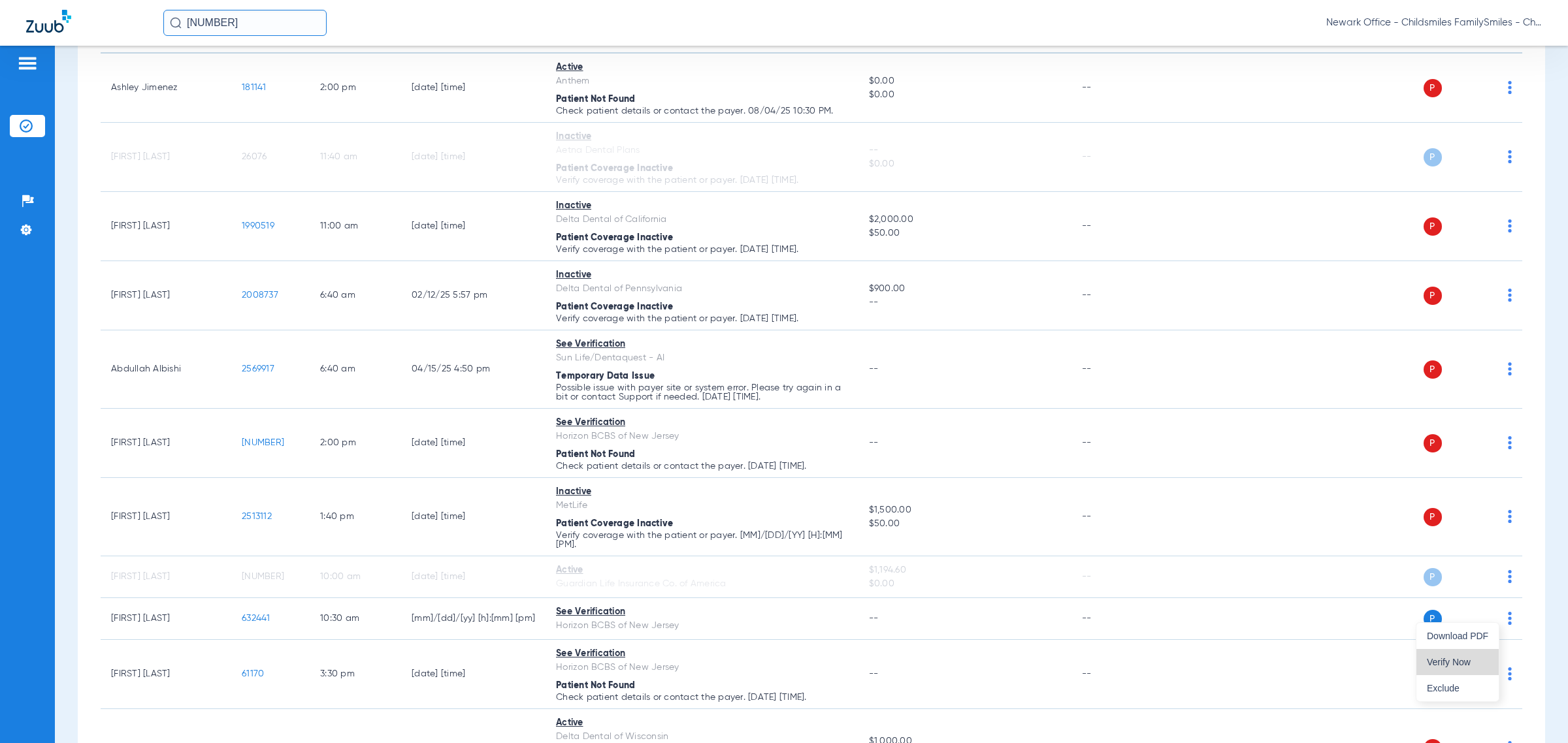 click on "Verify Now" at bounding box center (1458, 662) 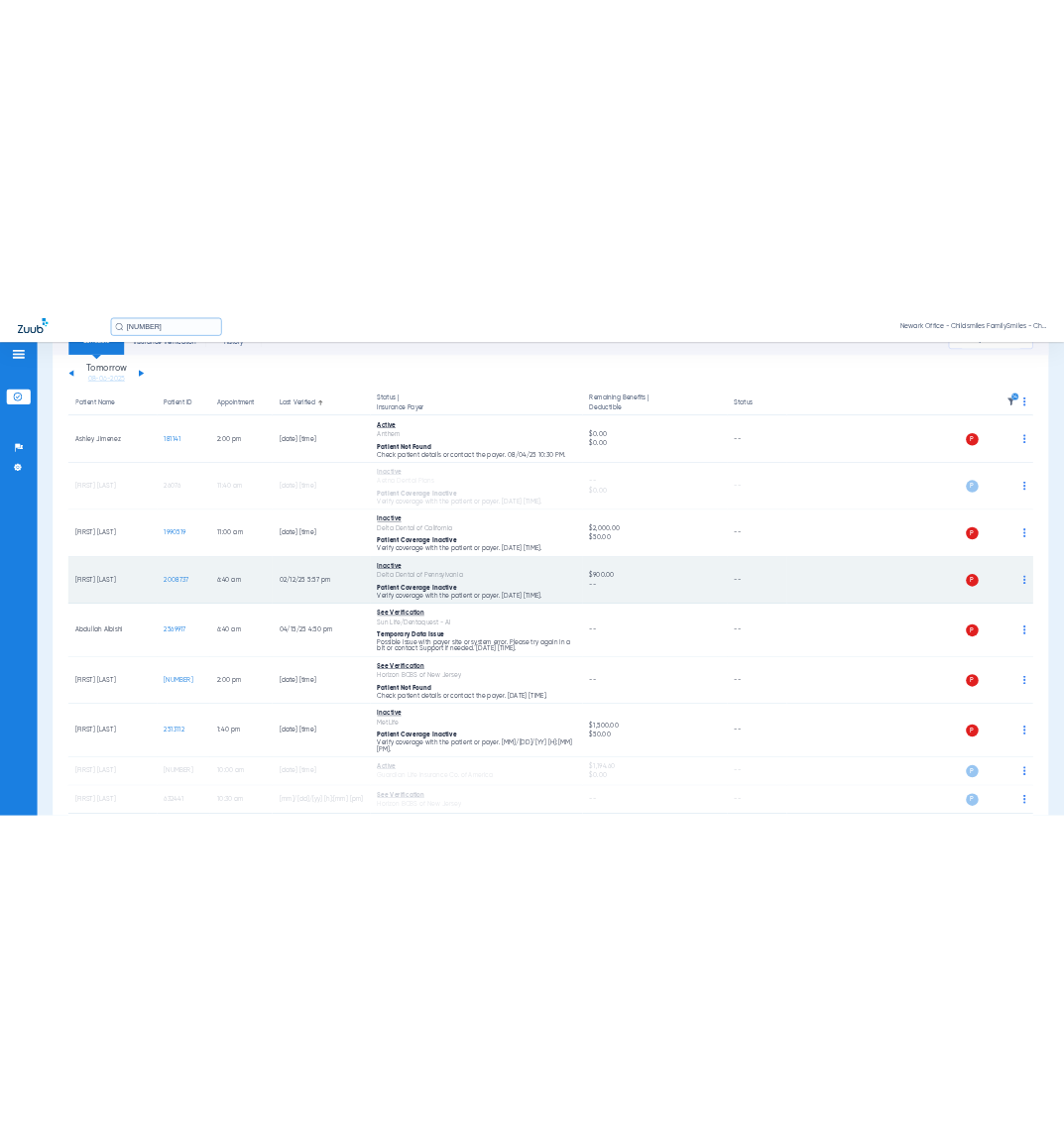 scroll, scrollTop: 0, scrollLeft: 0, axis: both 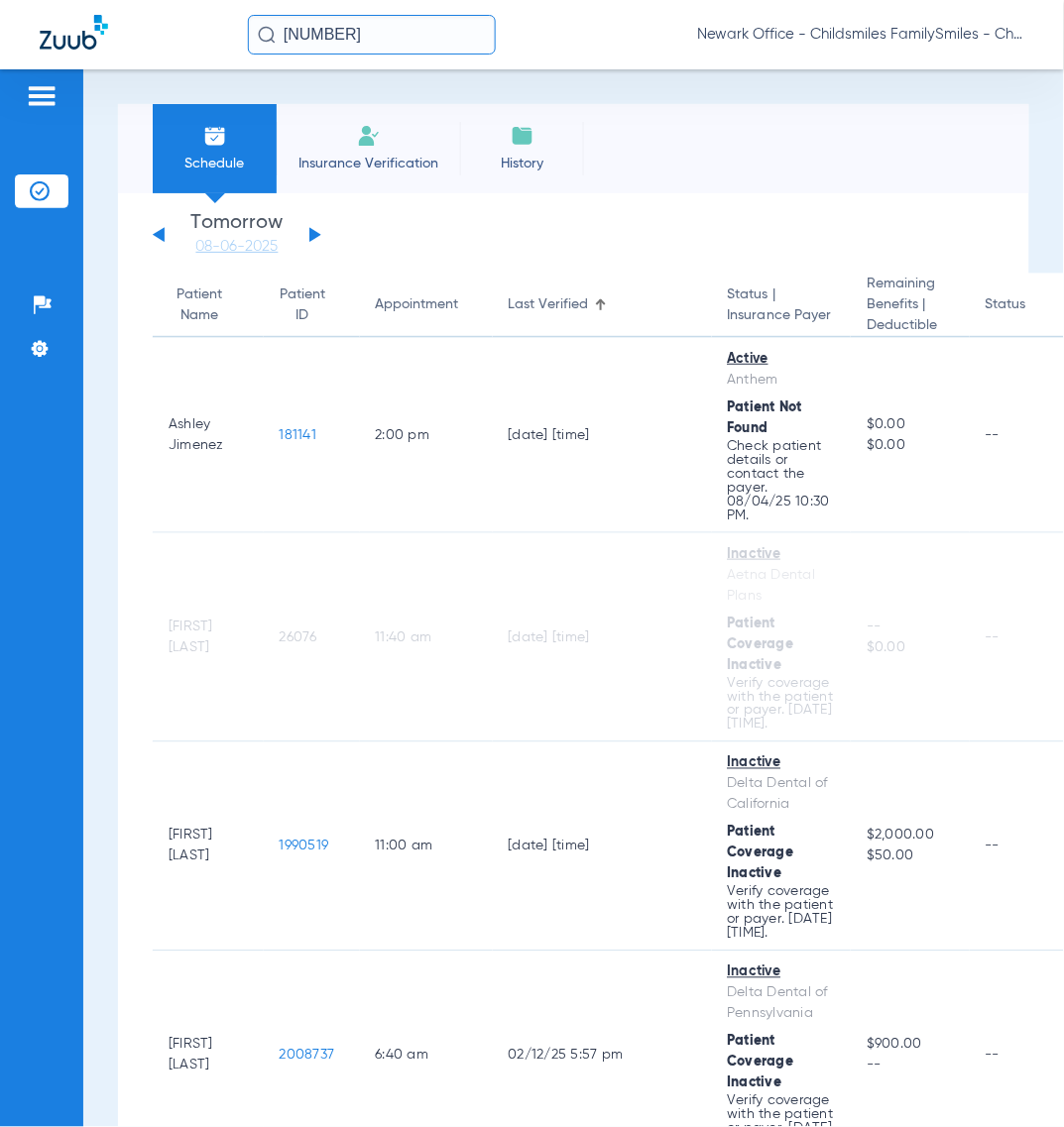 click on "[NUMBER]" 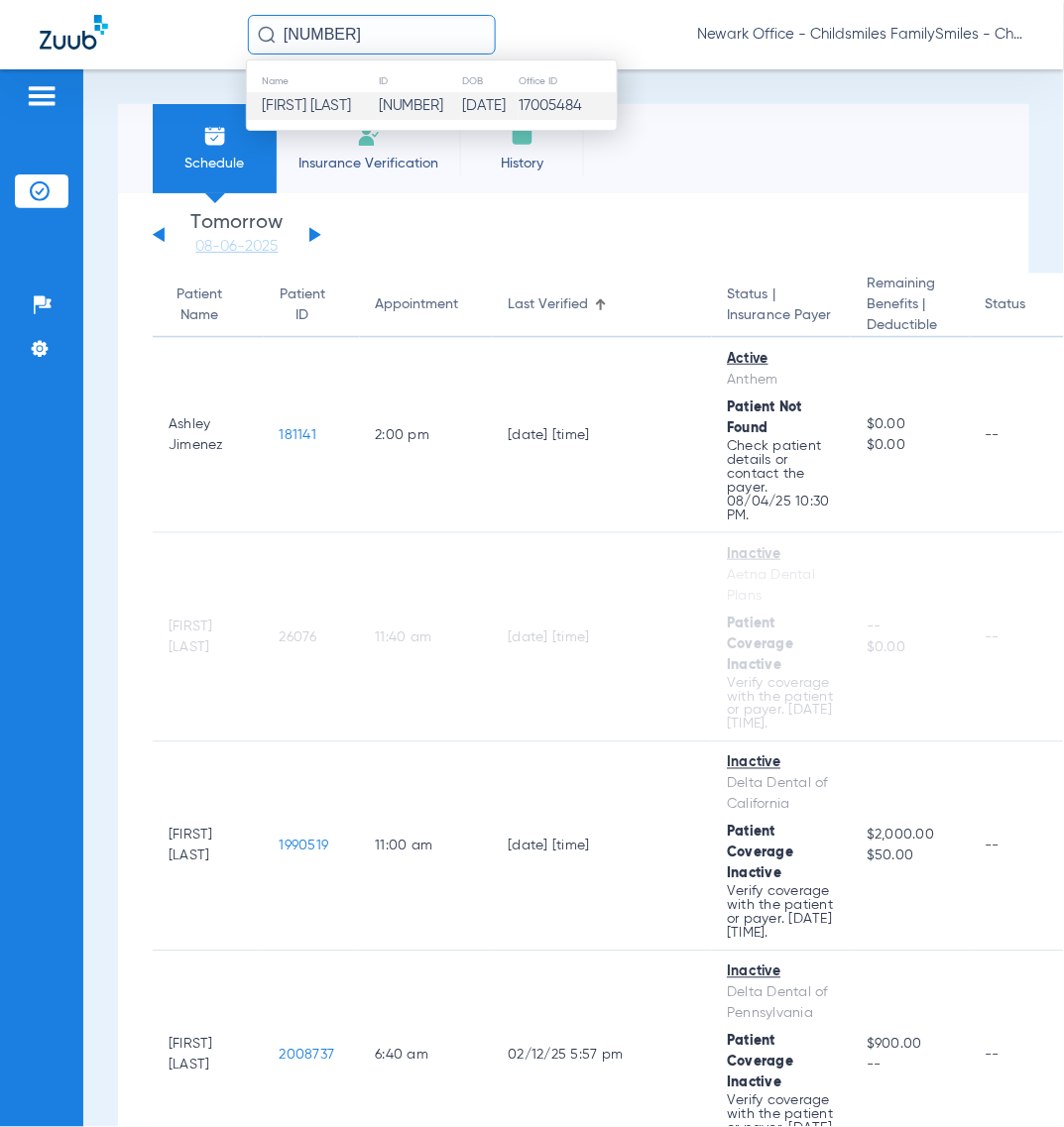 click on "[FIRST] [LAST]" 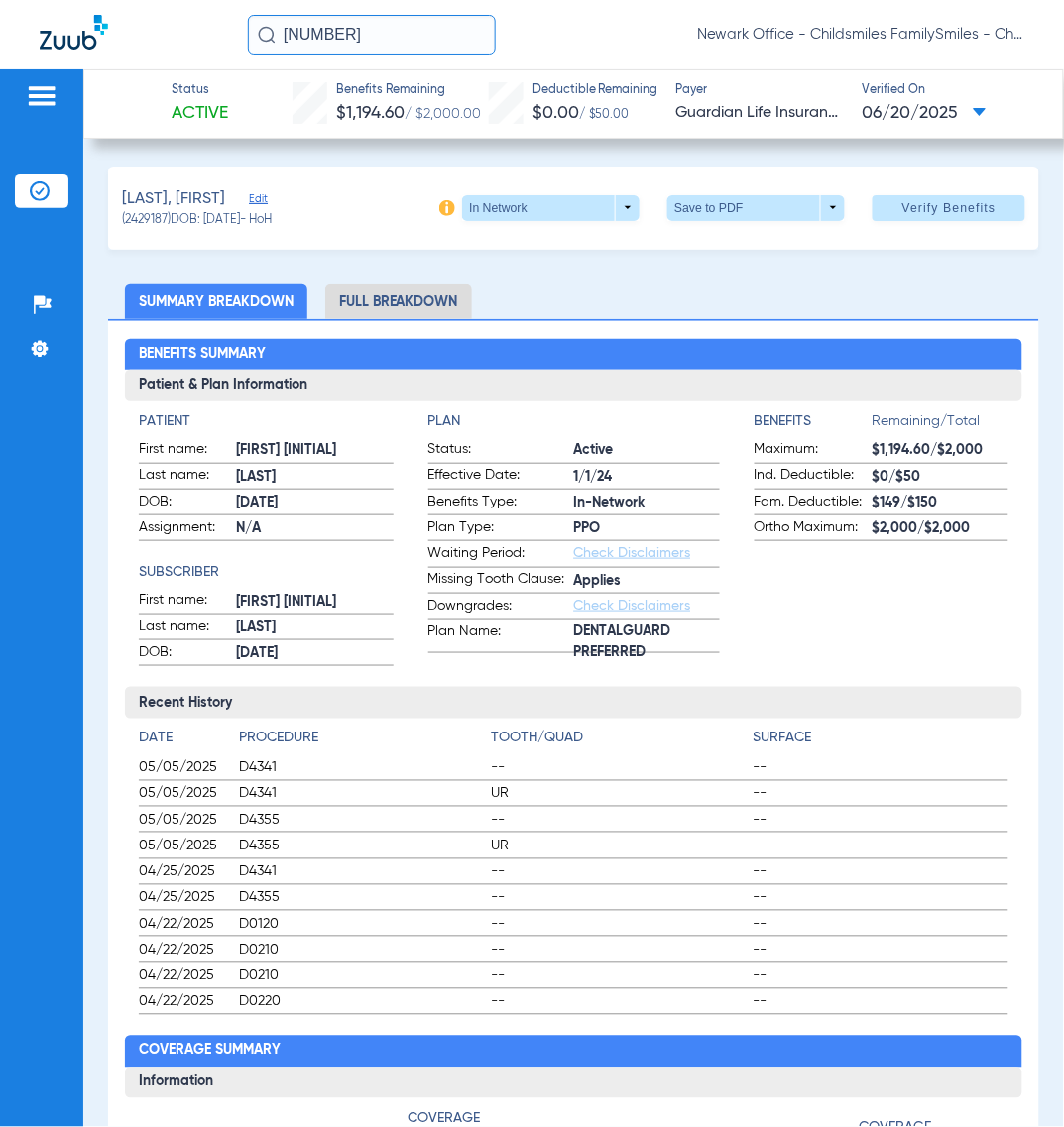 click on "Edit" 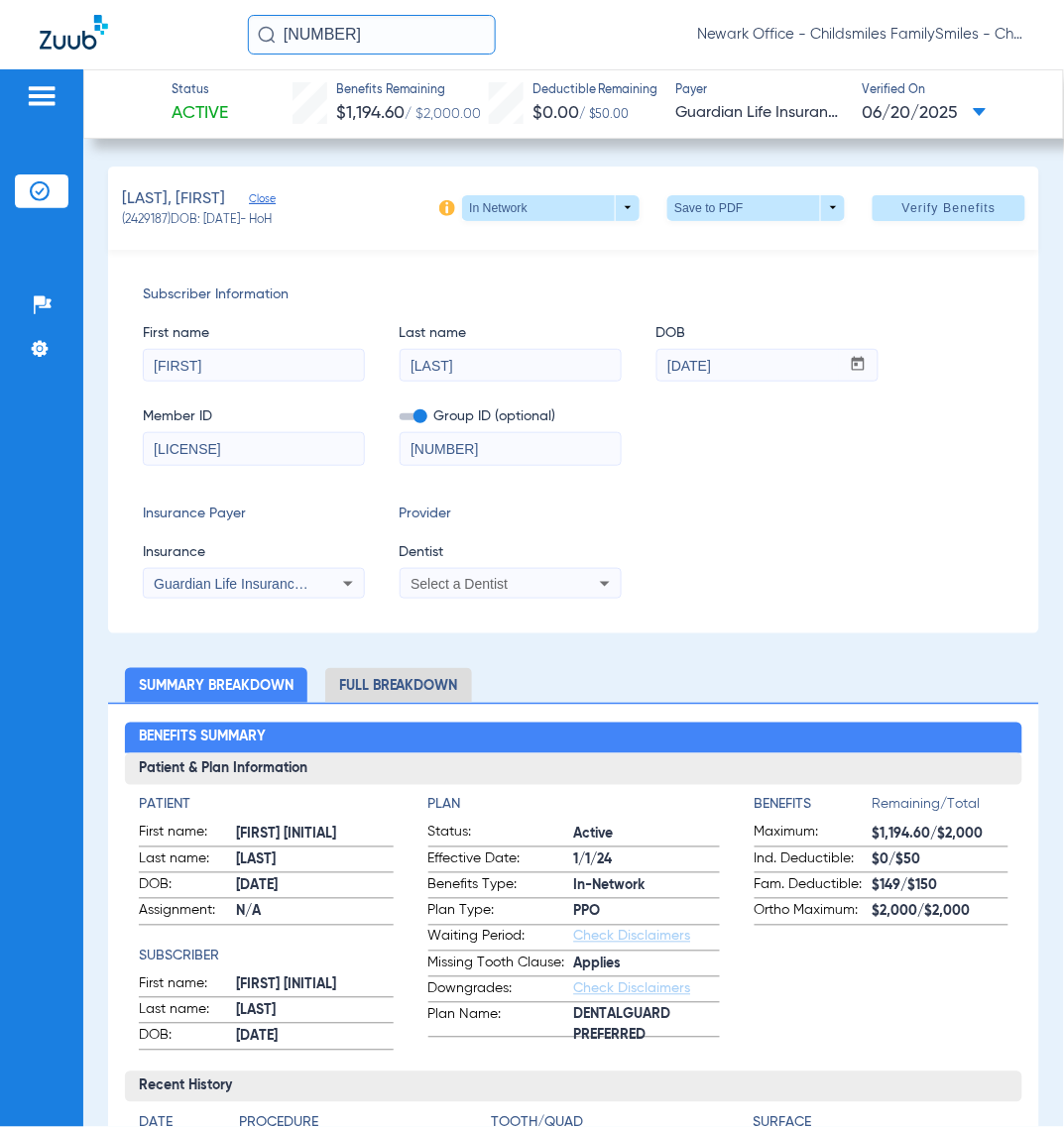 click on "Select a Dentist" at bounding box center [490, 584] 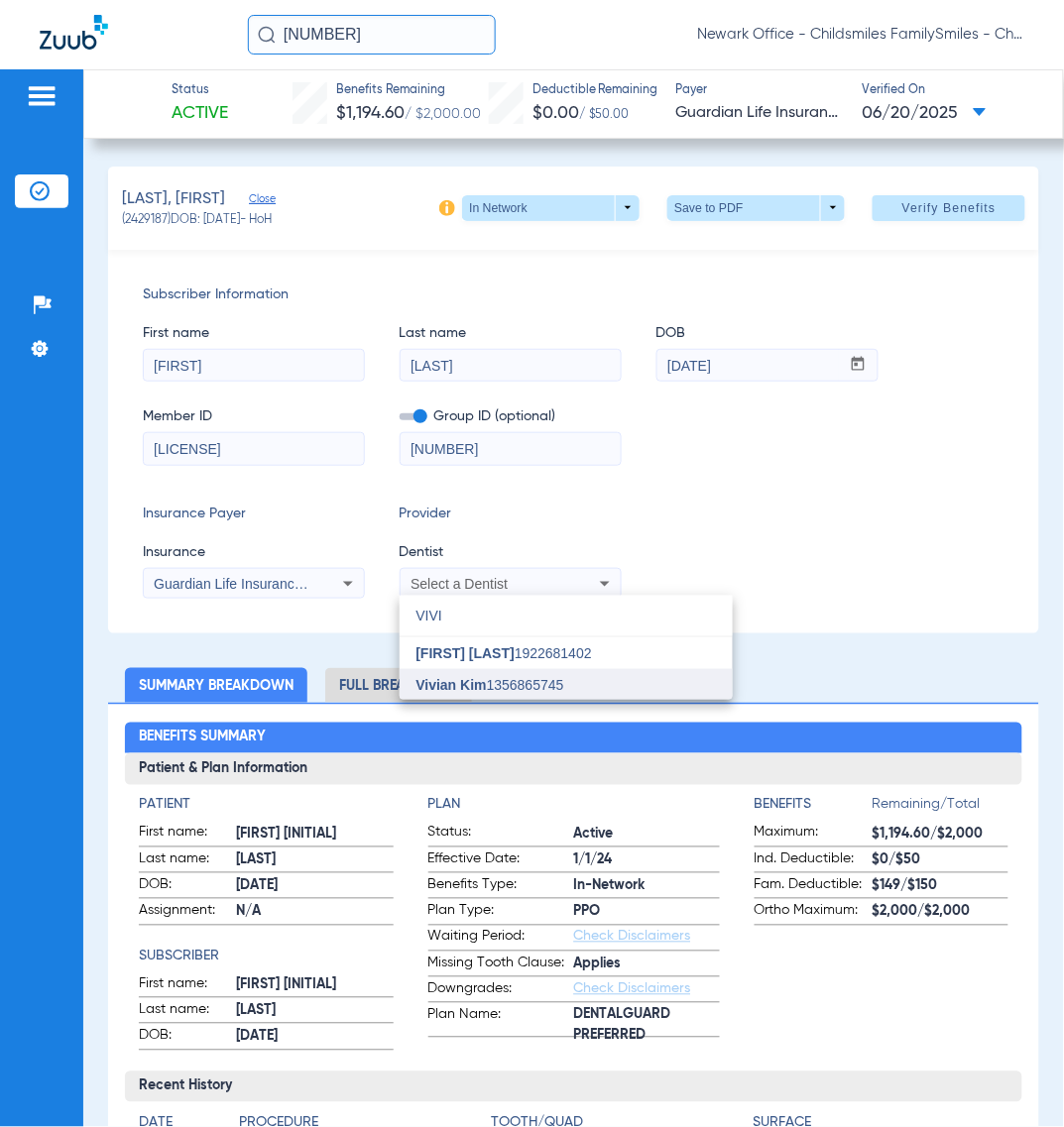 type on "VIVI" 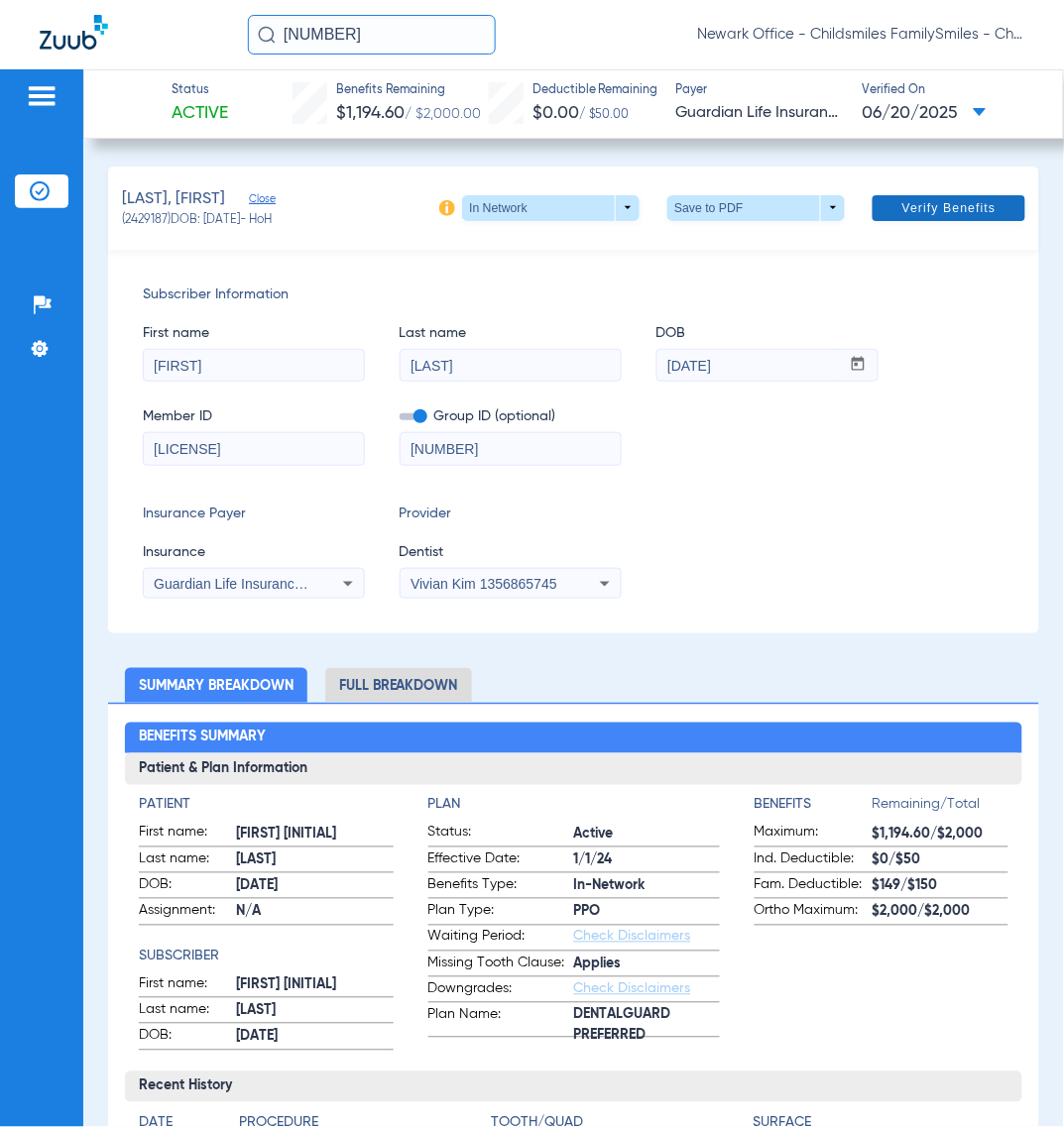 click 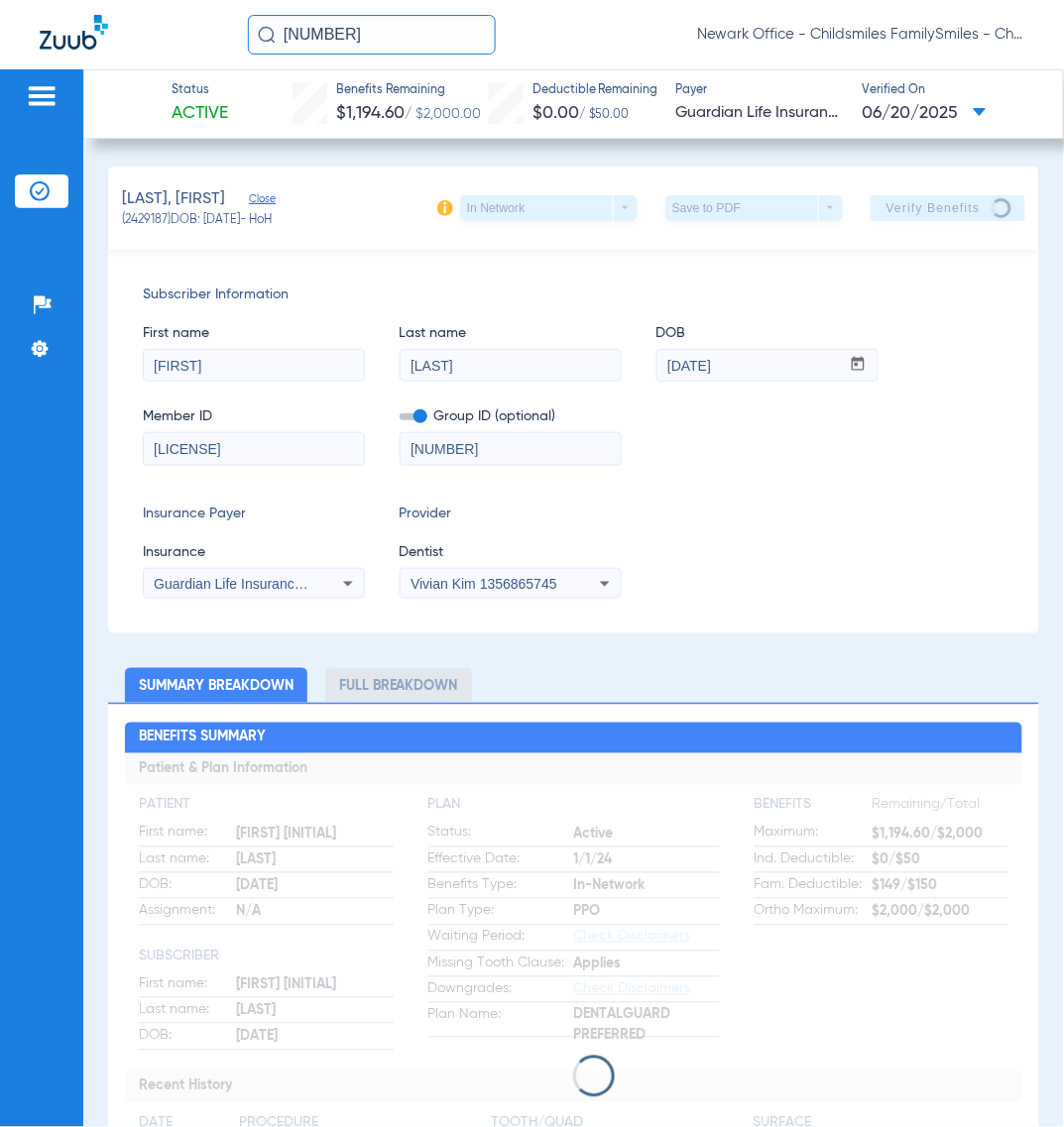 click on "Insurance Payer   Insurance
Guardian Life Insurance Co. Of America  Provider   Dentist
[FIRST] [LAST]   [PHONE]" 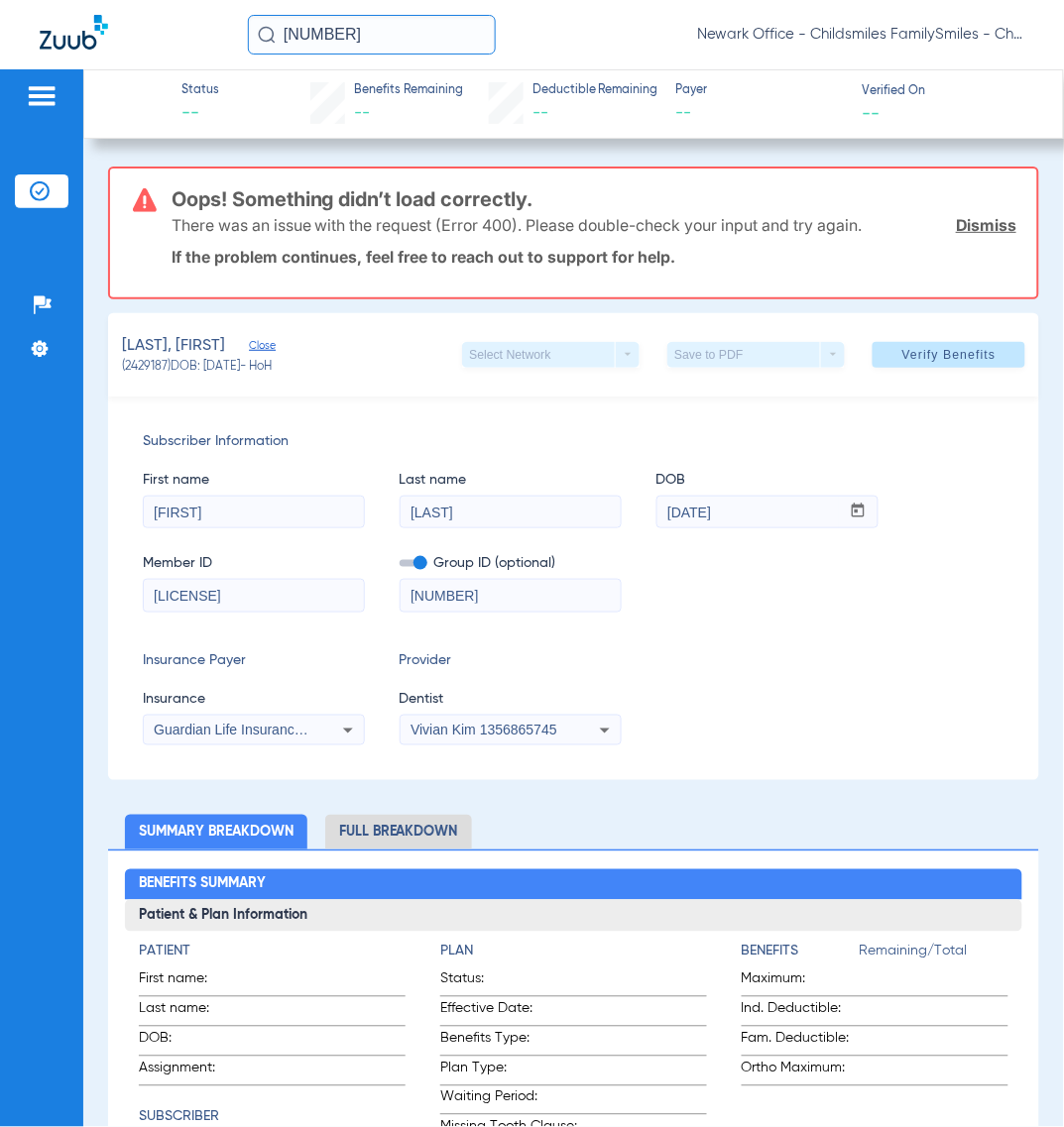 click on "Member ID  [NUMBER]  Group ID (optional)  [NUMBER]" 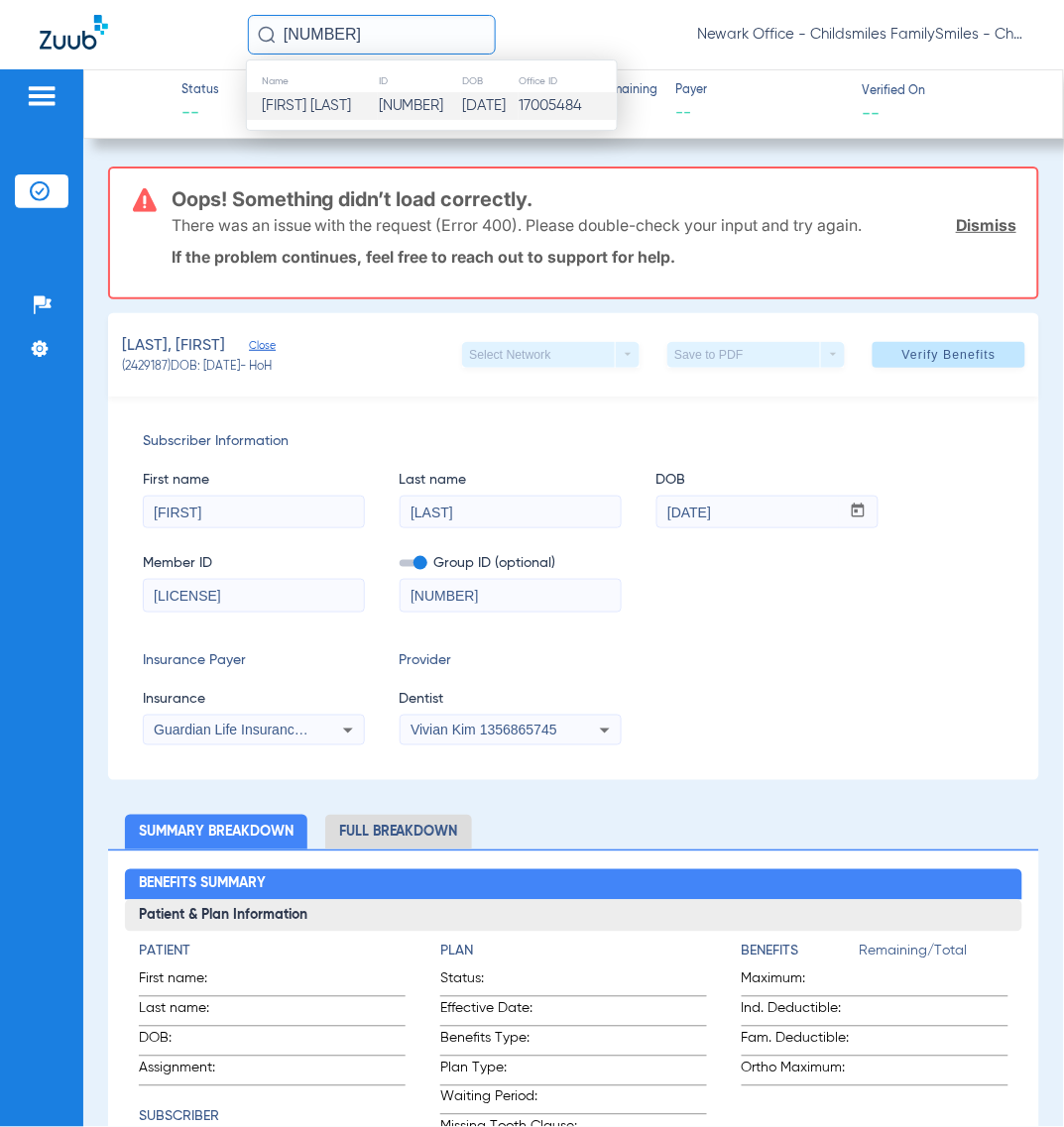 paste on "668704" 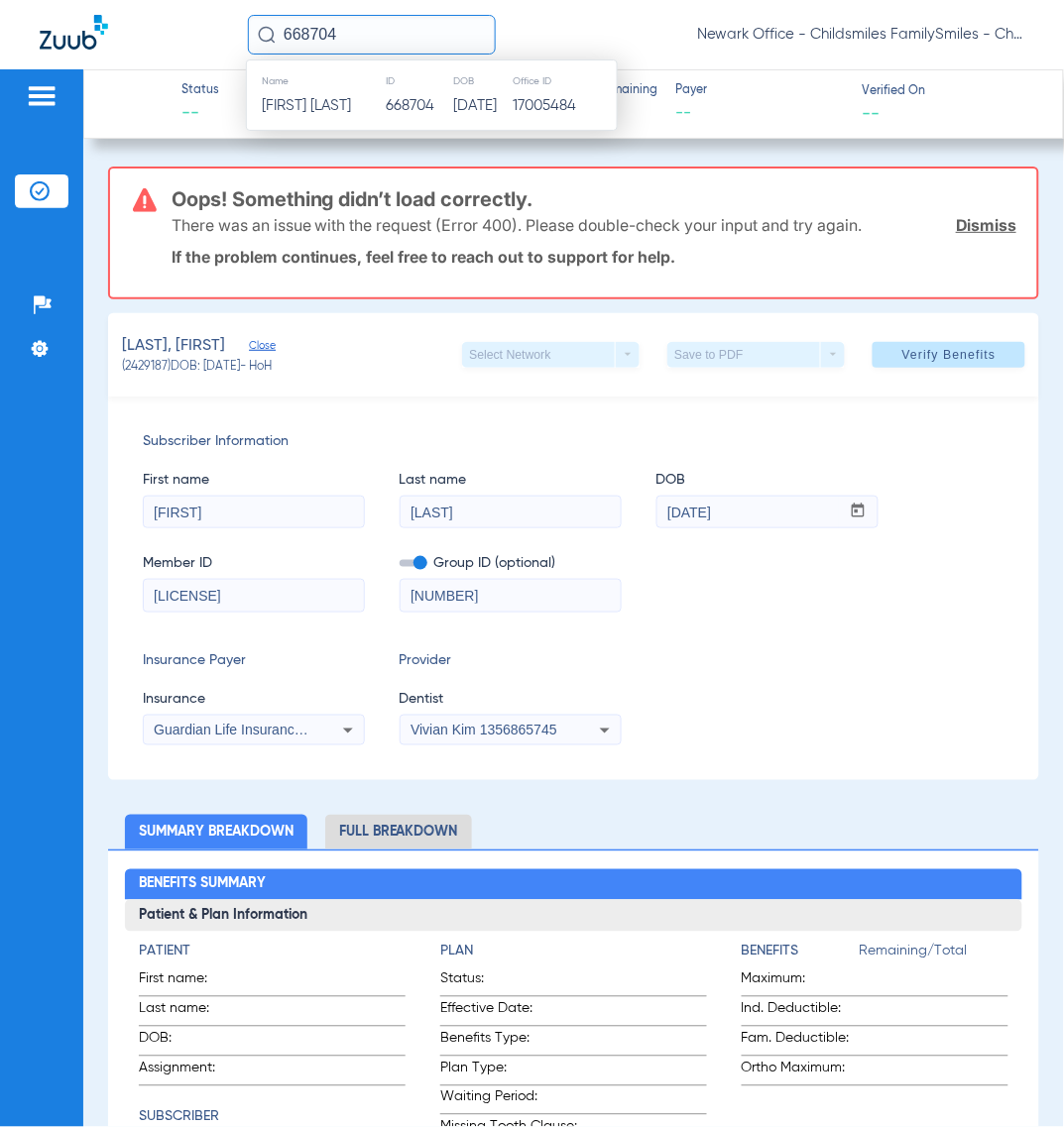 type on "668704" 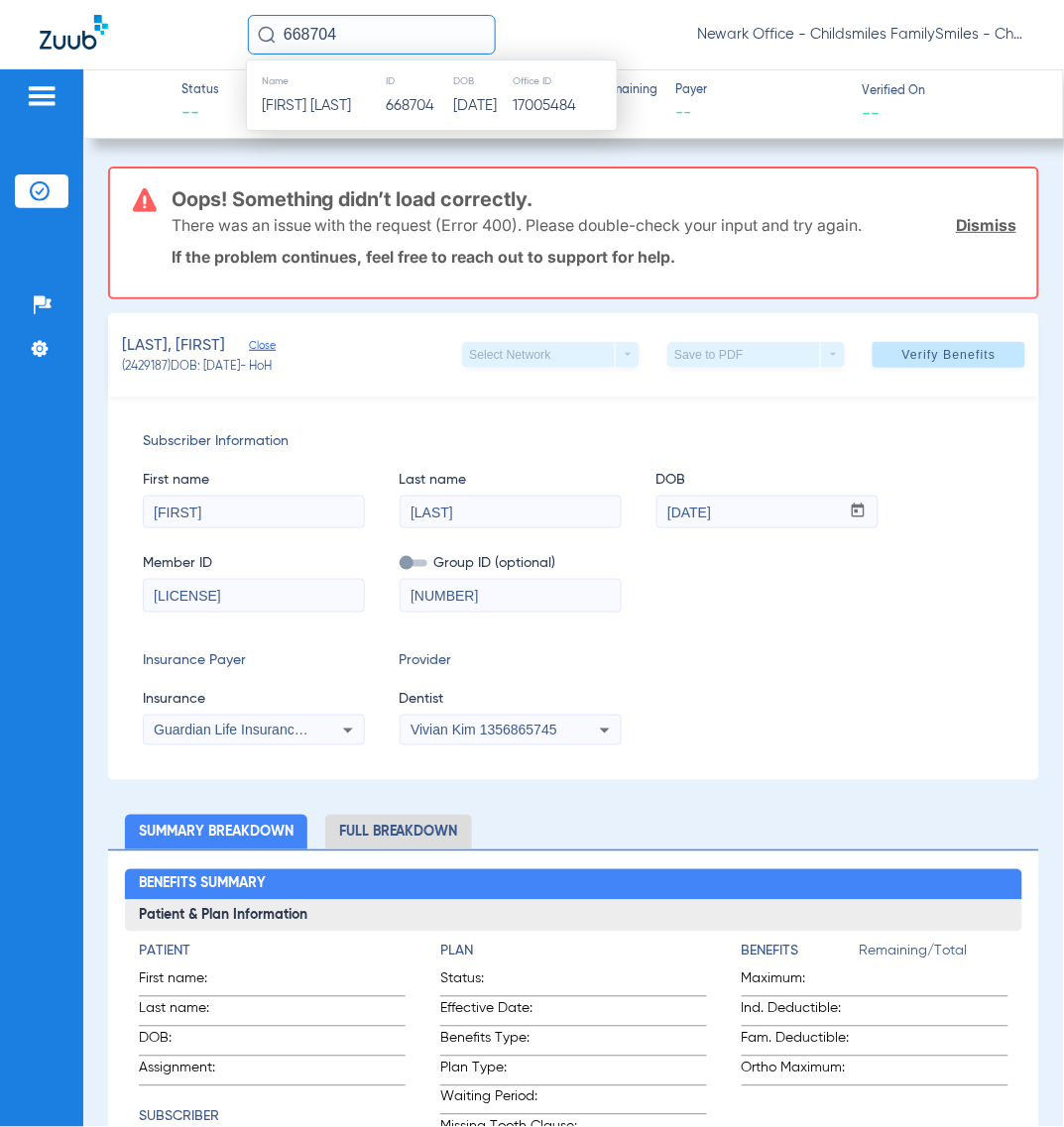 type 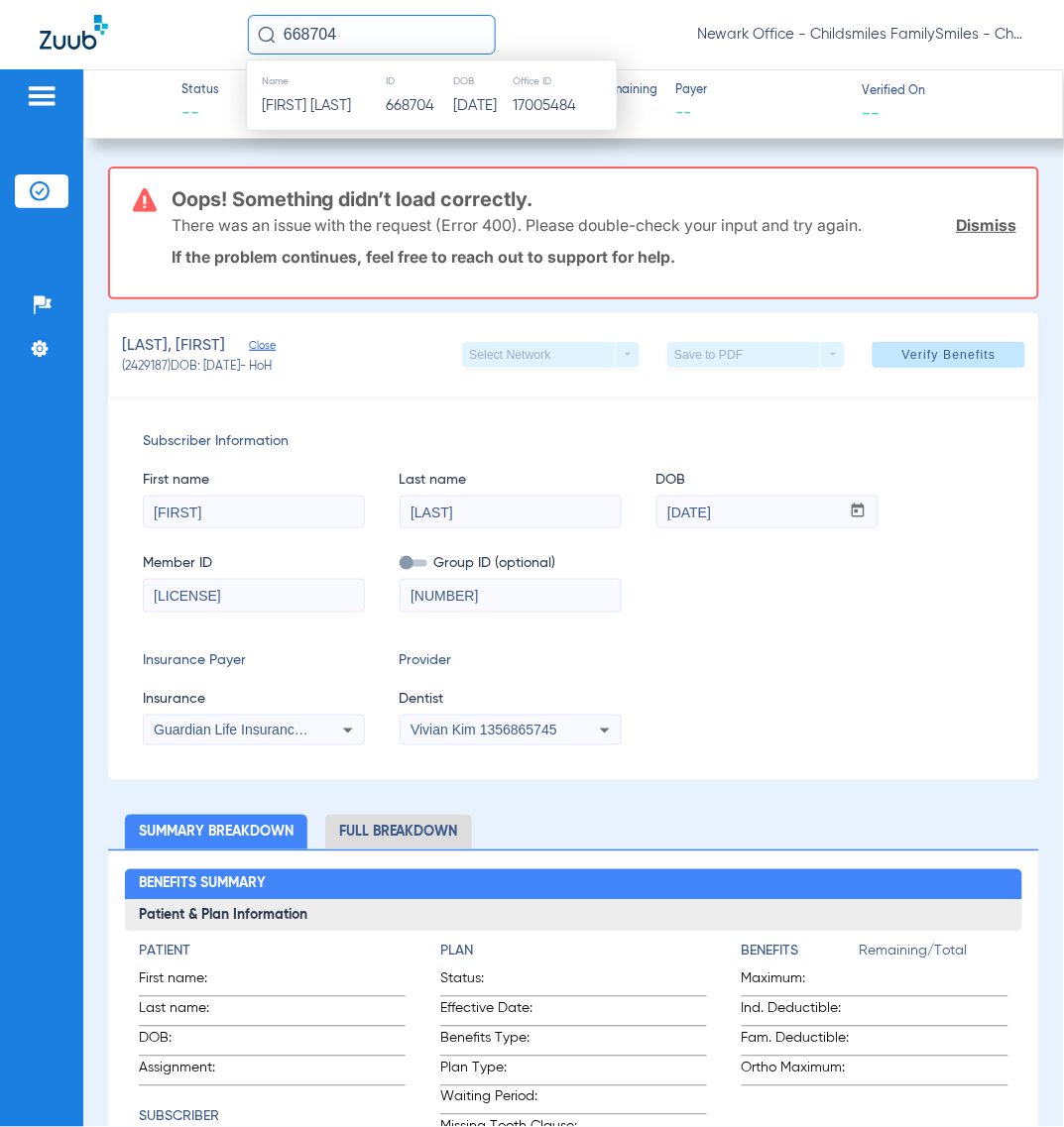 type 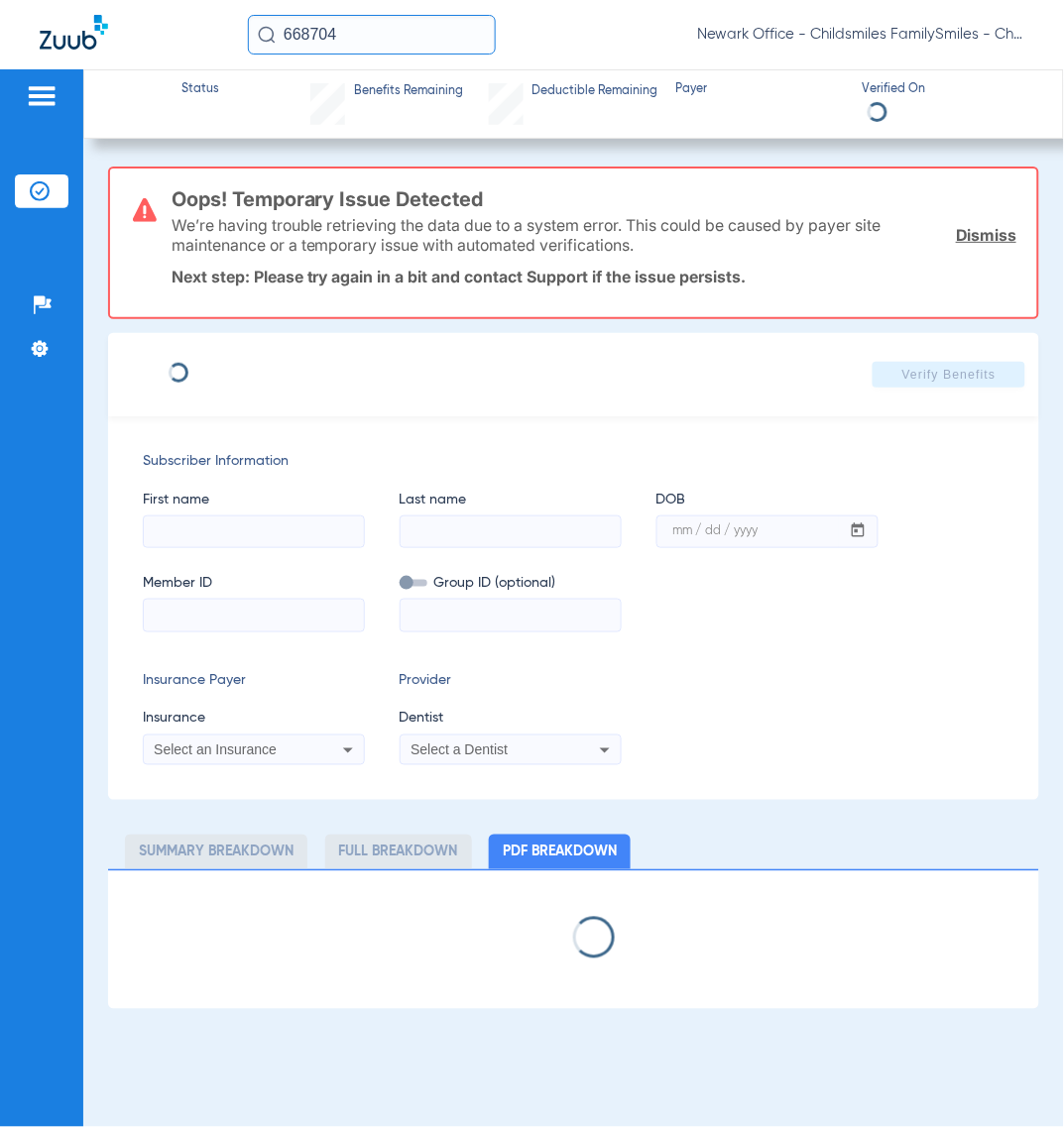 type on "[FIRST]" 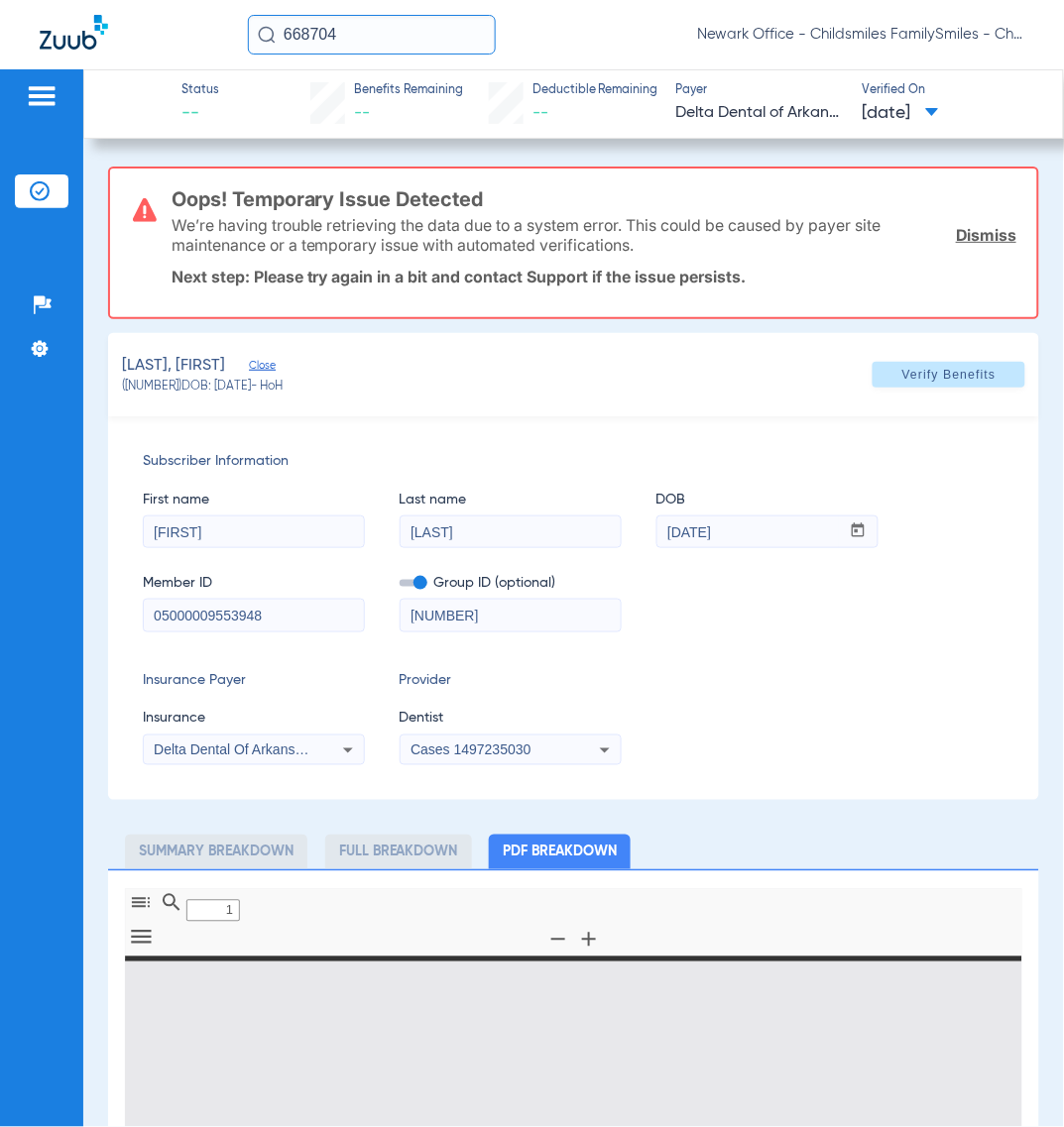 type on "0" 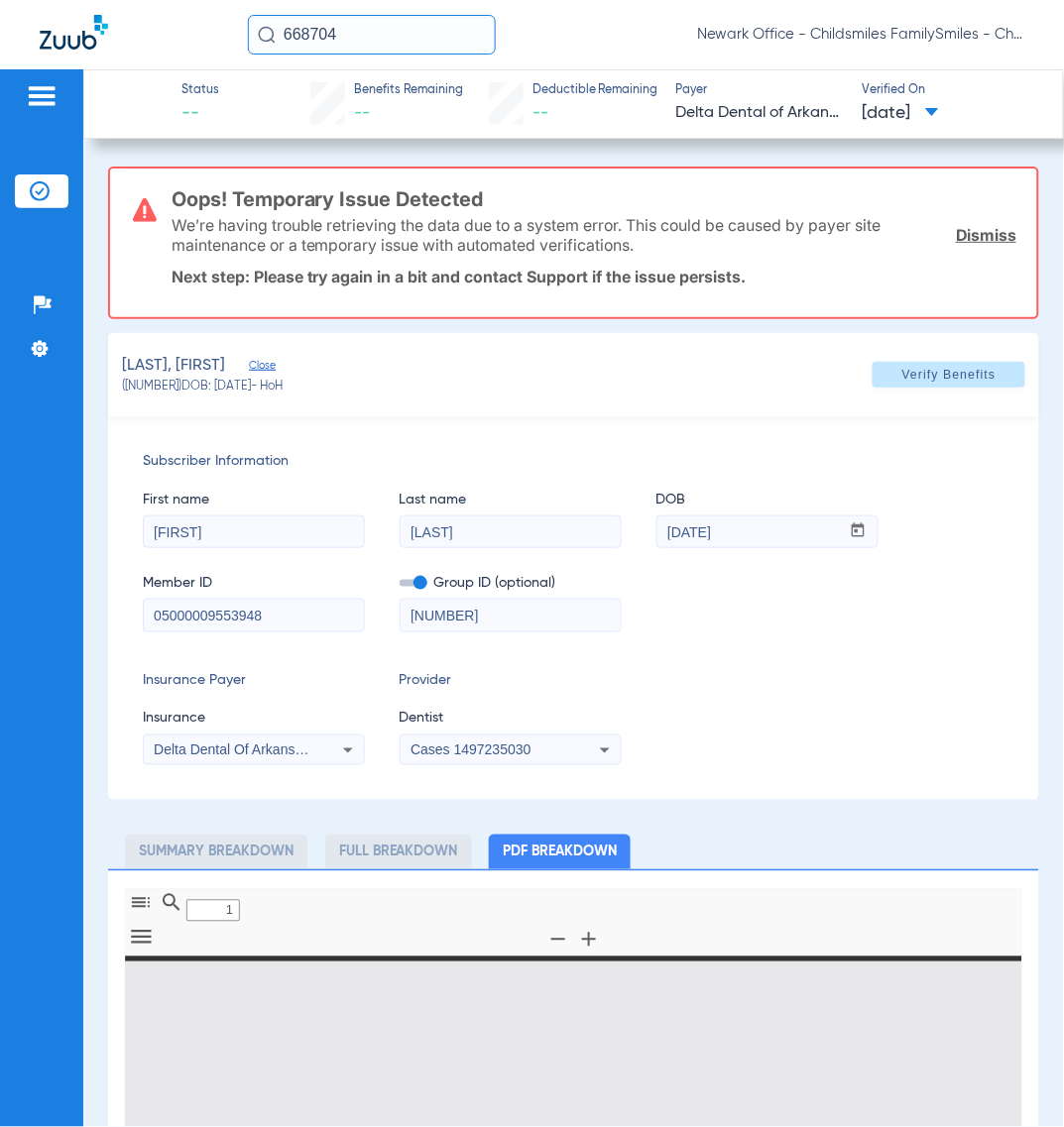 select on "page-width" 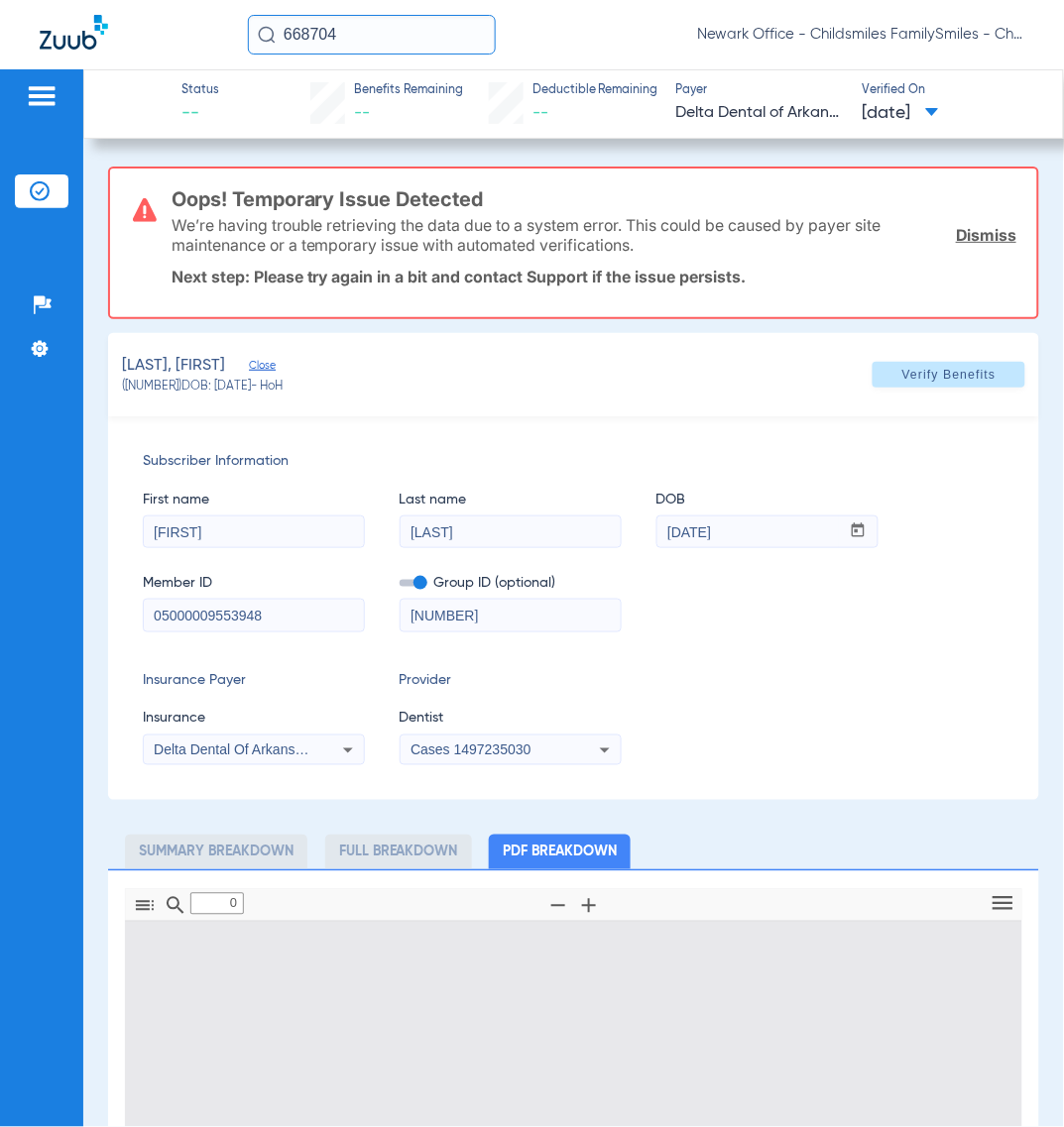 type on "1" 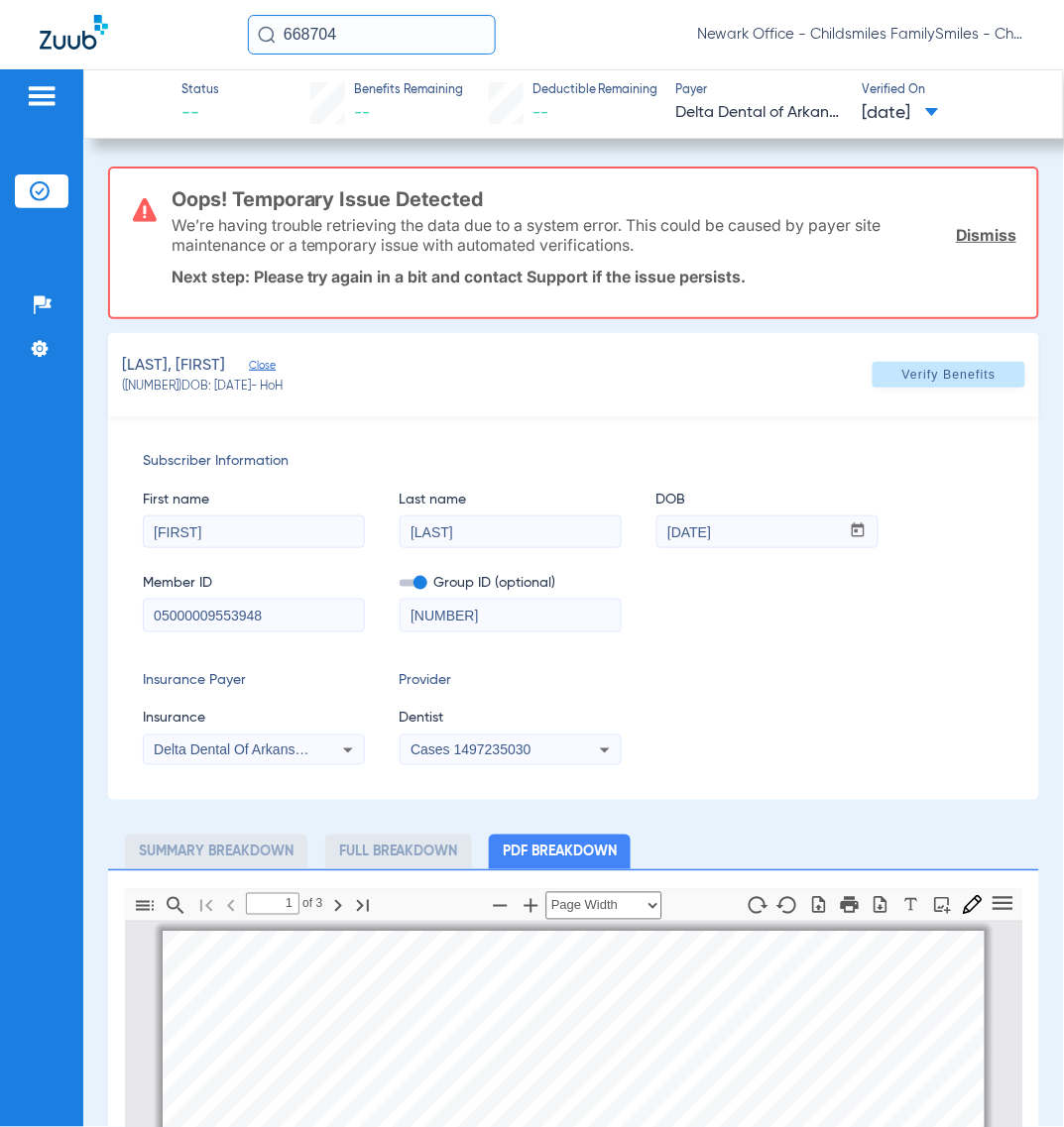 scroll, scrollTop: 10, scrollLeft: 0, axis: vertical 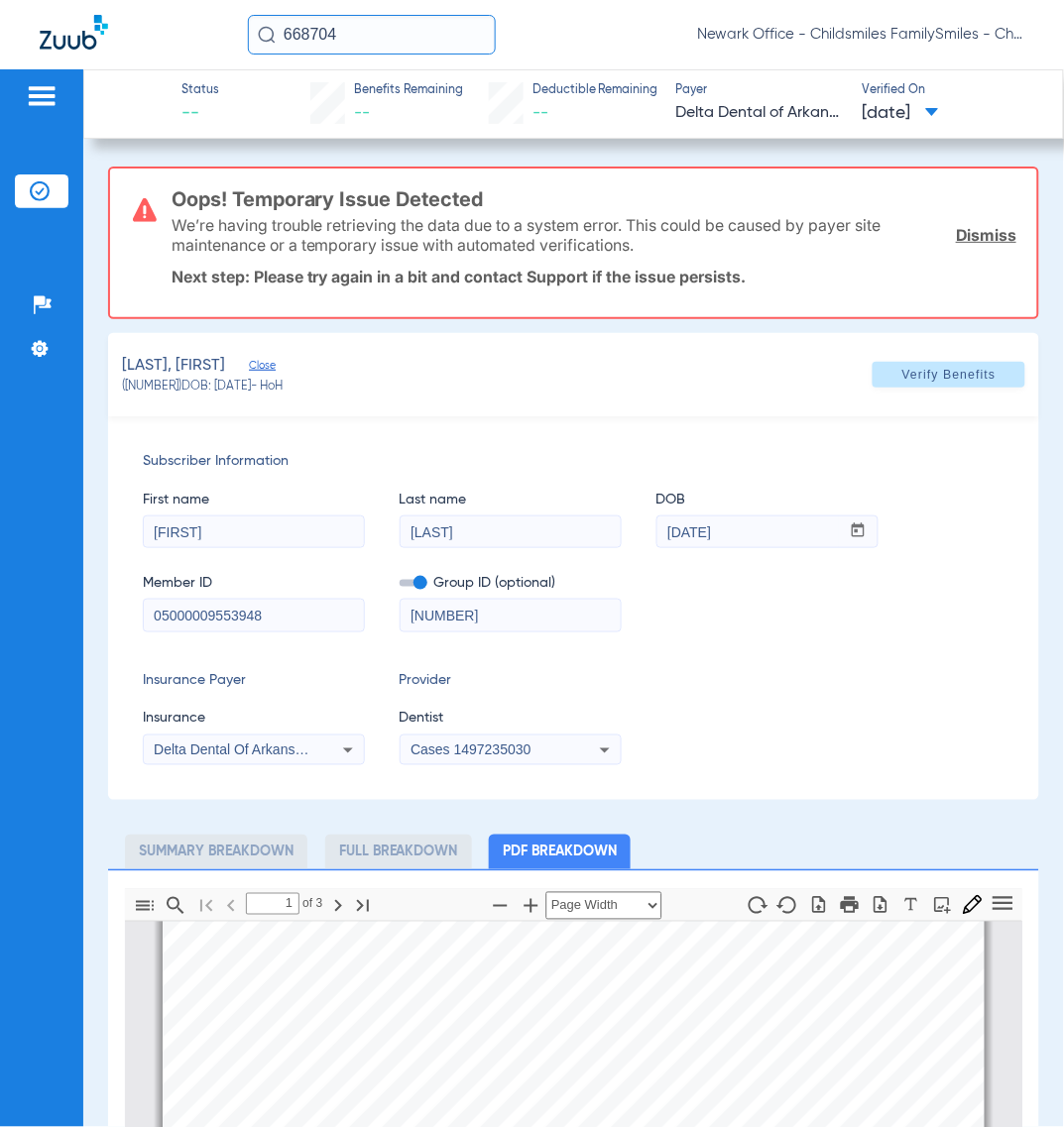 click on "Cases  1497235030" at bounding box center [490, 750] 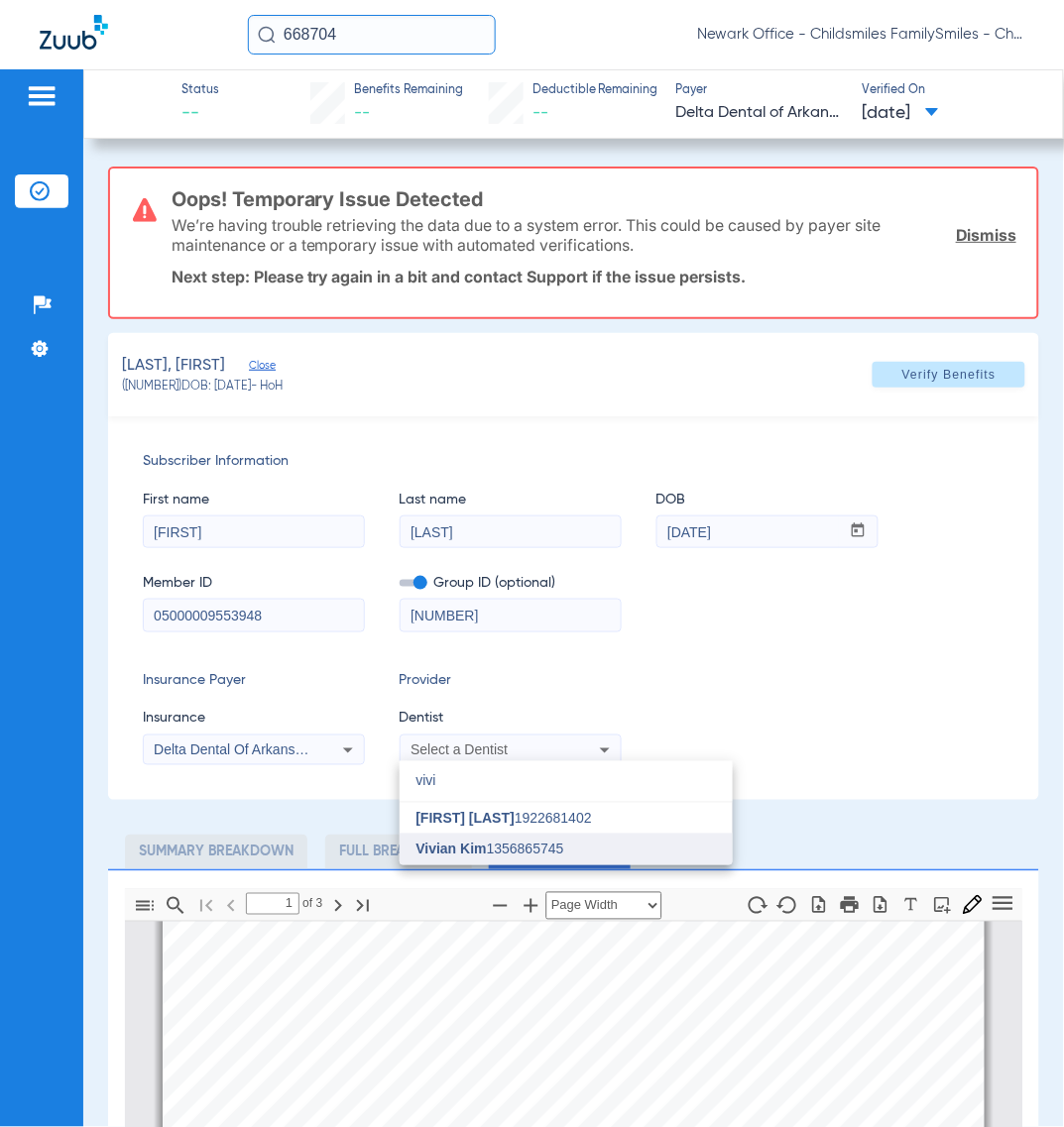 type on "vivi" 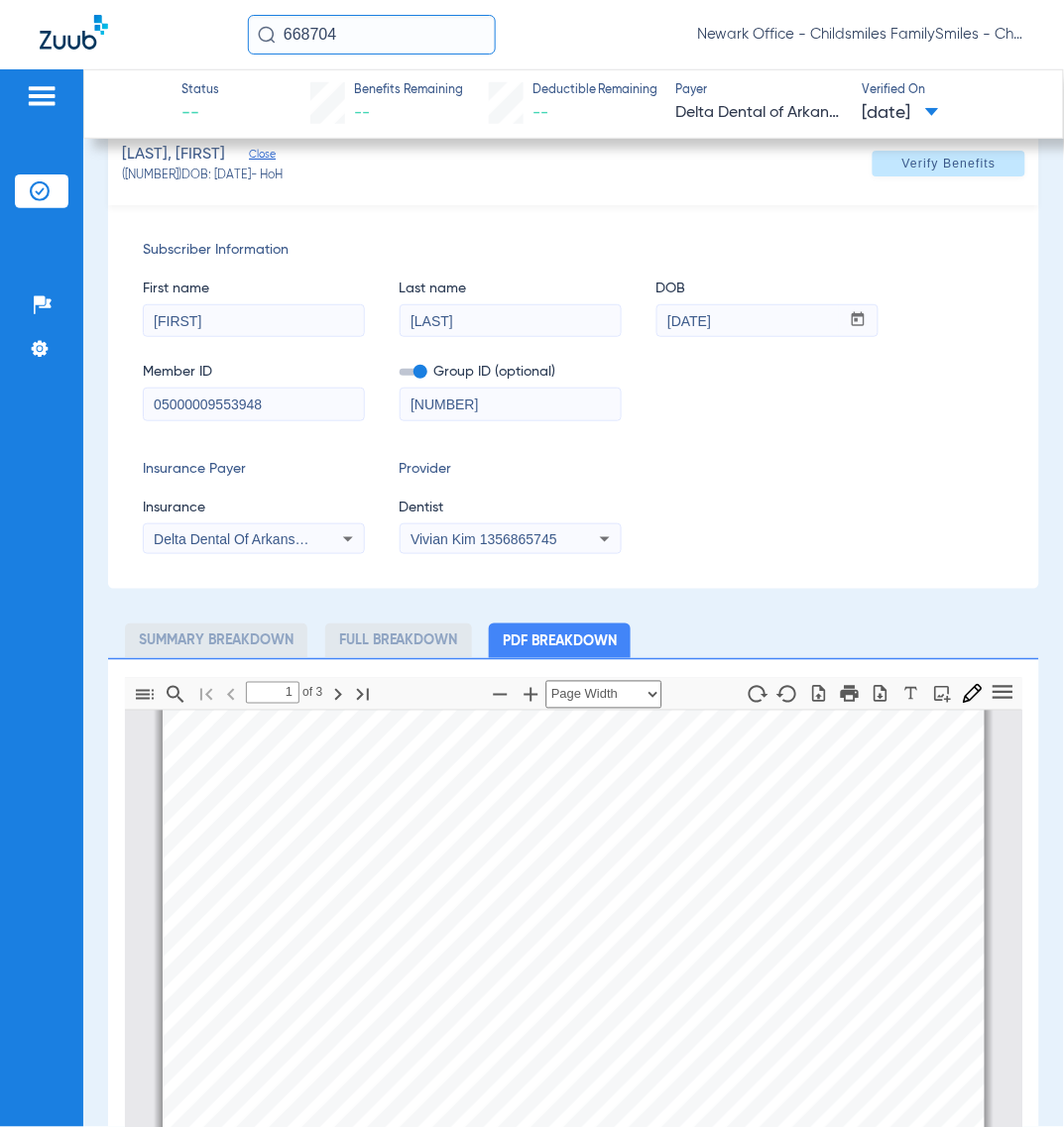 scroll, scrollTop: 0, scrollLeft: 0, axis: both 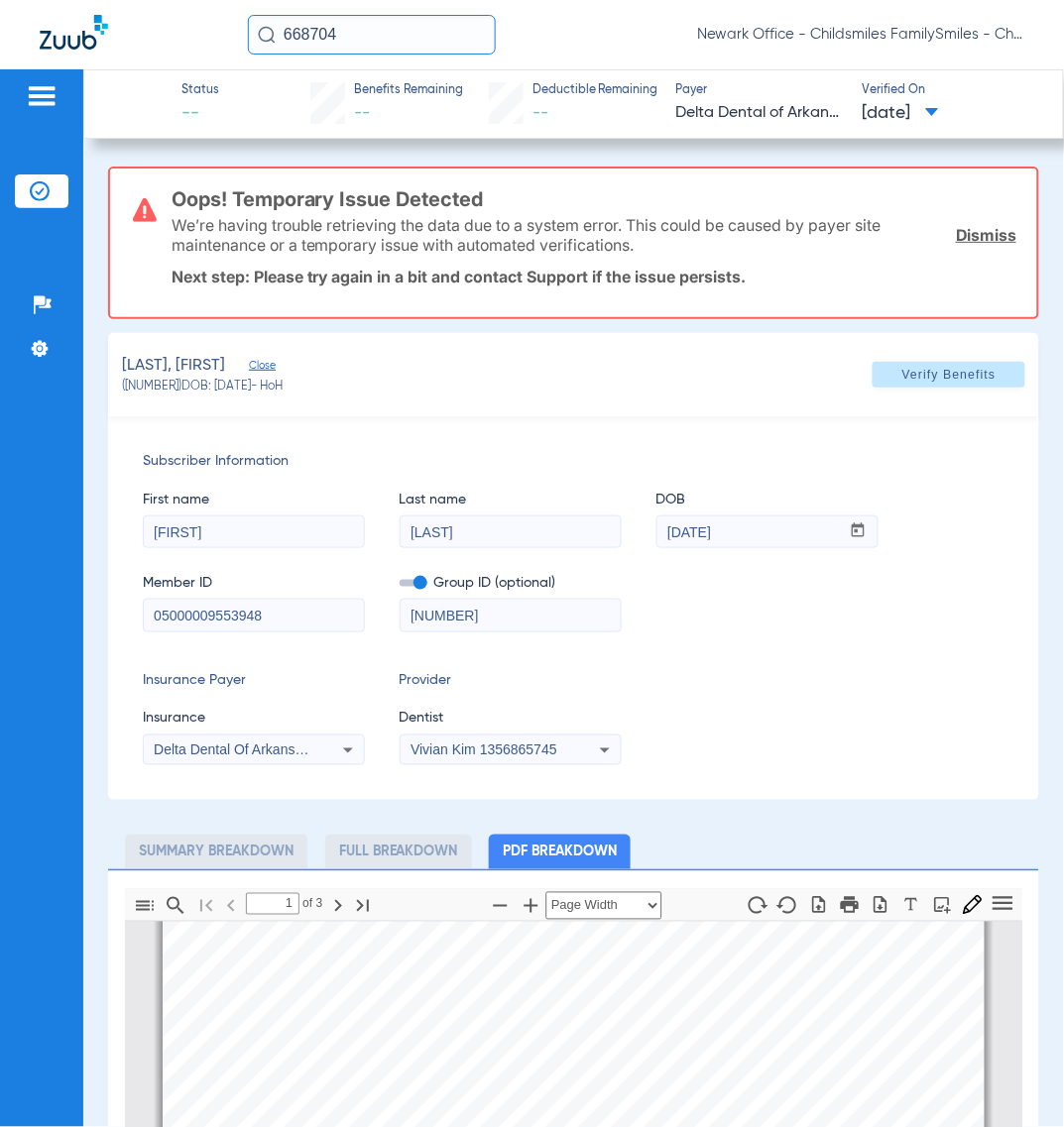 click on "[ID]: [DATE]   - HoH" 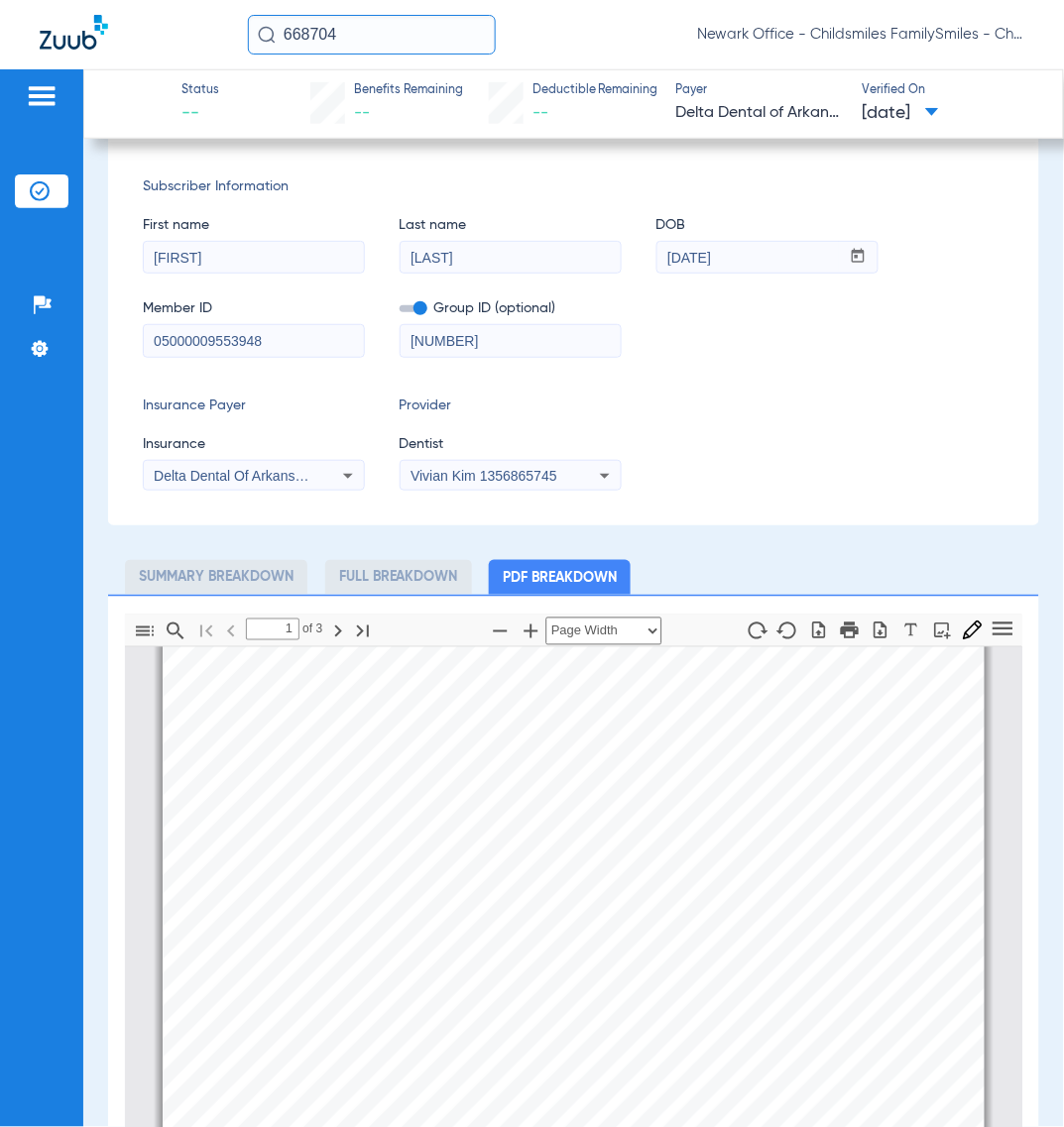 scroll, scrollTop: 124, scrollLeft: 0, axis: vertical 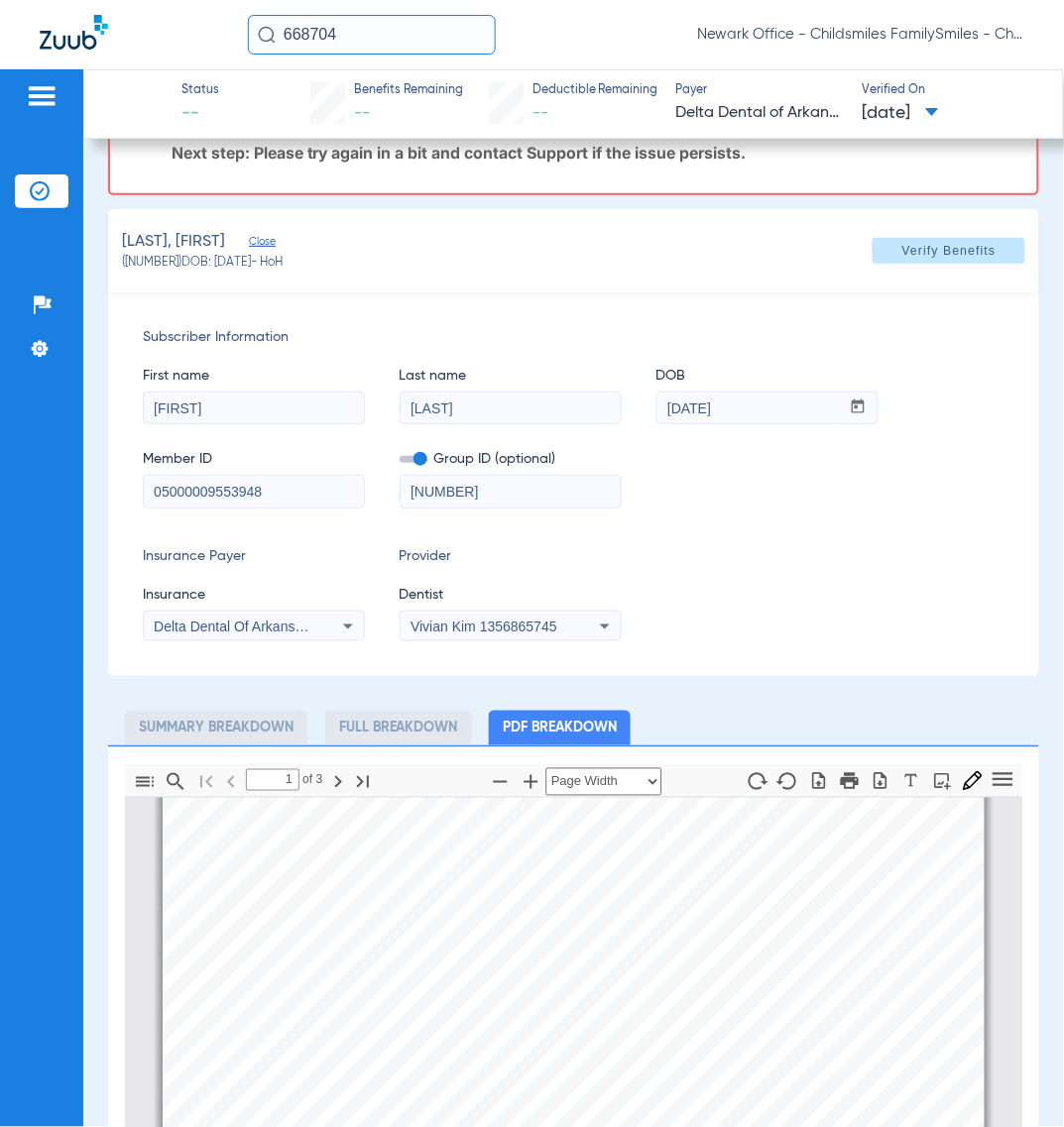 click on "Insurance Payer   Insurance
[INSURANCE_PROVIDER] - Ai  Provider   Dentist
[FIRST] [LAST]  [NUMBER]" 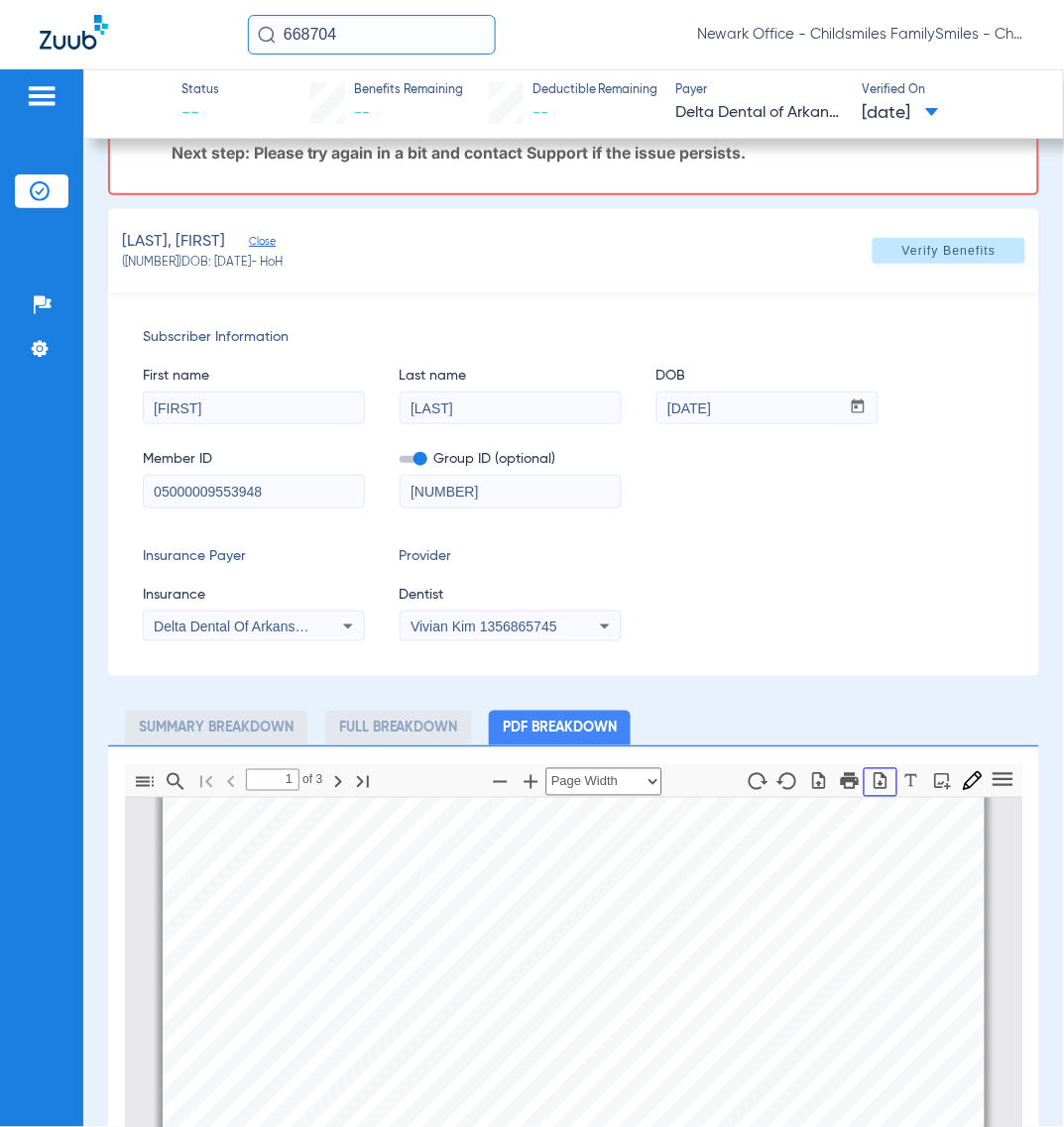 click 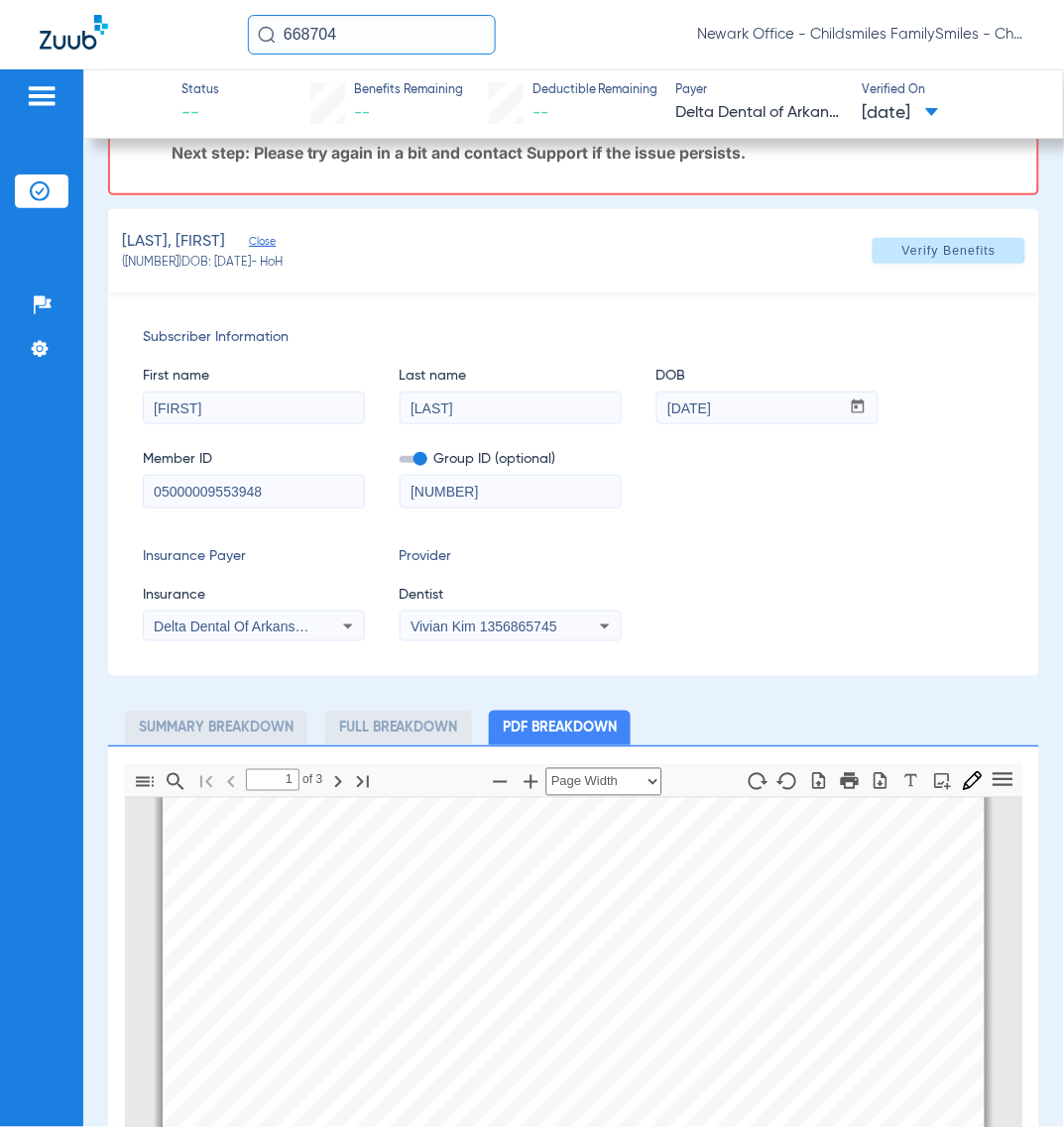 click on "[NUMBER]" at bounding box center (511, 492) 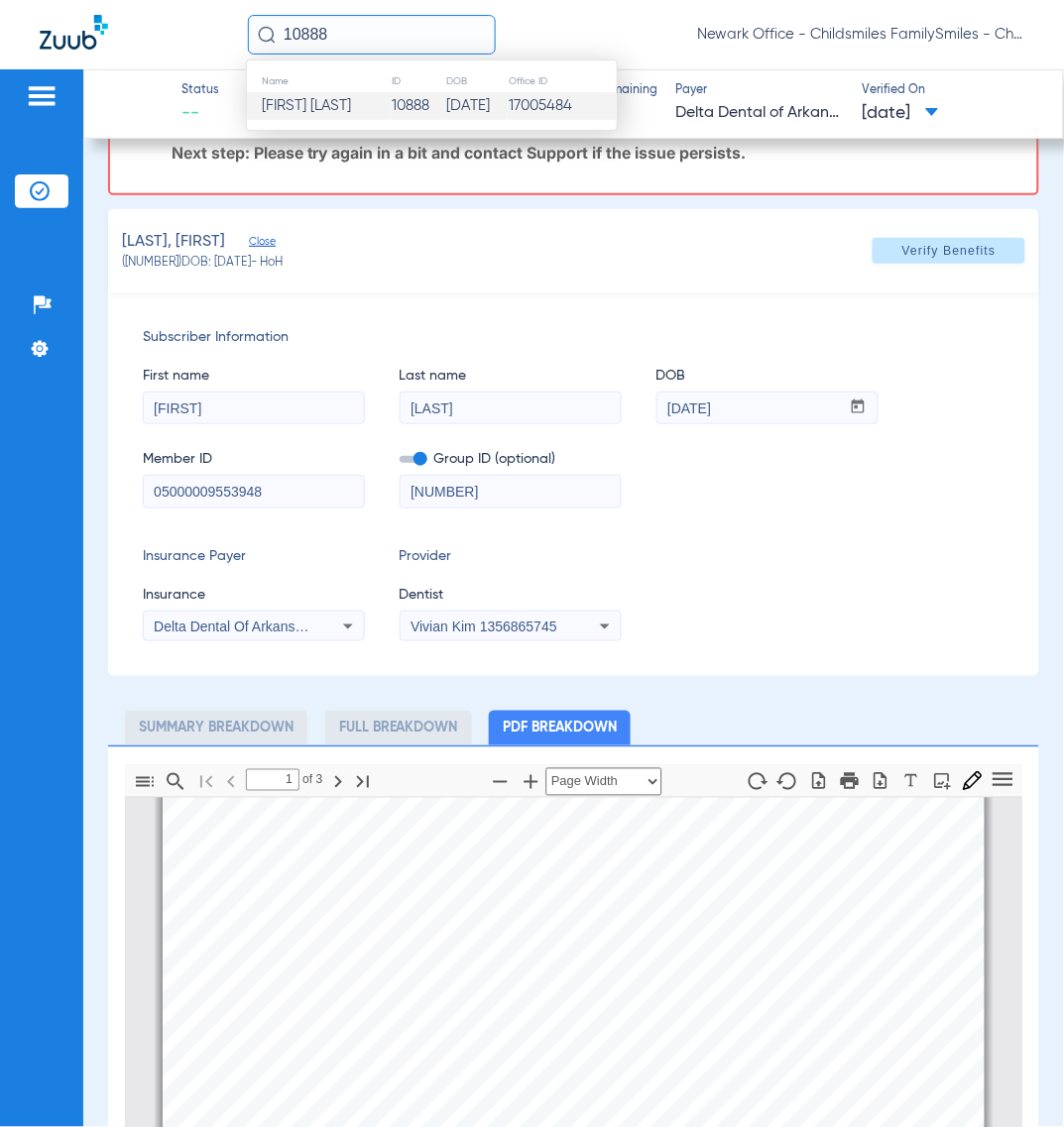 type on "10888" 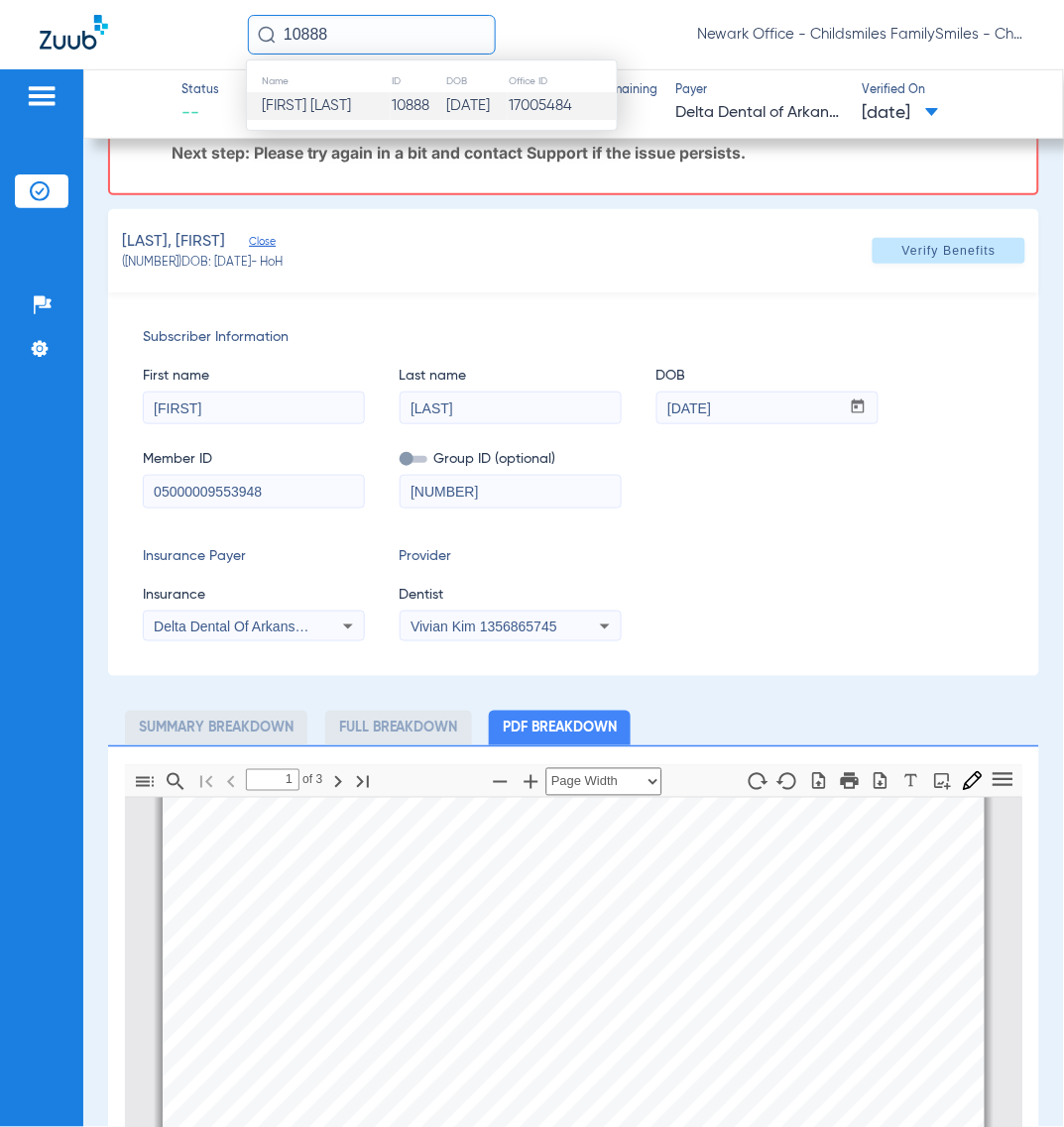 type 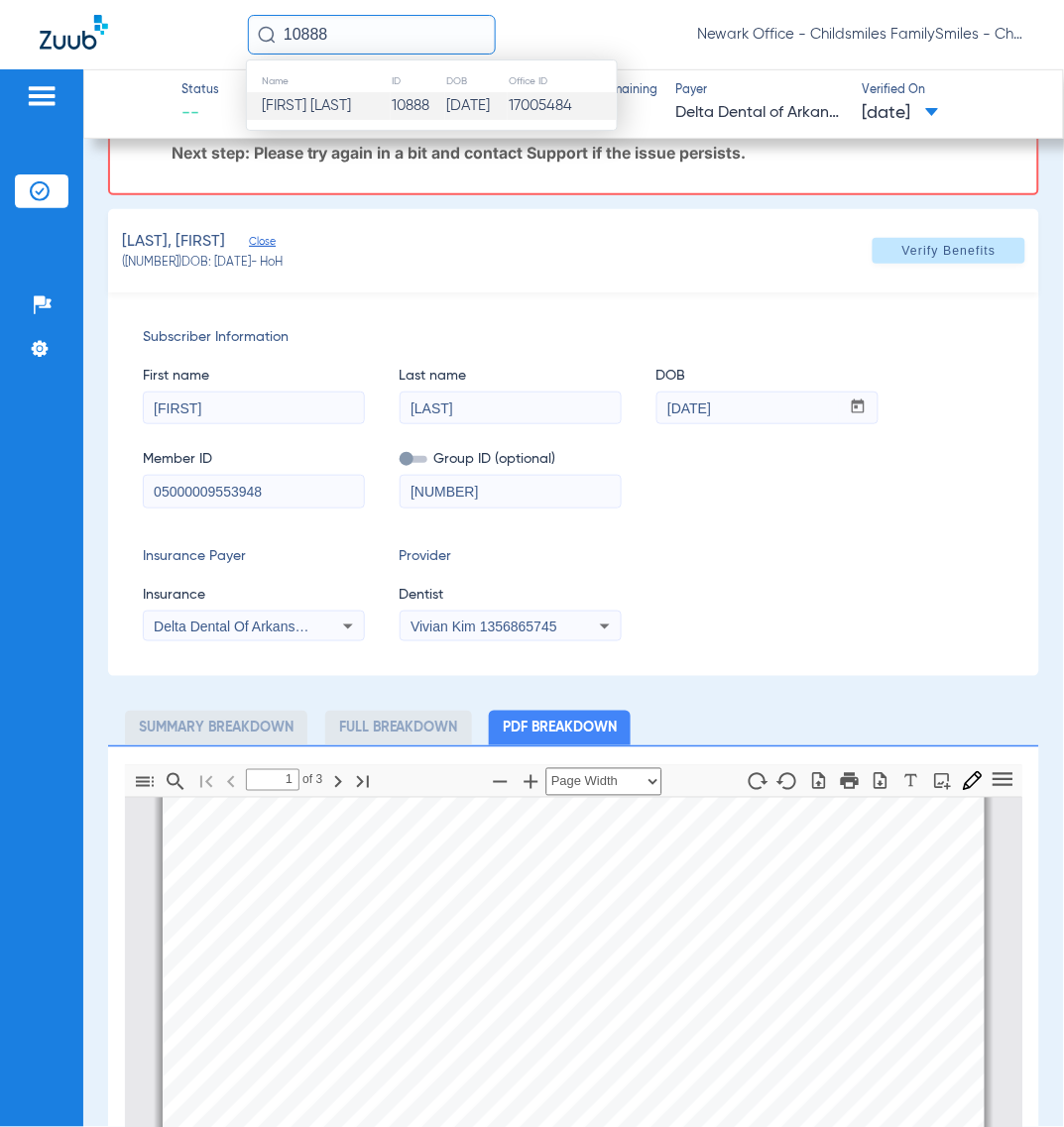 type 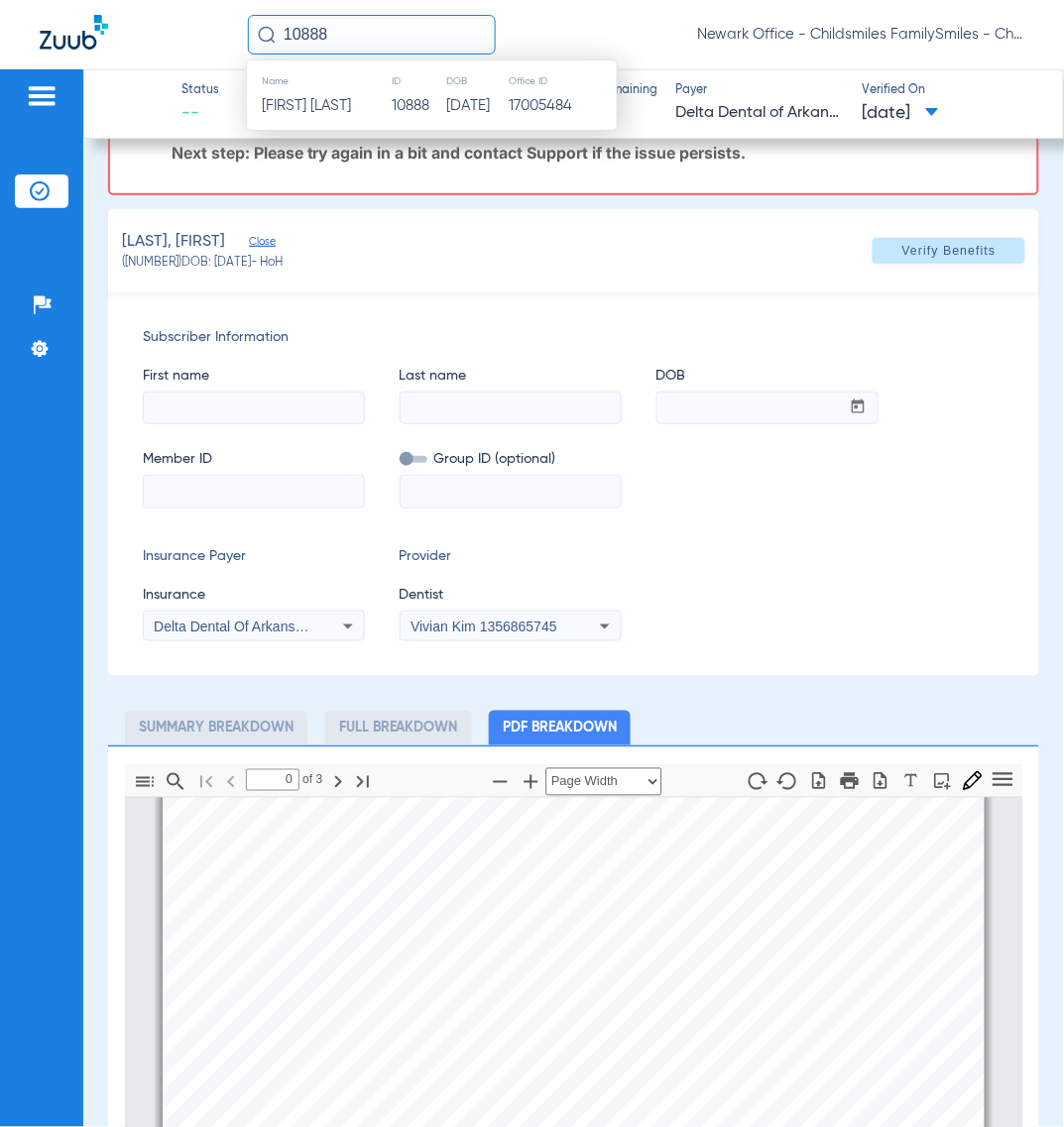 scroll, scrollTop: 0, scrollLeft: 0, axis: both 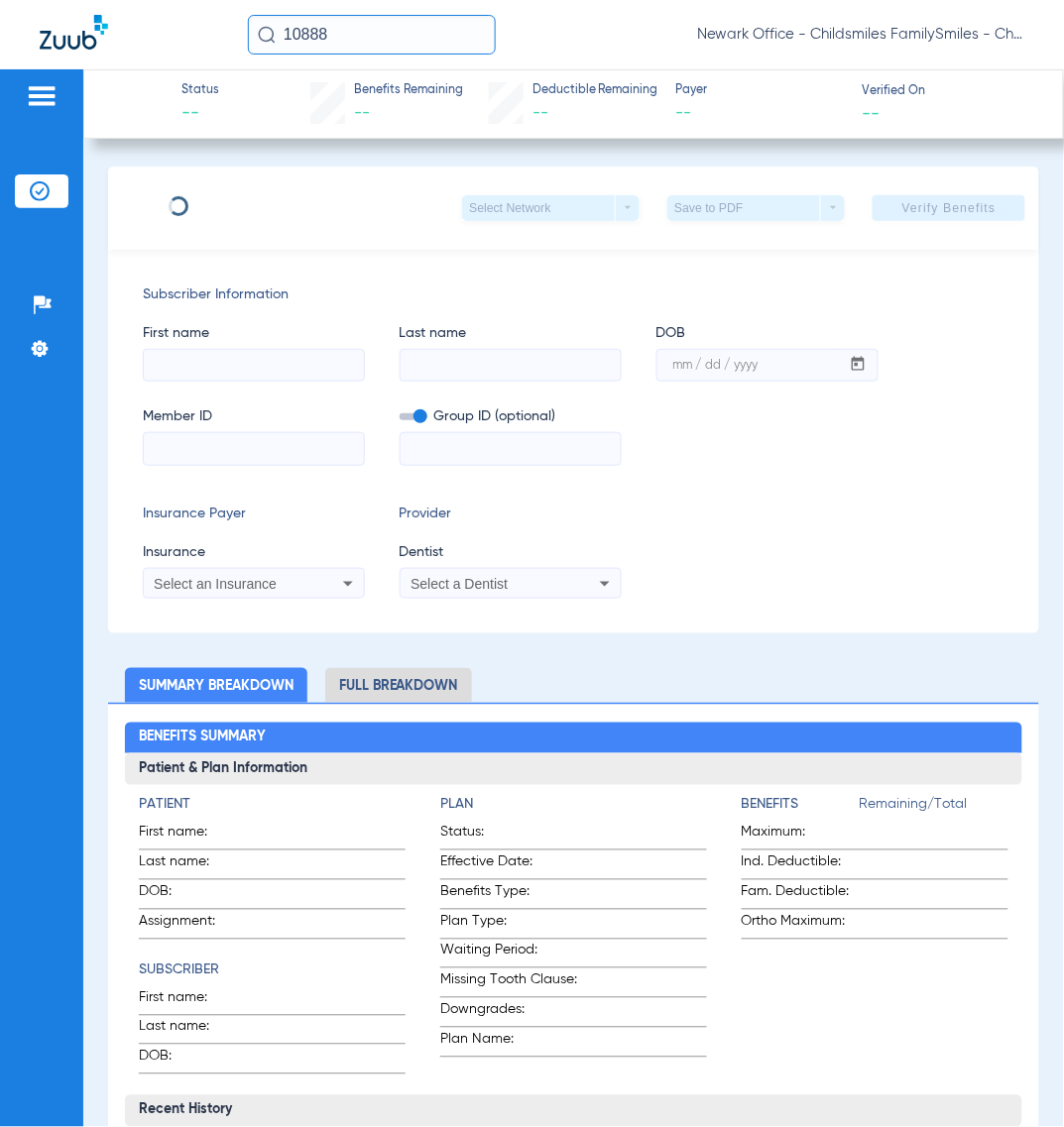 type on "[LAST]" 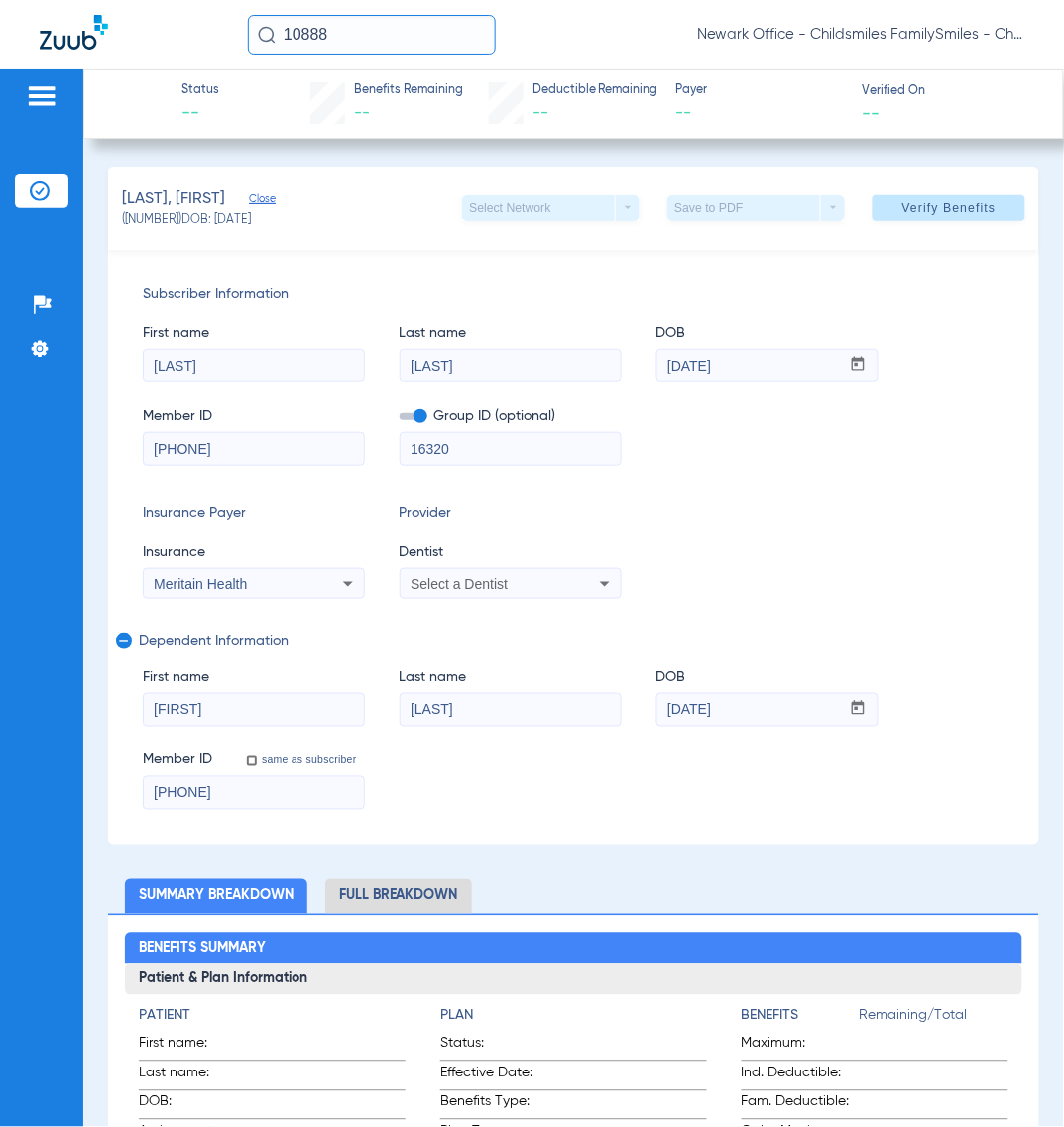 click on "Insurance Payer   Insurance
Meritain Health  Provider   Dentist
Select a Dentist" 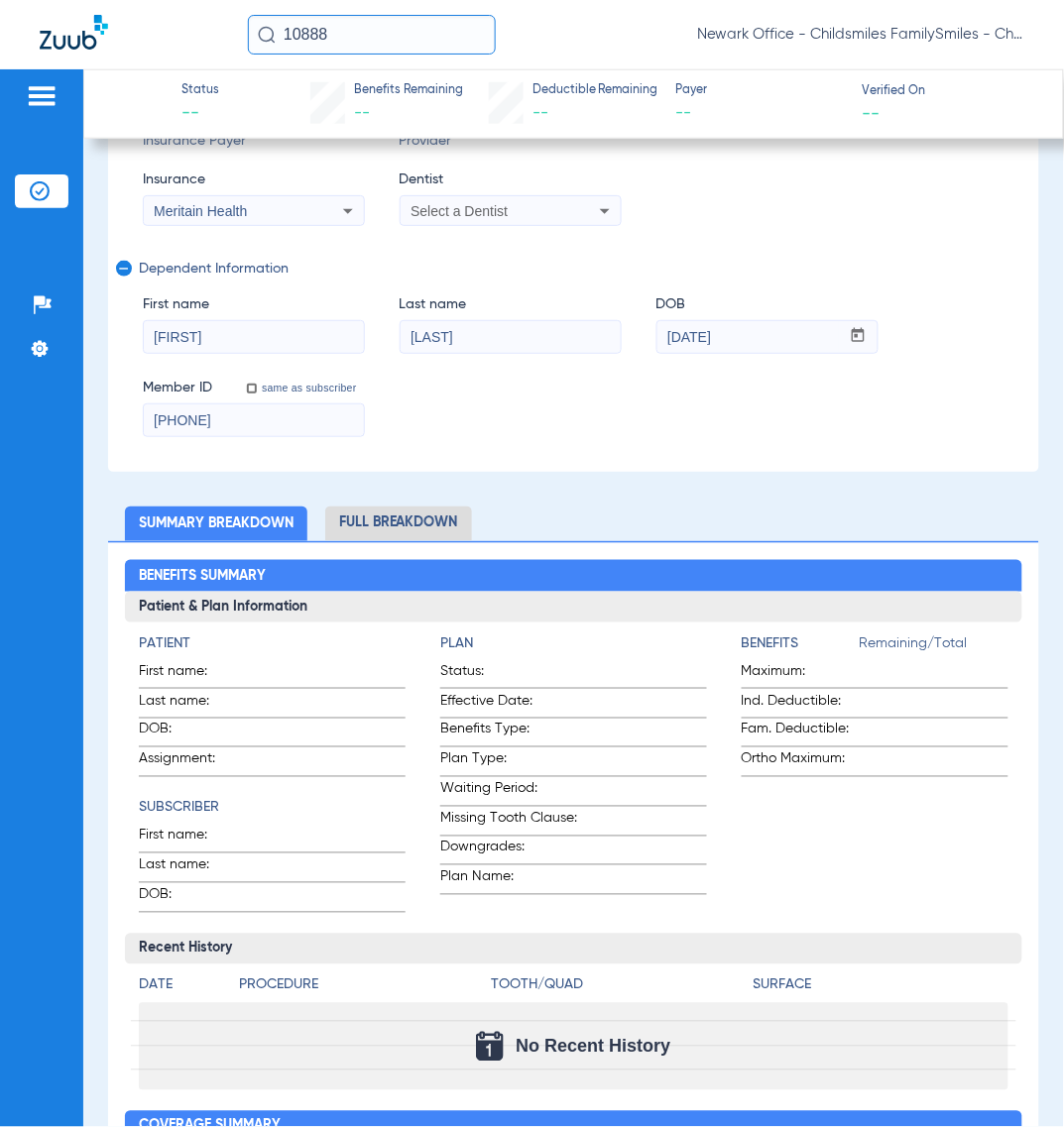 scroll, scrollTop: 0, scrollLeft: 0, axis: both 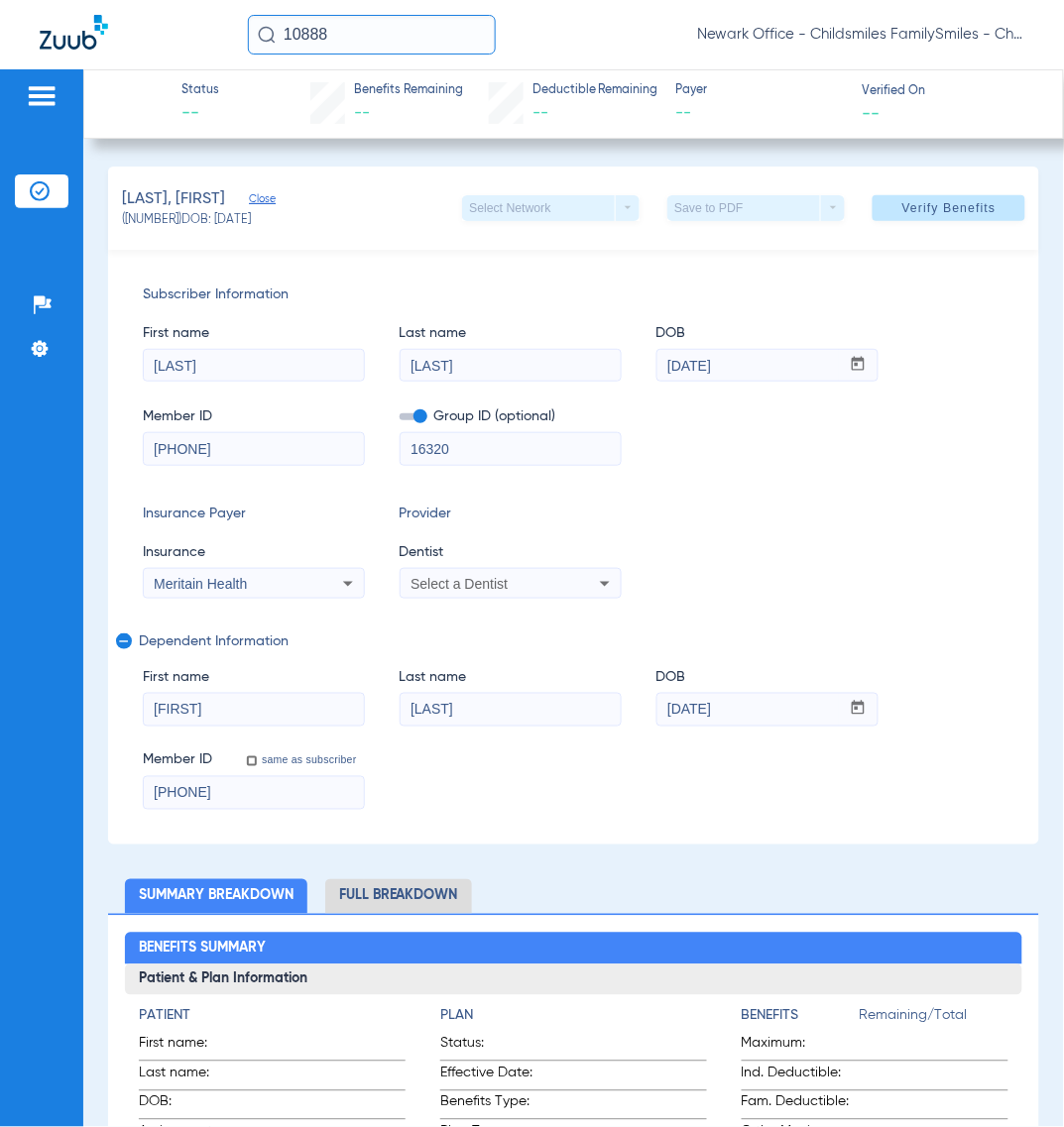 click on "10888" 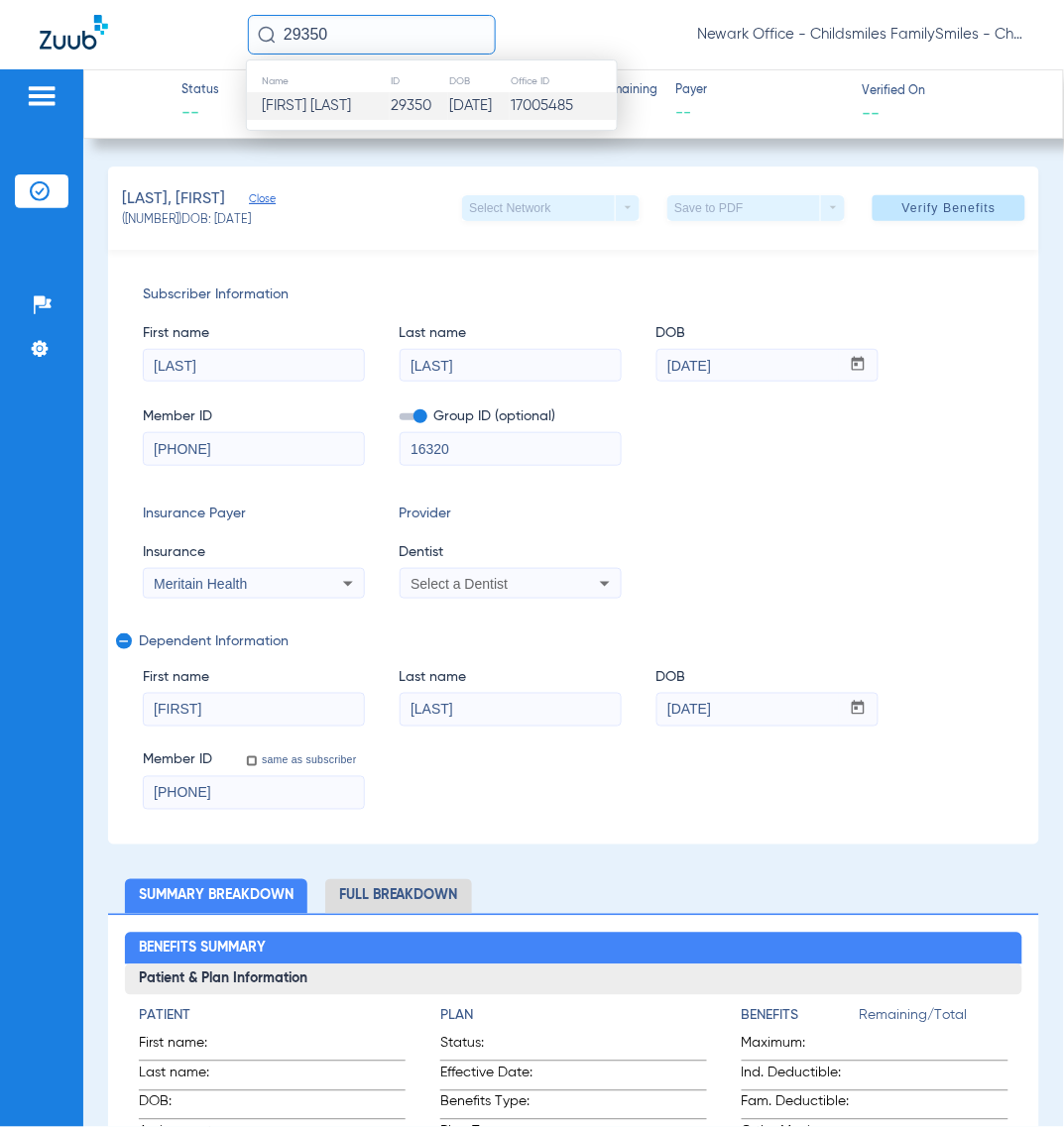 type on "29350" 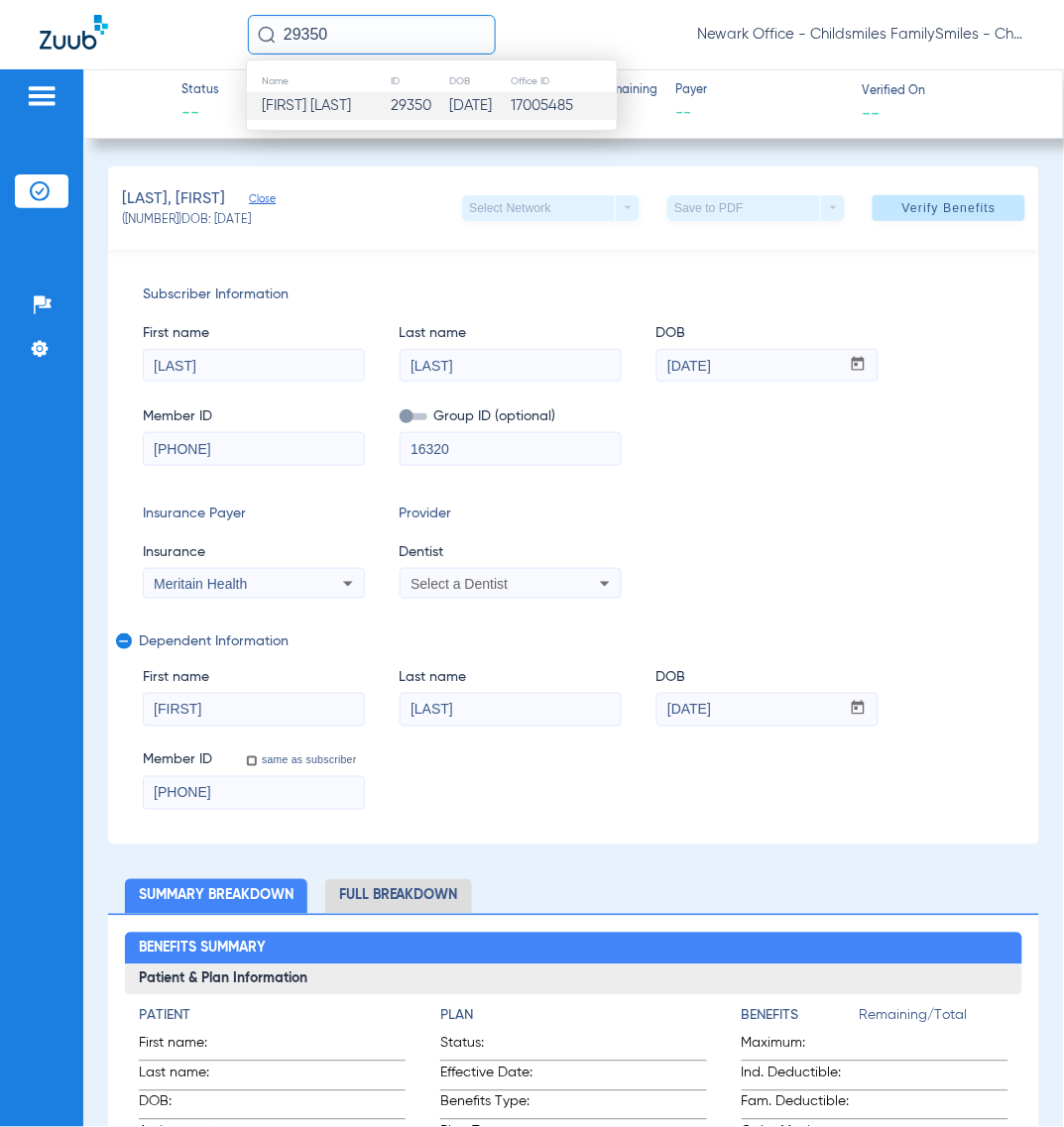 type 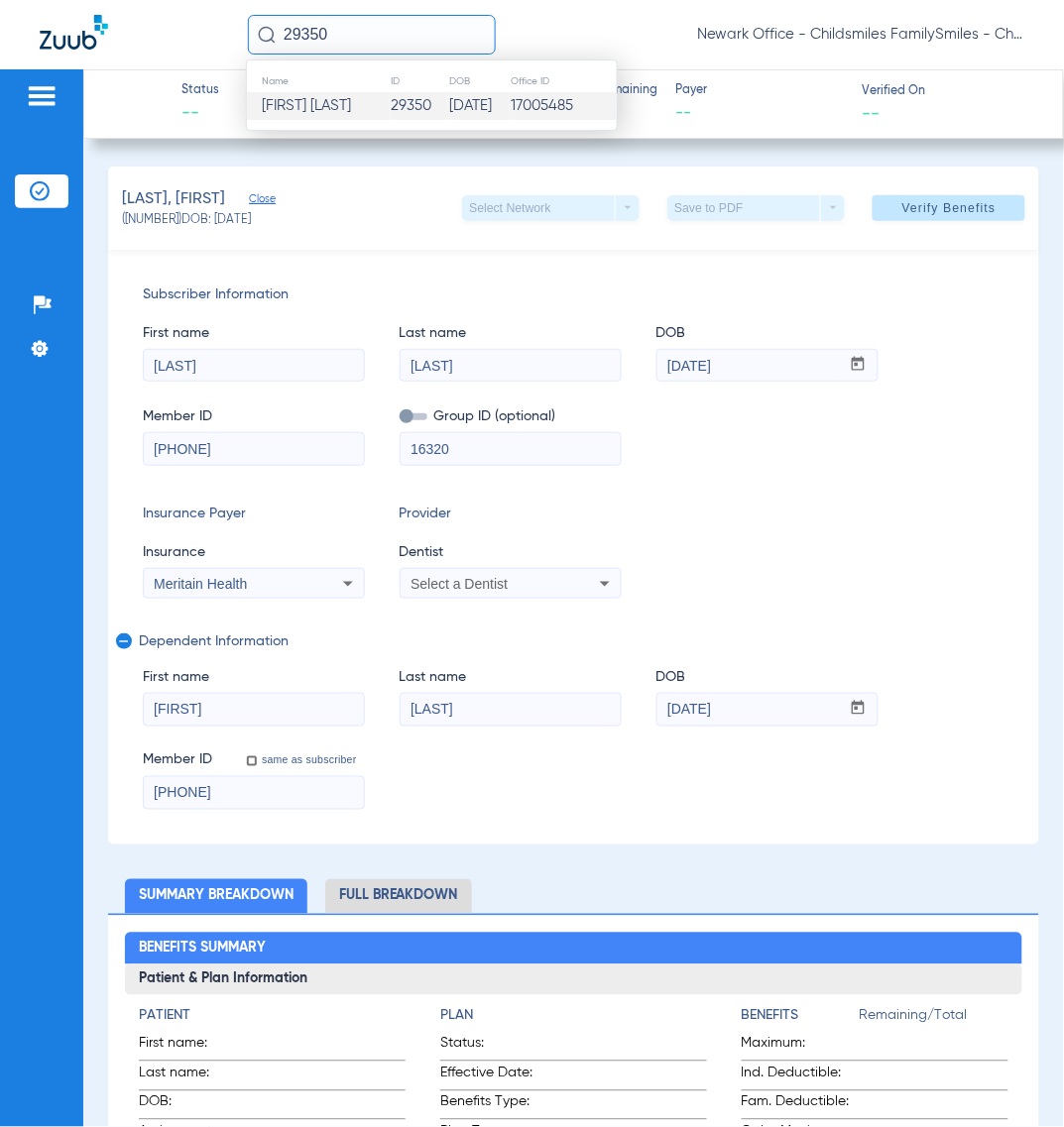 type 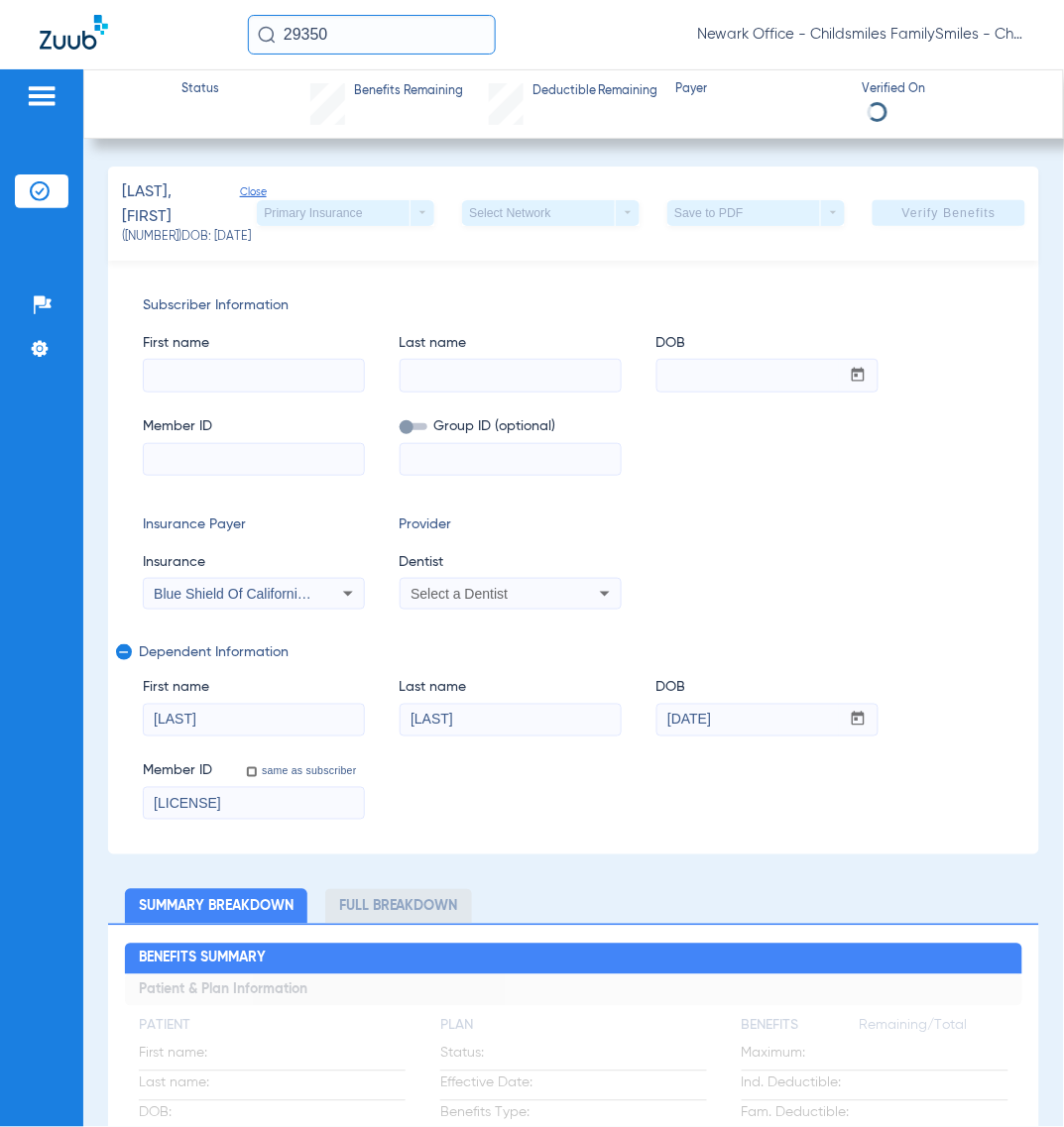 type on "[FIRST]" 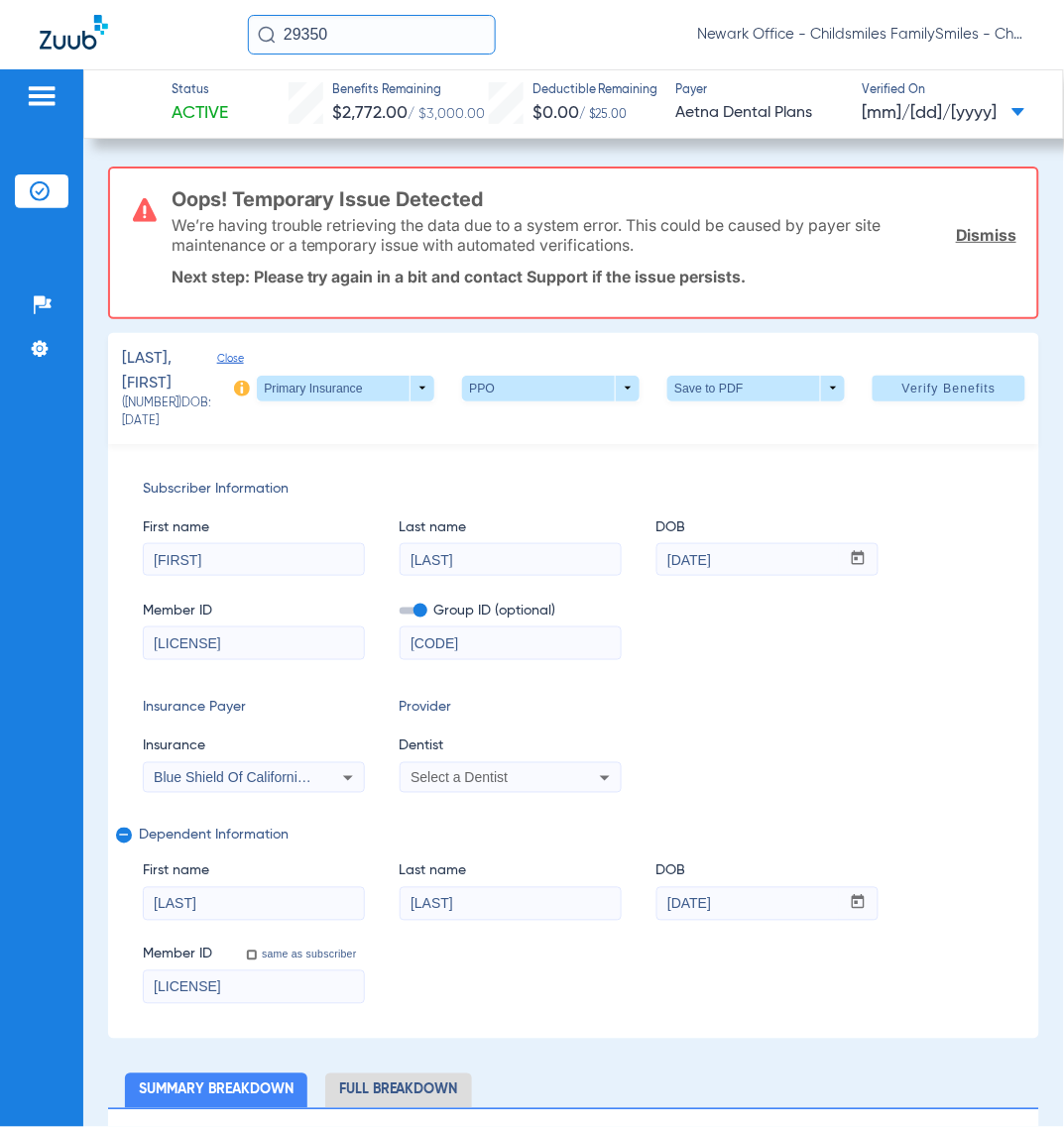 scroll, scrollTop: 124, scrollLeft: 0, axis: vertical 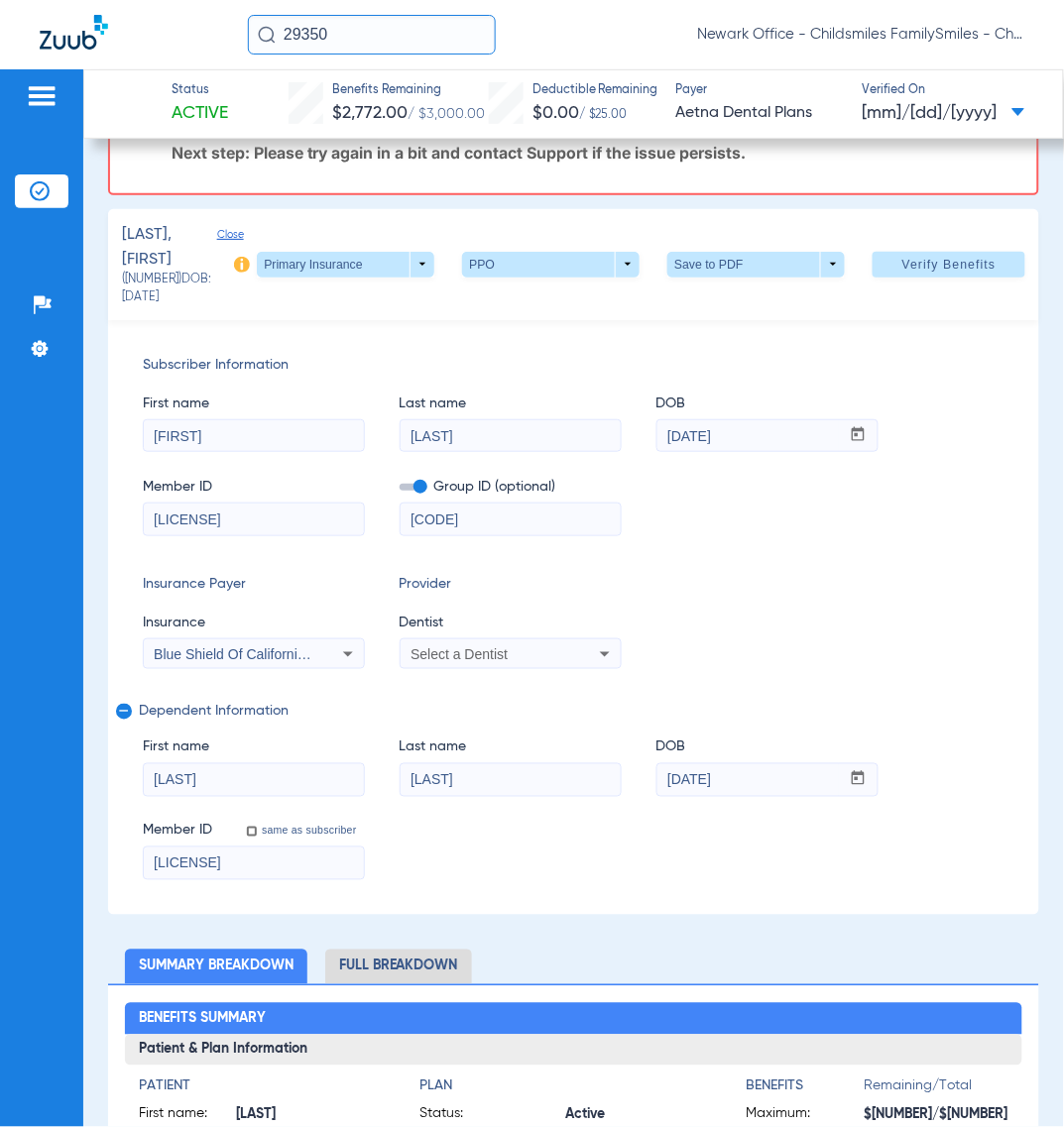 click on "29350" 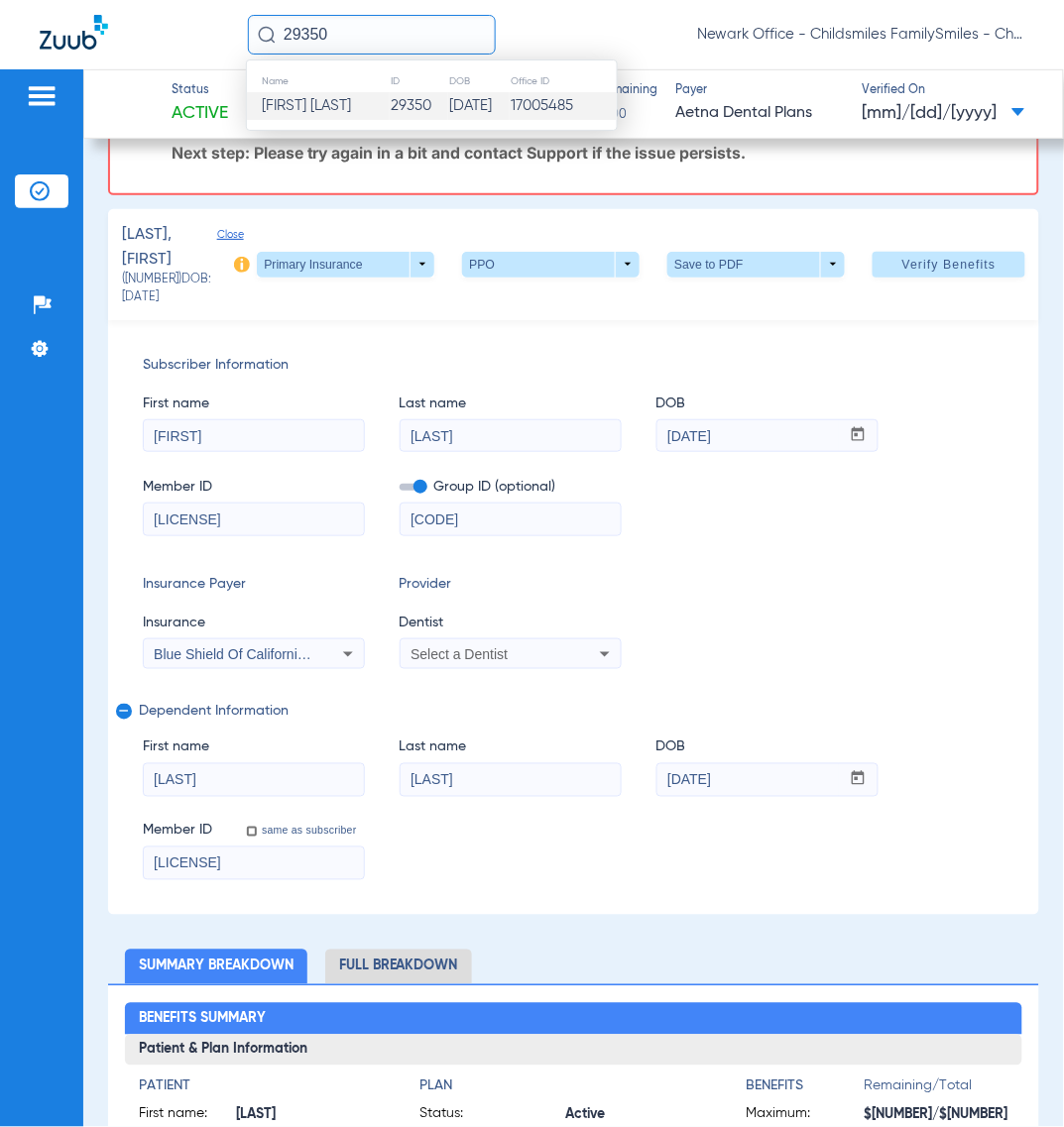 paste on "[NUMBER]" 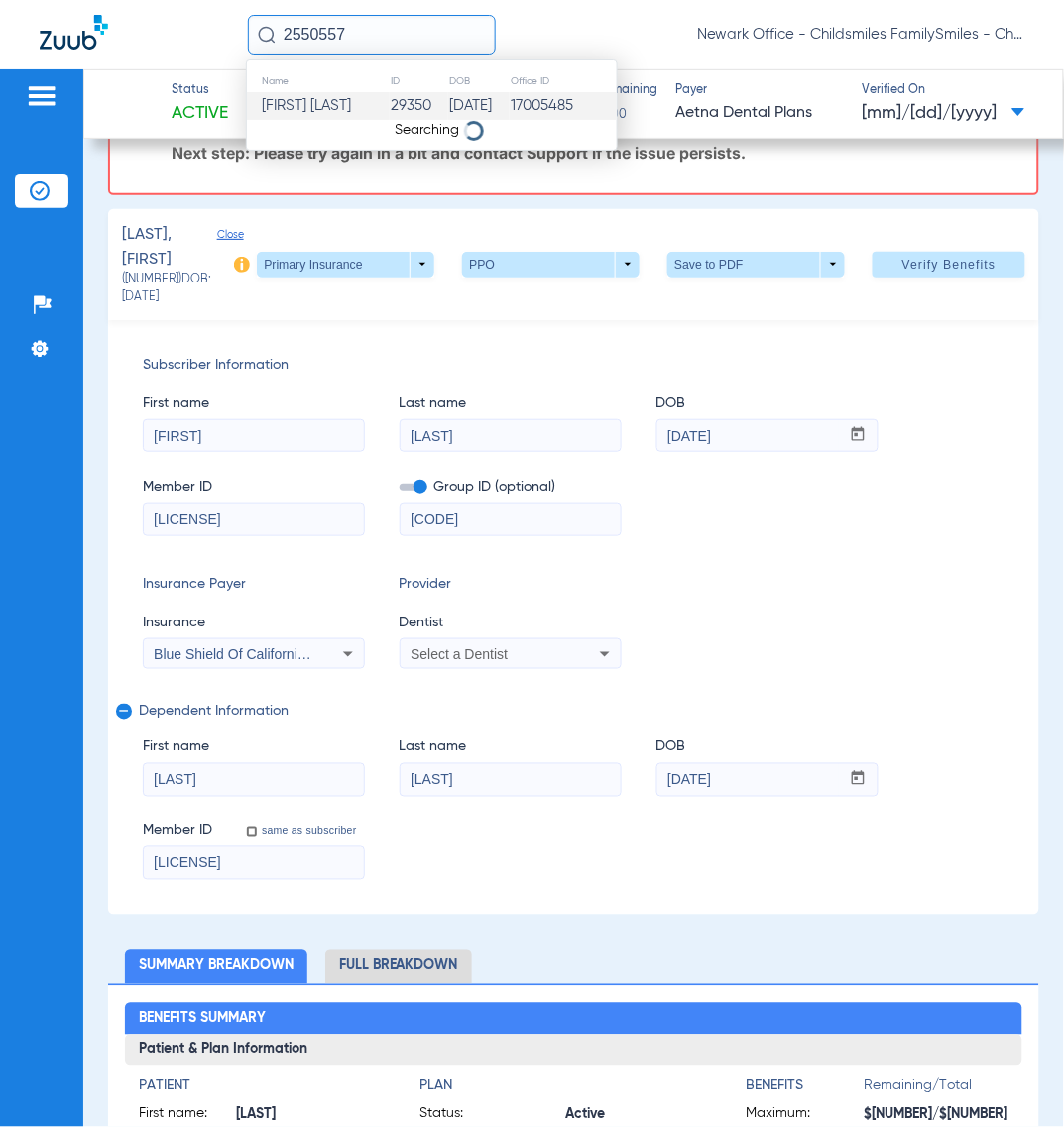 type on "2550557" 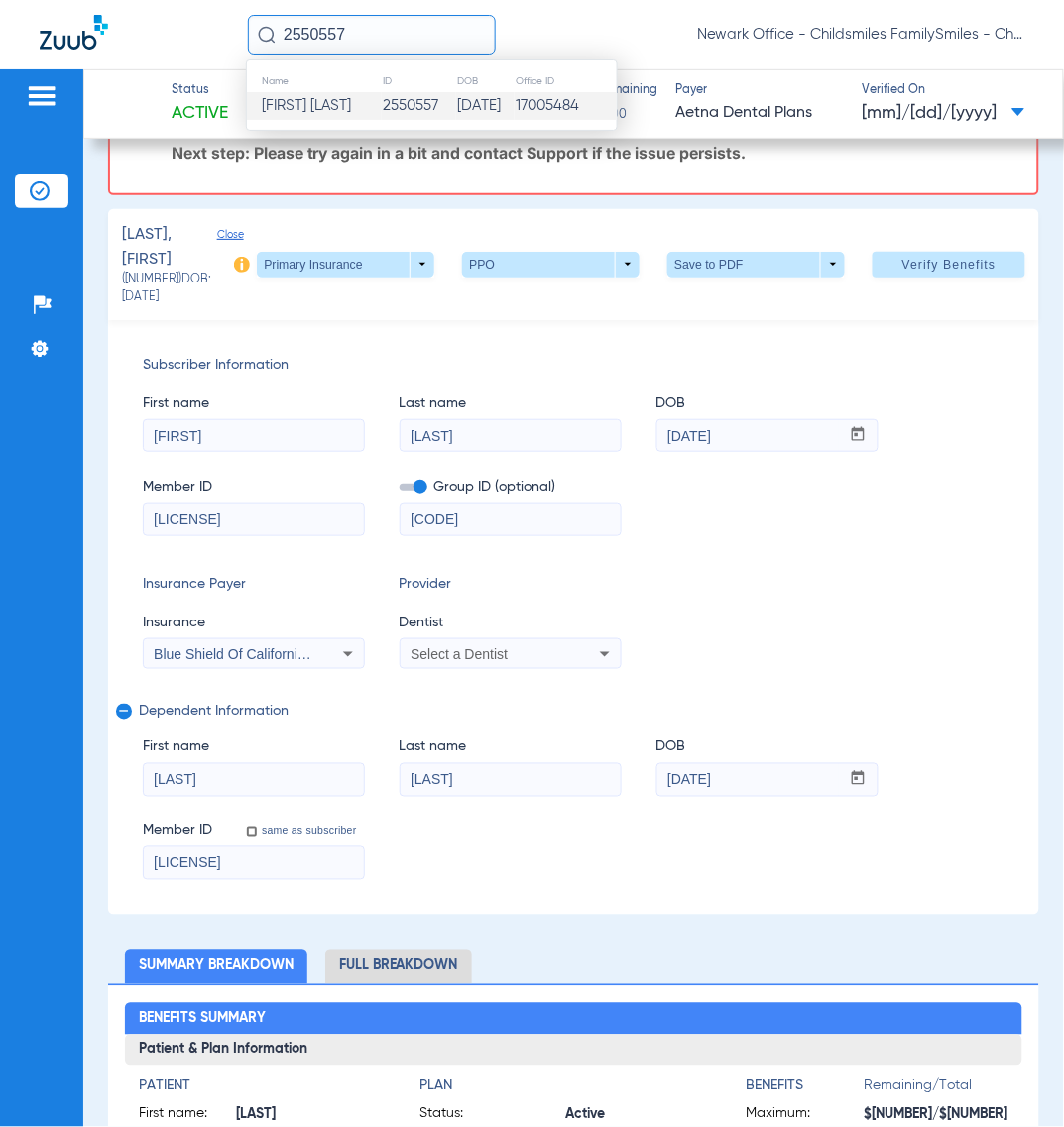 click on "[FIRST] [LAST]" 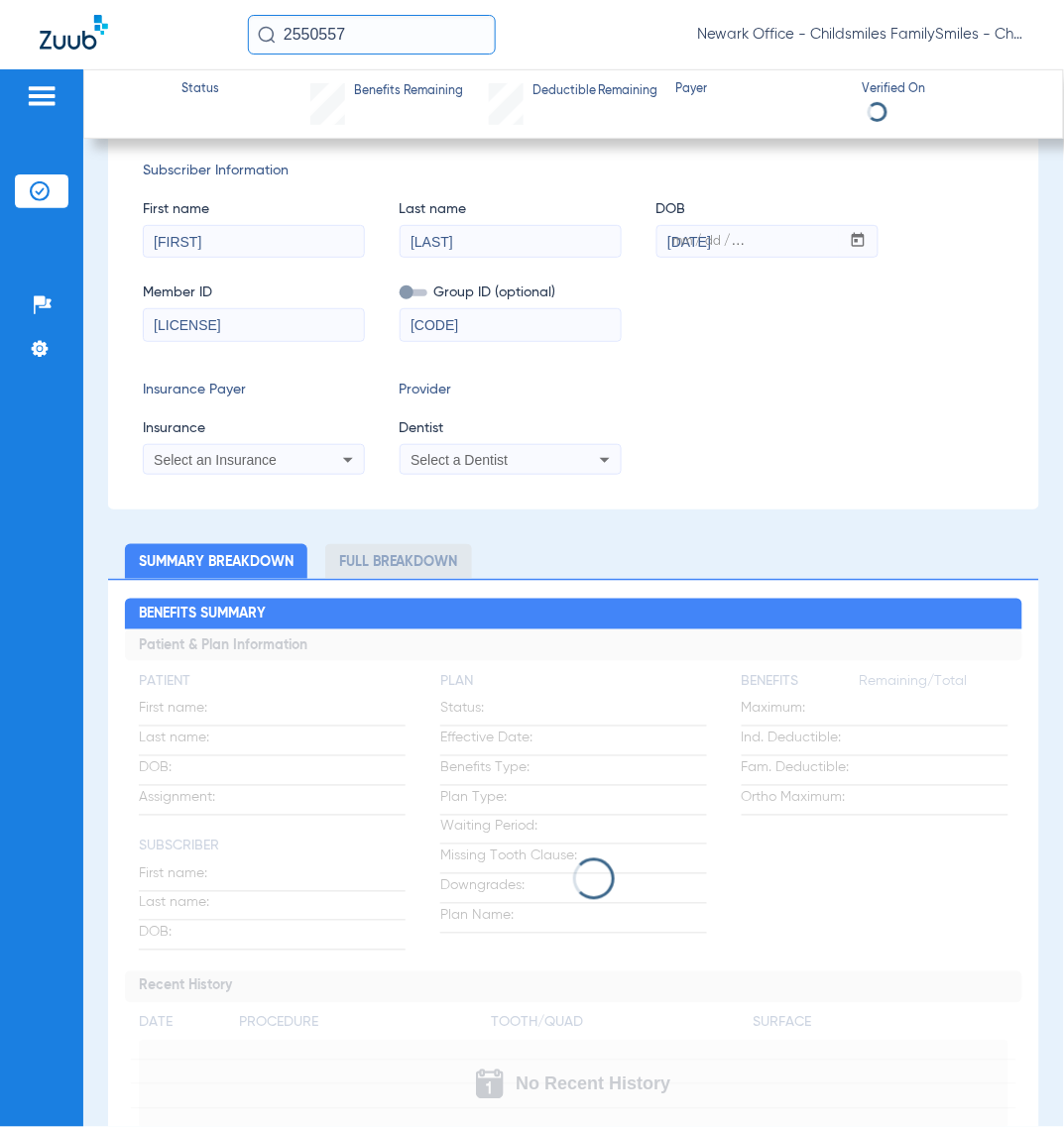 type 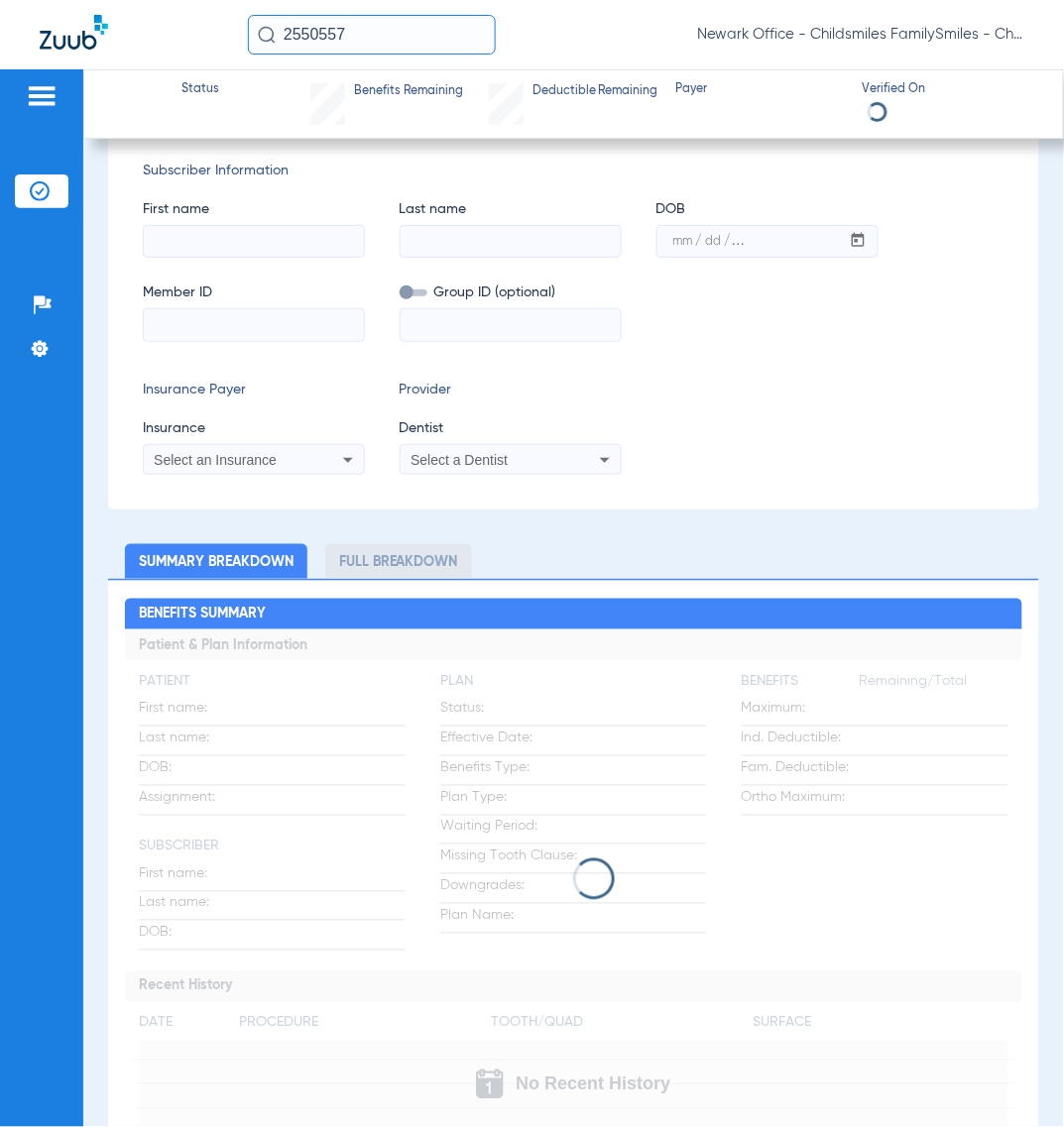 scroll, scrollTop: 0, scrollLeft: 0, axis: both 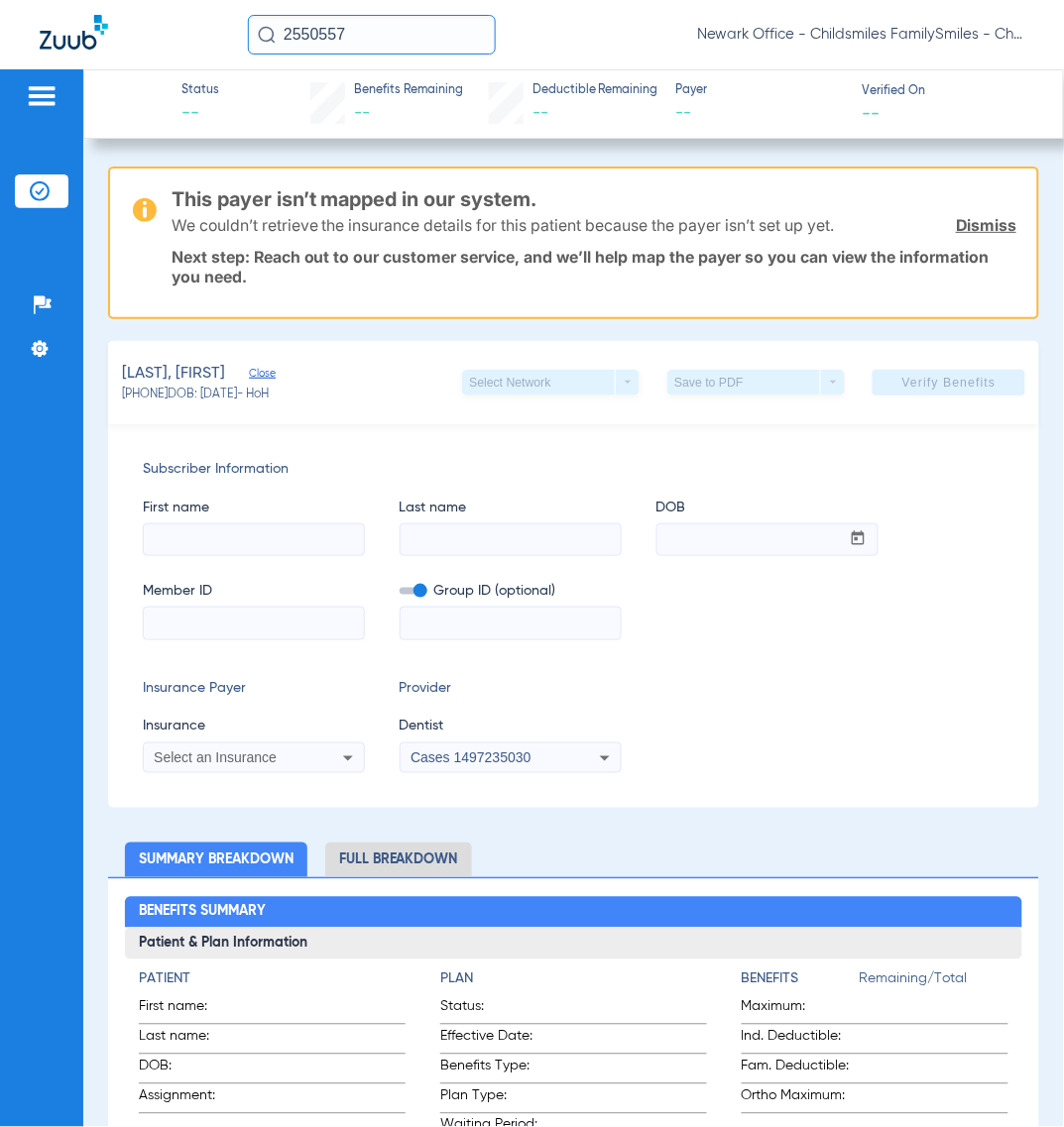 type on "ASLHY" 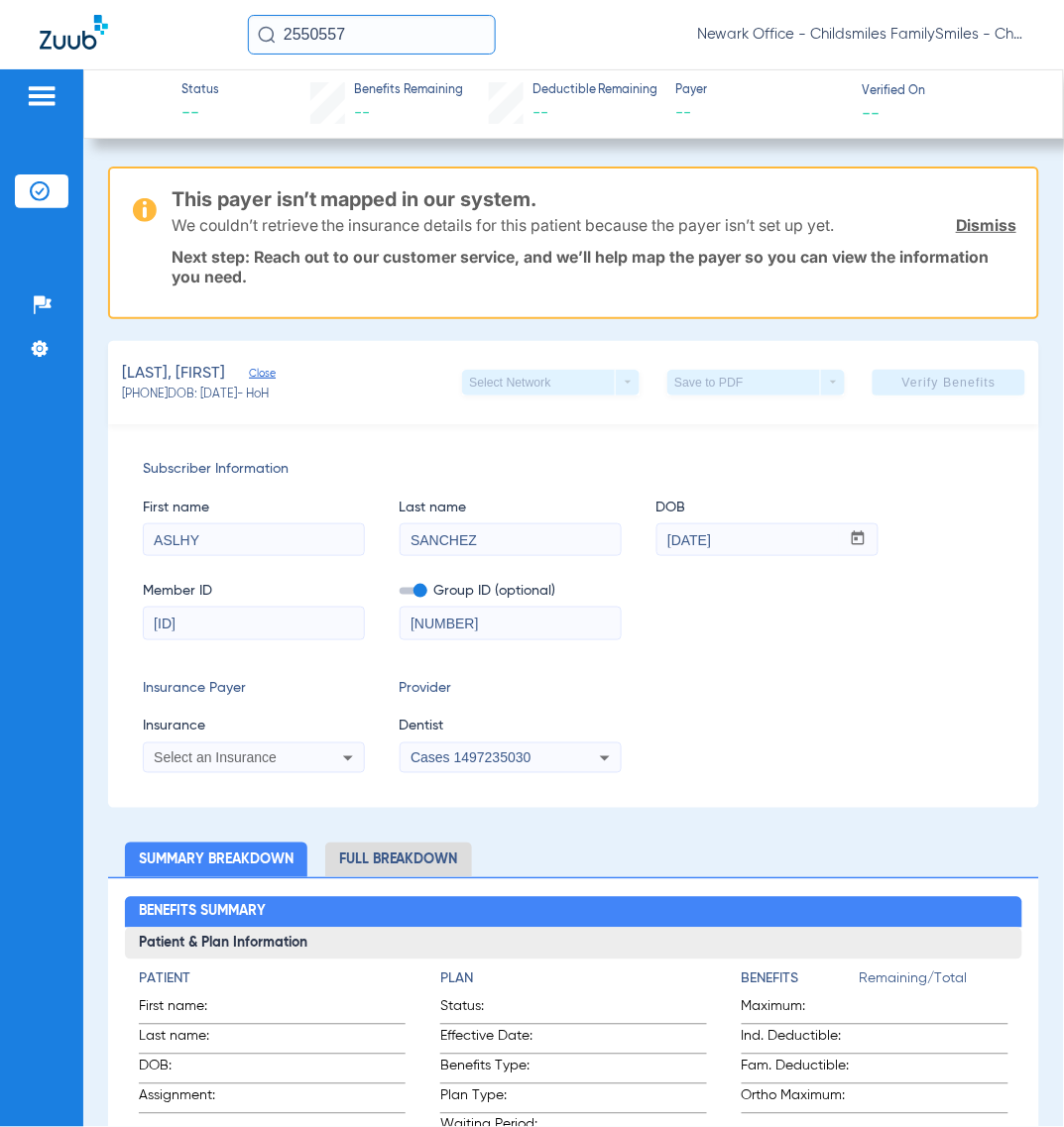 click on "2550557" 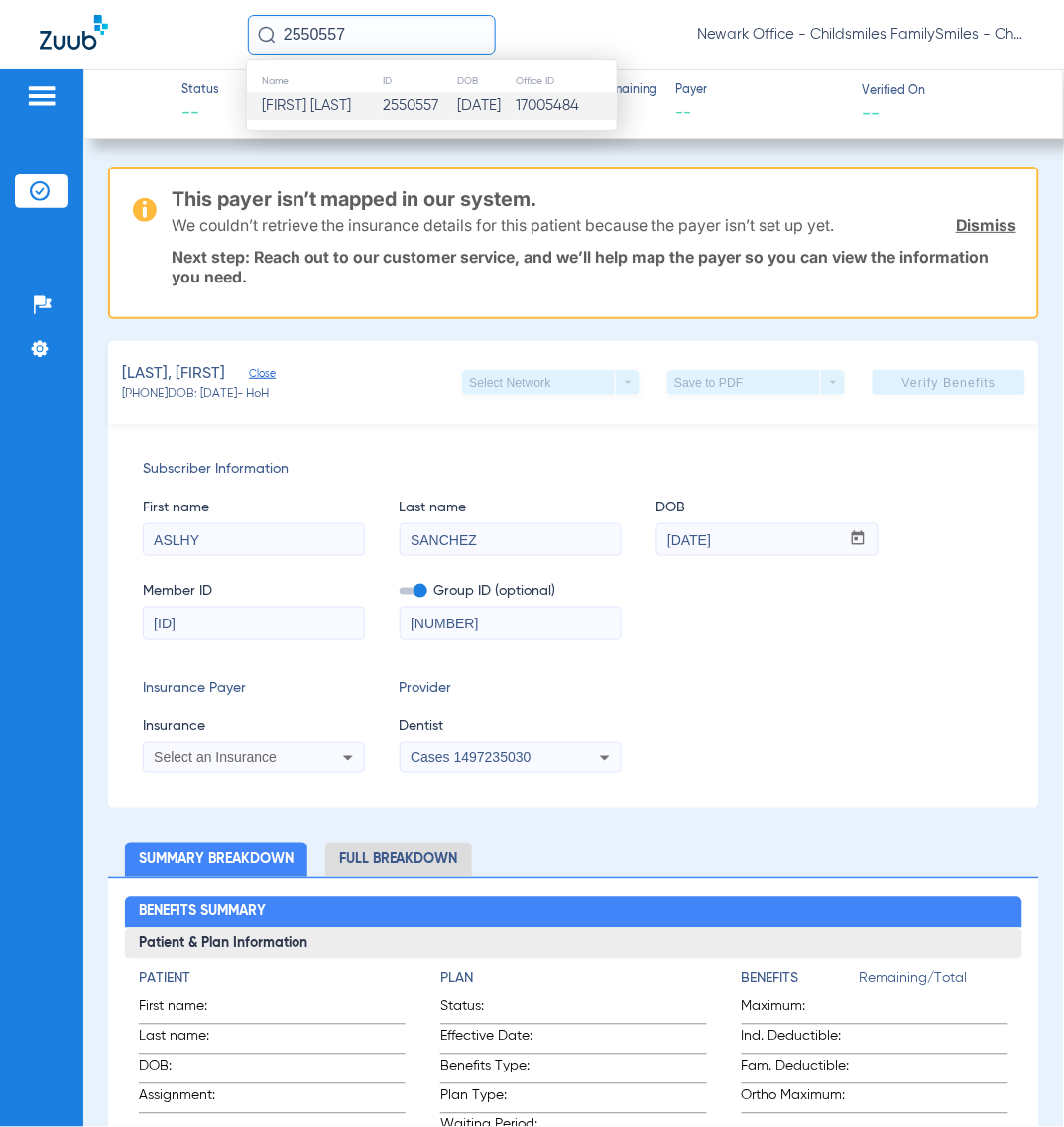 paste on "474481" 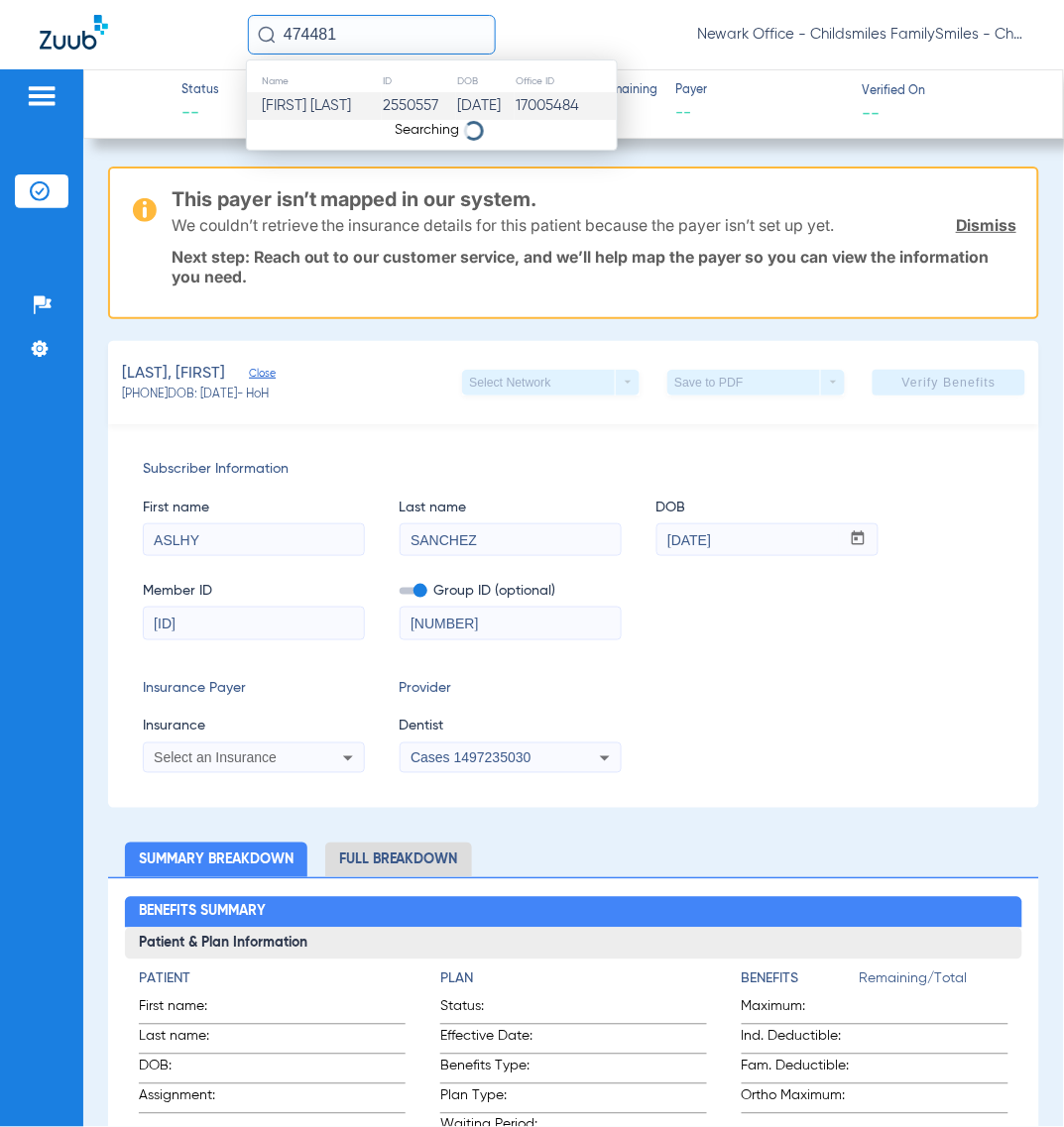 type on "474481" 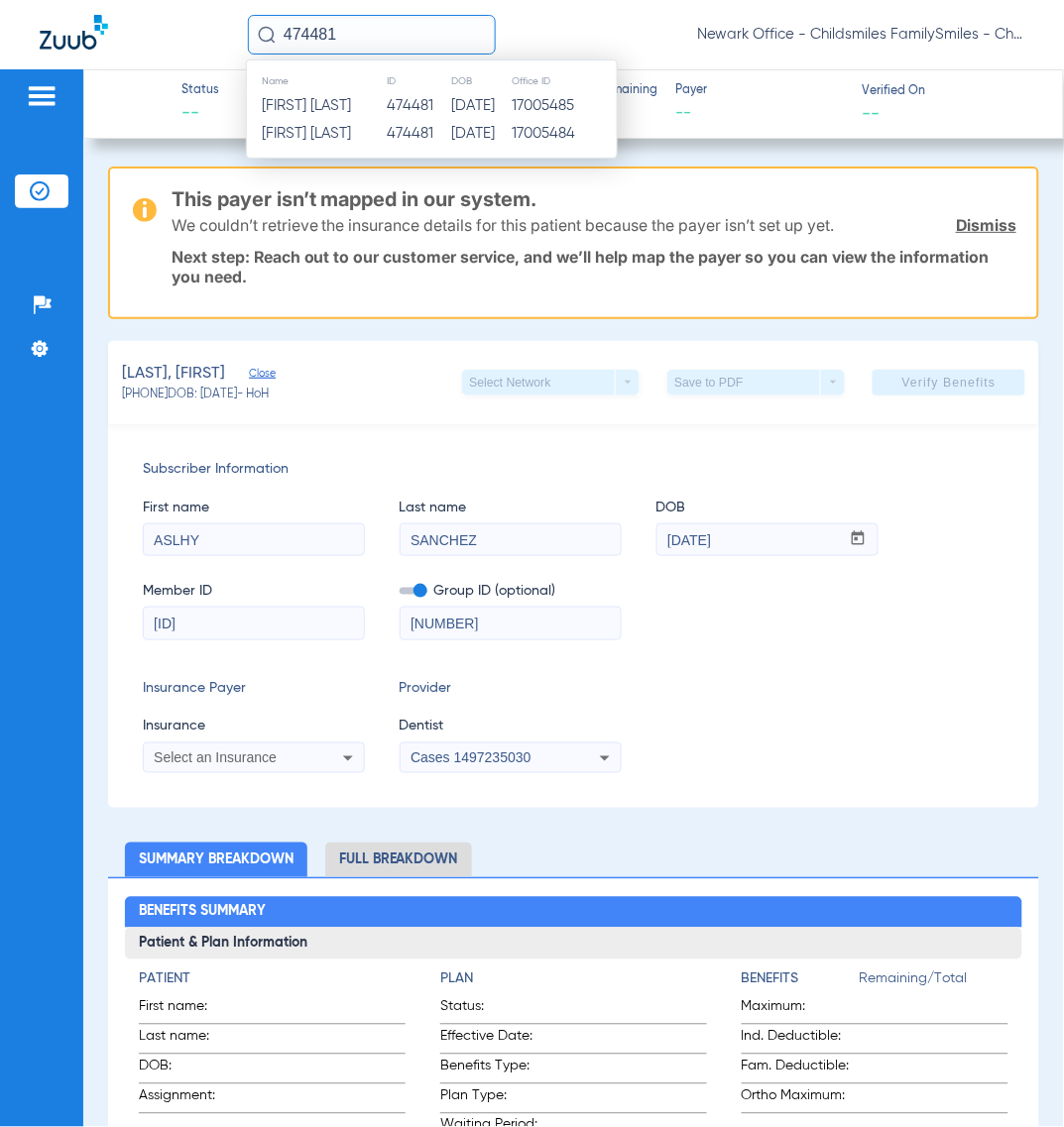click on "[FIRST] [LAST]" 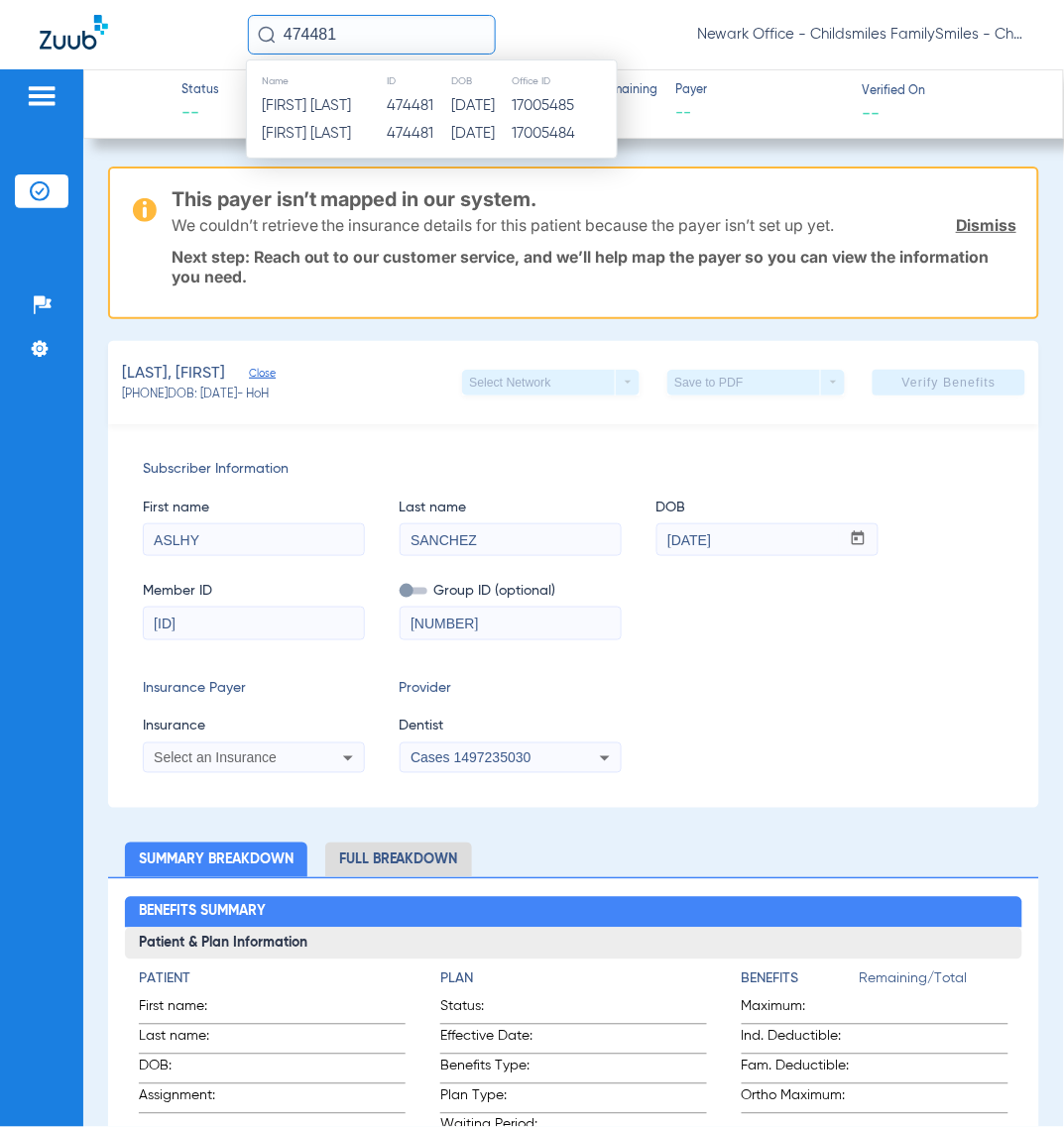 type 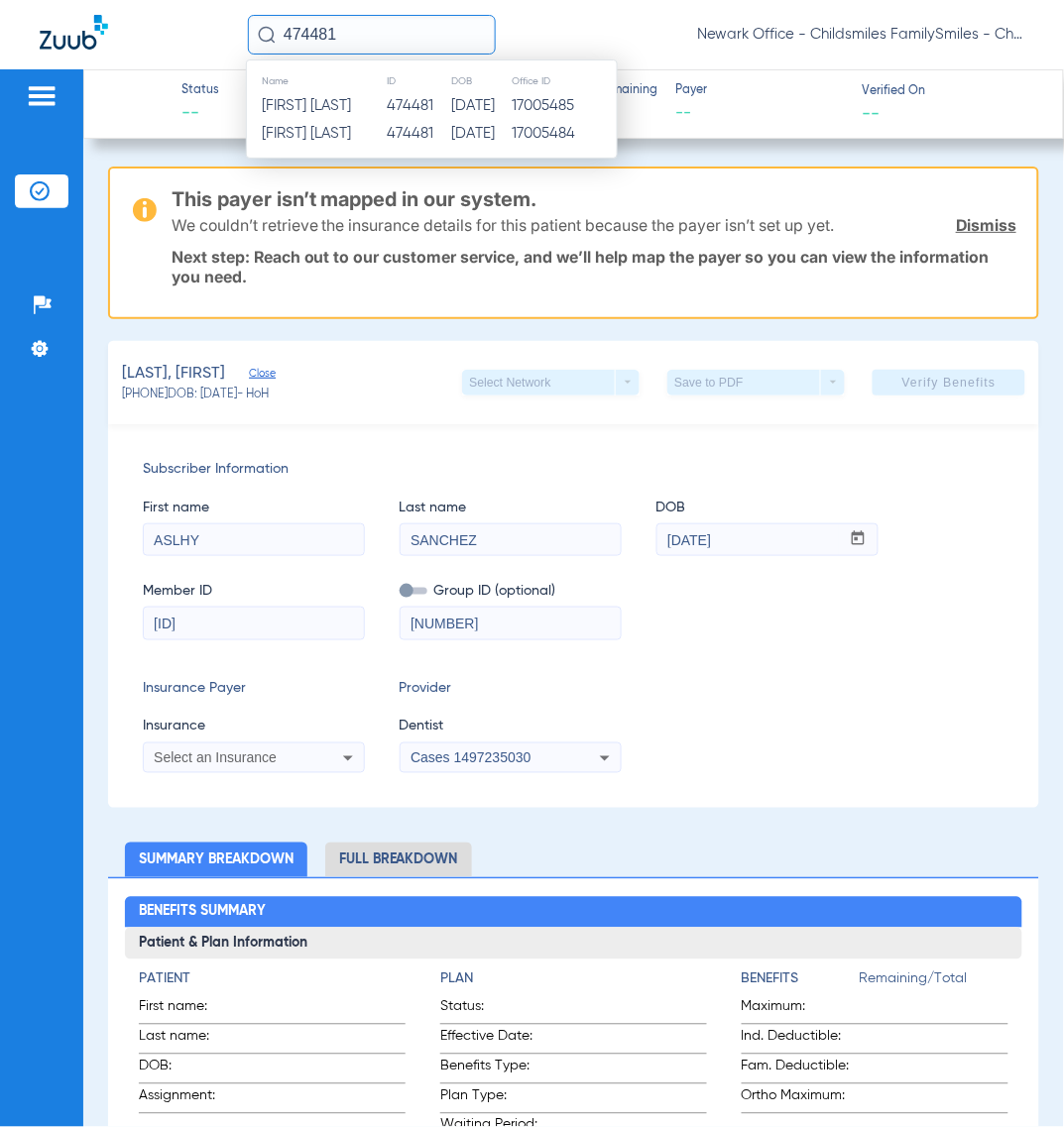 type 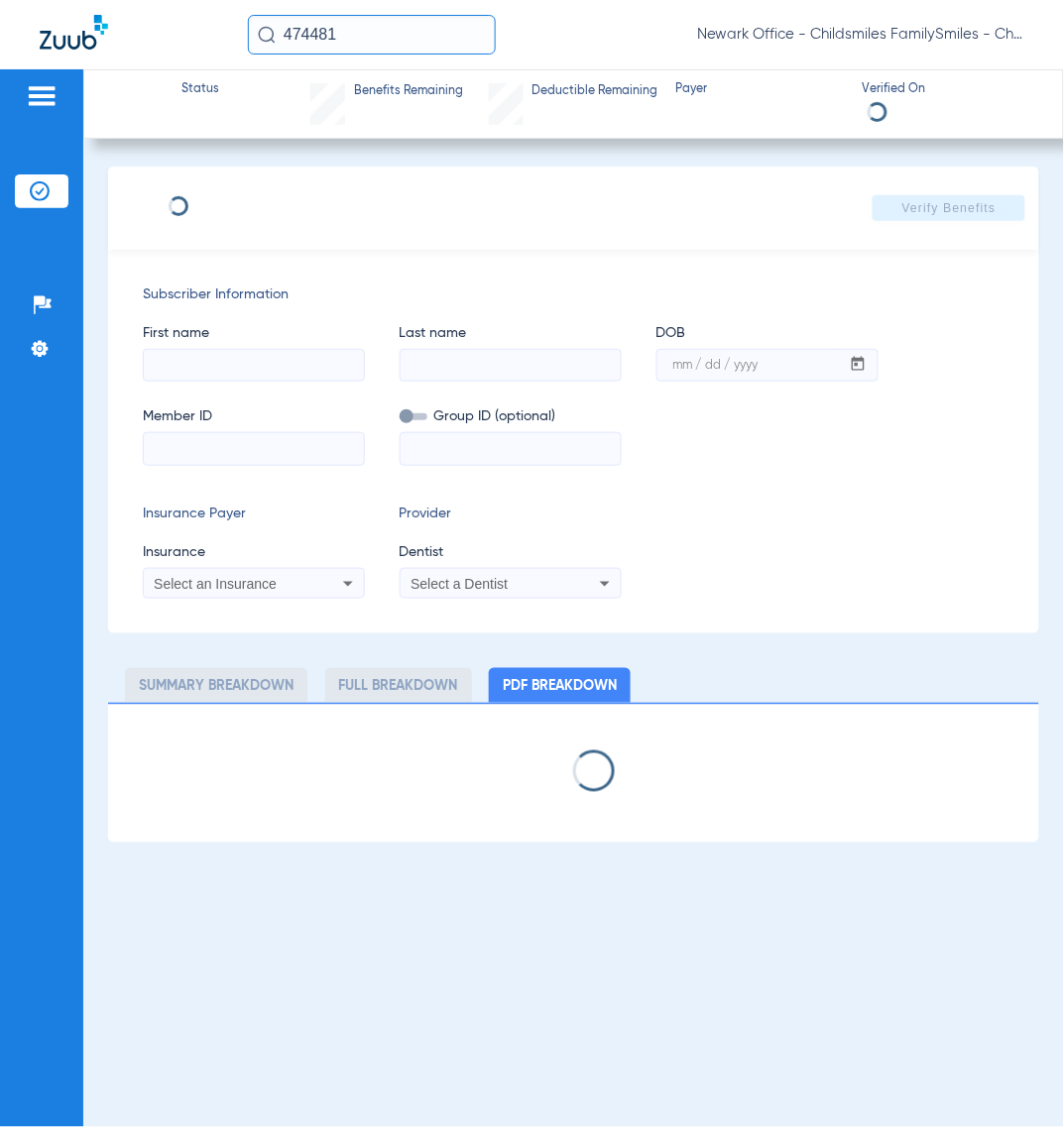 type on "[FIRST]" 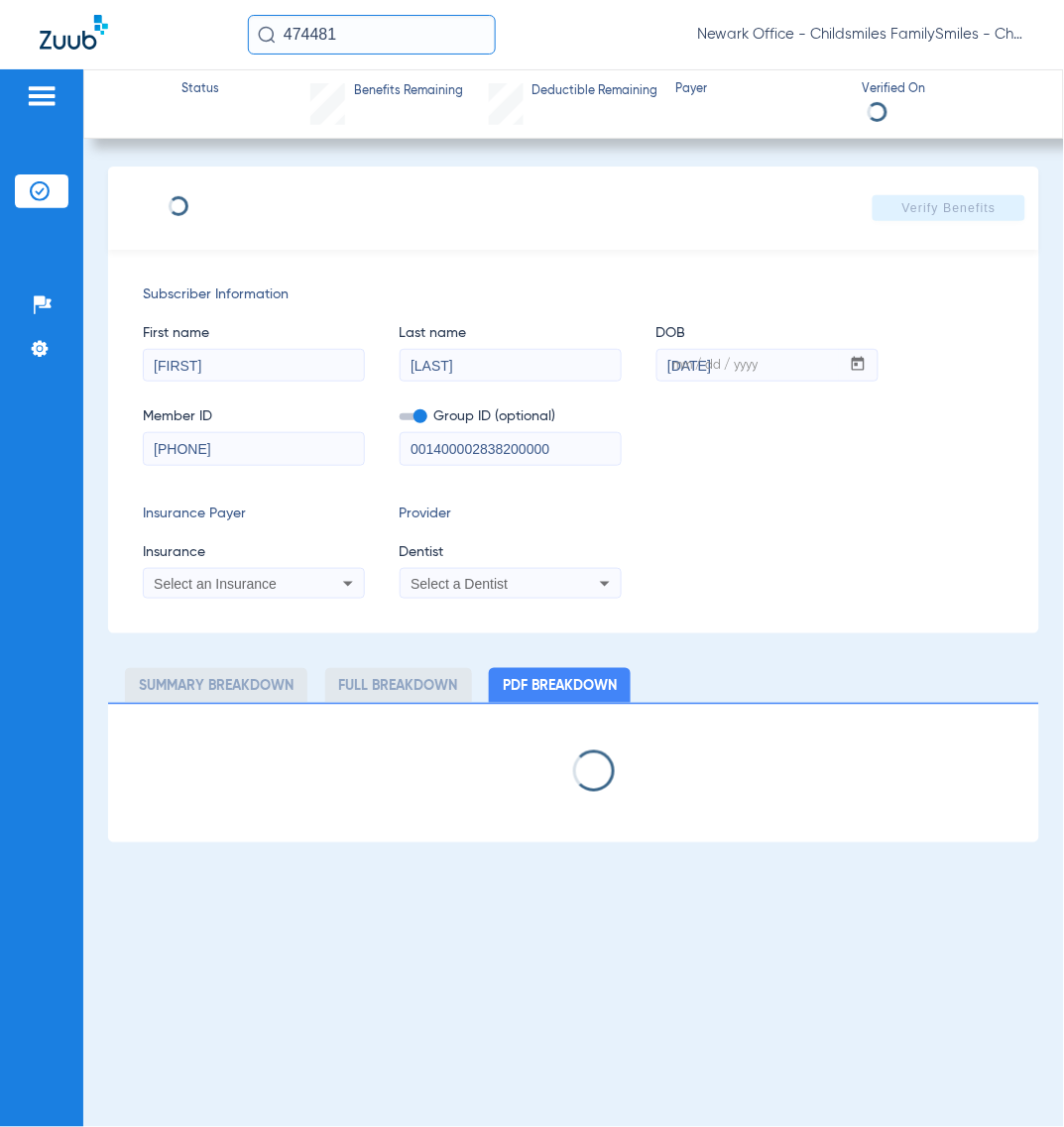 select on "page-width" 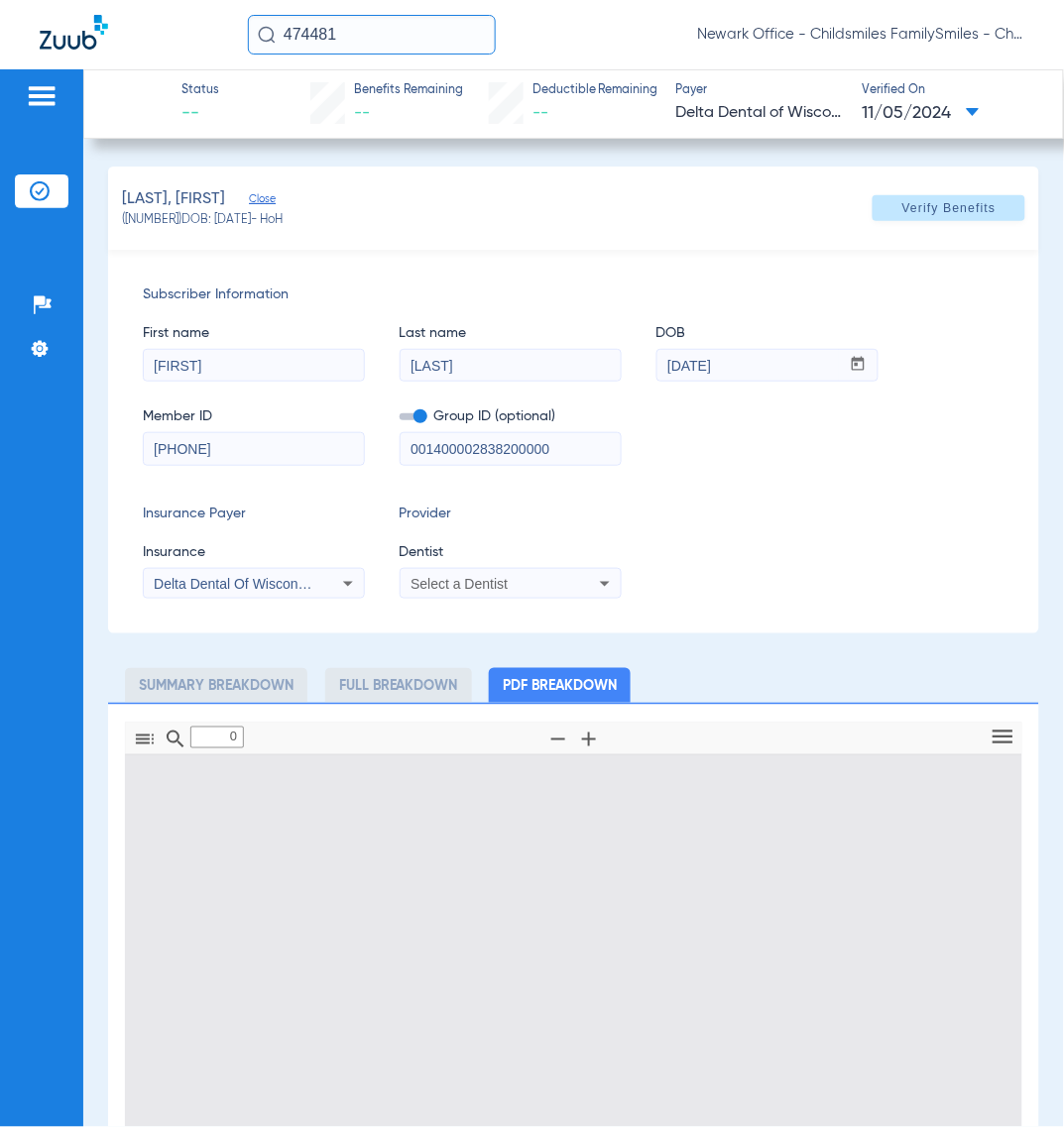 type on "1" 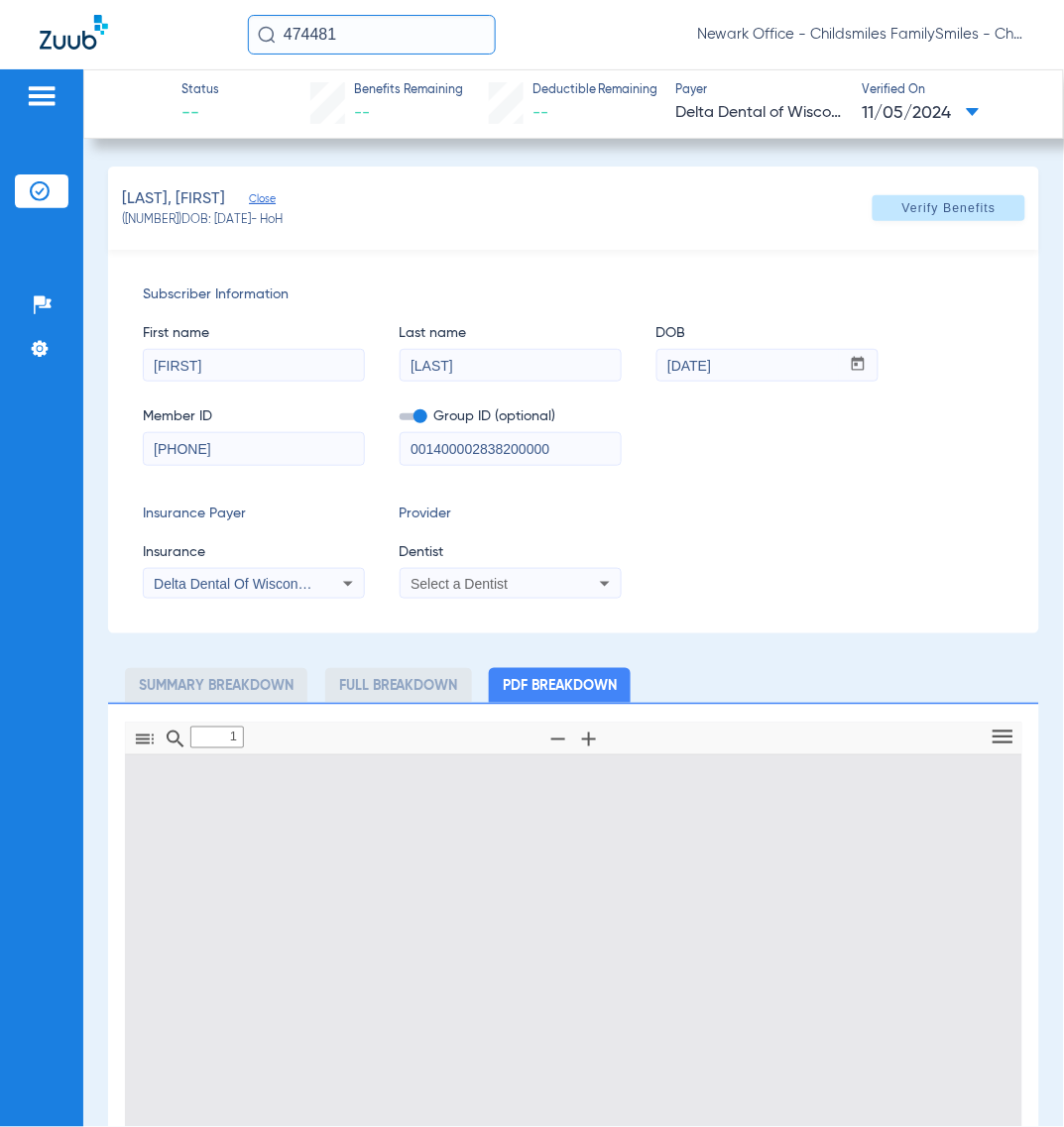scroll, scrollTop: 10, scrollLeft: 0, axis: vertical 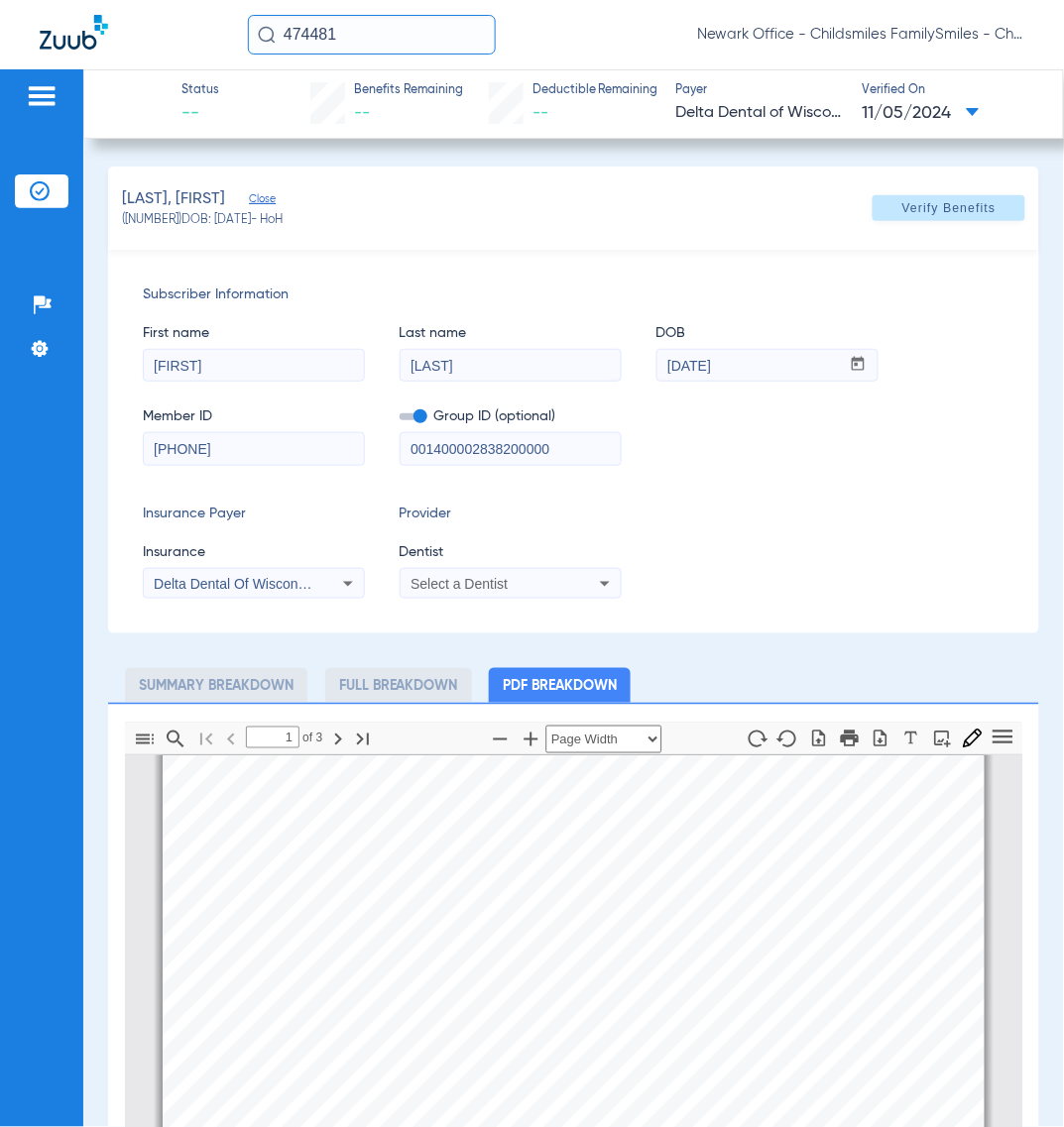 click on "Subscriber Information   First name  [FIRST]  Last name  [LAST]  DOB  mm / dd / yyyy [DATE]  Member ID  [PHONE]  Group ID (optional)  [NUMBER]  Insurance Payer   Insurance
Delta Dental Of Wisconsin  Provider   Dentist
Select a Dentist" 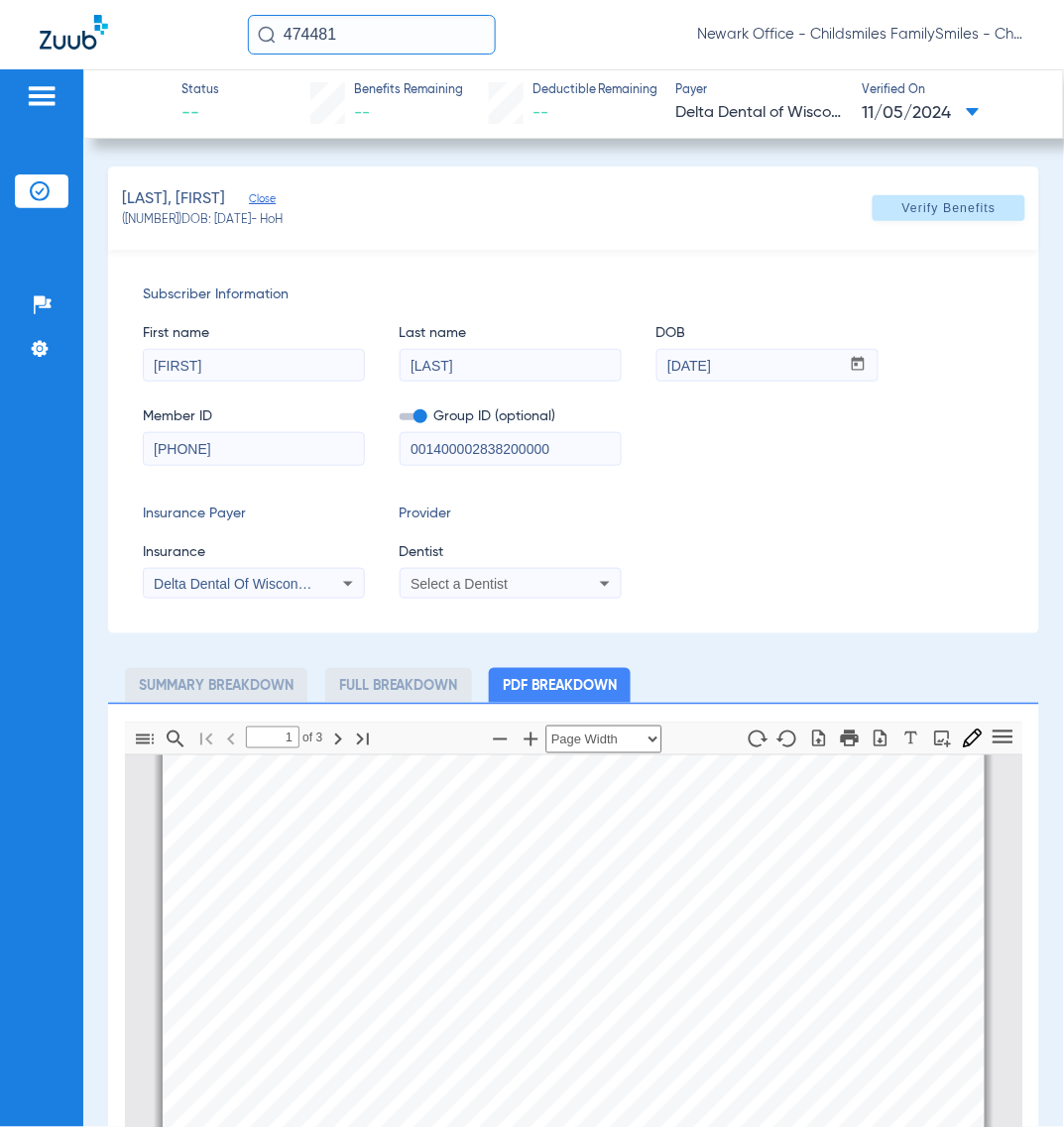 scroll, scrollTop: 0, scrollLeft: 0, axis: both 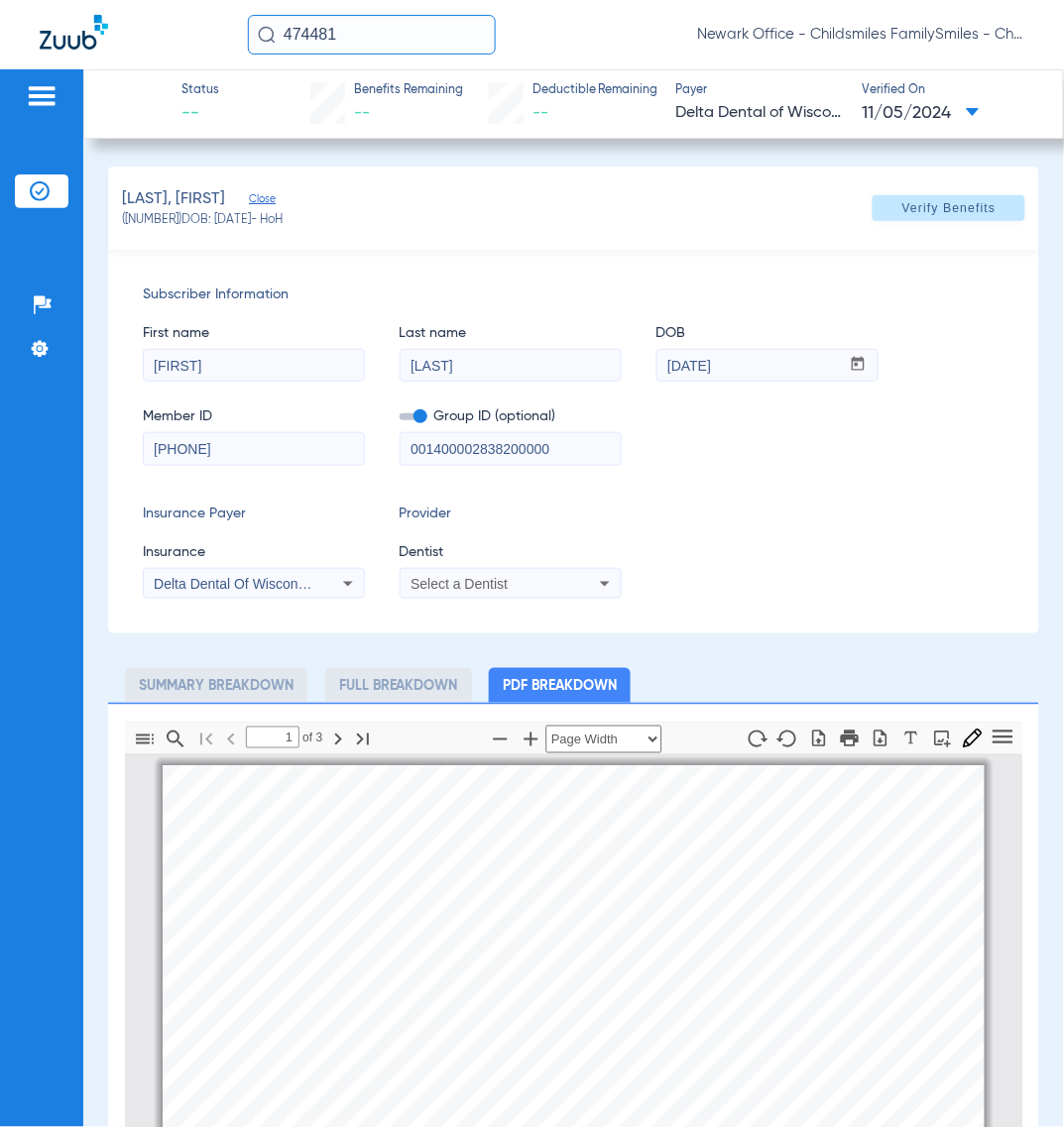 click on "Insurance Payer   Insurance
[INSURANCE_PROVIDER]  Provider   Dentist
Select a Dentist" 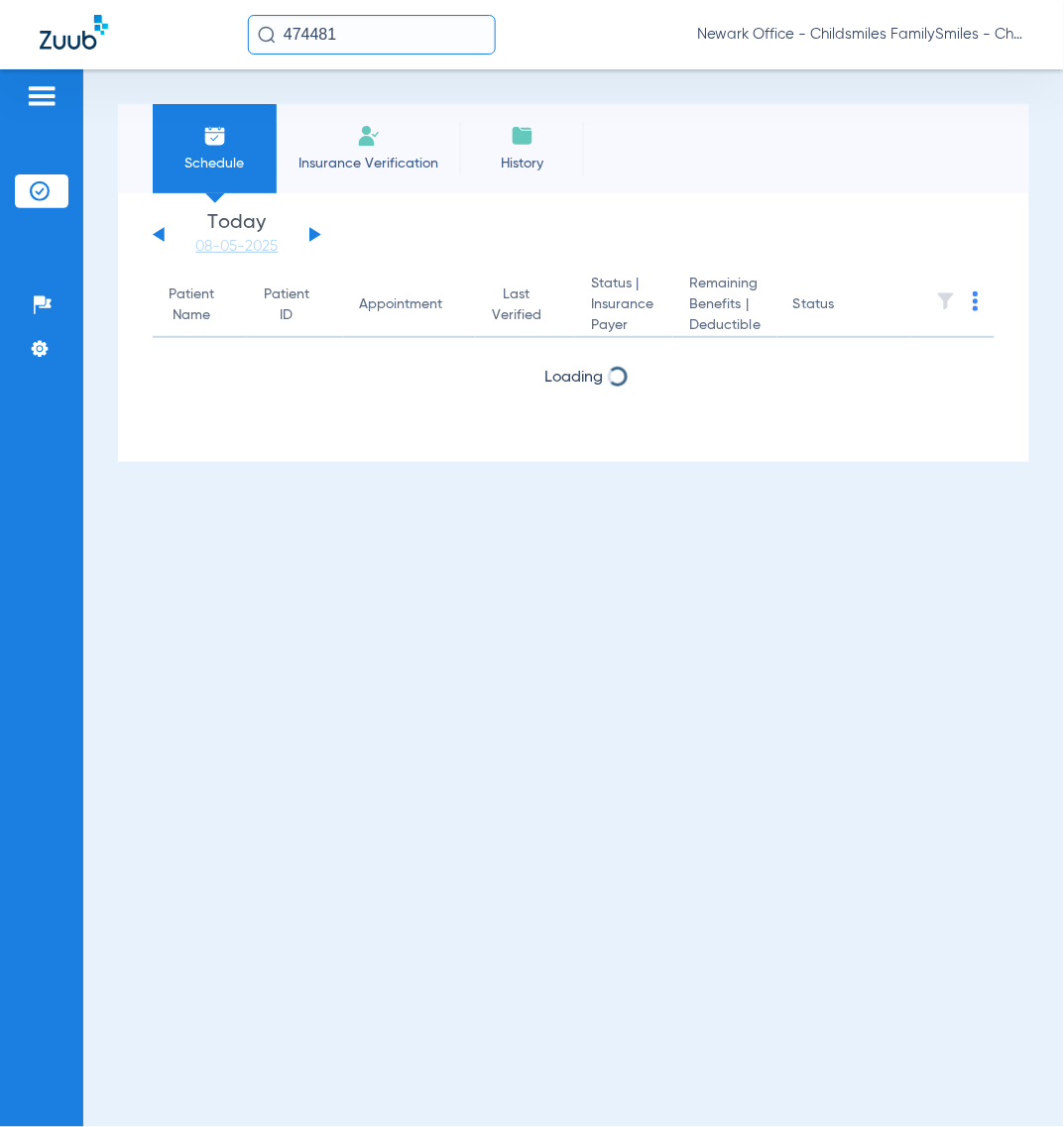 type 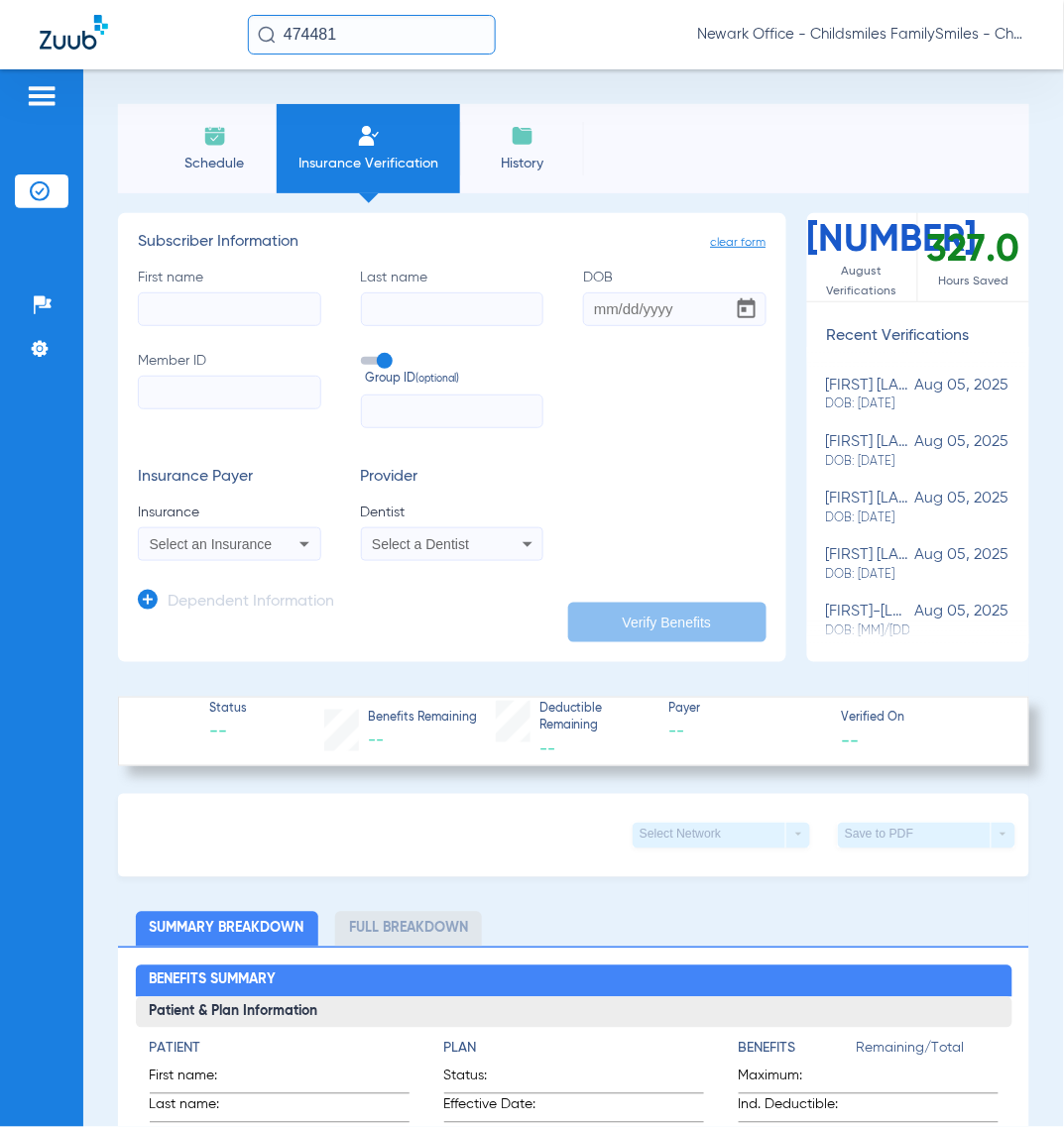 click on "First name" 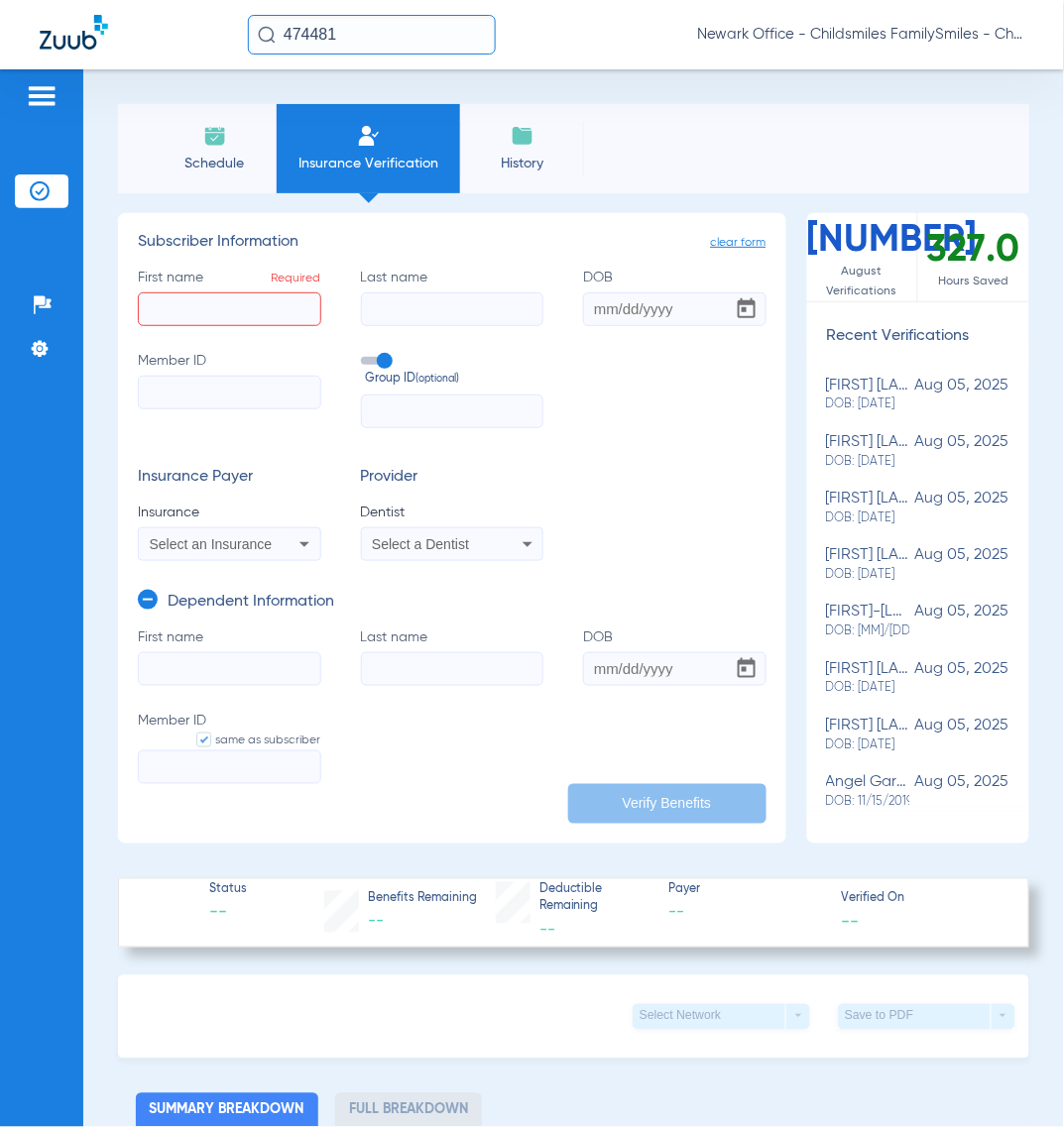 click on "First name  Required" 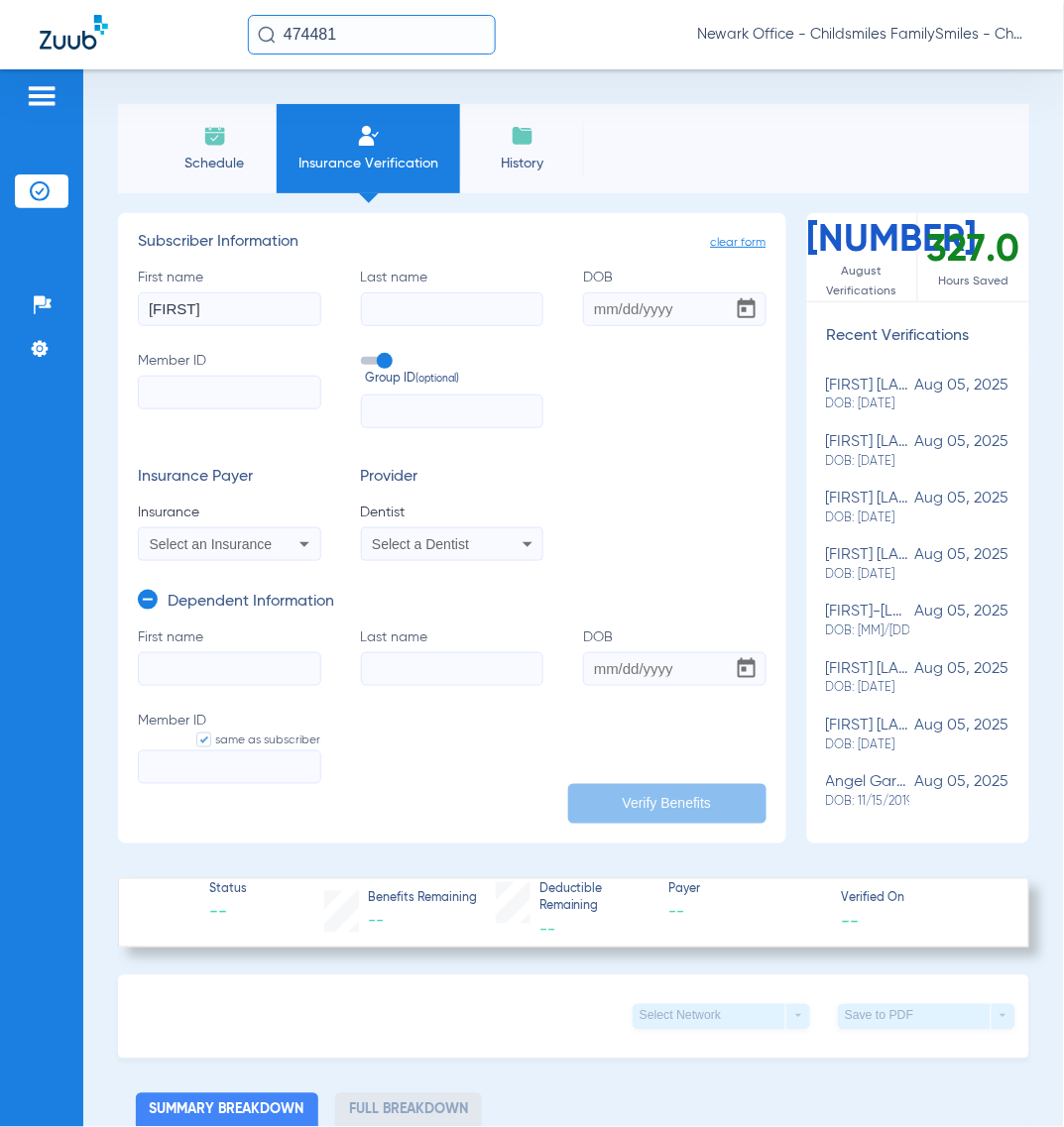 type on "[FIRST]" 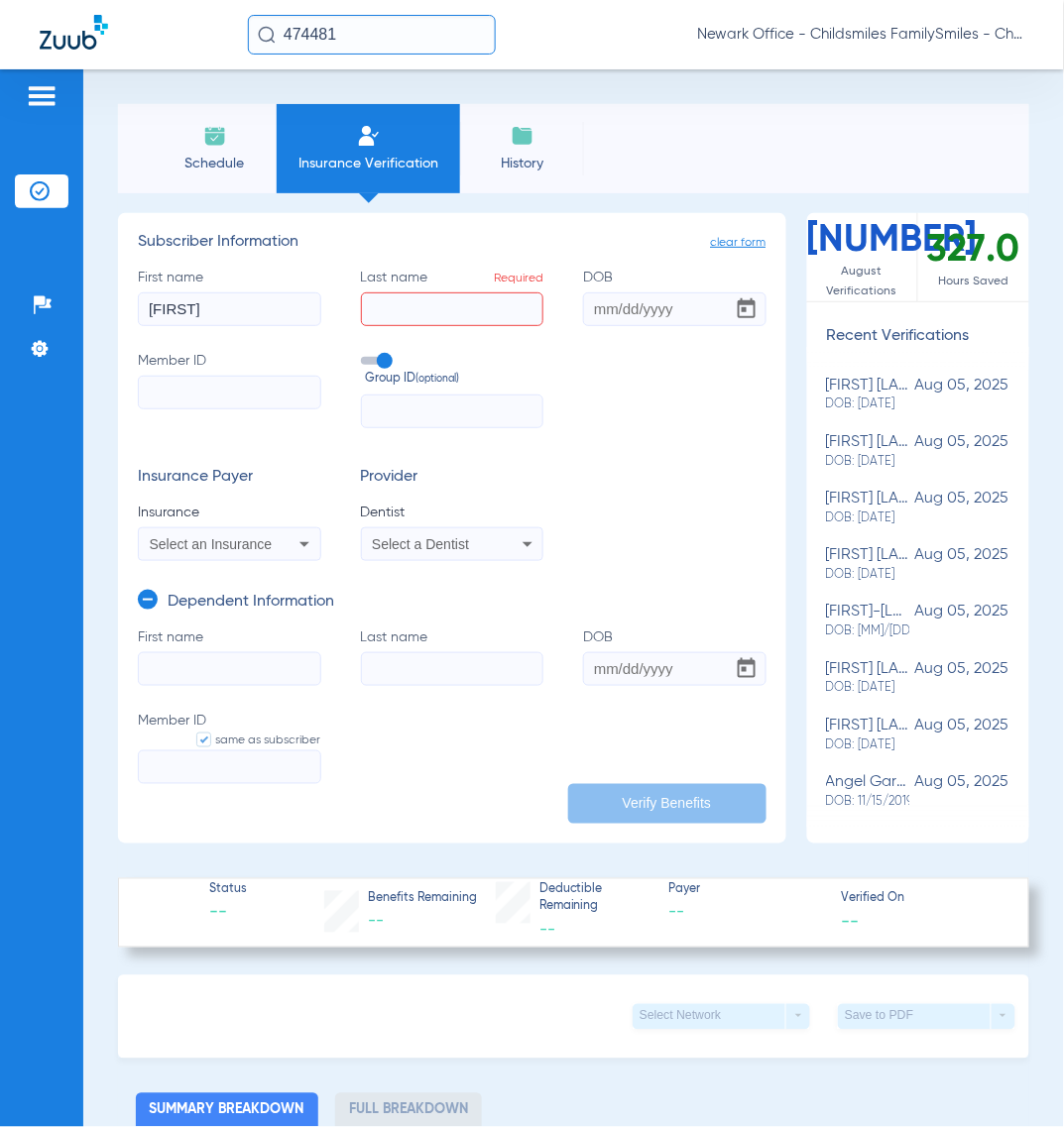 click on "Last name  Required" 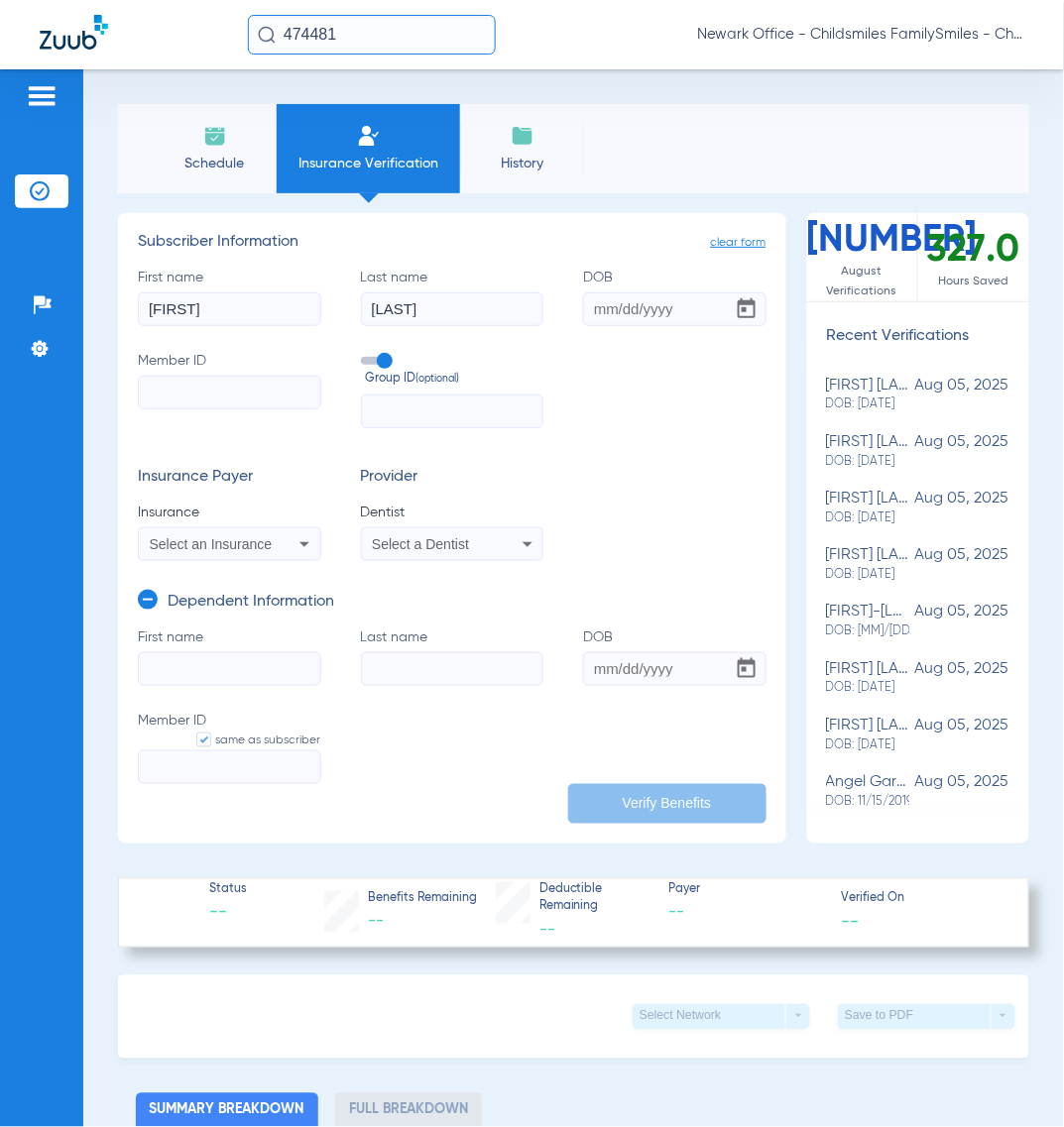 type on "[LAST]" 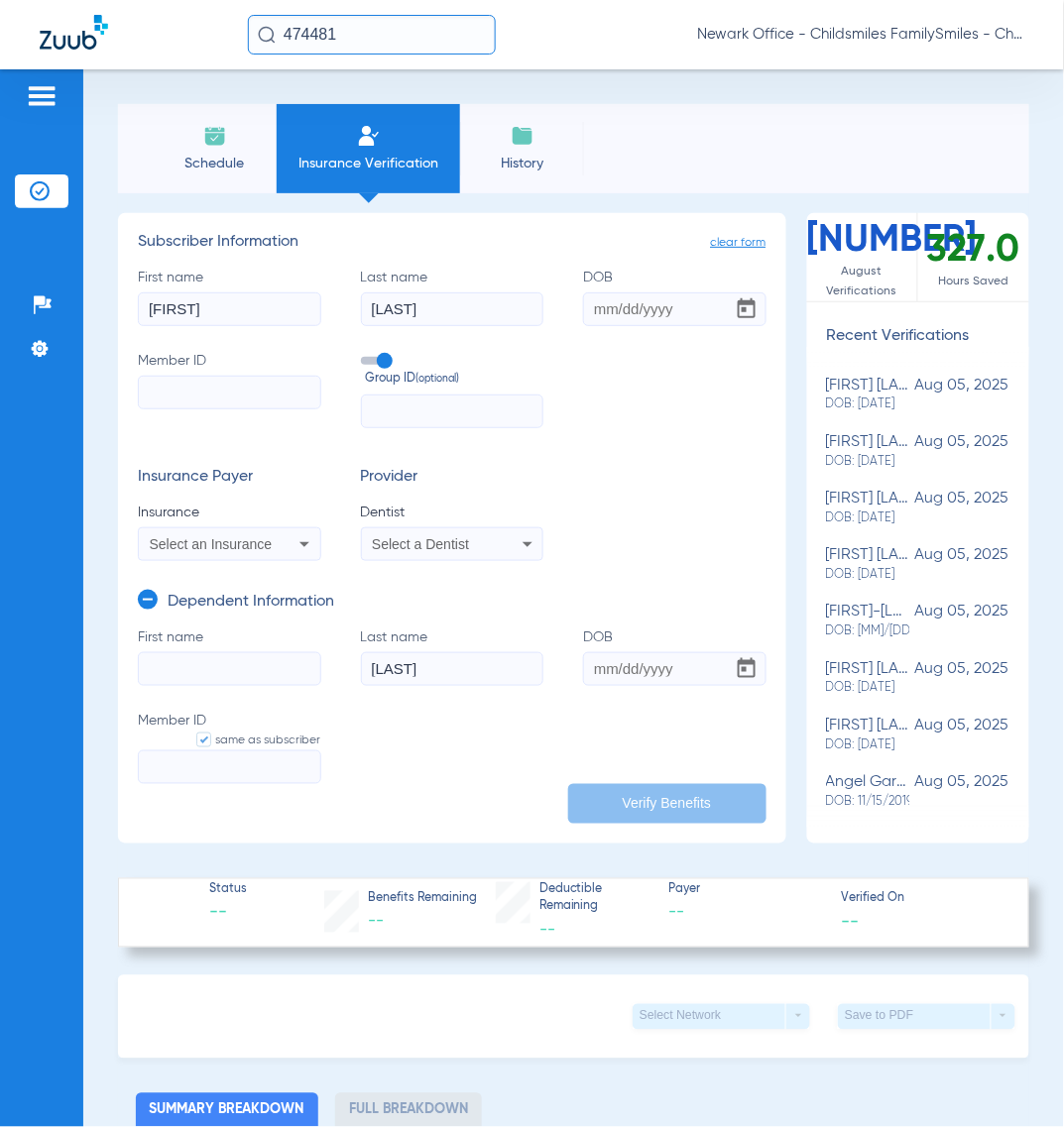 type on "[LAST]" 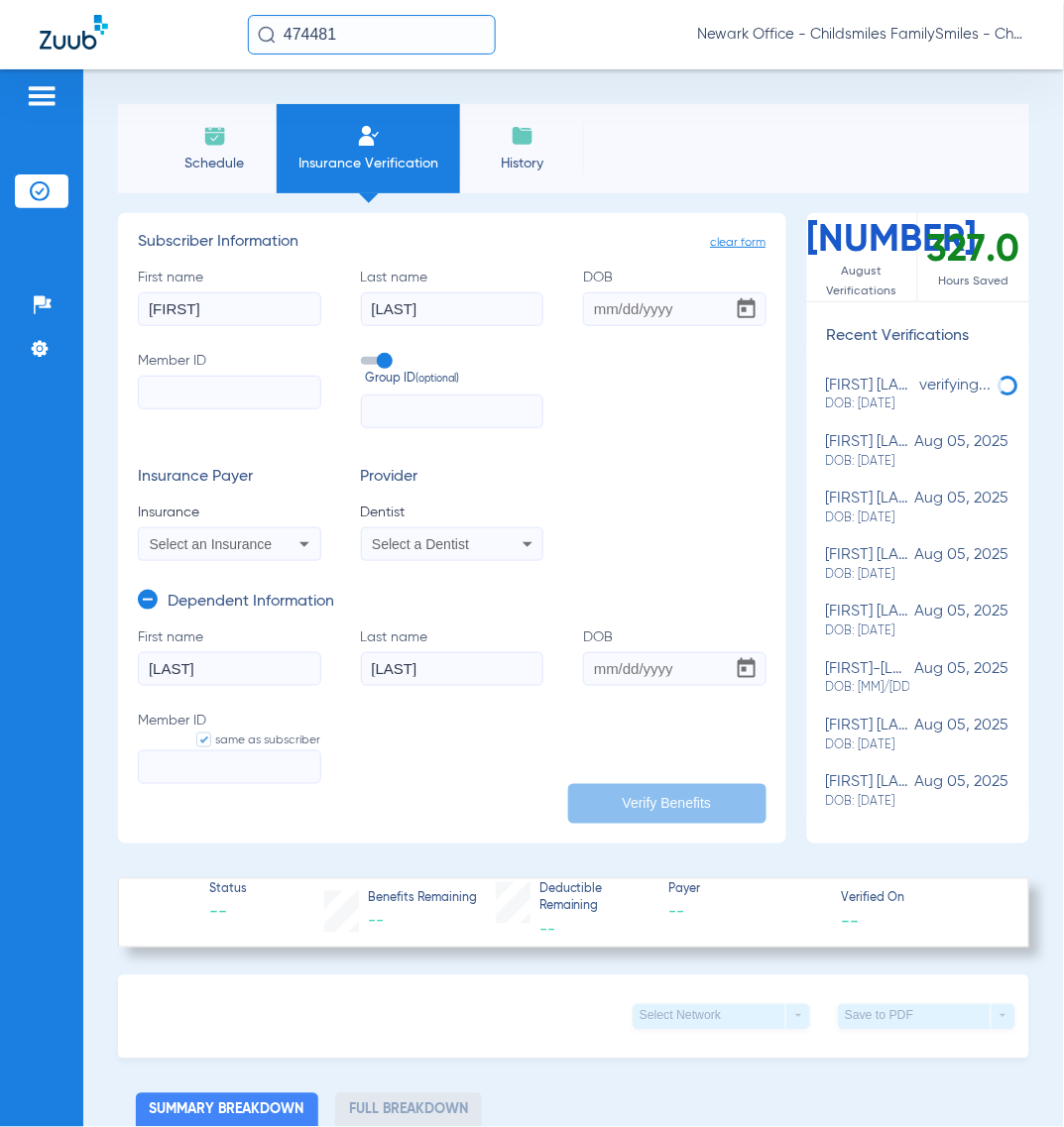 type on "[LAST]" 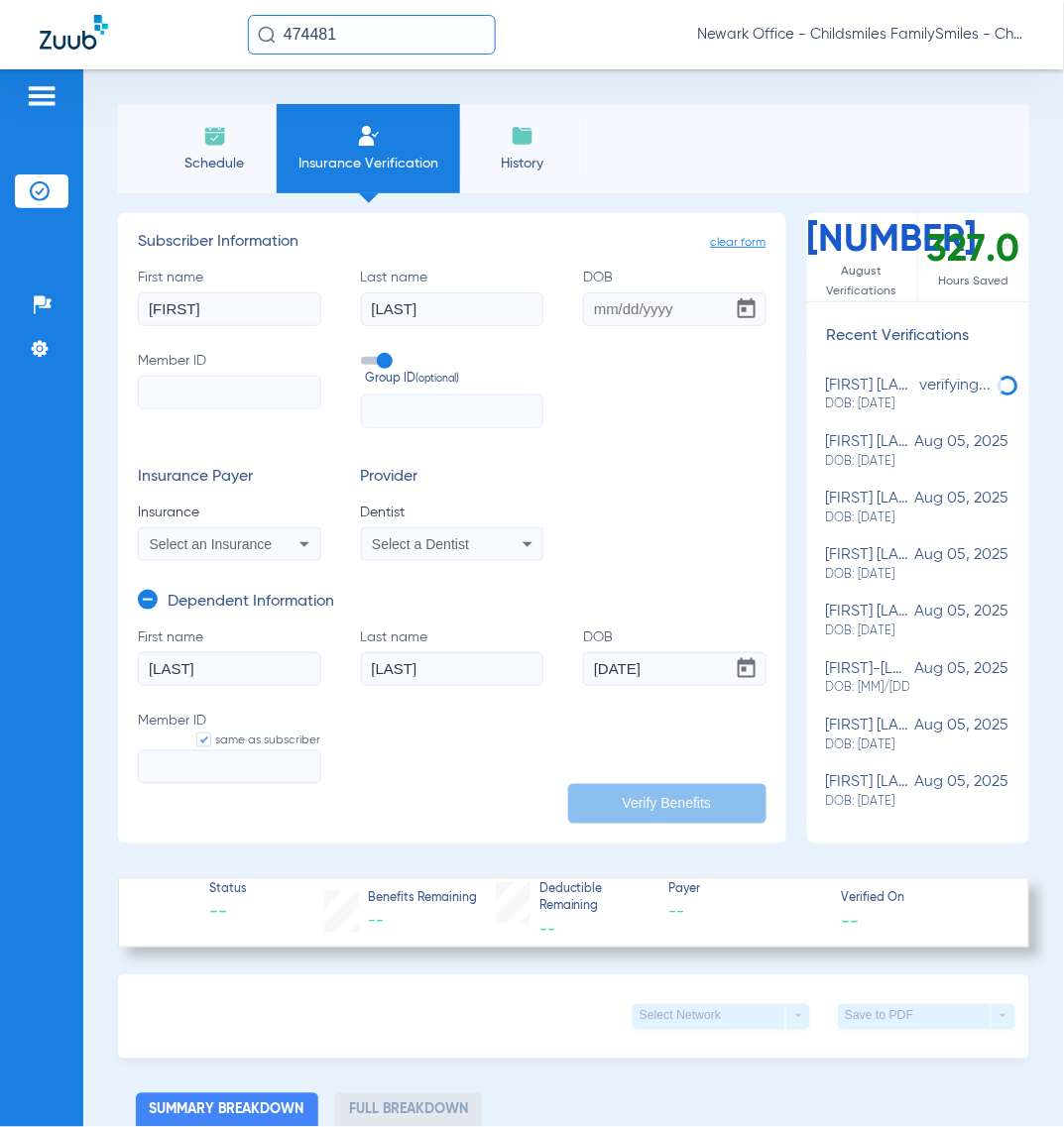 type on "[DATE]" 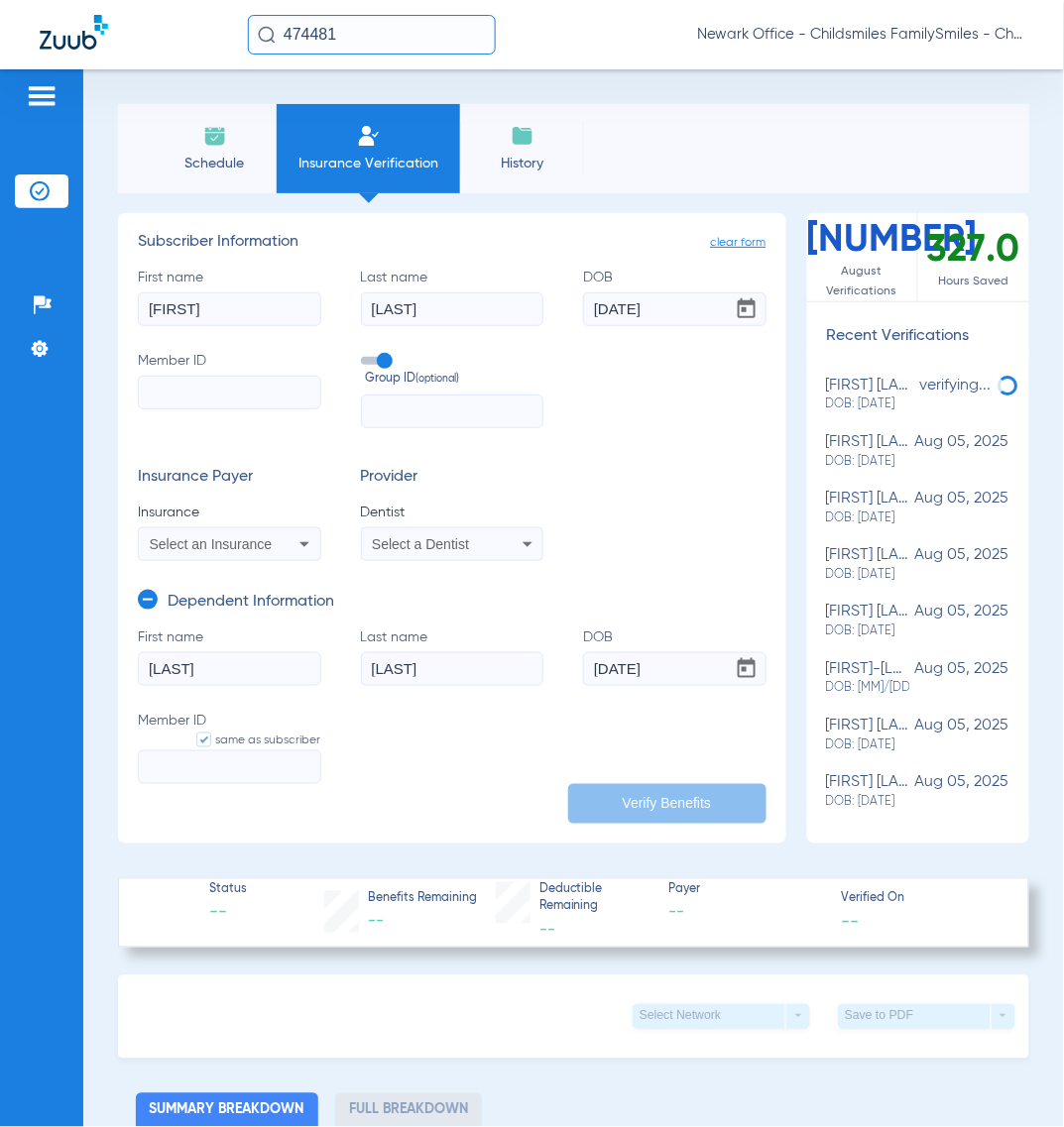 type on "[DATE]" 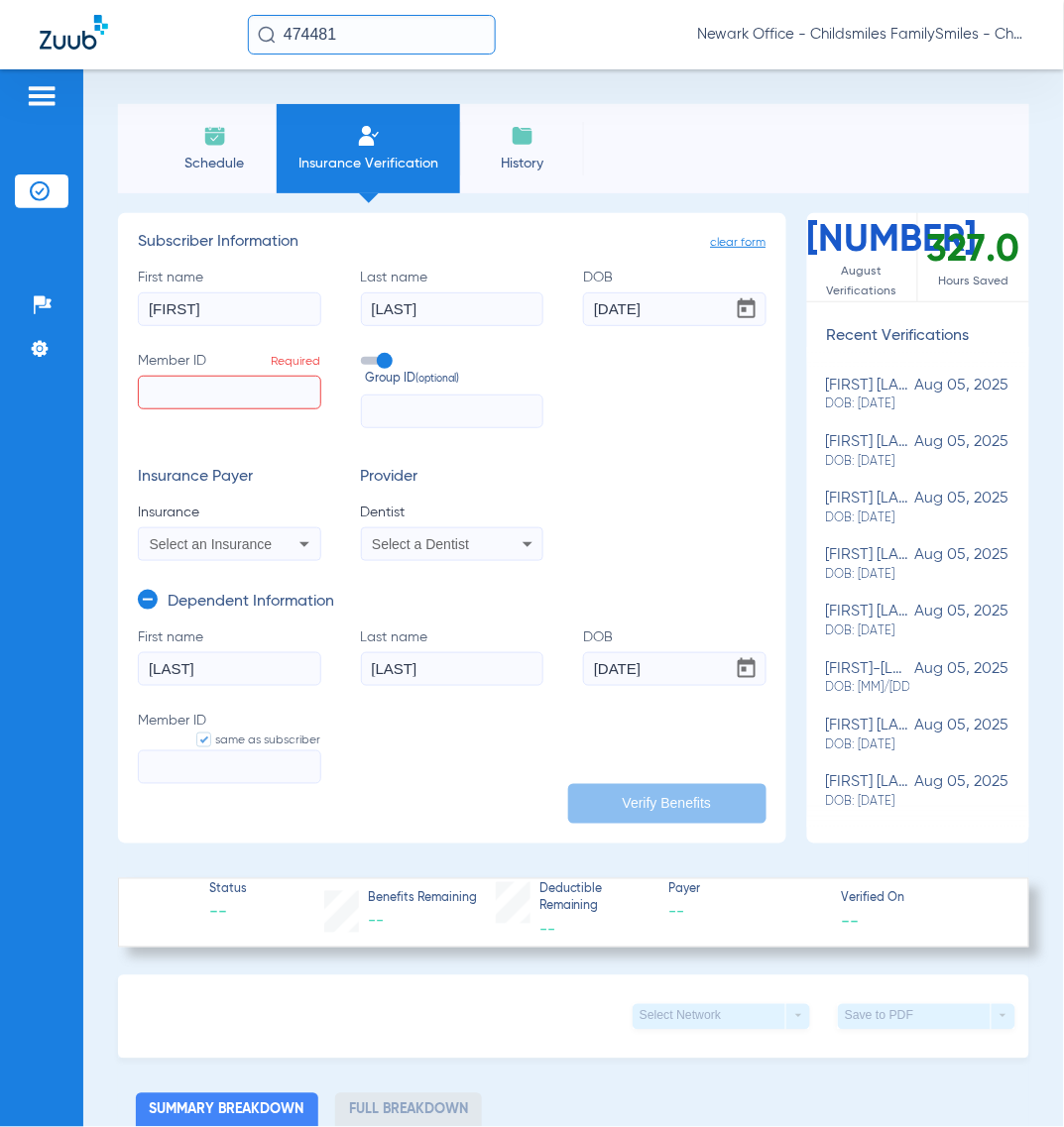 click on "Member ID  Required" 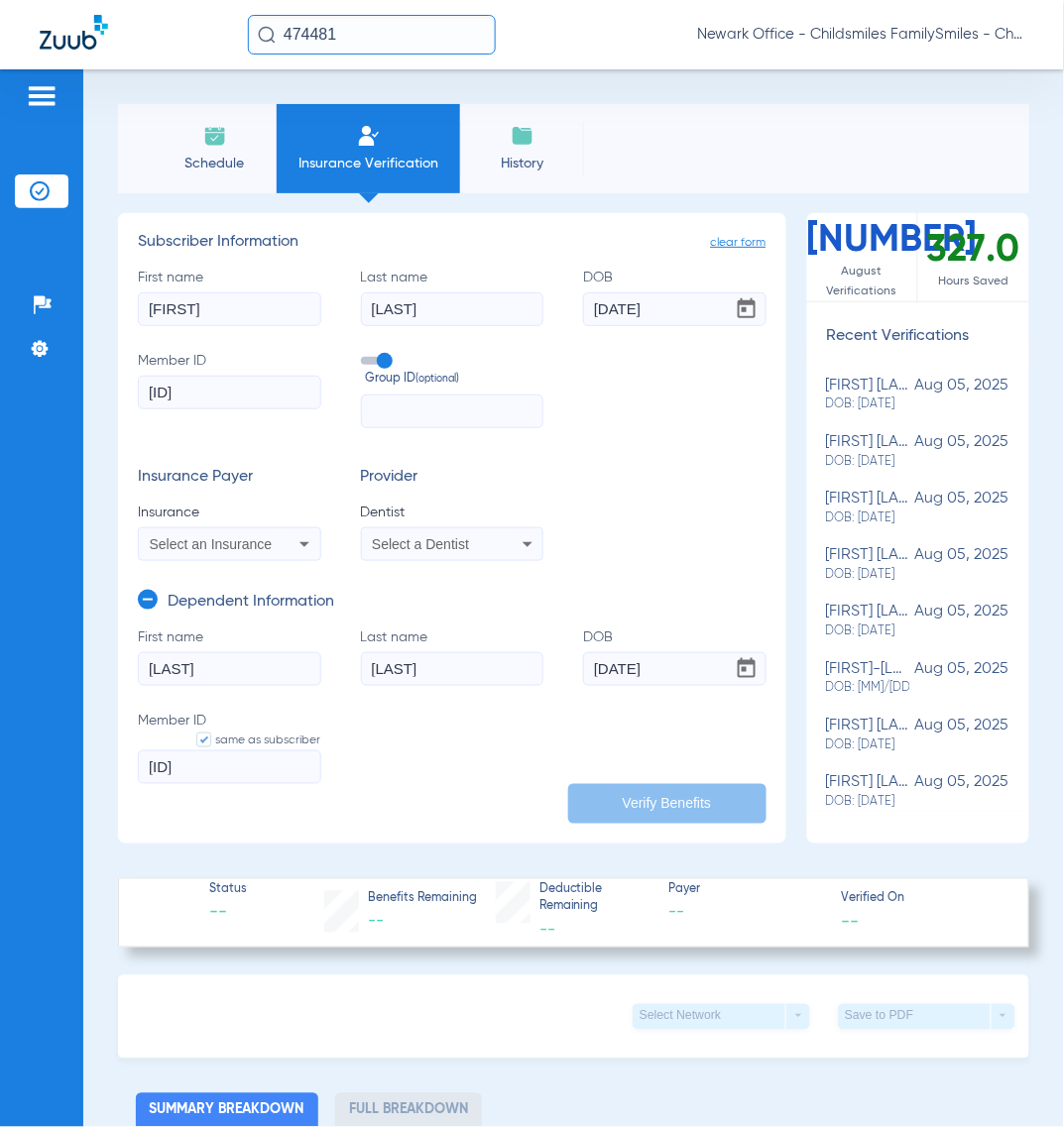 type on "[ID]" 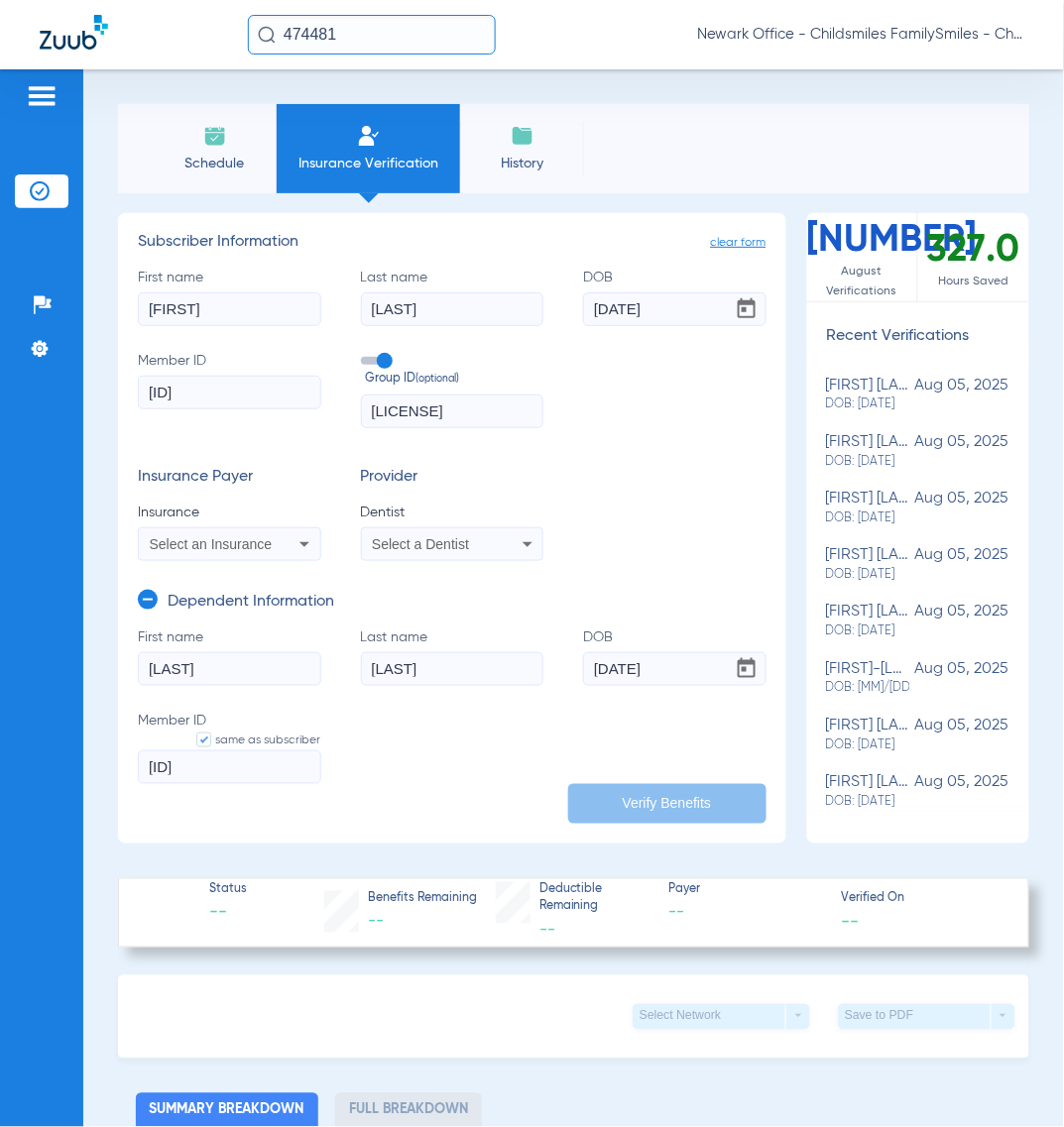 click on "[LICENSE]" 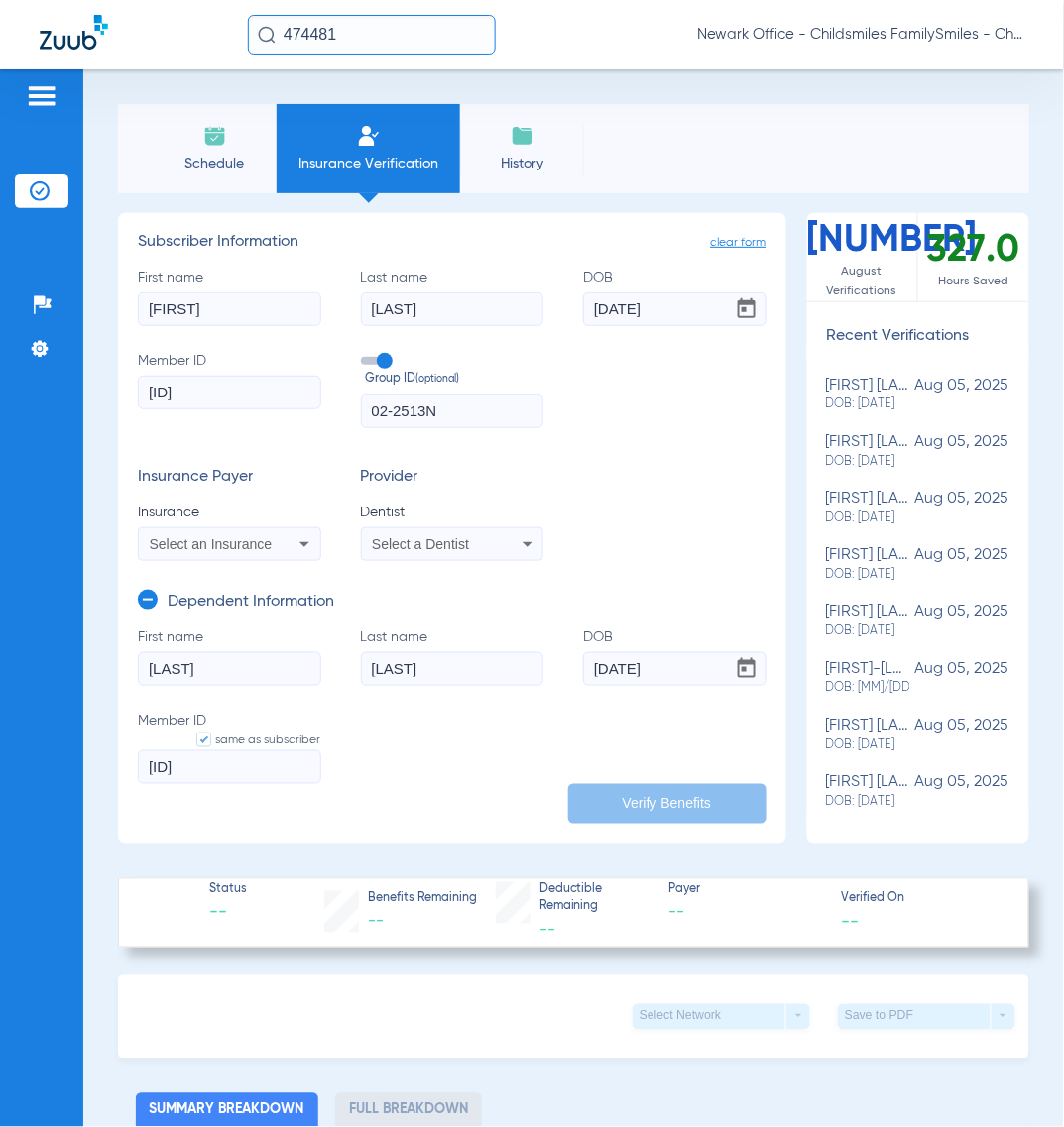 type on "02-2513N" 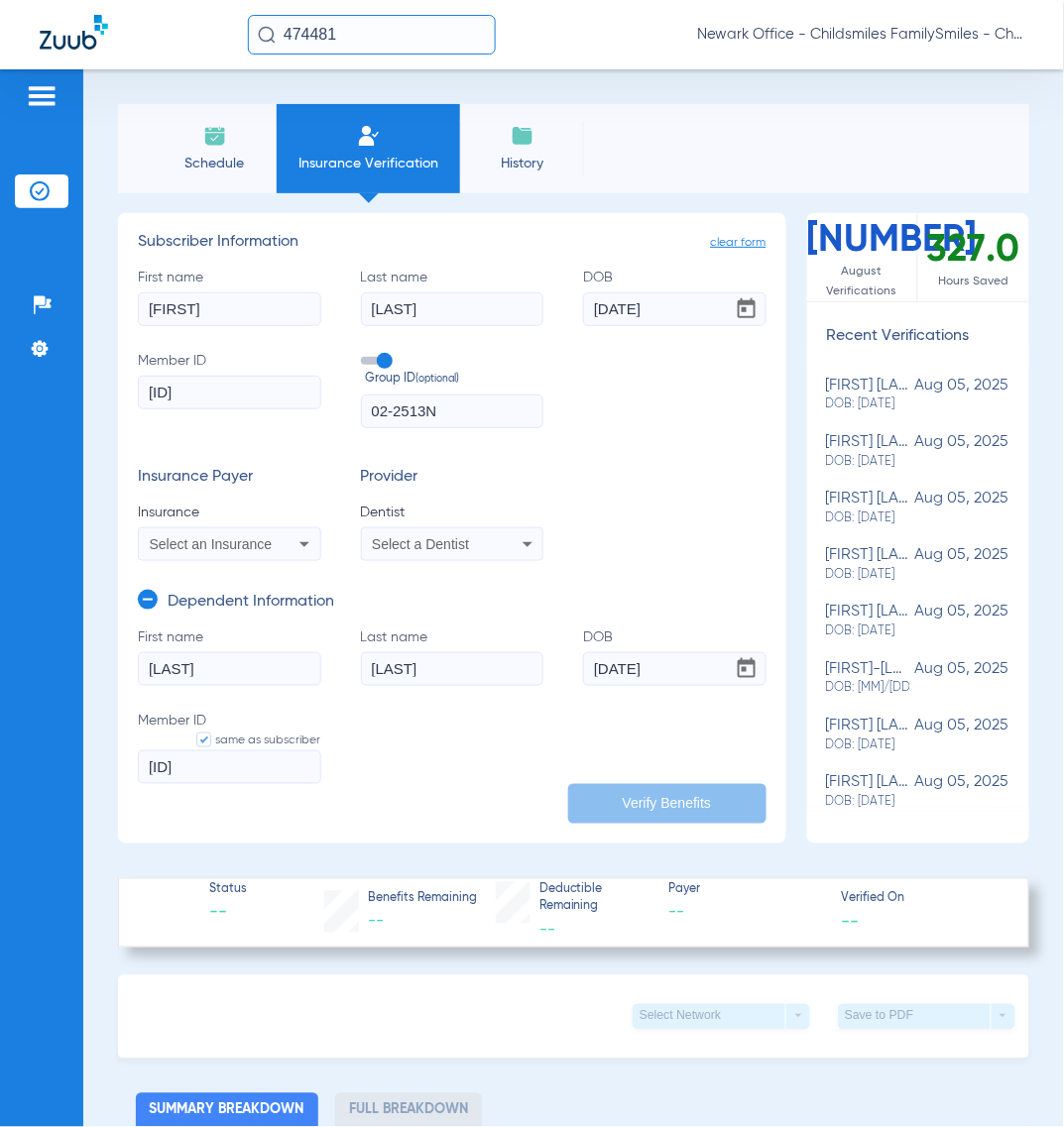click on "Select an Insurance" at bounding box center [211, 544] 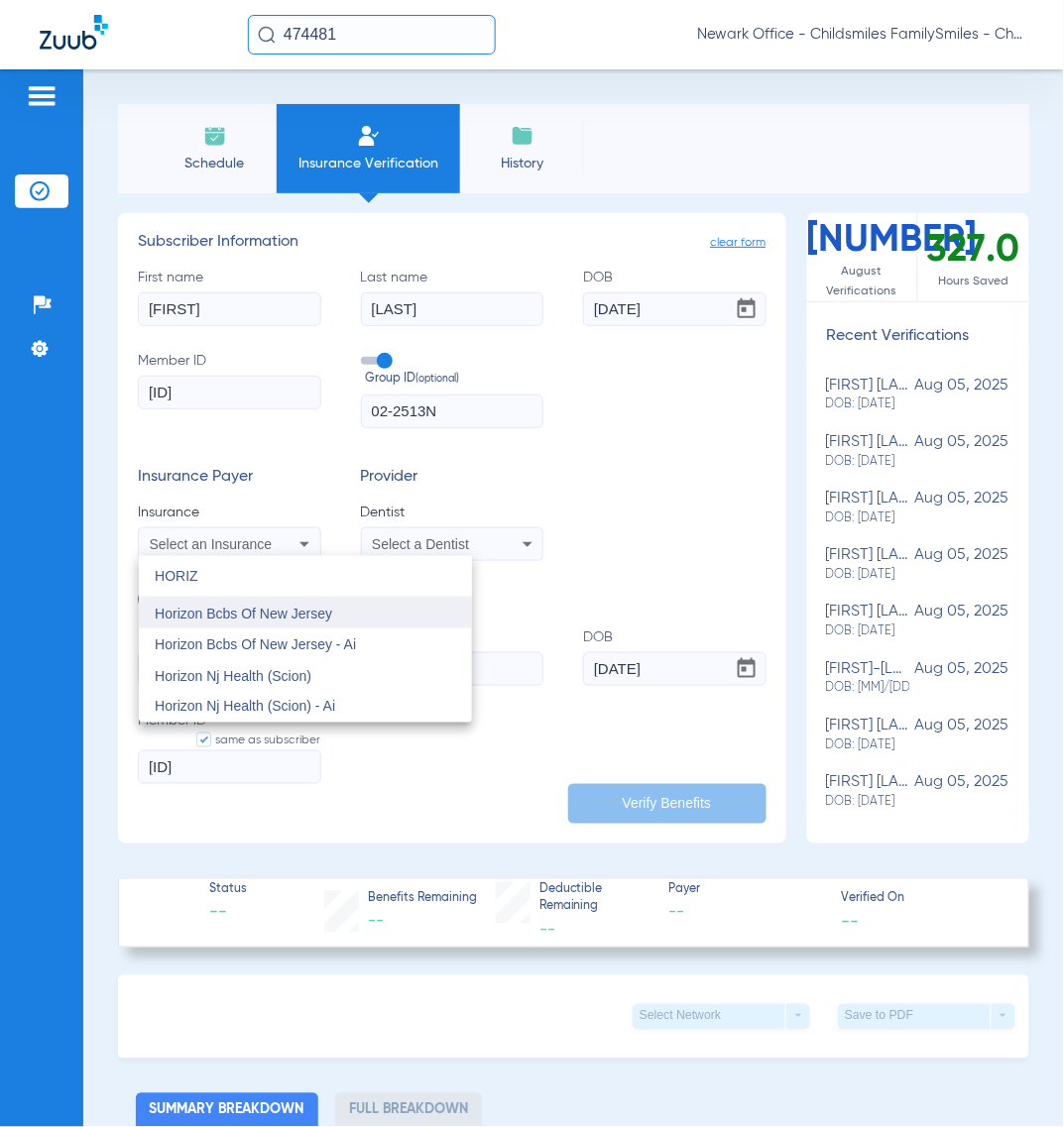 type on "HORIZ" 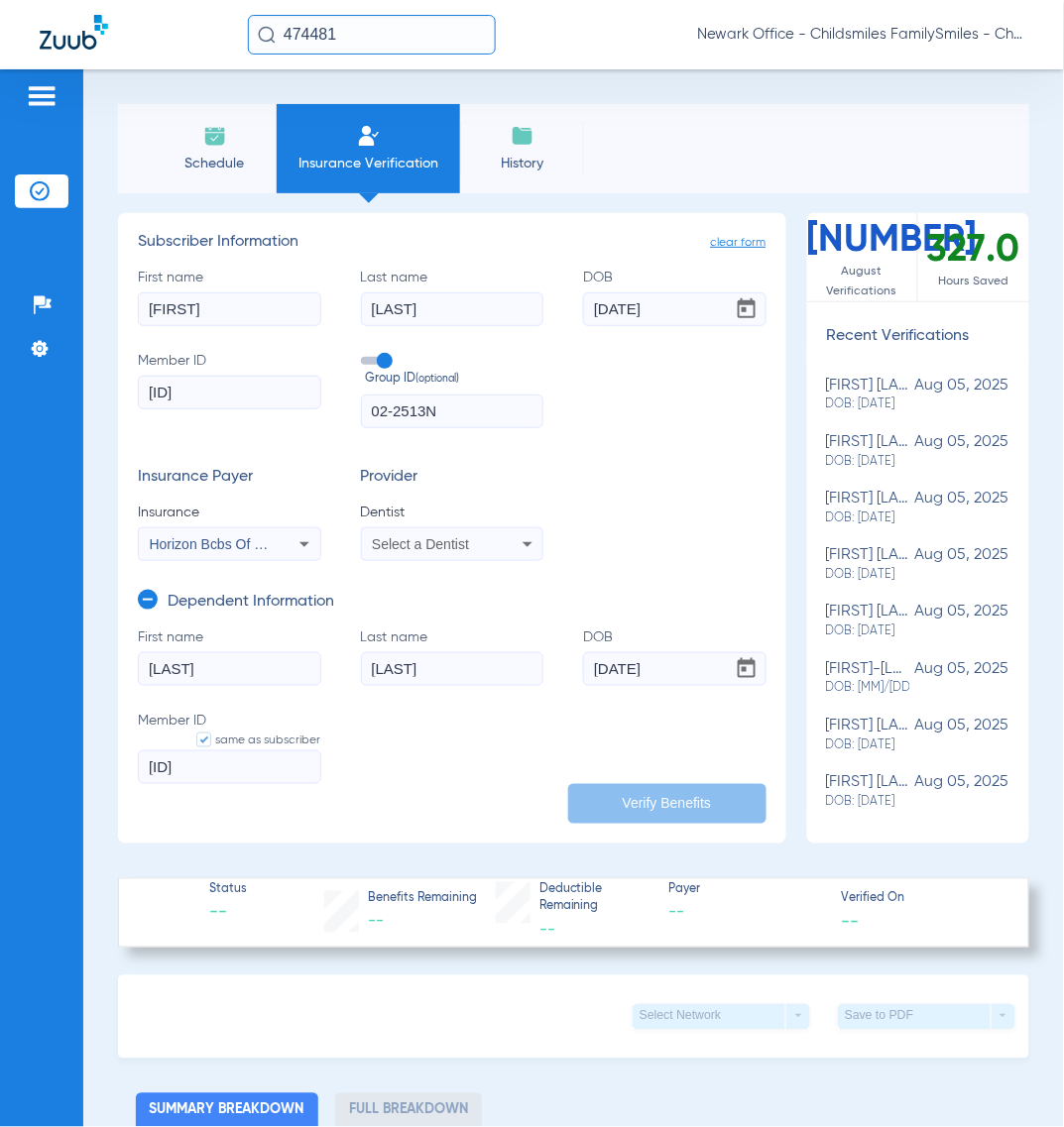 click on "Select a Dentist" at bounding box center (420, 544) 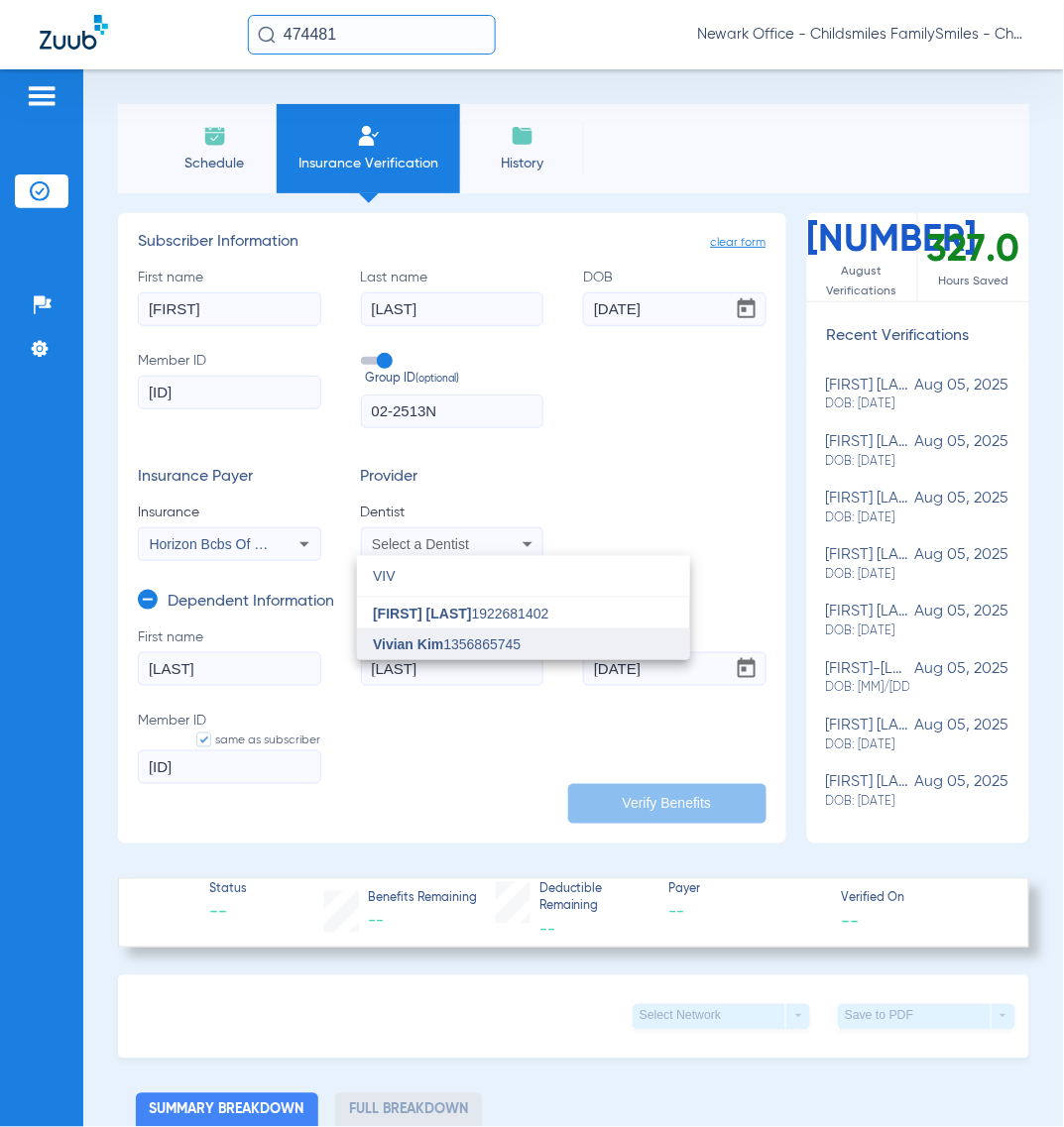type on "VIV" 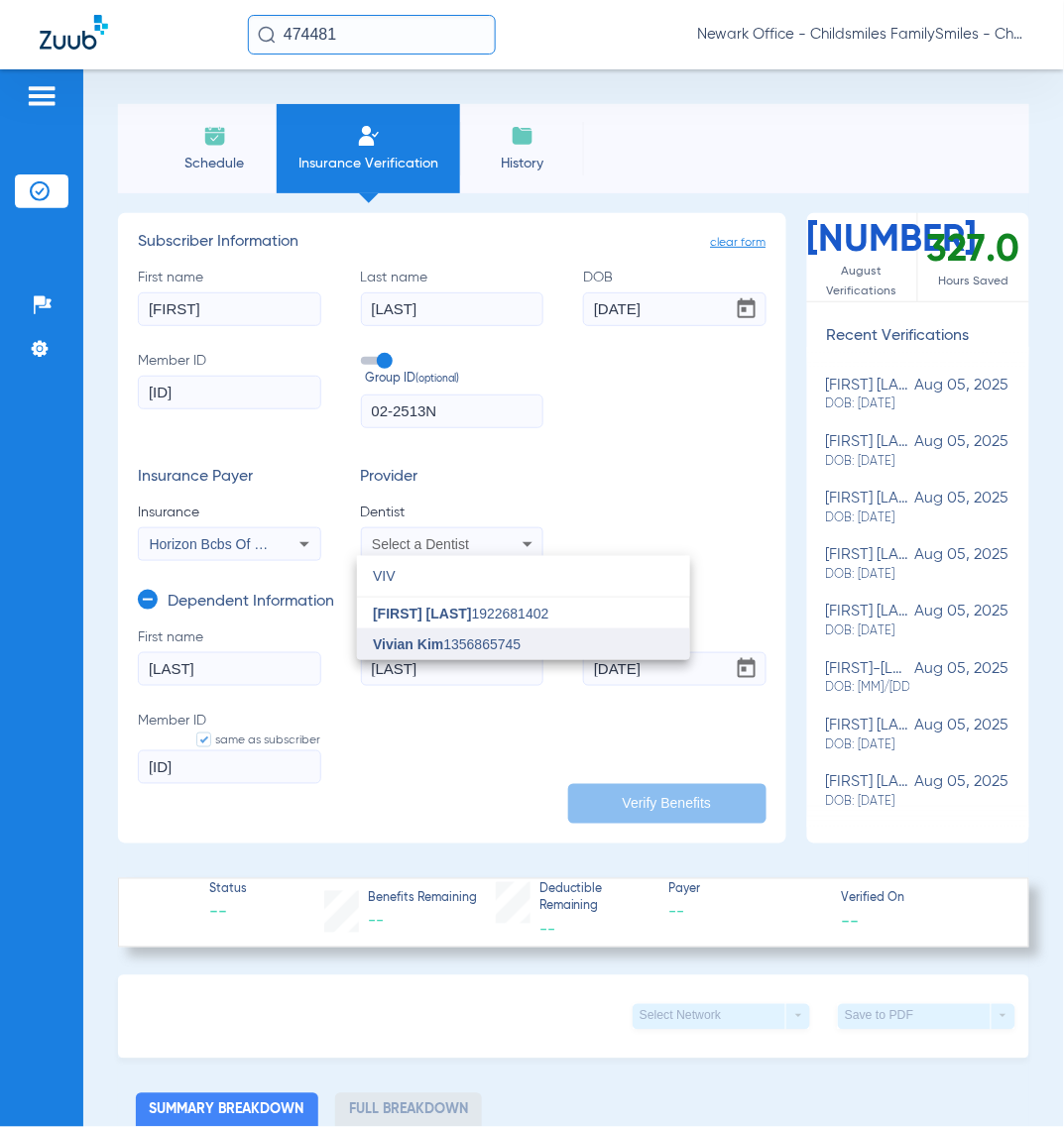 click on "[FIRST] [LAST]   [NUMBER]" at bounding box center [446, 644] 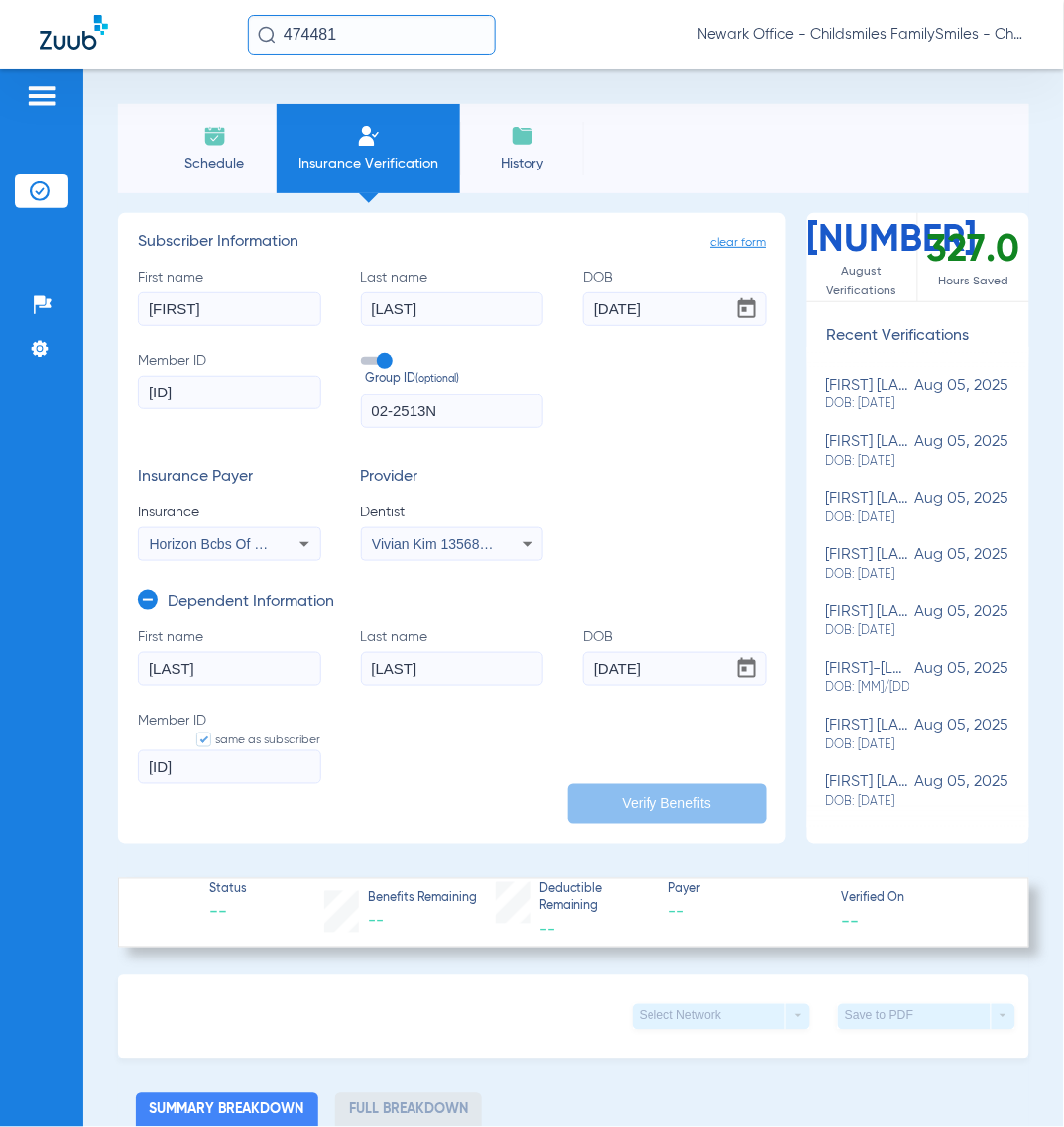 click on "clear form   Subscriber Information
First name  [FIRST]  Last name  [LAST]  DOB  [DATE]  Member ID  [ID]  Group ID  (optional) [ID]  Insurance Payer   Insurance
Horizon Bcbs Of New Jersey  Provider   Dentist
[FIRST] [LAST]  [NUMBER]  Dependent Information   First name  [FIRST]  Last name  [LAST]  DOB  [DATE]  Member ID   same as subscriber  [ID]  Verify Benefits" 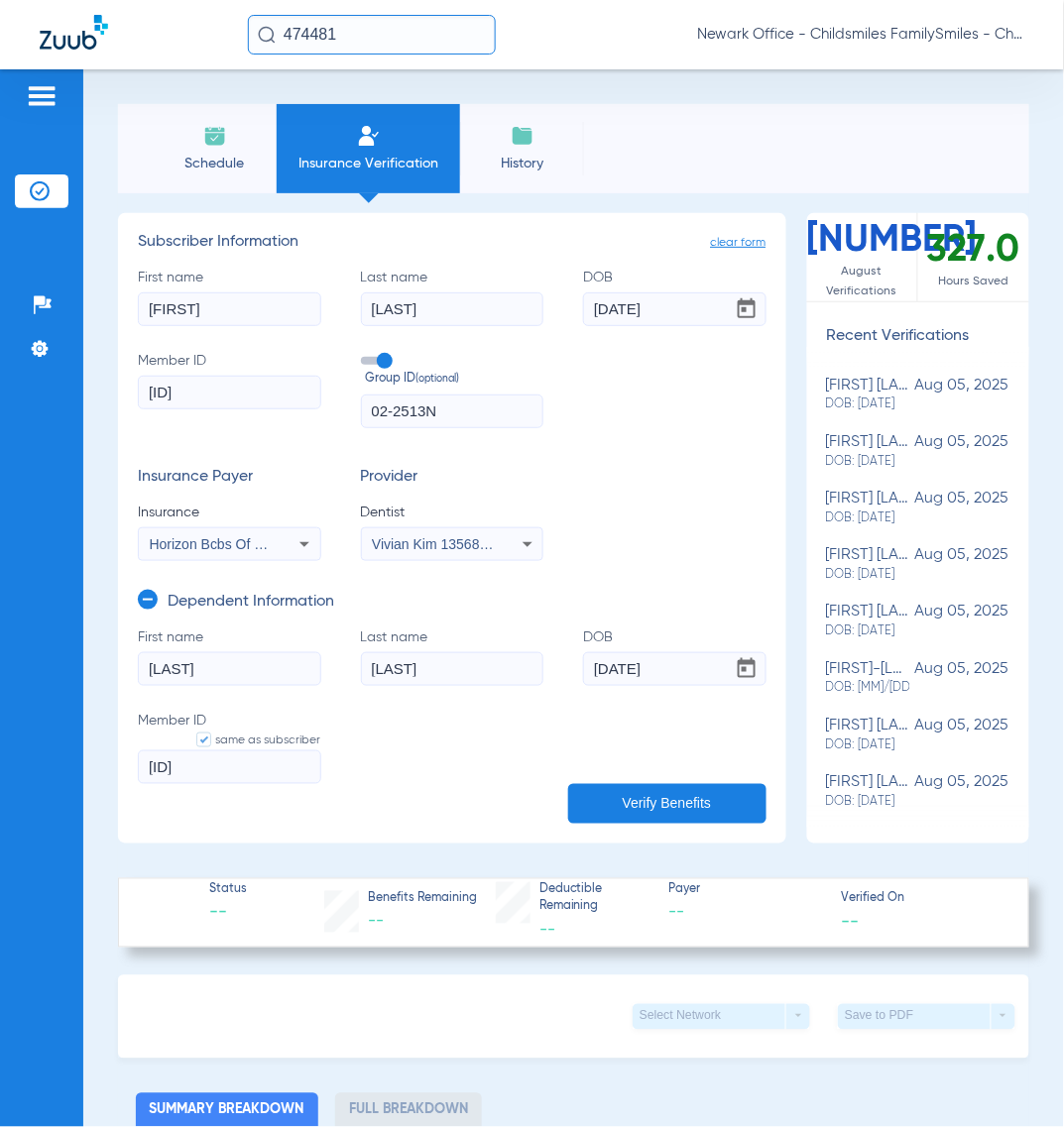 type on "[DATE]" 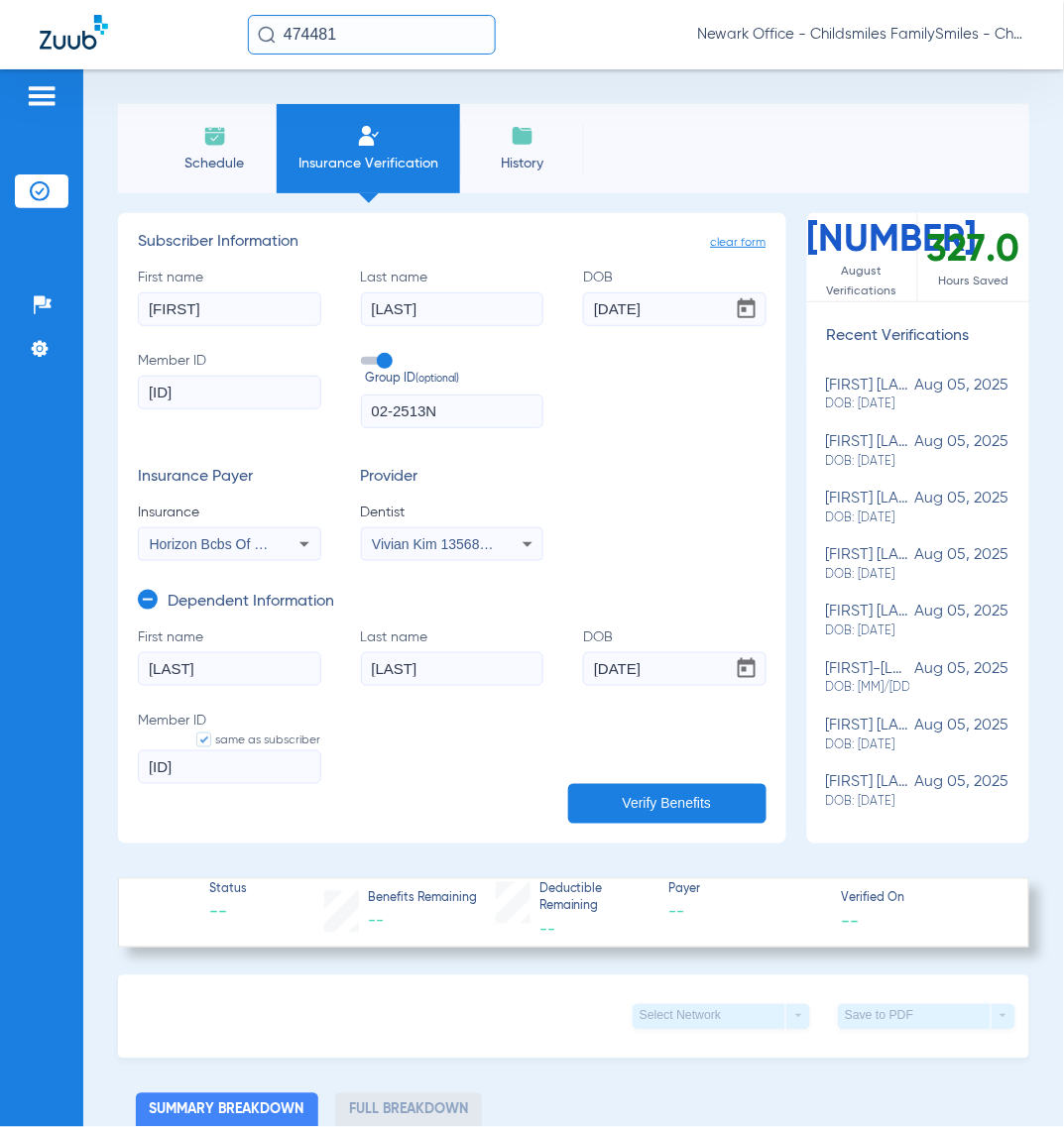 click on "Verify Benefits" 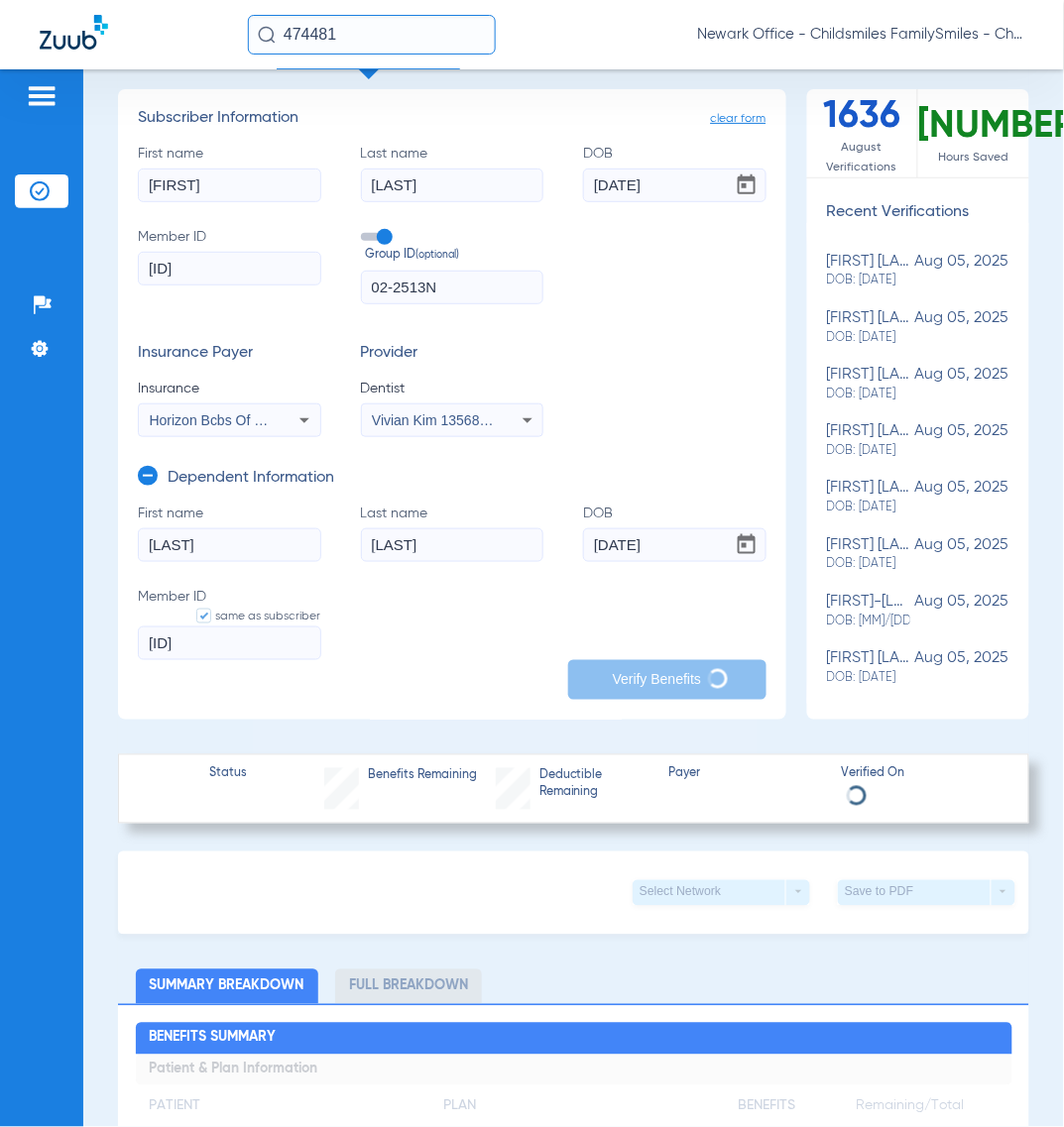 scroll, scrollTop: 0, scrollLeft: 0, axis: both 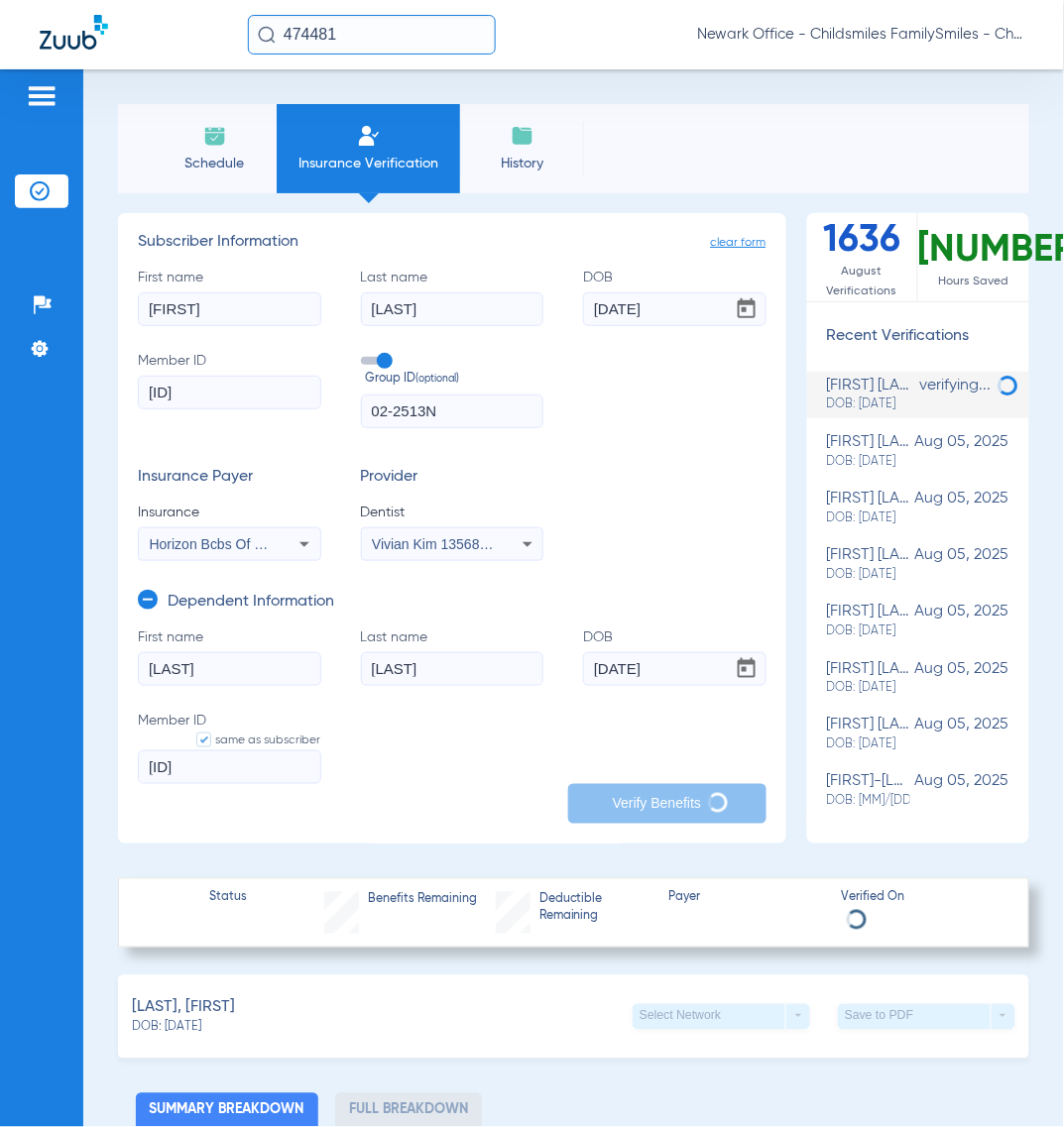 click on "Dependent Information   First name  [FIRST]  Last name  [LAST]  DOB  [DATE]  Member ID   same as subscriber  [ID]" 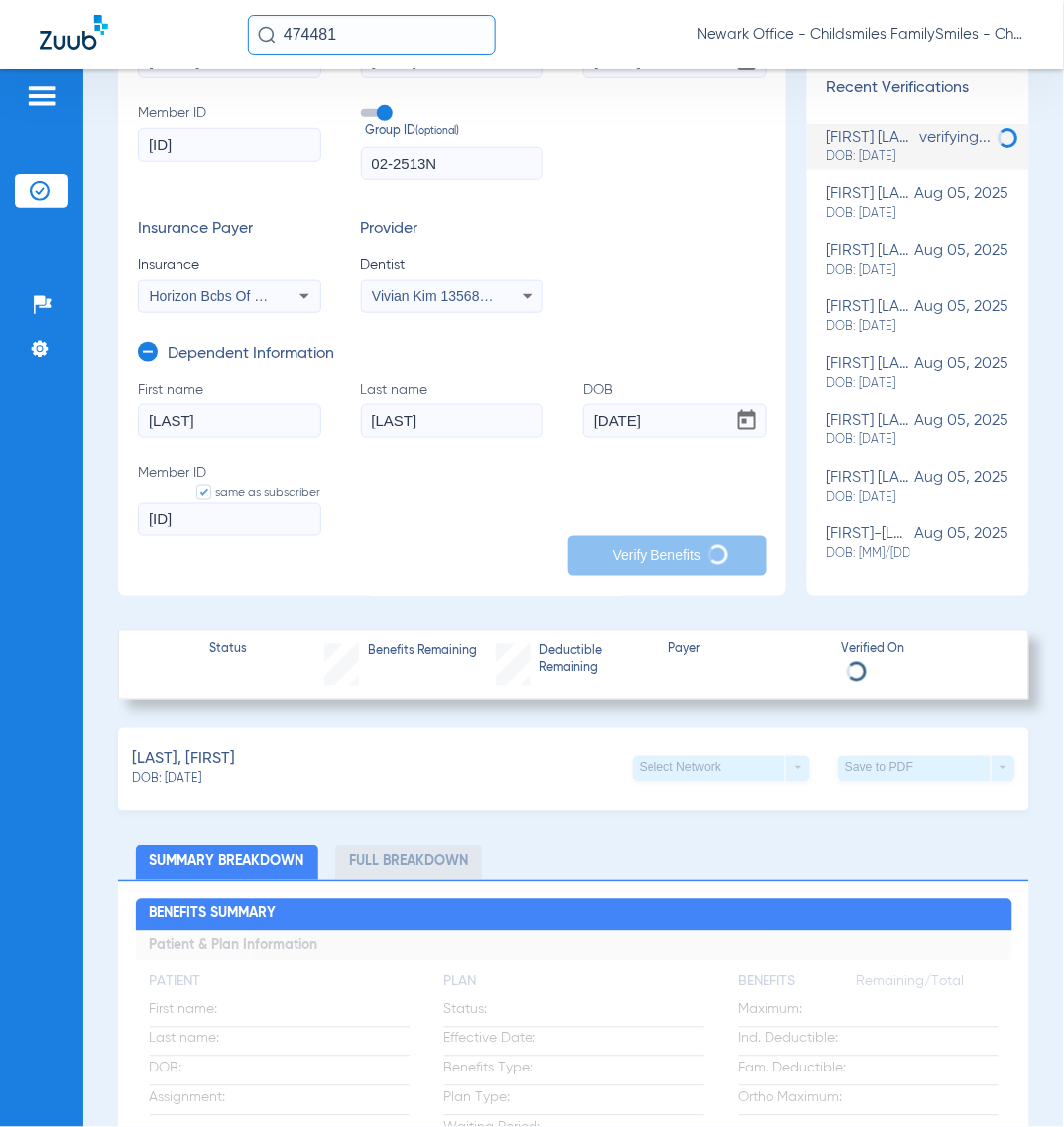 scroll, scrollTop: 124, scrollLeft: 0, axis: vertical 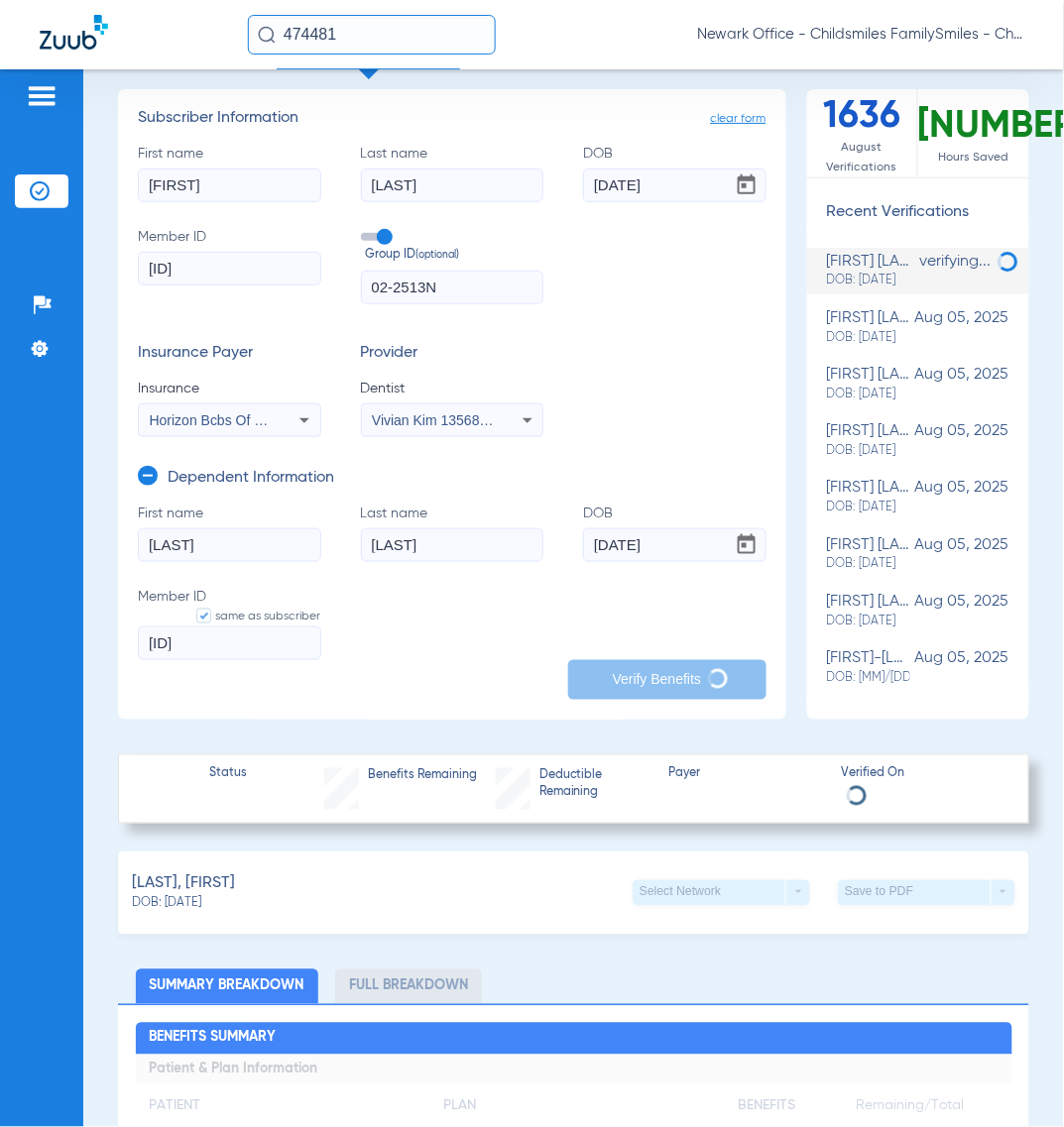 click on "Insurance Payer   Insurance
[INSURANCE_PROVIDER]  Provider   Dentist
[FIRST] [LAST]  [NUMBER]" 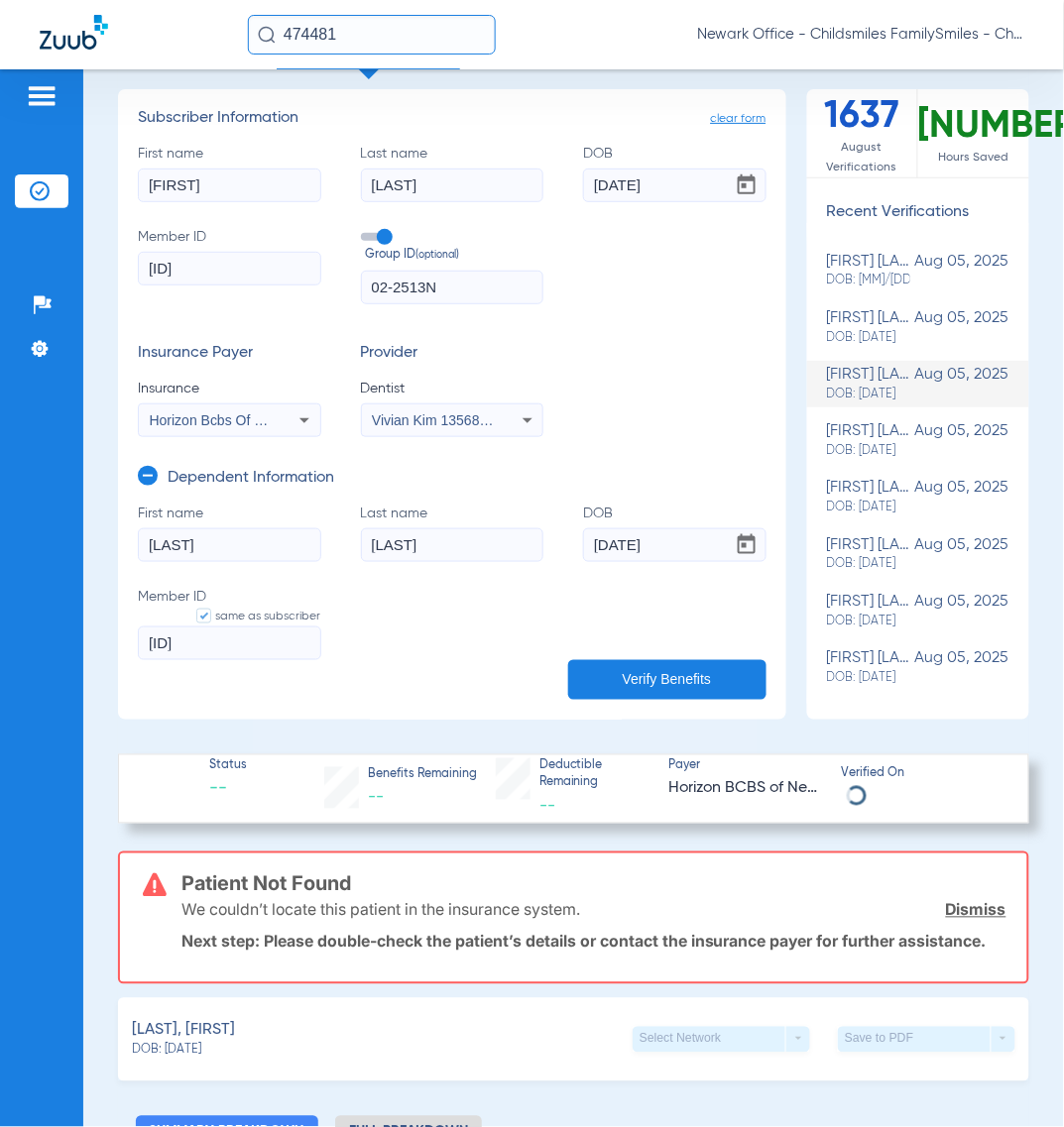 click on "First name  [FIRST]  Last name  [LAST]  DOB  [DATE]  Member ID  [NUMBER]  Group ID  (optional) [NUMBER]" 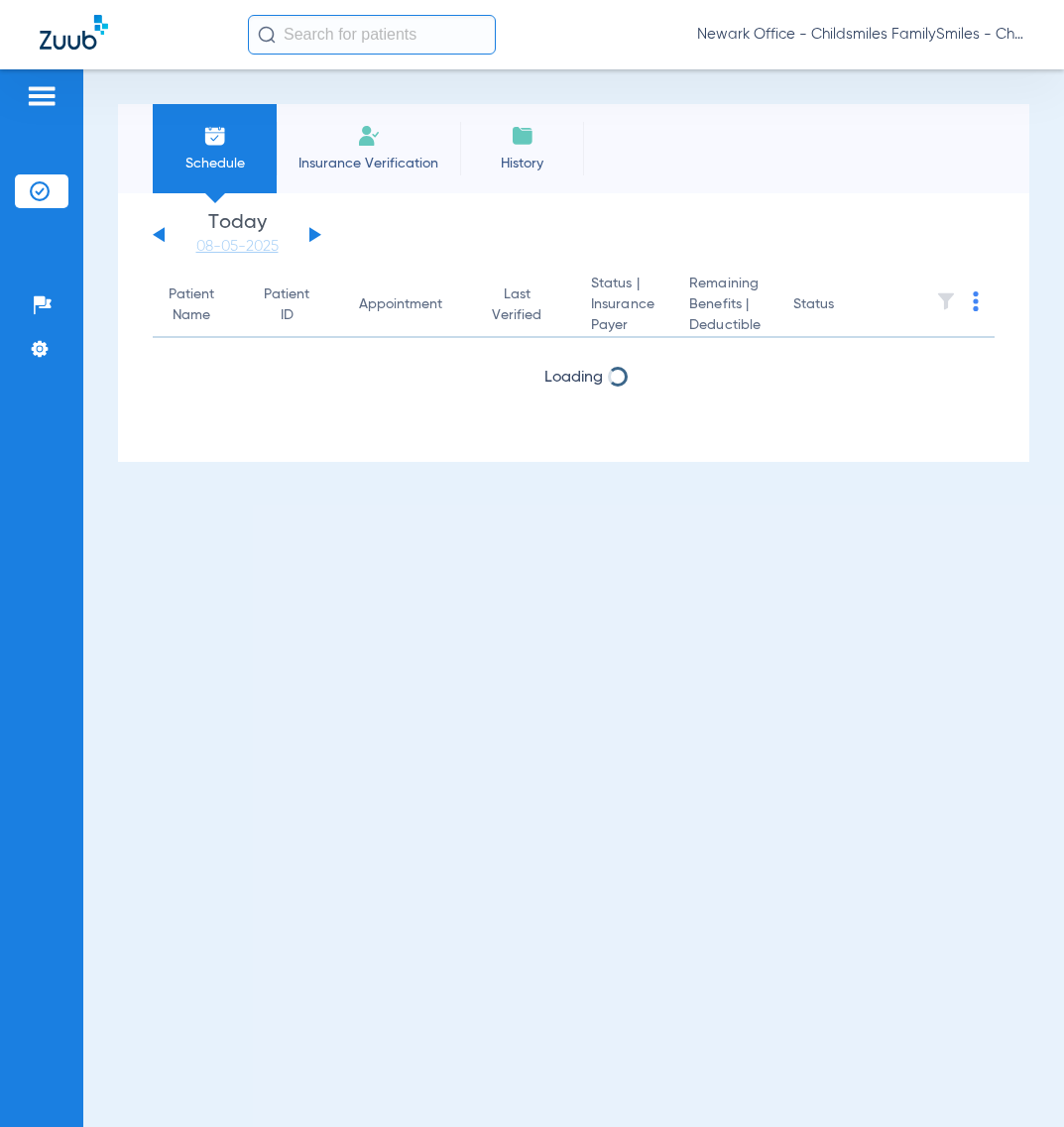 scroll, scrollTop: 0, scrollLeft: 0, axis: both 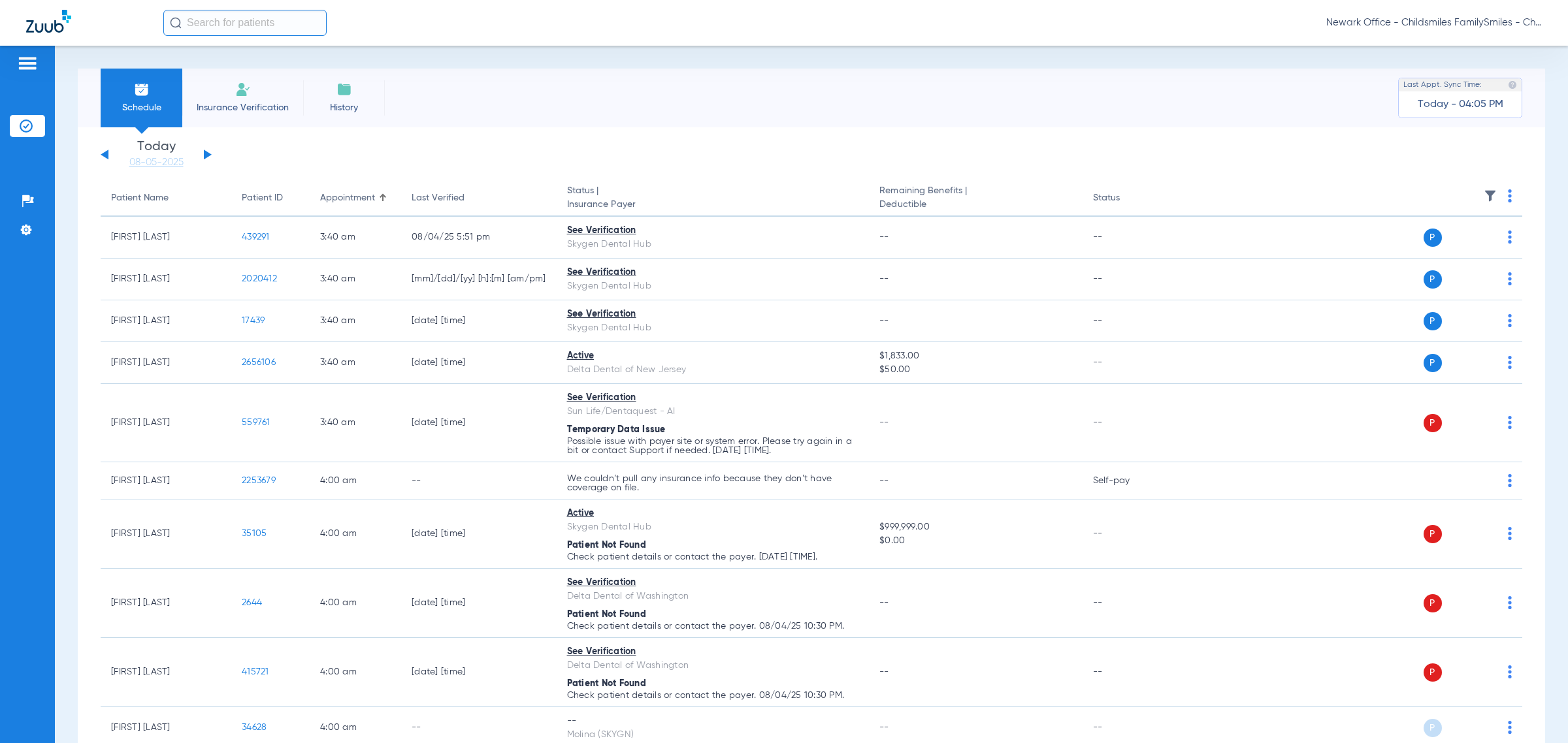 click 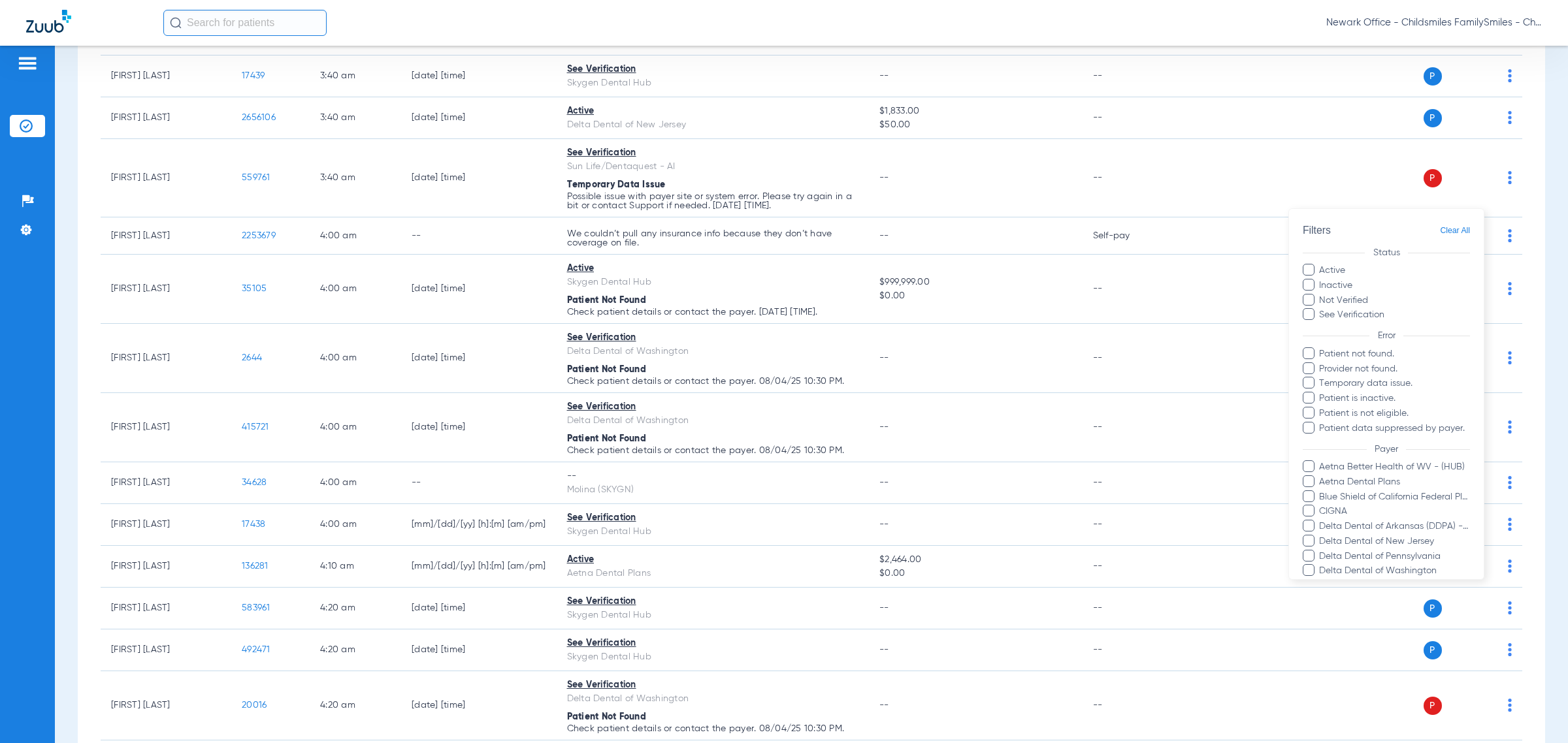 scroll, scrollTop: 0, scrollLeft: 0, axis: both 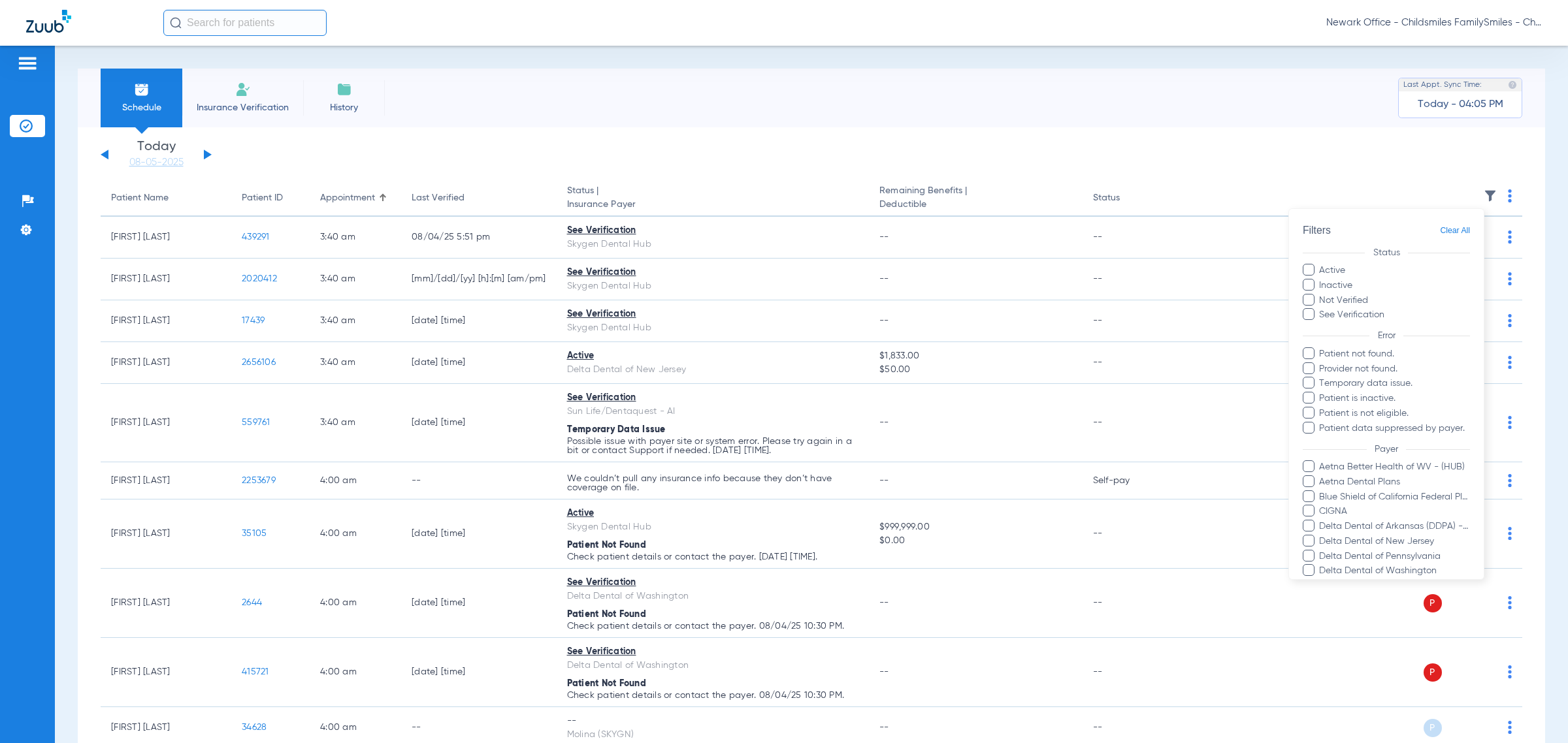 click at bounding box center [784, 372] 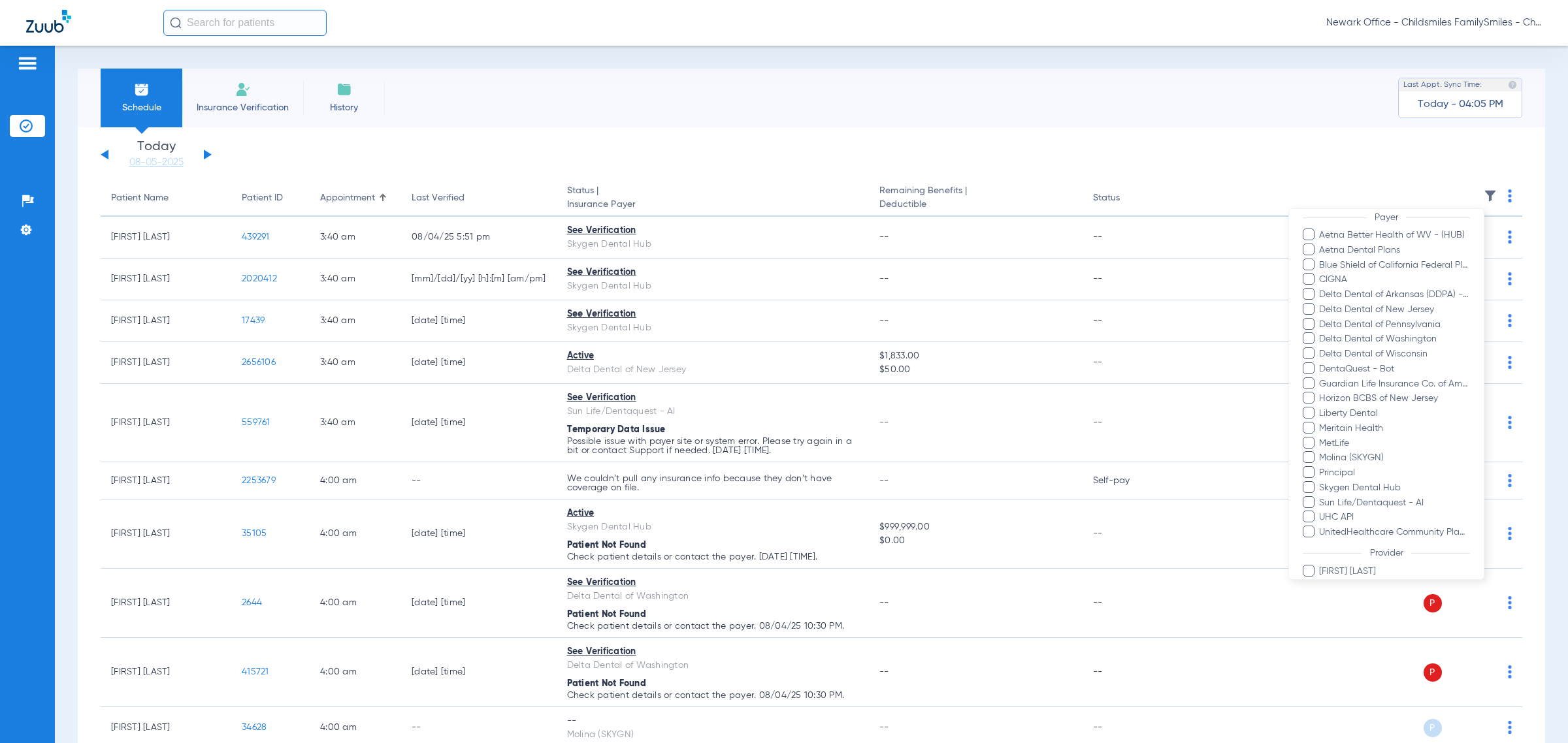 click at bounding box center [784, 372] 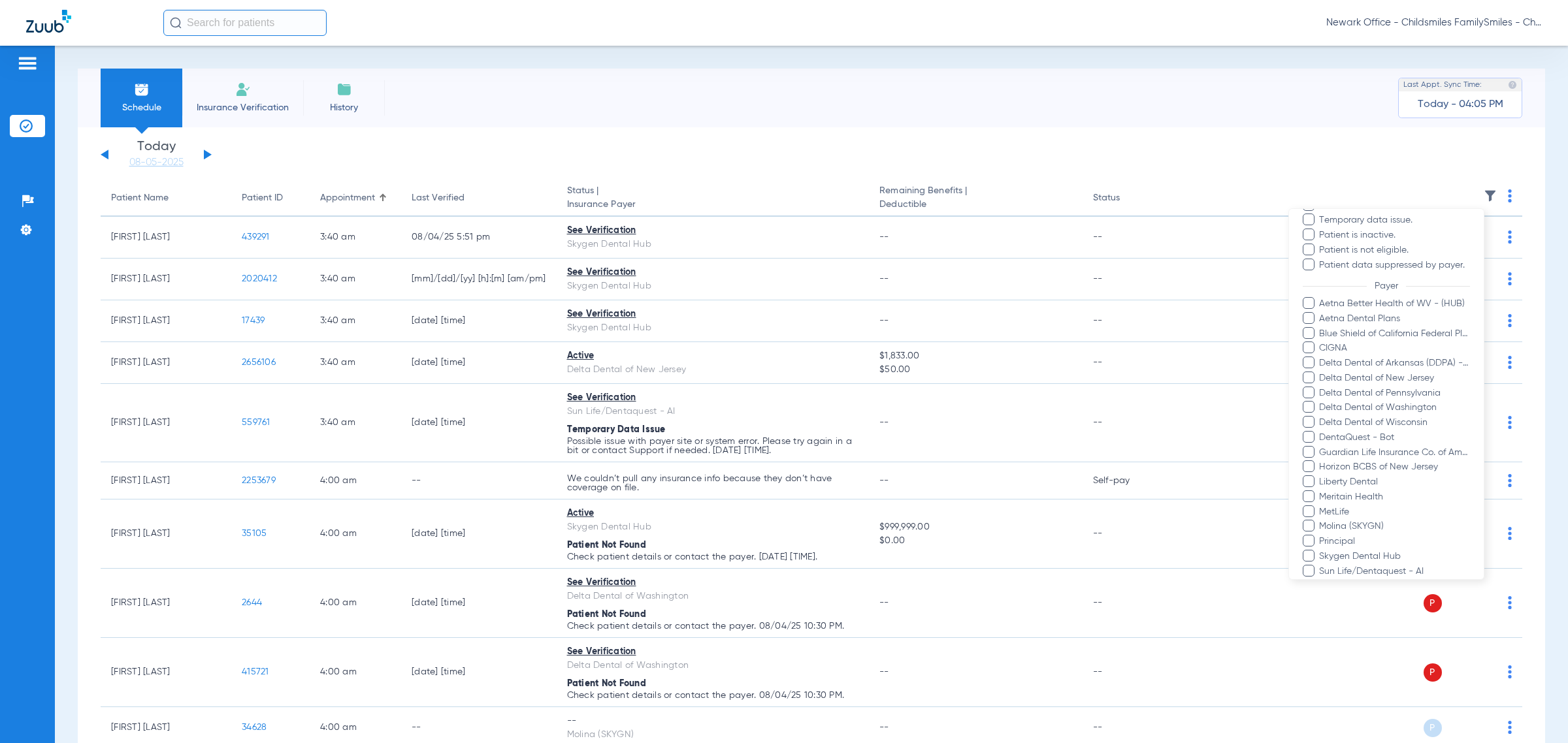 click on "Newark Office - Childsmiles FamilySmiles - ChildSmiles PA - Newark General DBA Abra Dental" 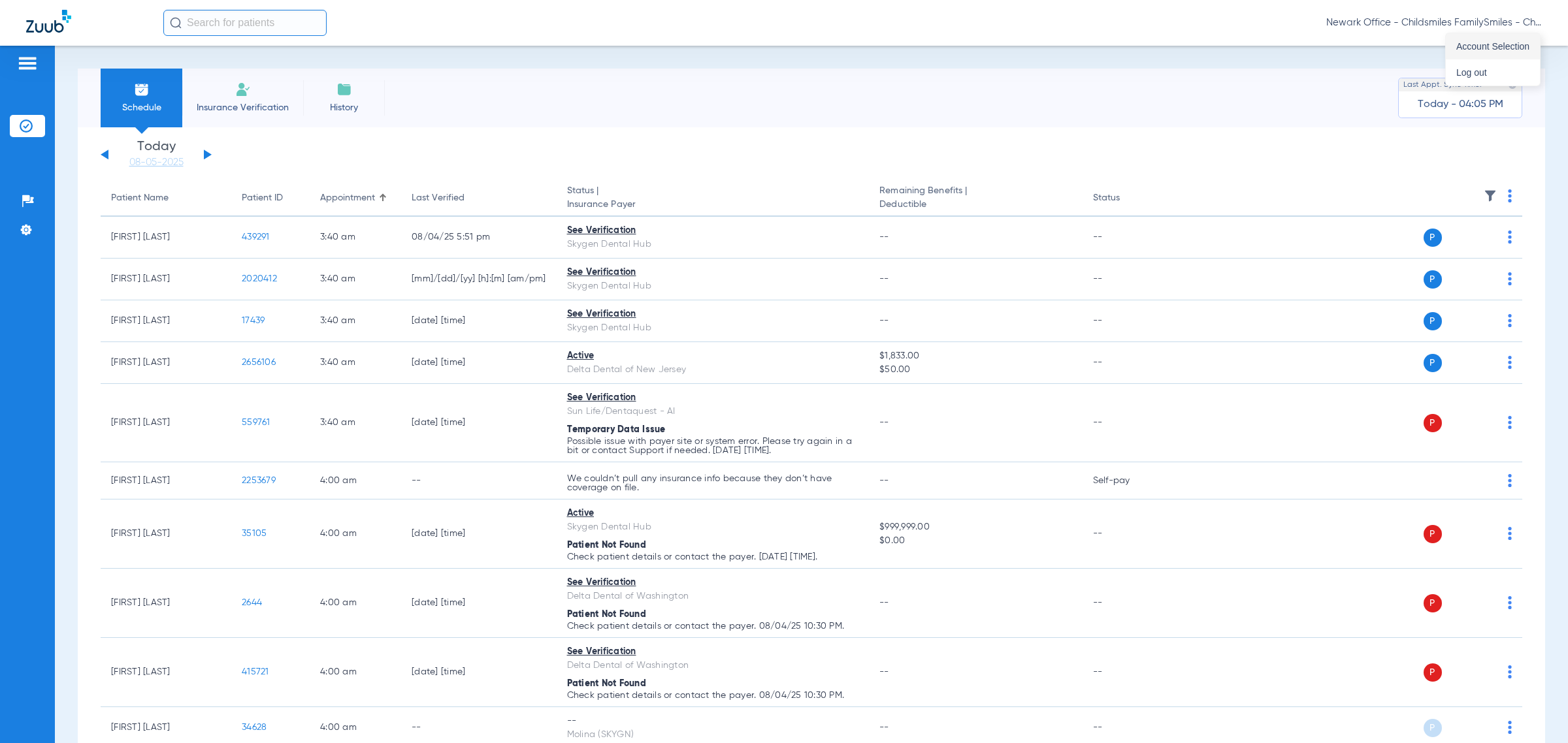 click on "Account Selection" at bounding box center [1493, 46] 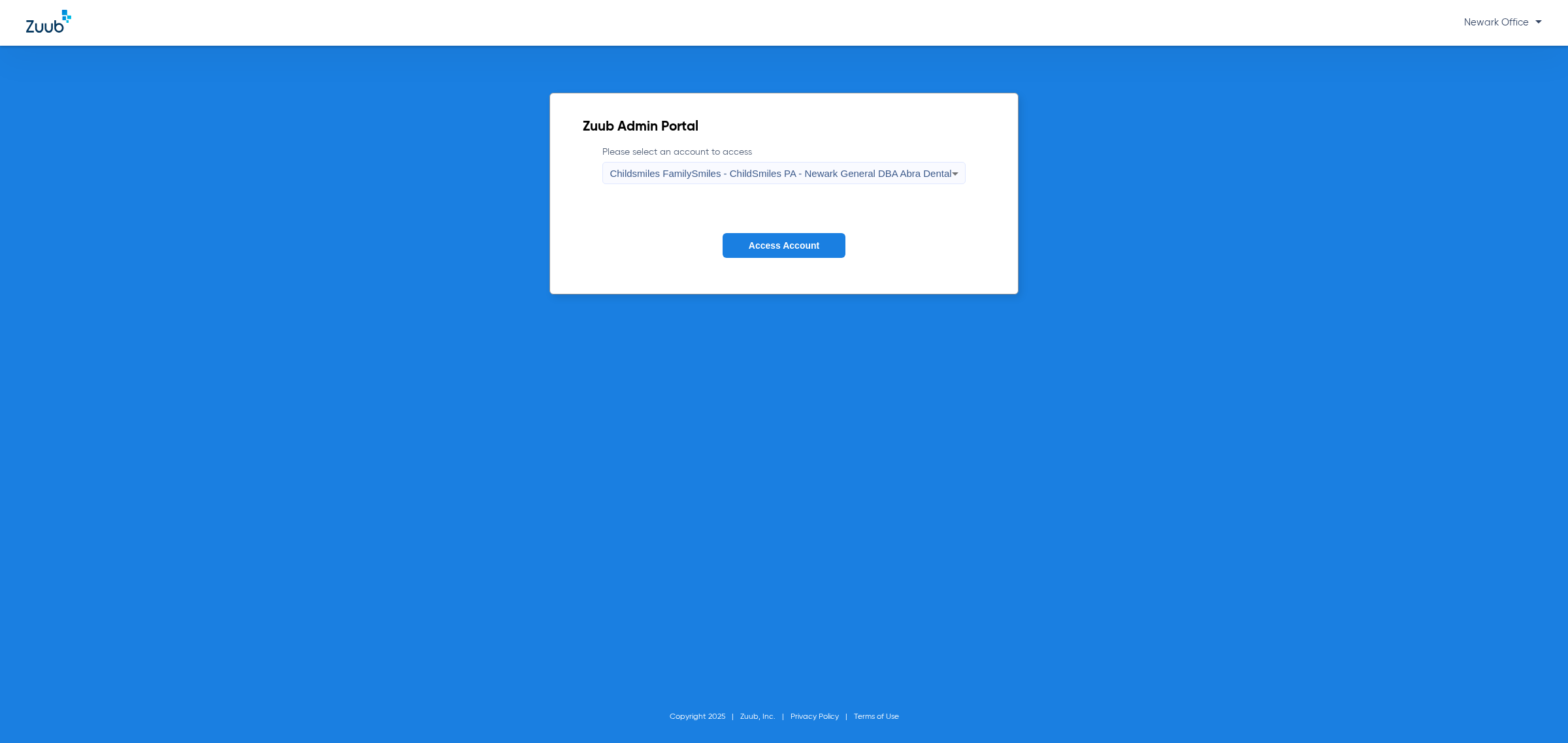 click on "Childsmiles FamilySmiles - ChildSmiles PA - Newark General DBA Abra Dental" at bounding box center [780, 174] 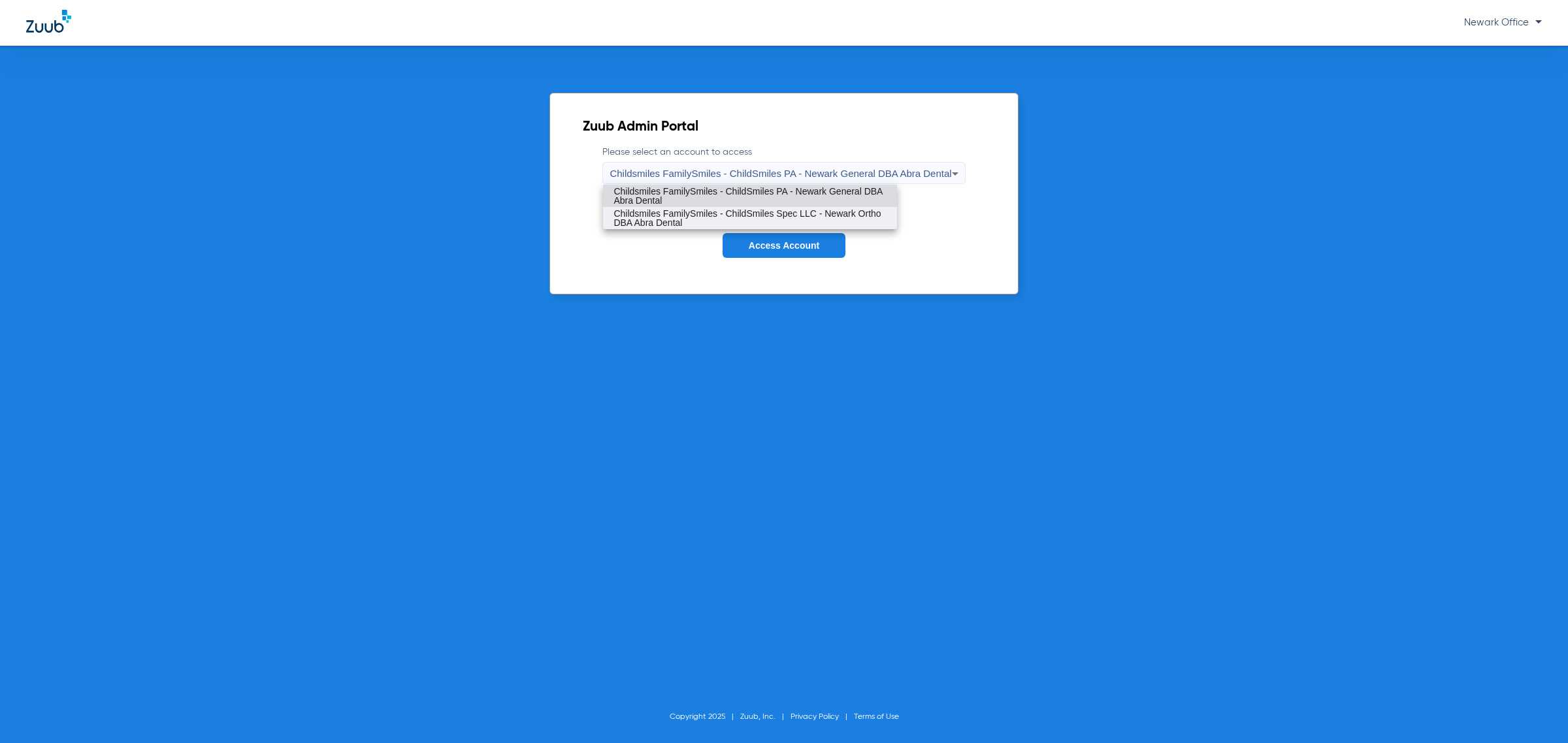 click on "Childsmiles FamilySmiles - ChildSmiles Spec LLC - Newark Ortho DBA Abra Dental" at bounding box center [750, 218] 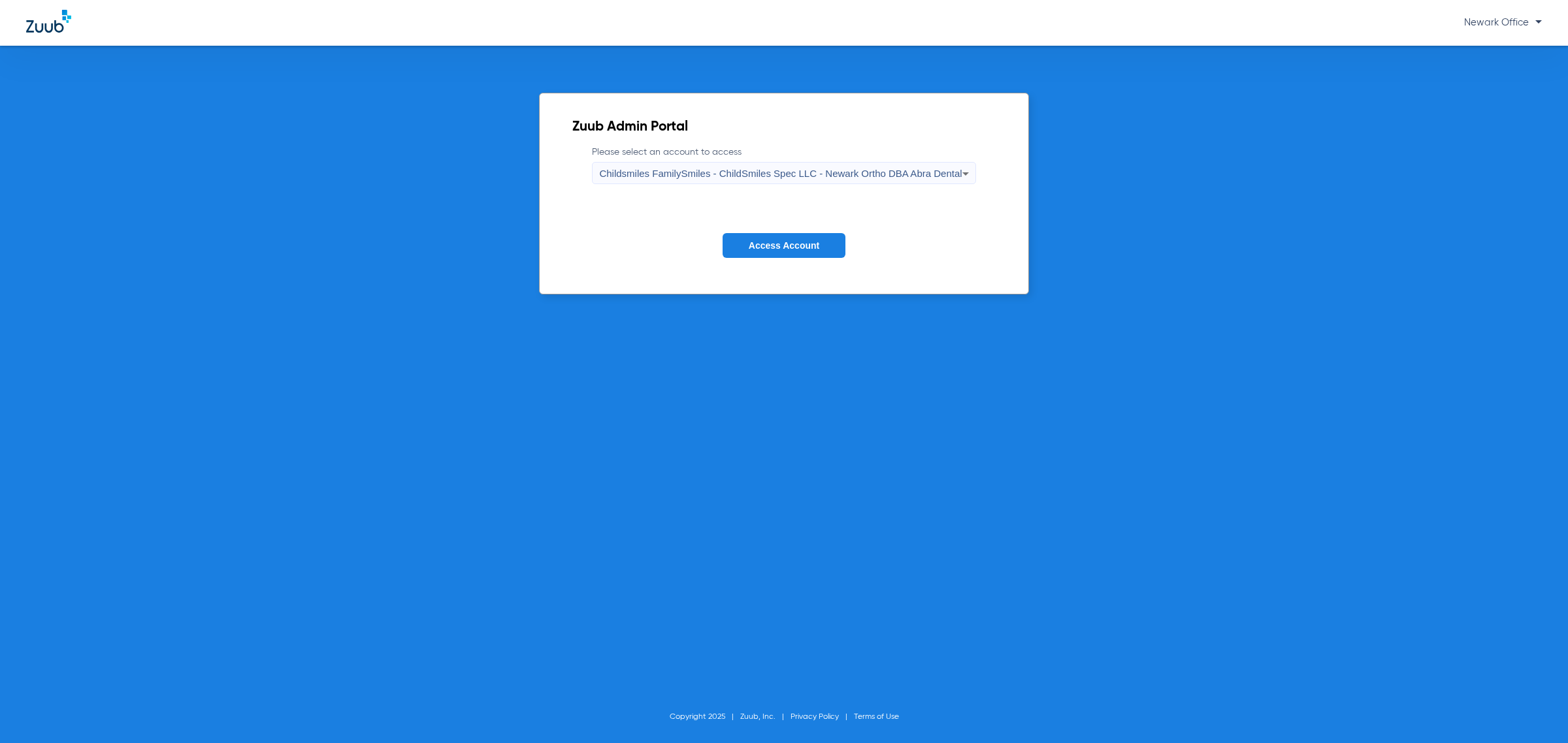 click on "Access Account" 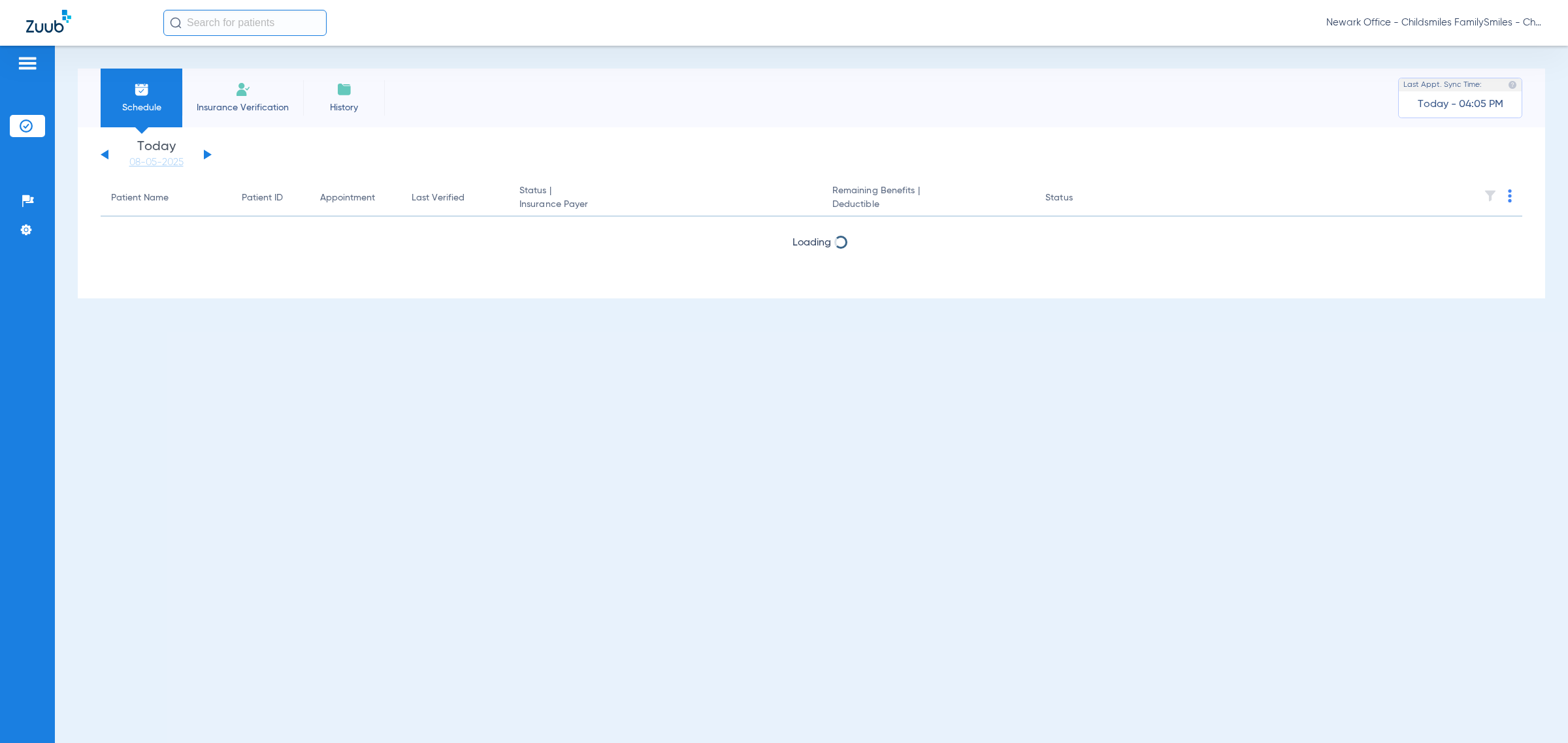 click 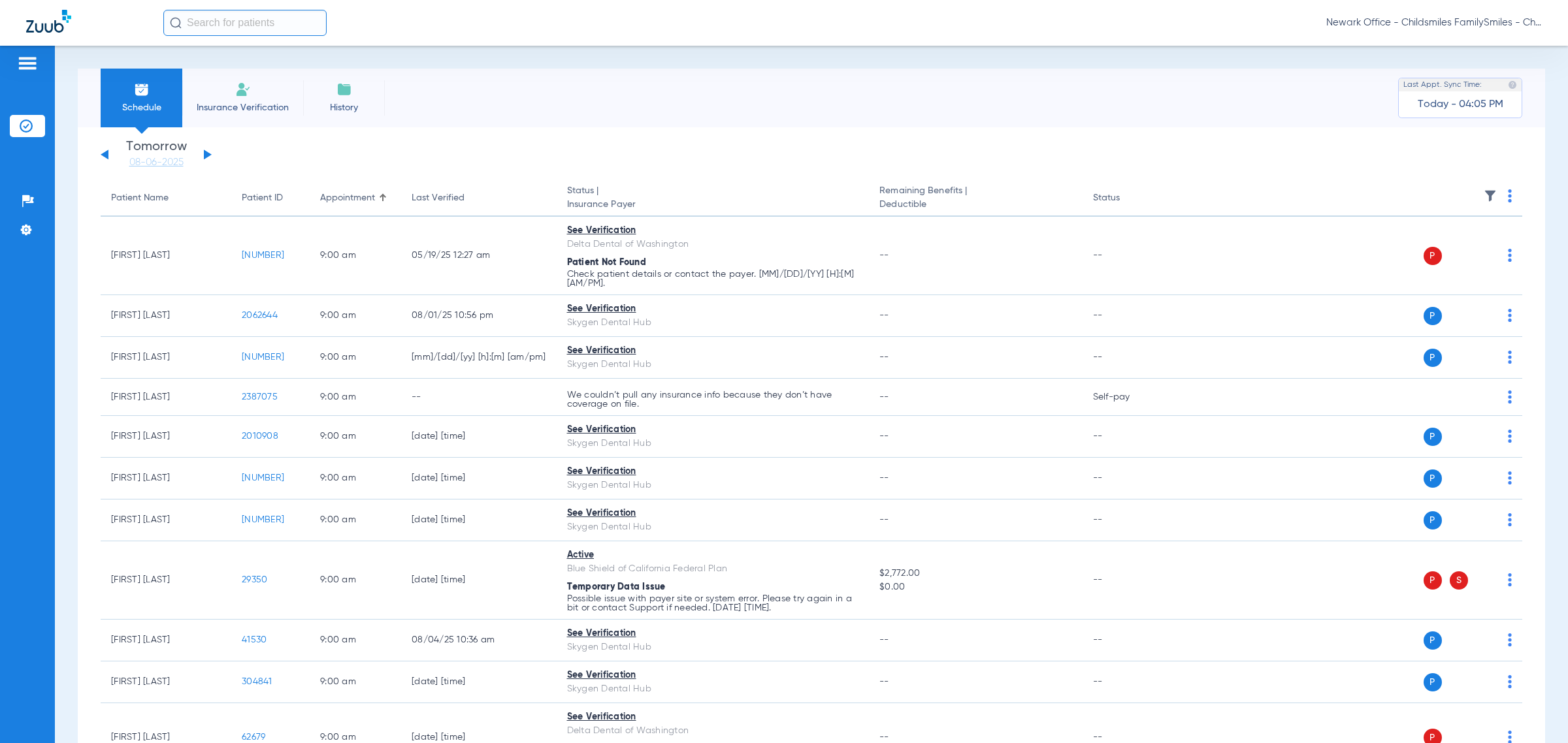 click 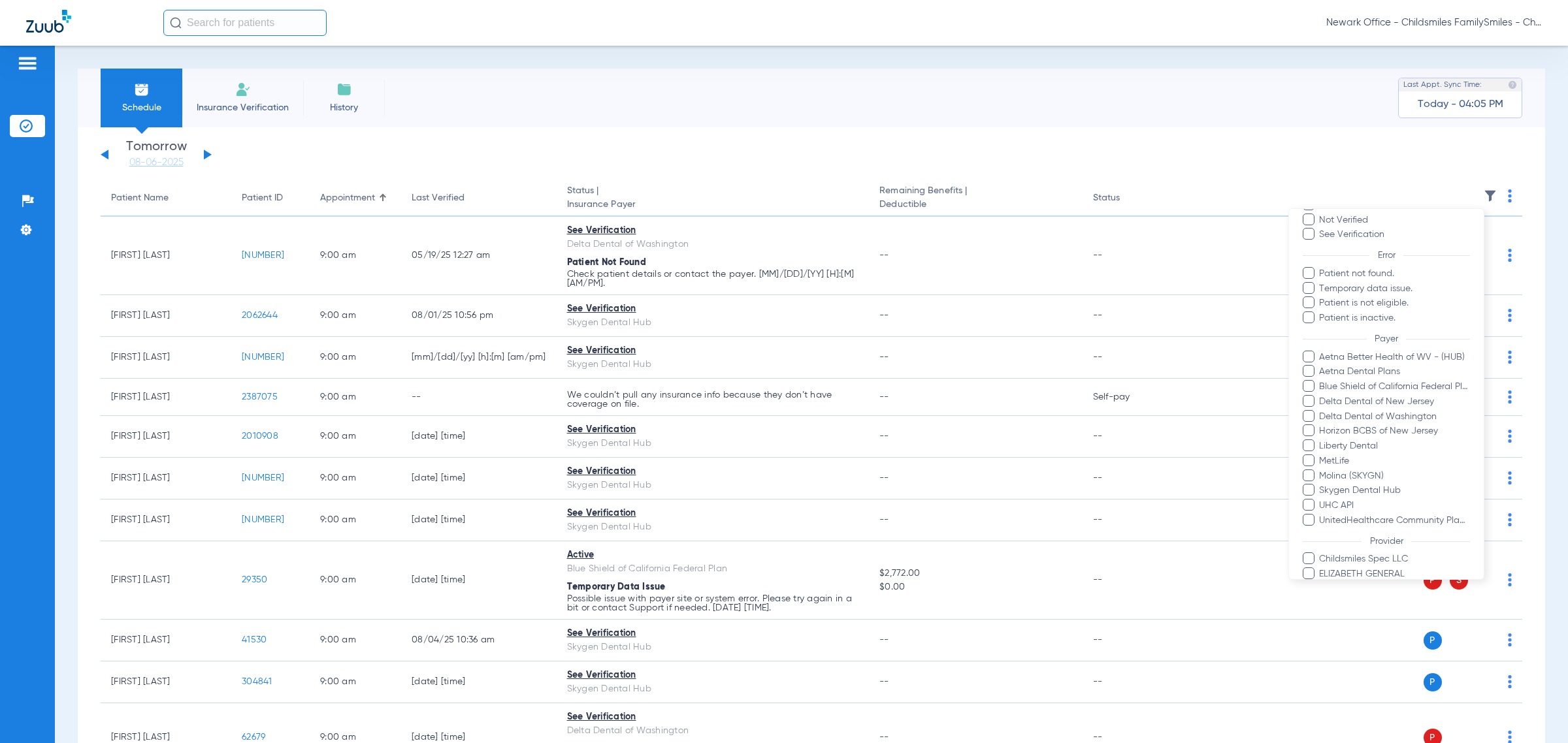 scroll, scrollTop: 82, scrollLeft: 0, axis: vertical 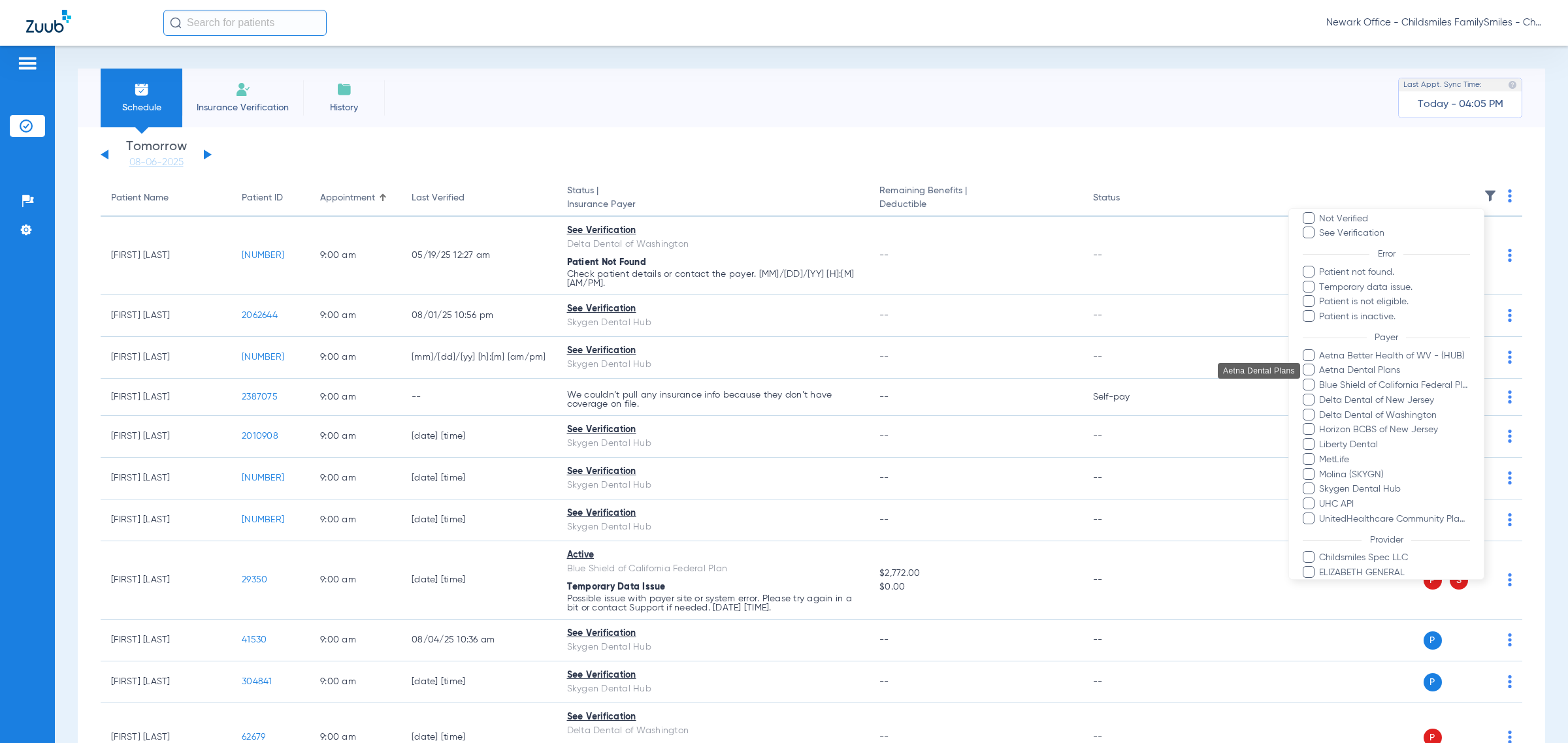 click on "Aetna Dental Plans" at bounding box center [1394, 370] 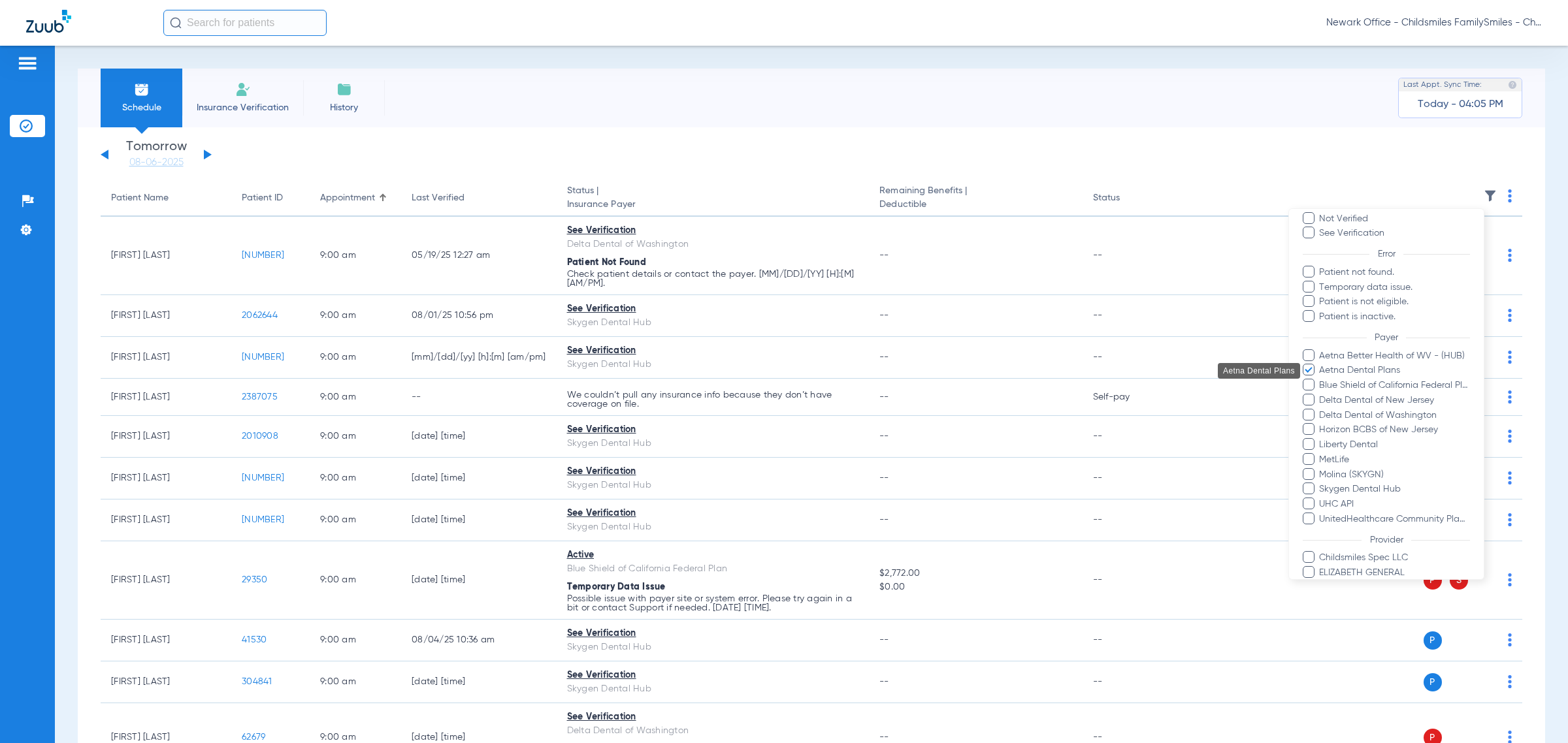 click on "Blue Shield of California Federal Plan" at bounding box center (1394, 385) 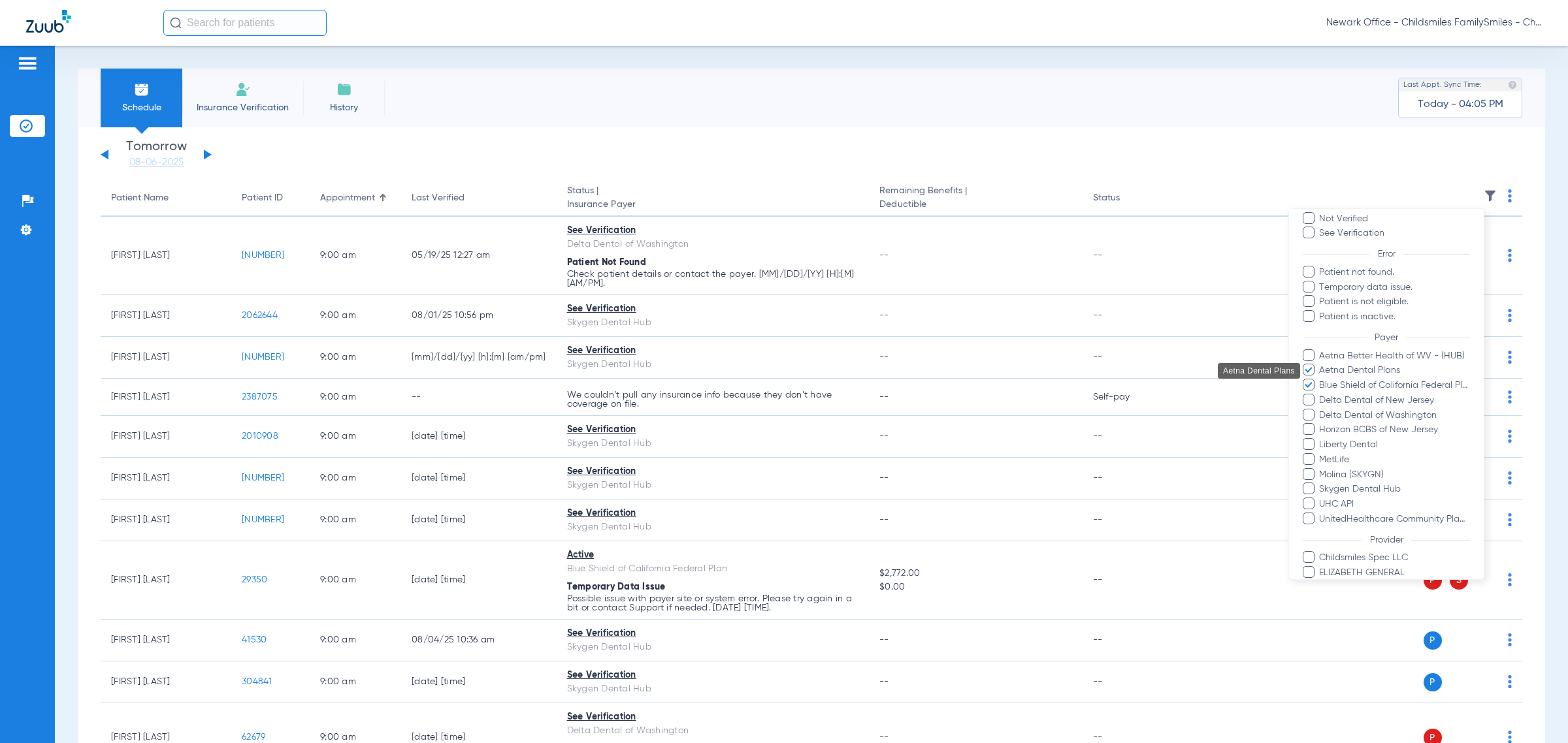 click on "Delta Dental of New Jersey" at bounding box center [1394, 400] 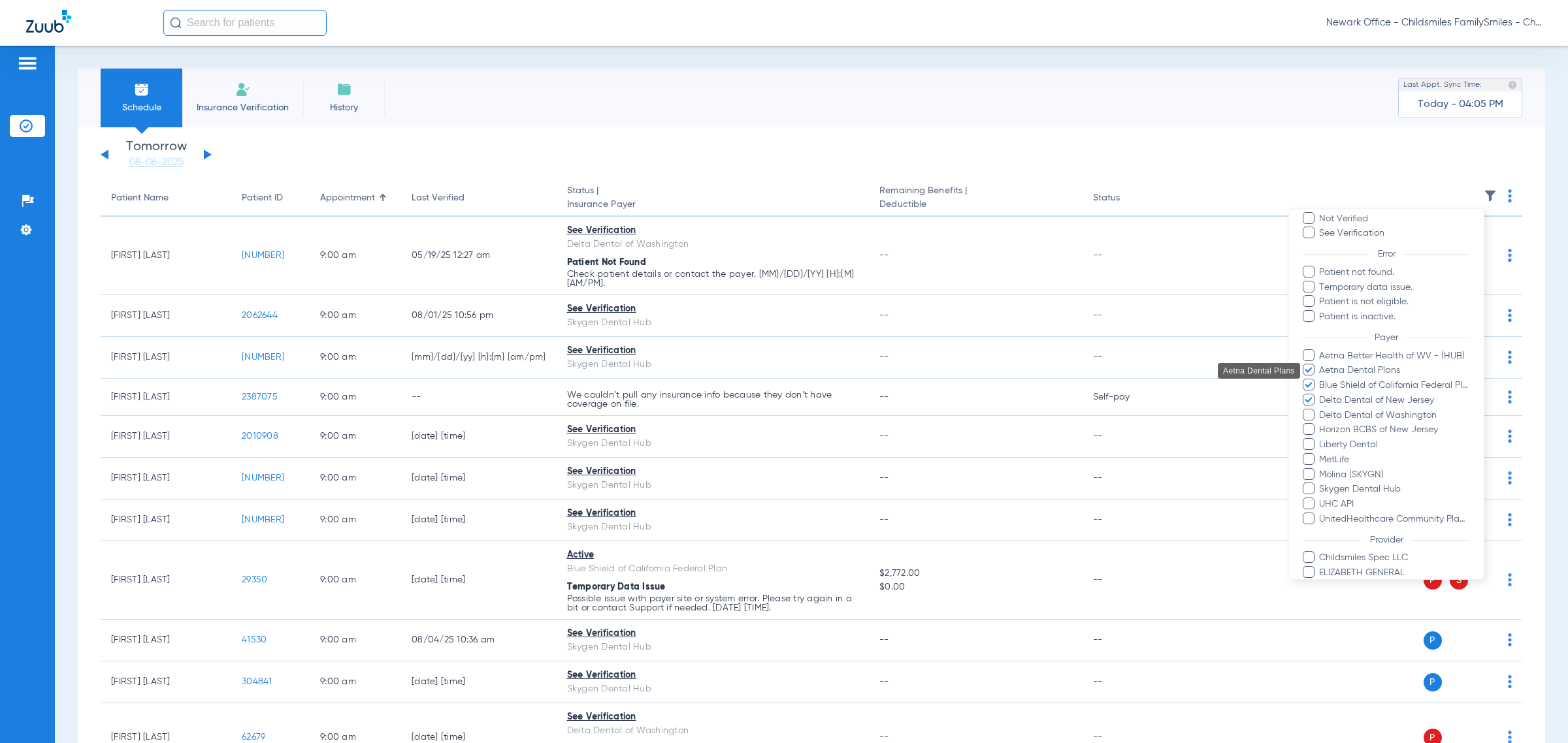 click on "Delta Dental of Washington" at bounding box center (1394, 415) 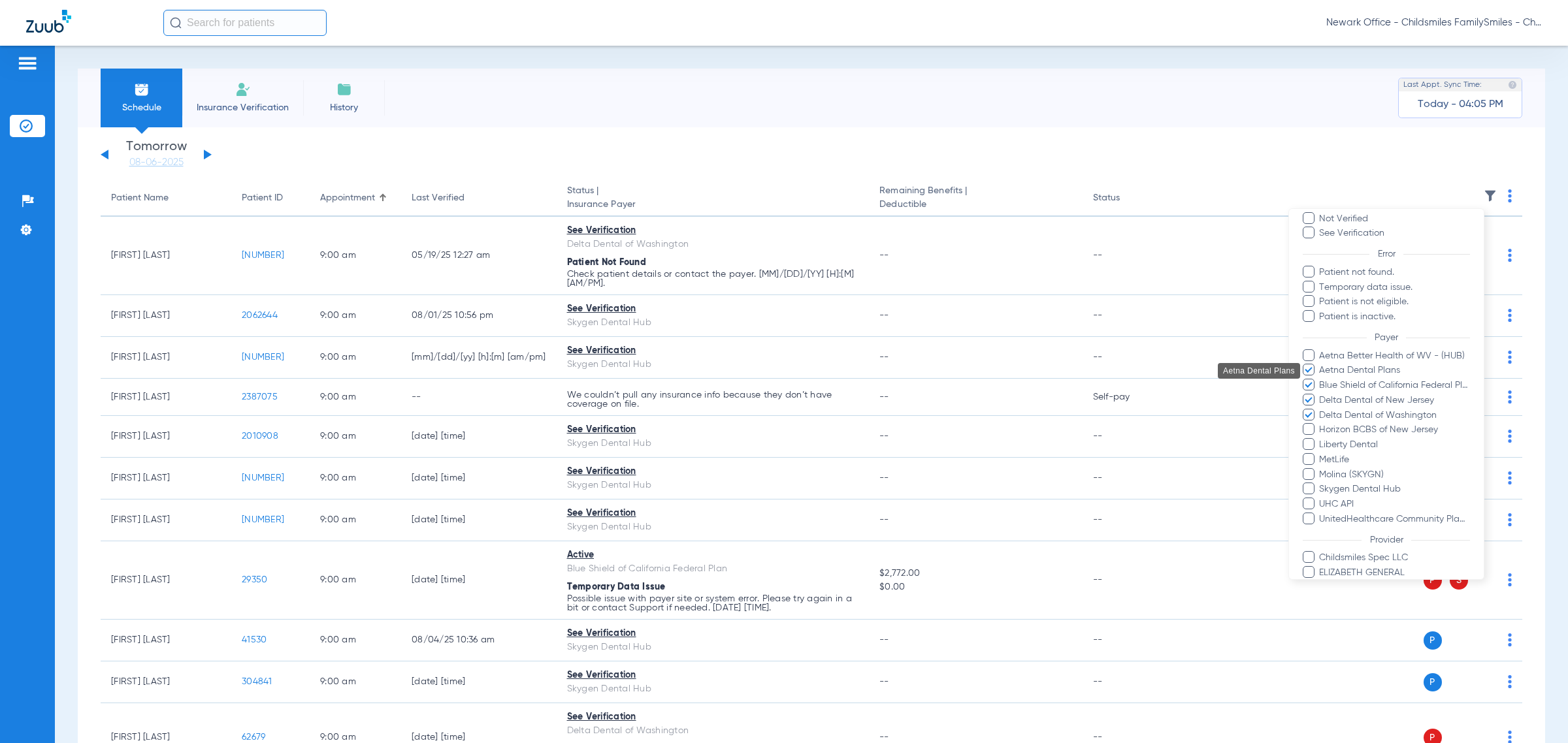 click on "Horizon BCBS of New Jersey" at bounding box center (1394, 430) 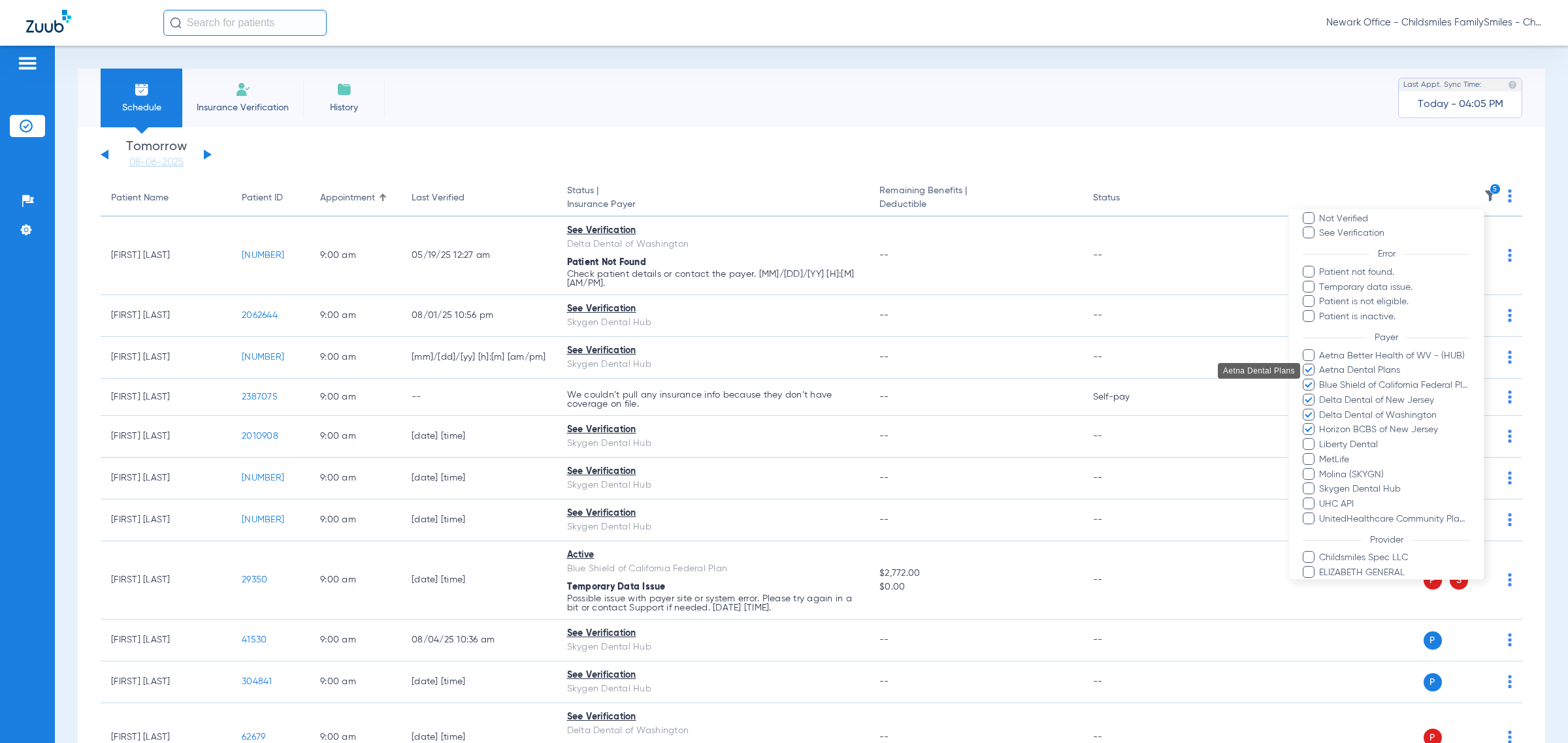 drag, startPoint x: 1338, startPoint y: 457, endPoint x: 1346, endPoint y: 455, distance: 8.246211 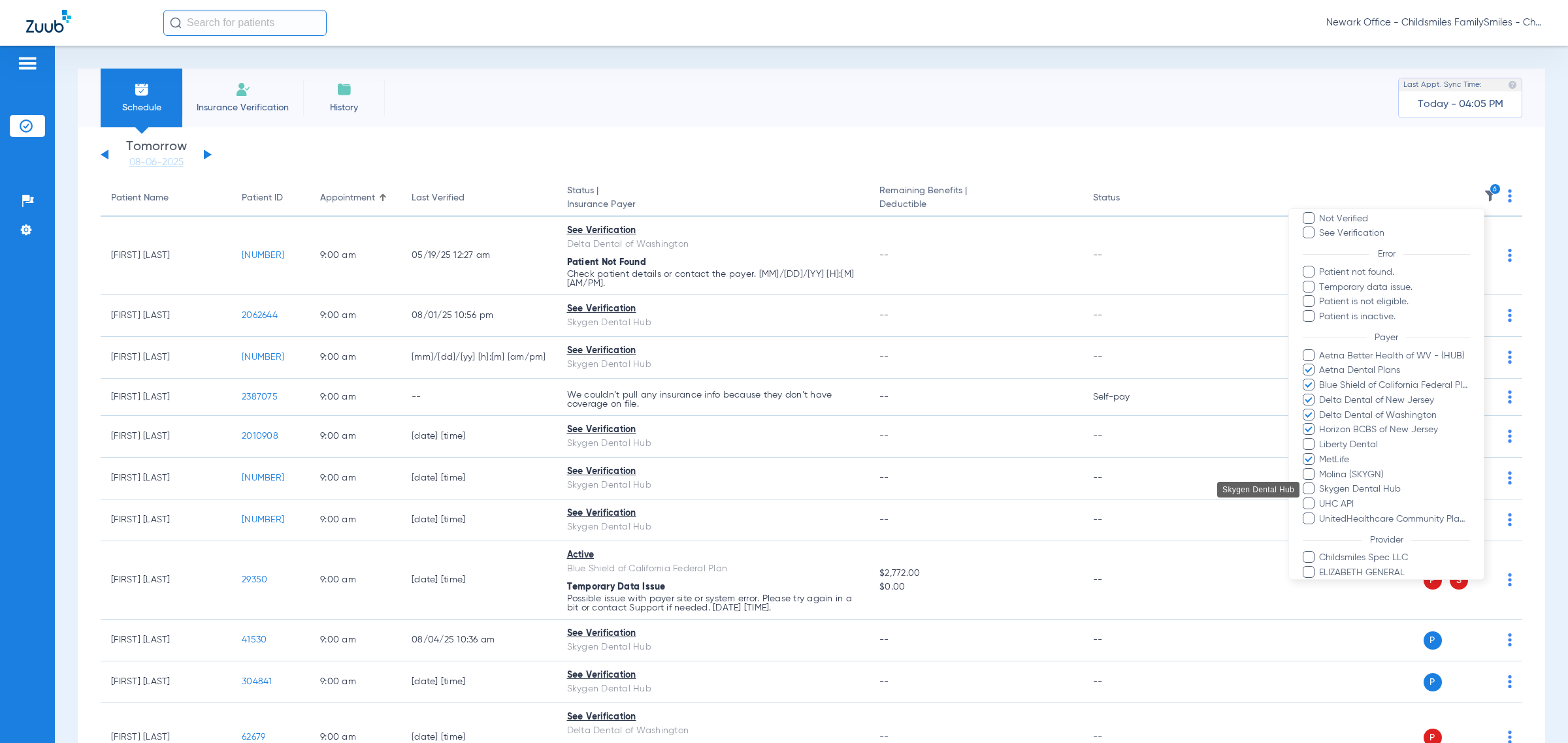 click on "UHC API" at bounding box center (1394, 504) 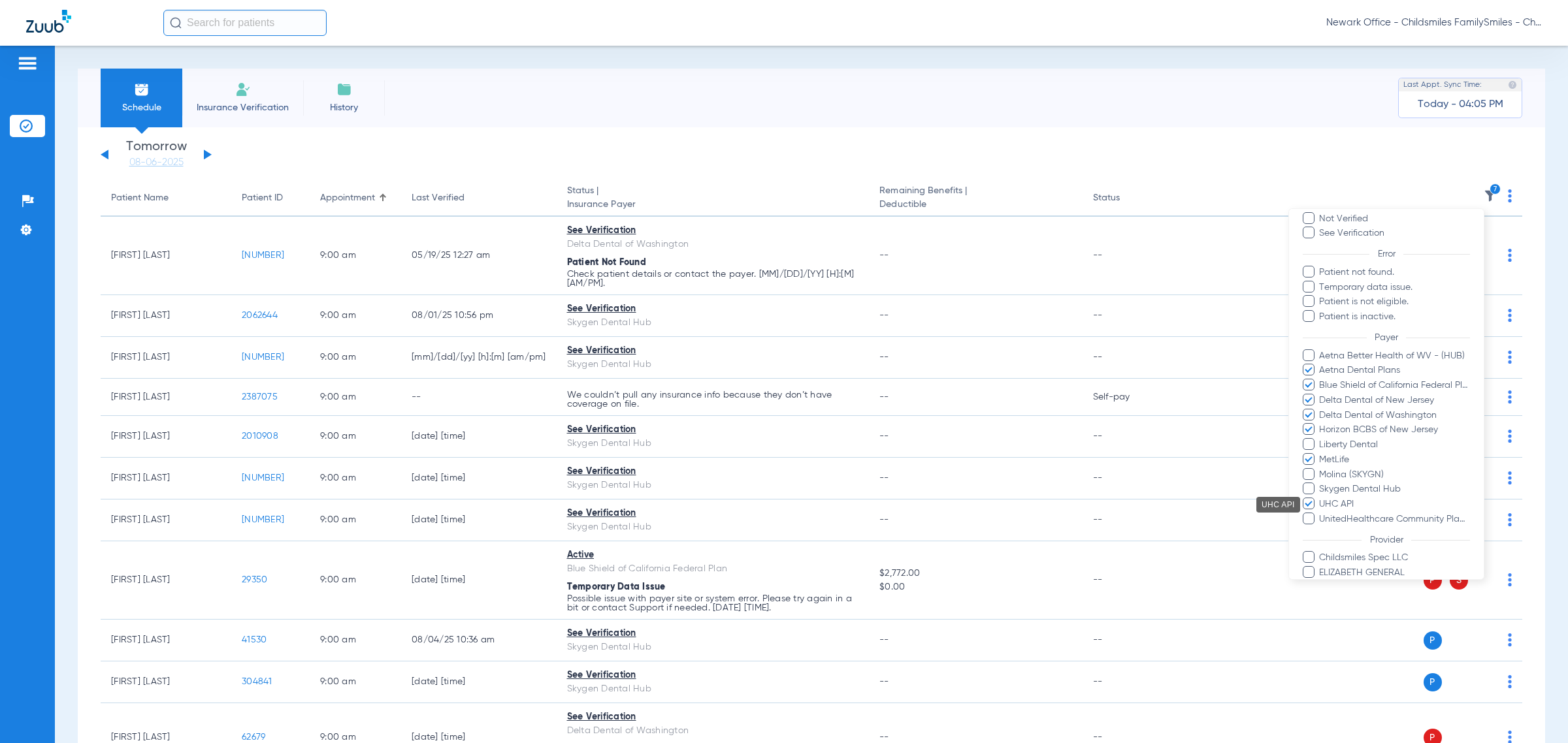 scroll, scrollTop: 236, scrollLeft: 0, axis: vertical 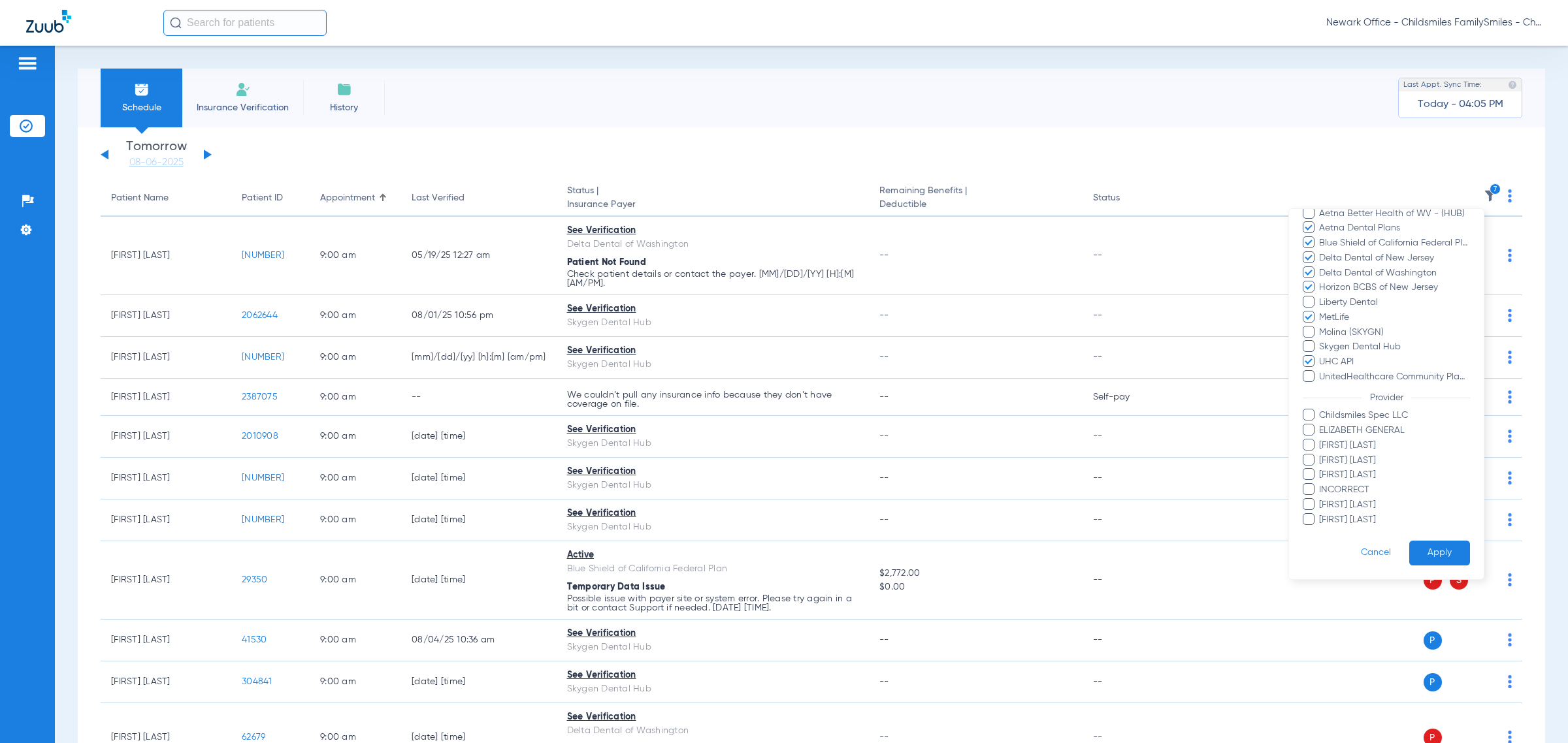 click on "Apply" at bounding box center [1439, 553] 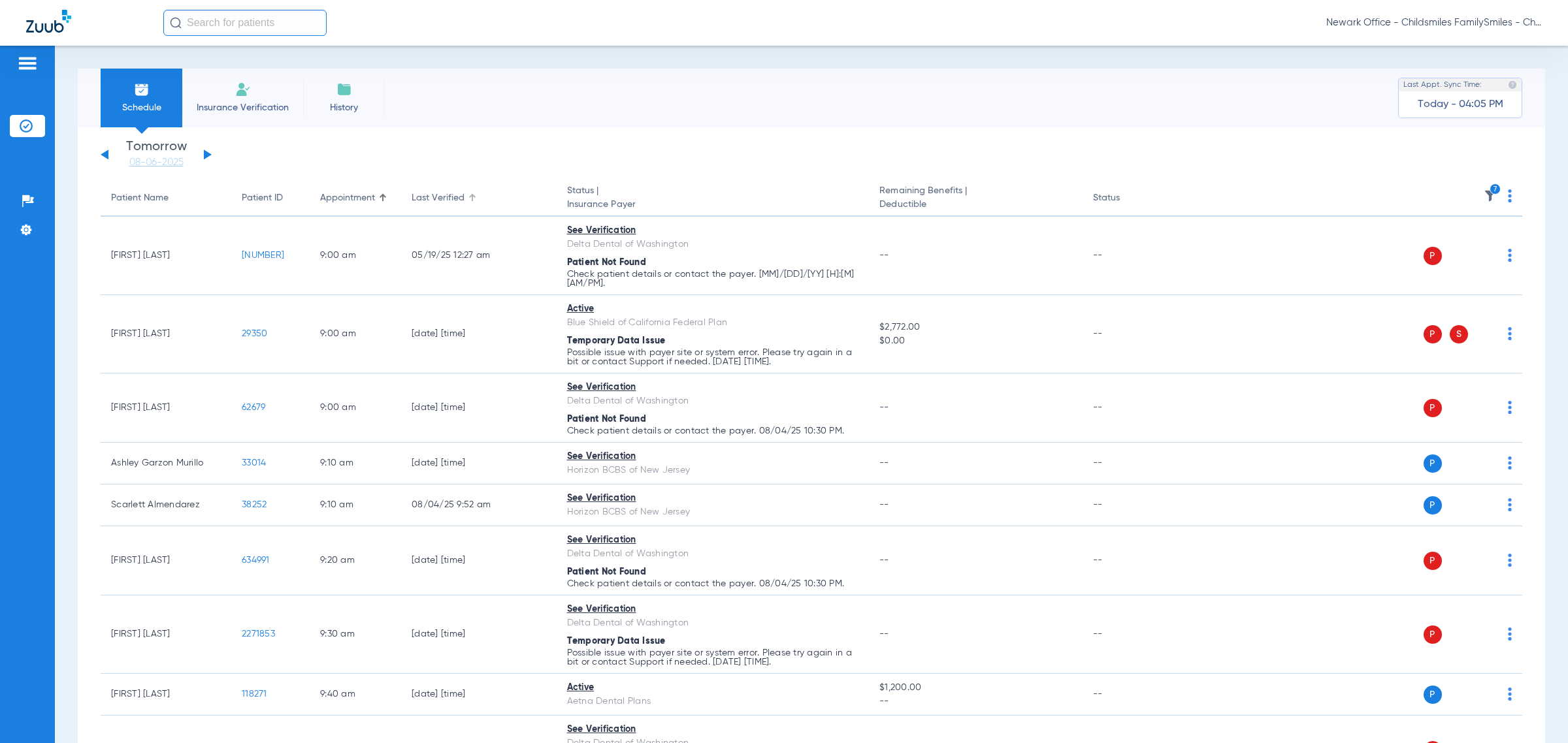 click on "Last Verified" 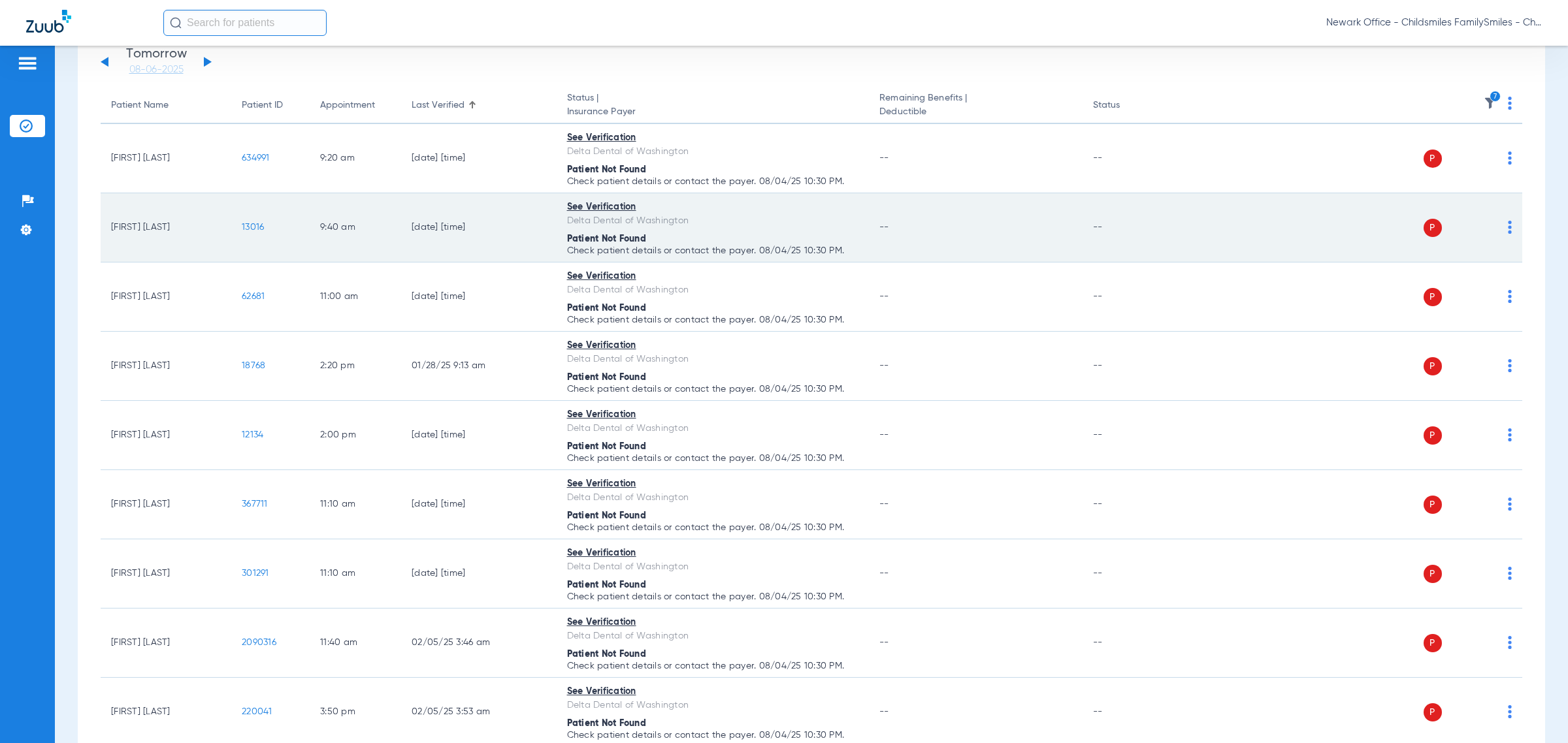 scroll, scrollTop: 82, scrollLeft: 0, axis: vertical 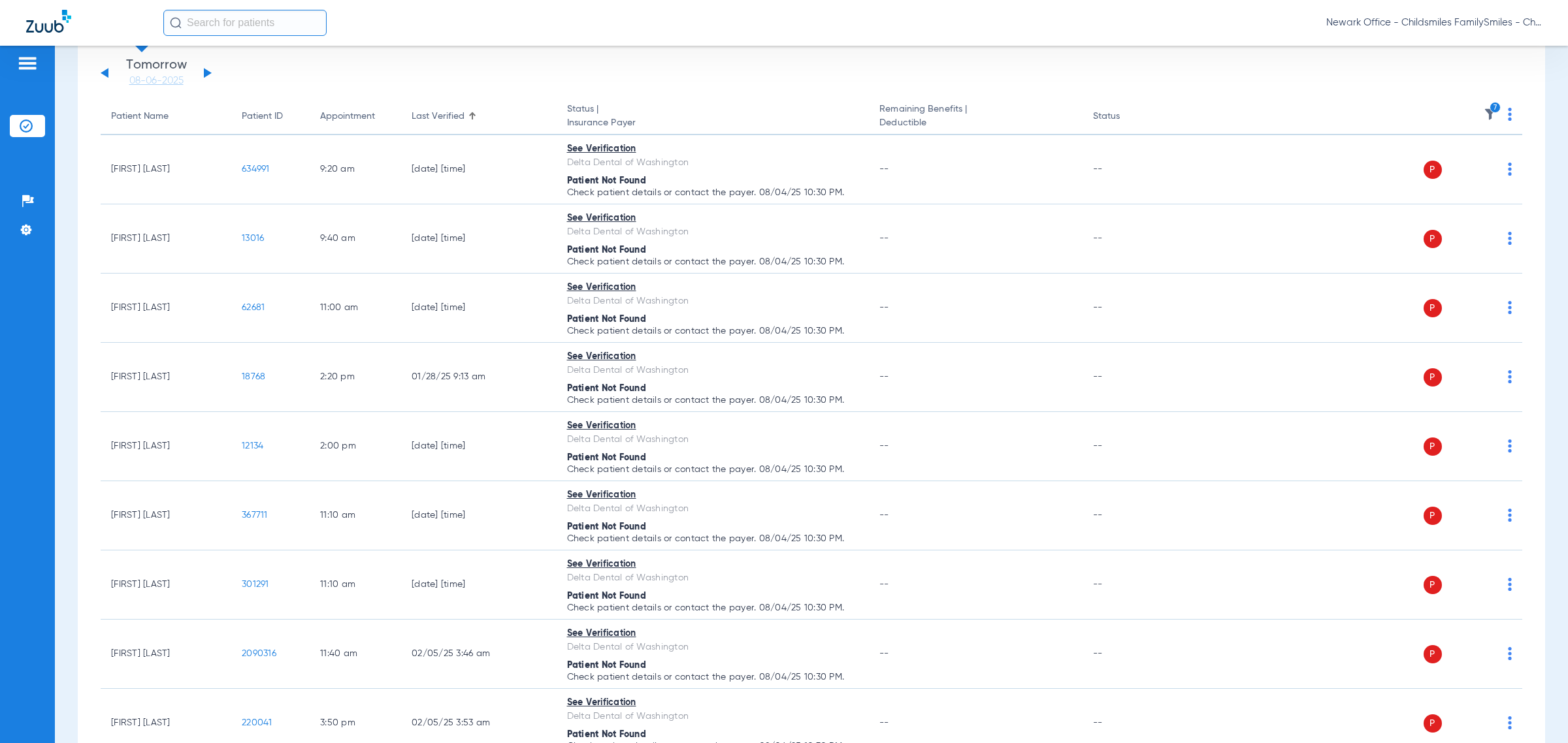 click 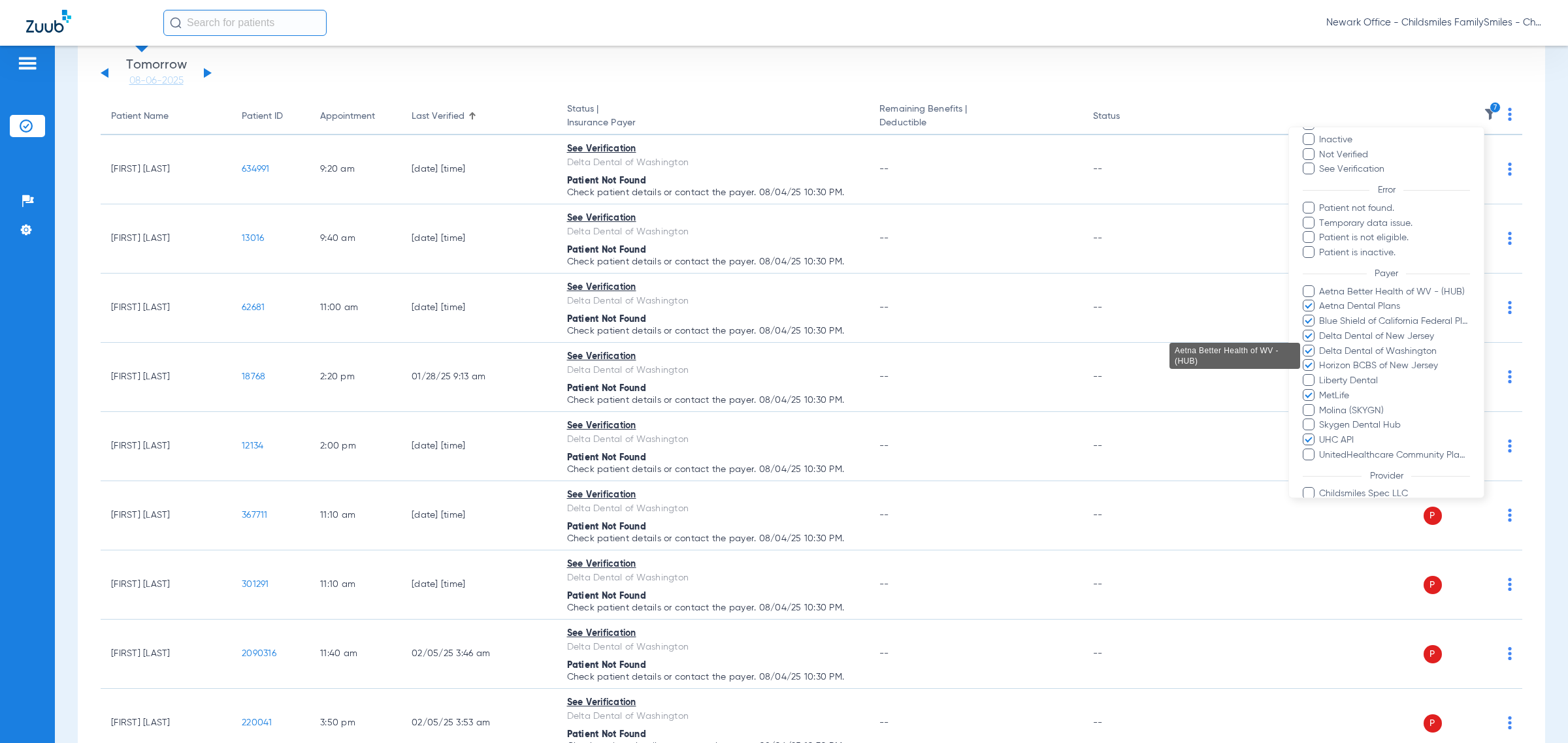 scroll, scrollTop: 82, scrollLeft: 0, axis: vertical 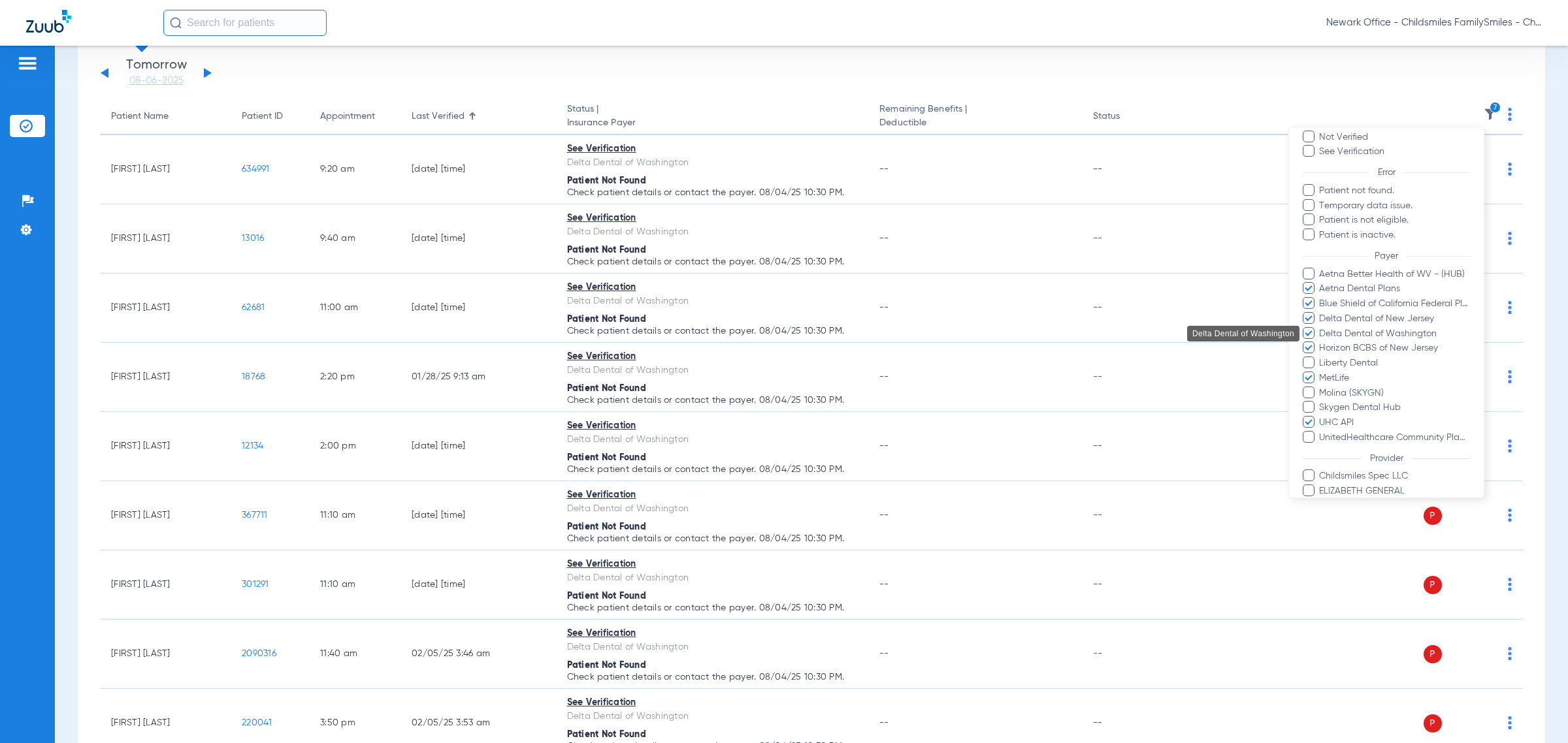 click on "Delta Dental of Washington" at bounding box center (1394, 334) 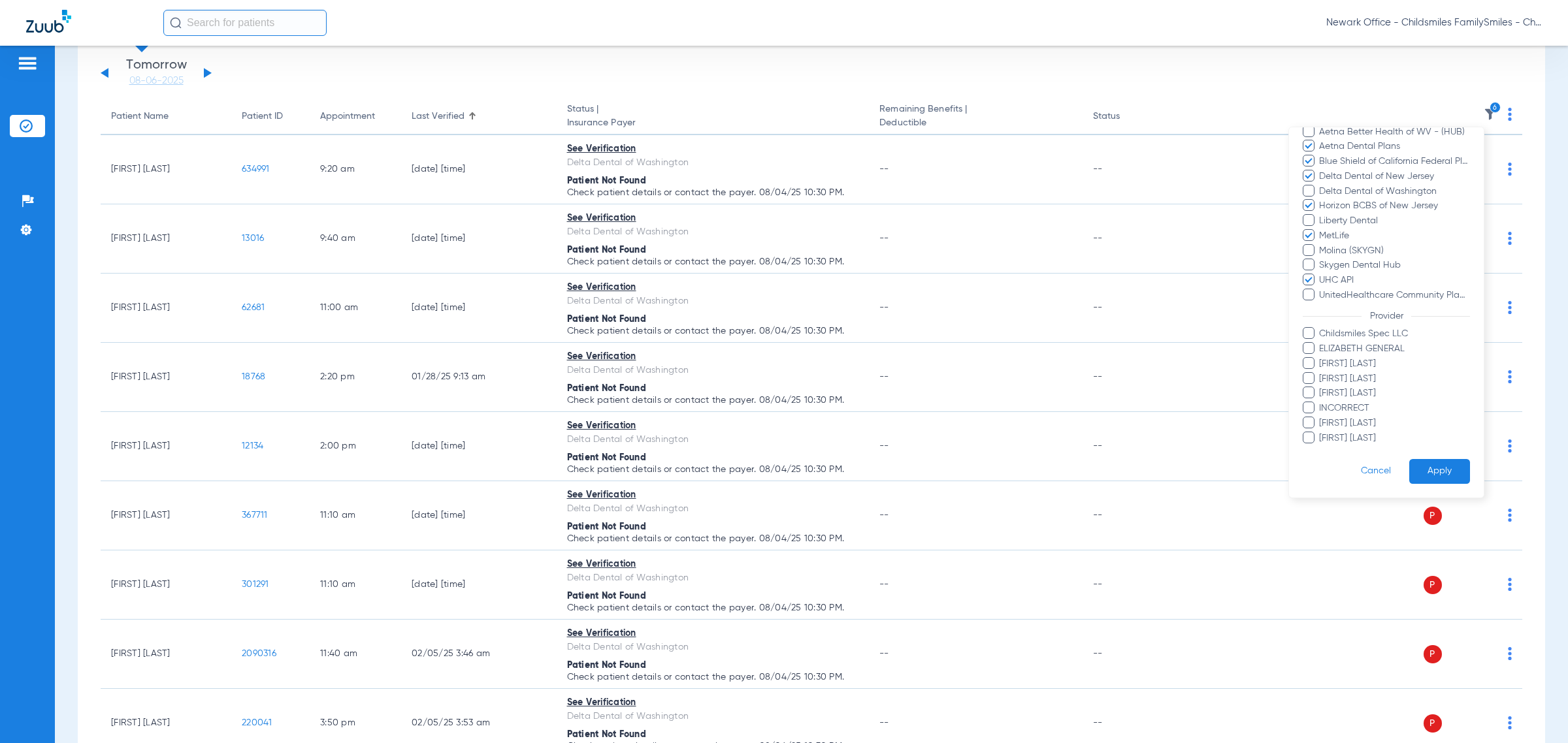 scroll, scrollTop: 236, scrollLeft: 0, axis: vertical 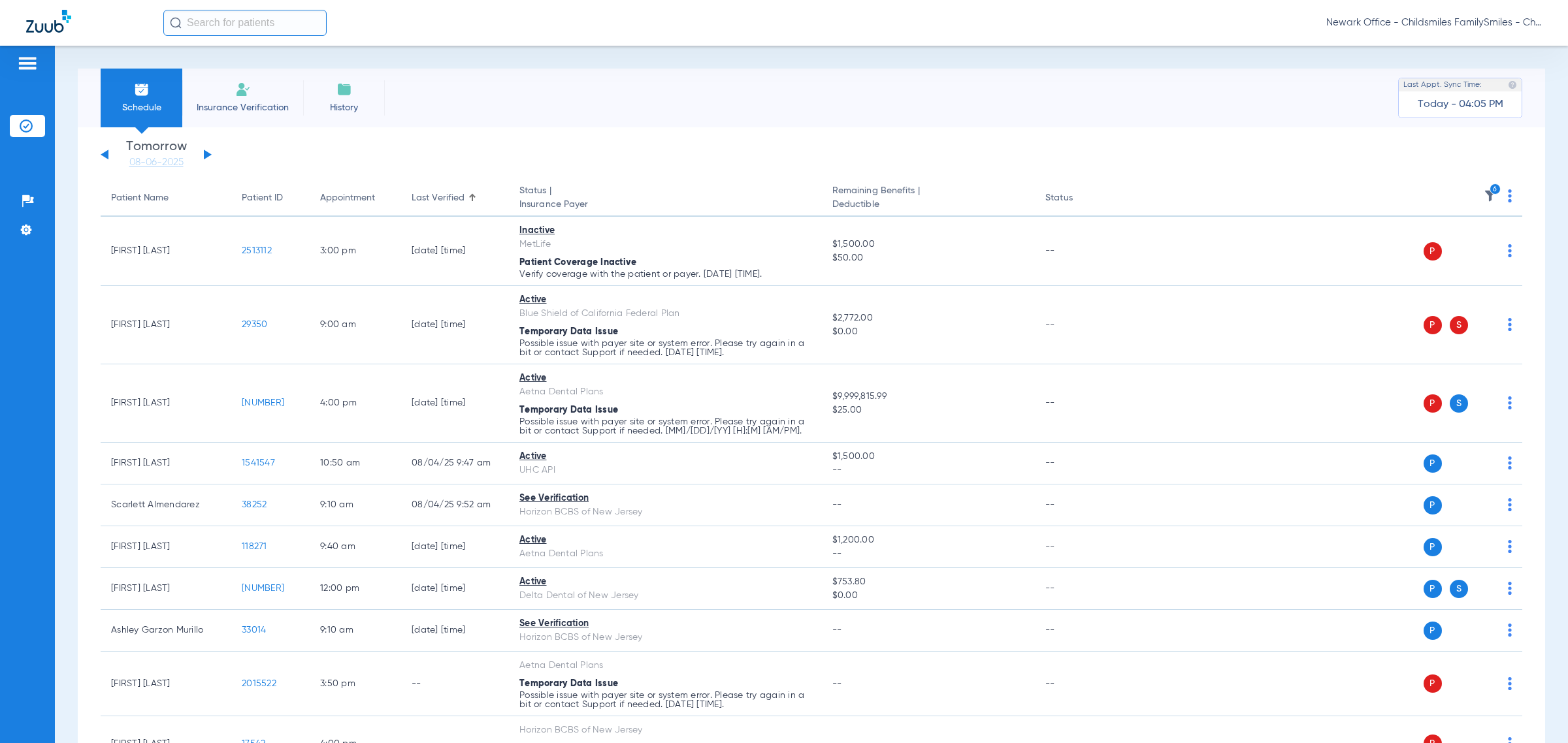 click on "Last Verified" 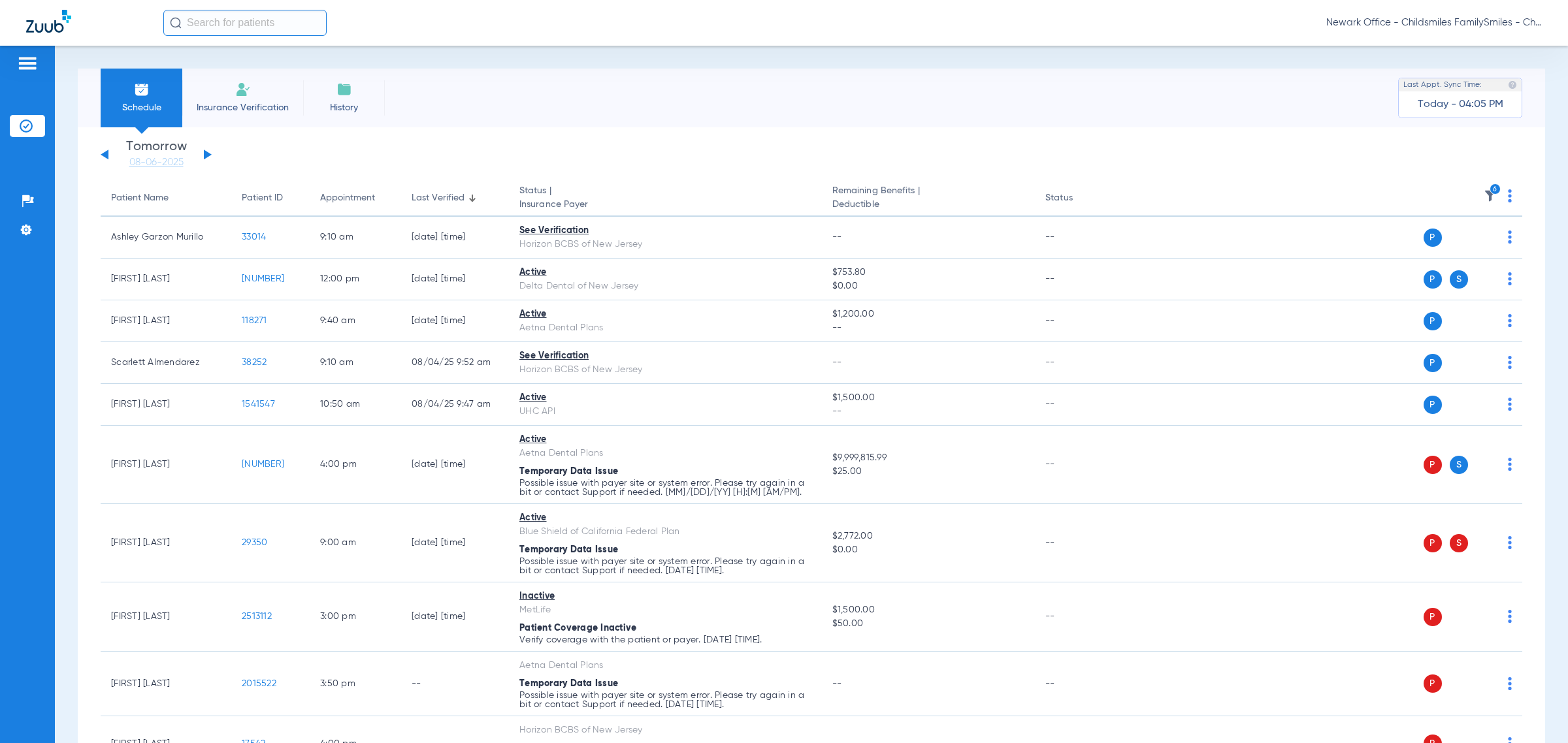 click on "Last Verified" 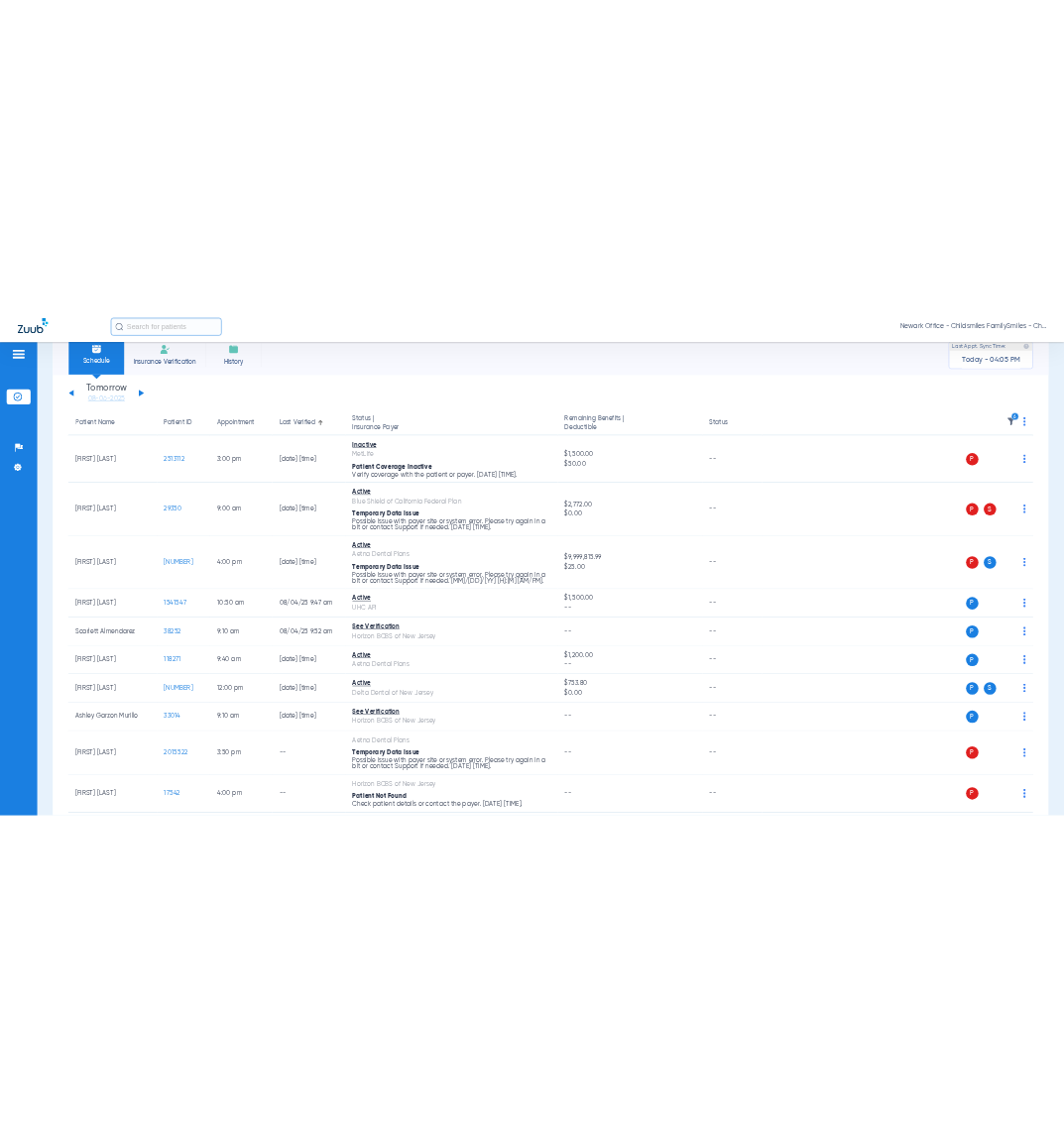 scroll, scrollTop: 0, scrollLeft: 0, axis: both 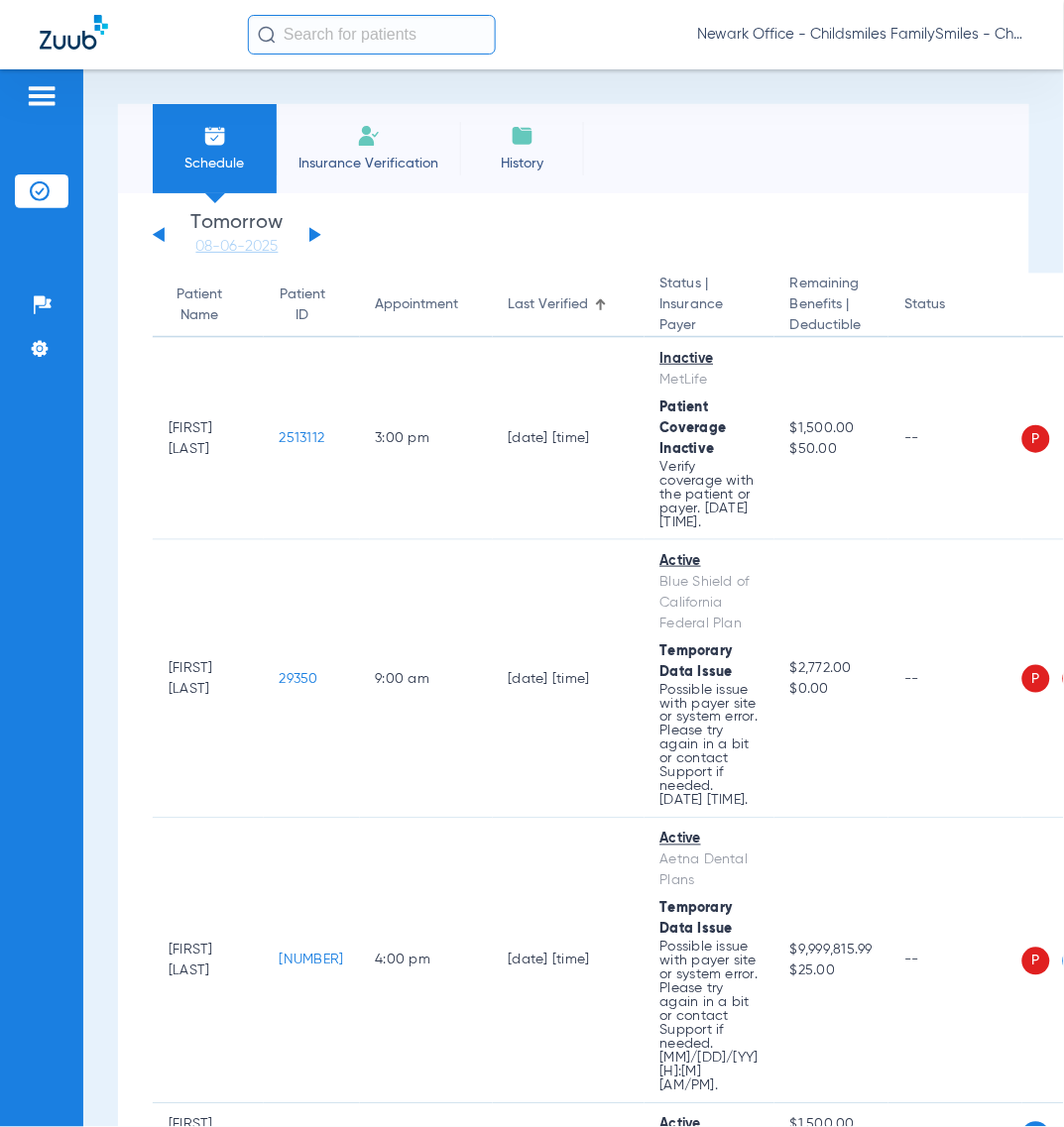 click 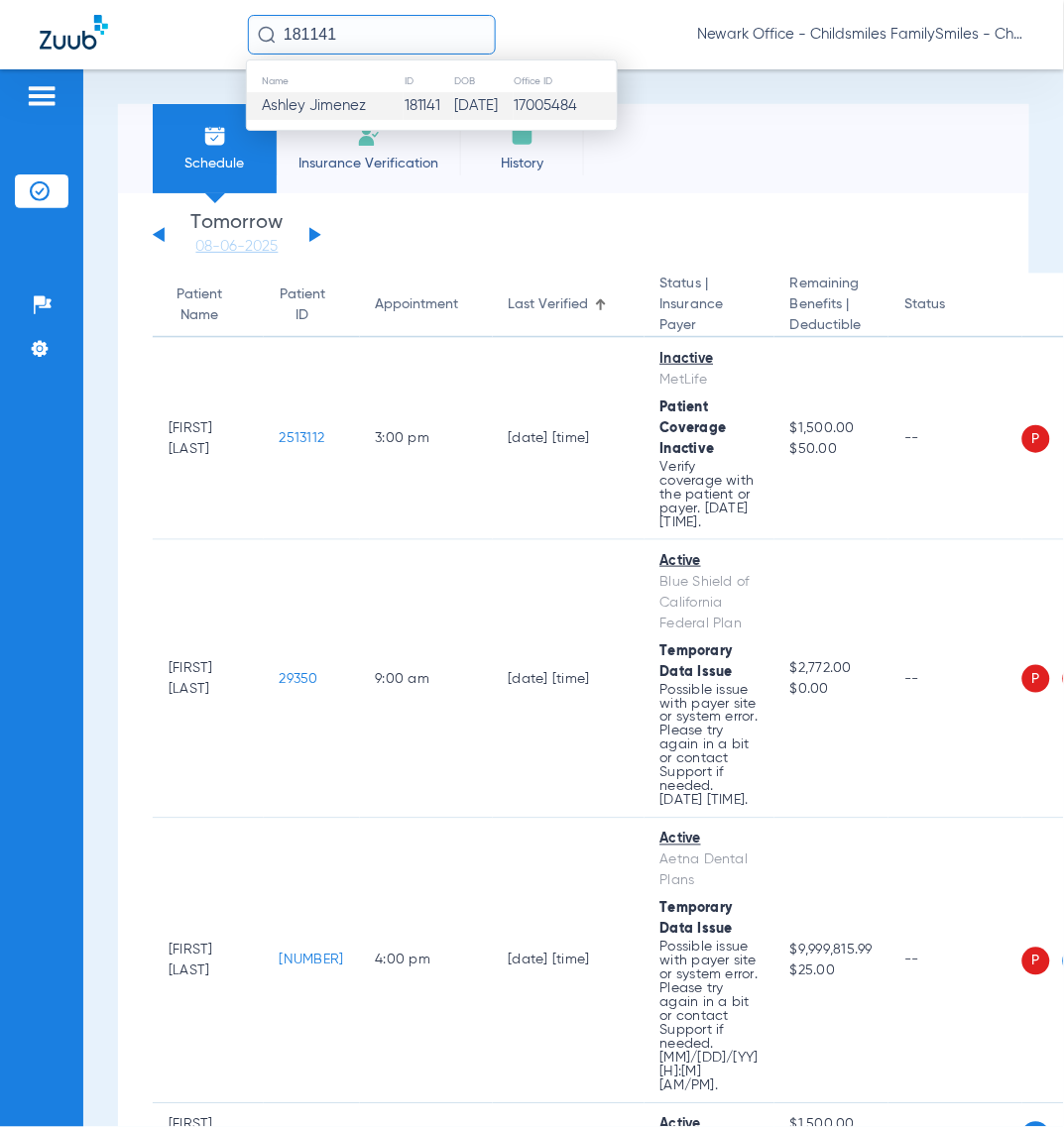 type on "181141" 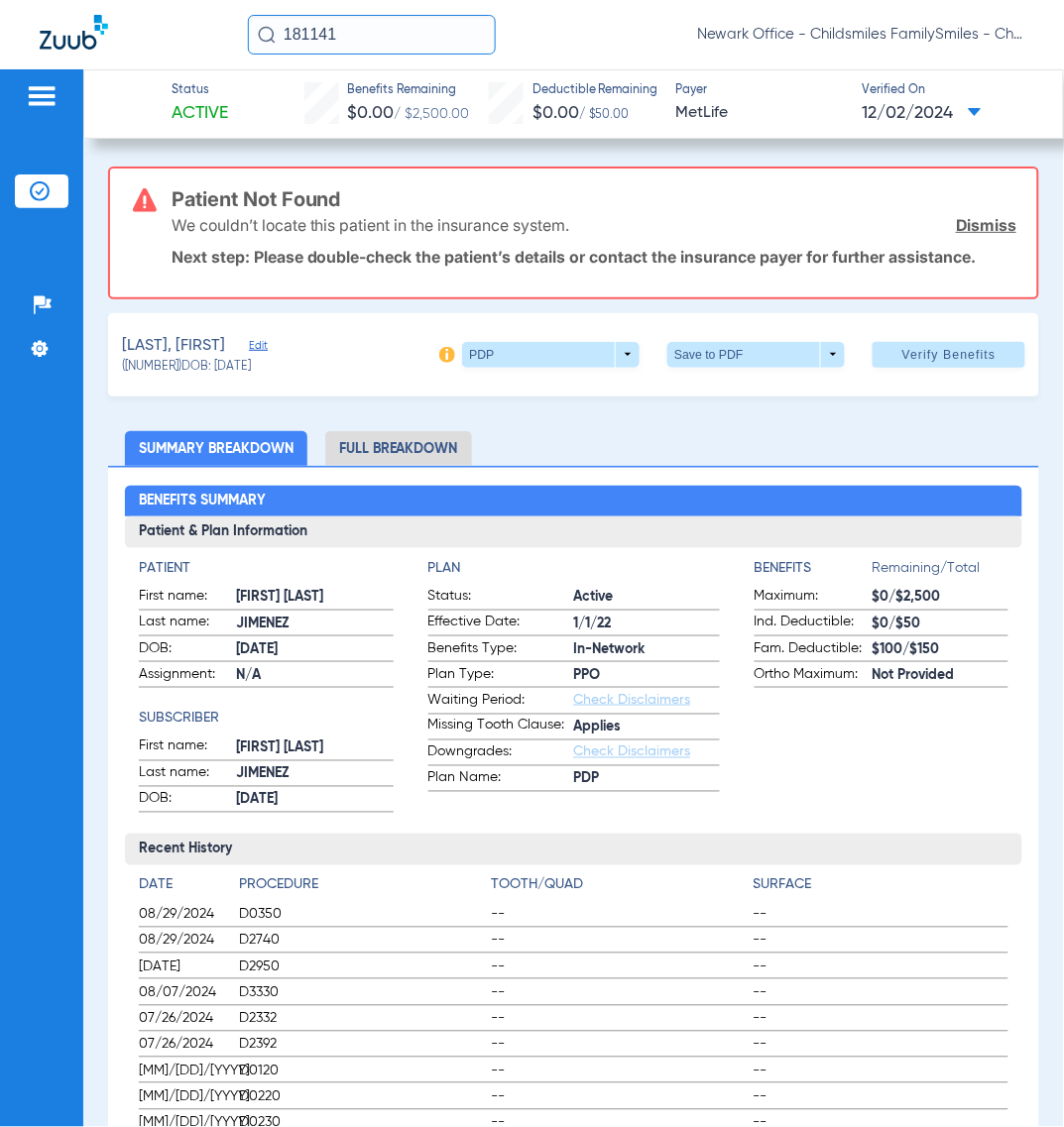 click on "Edit" 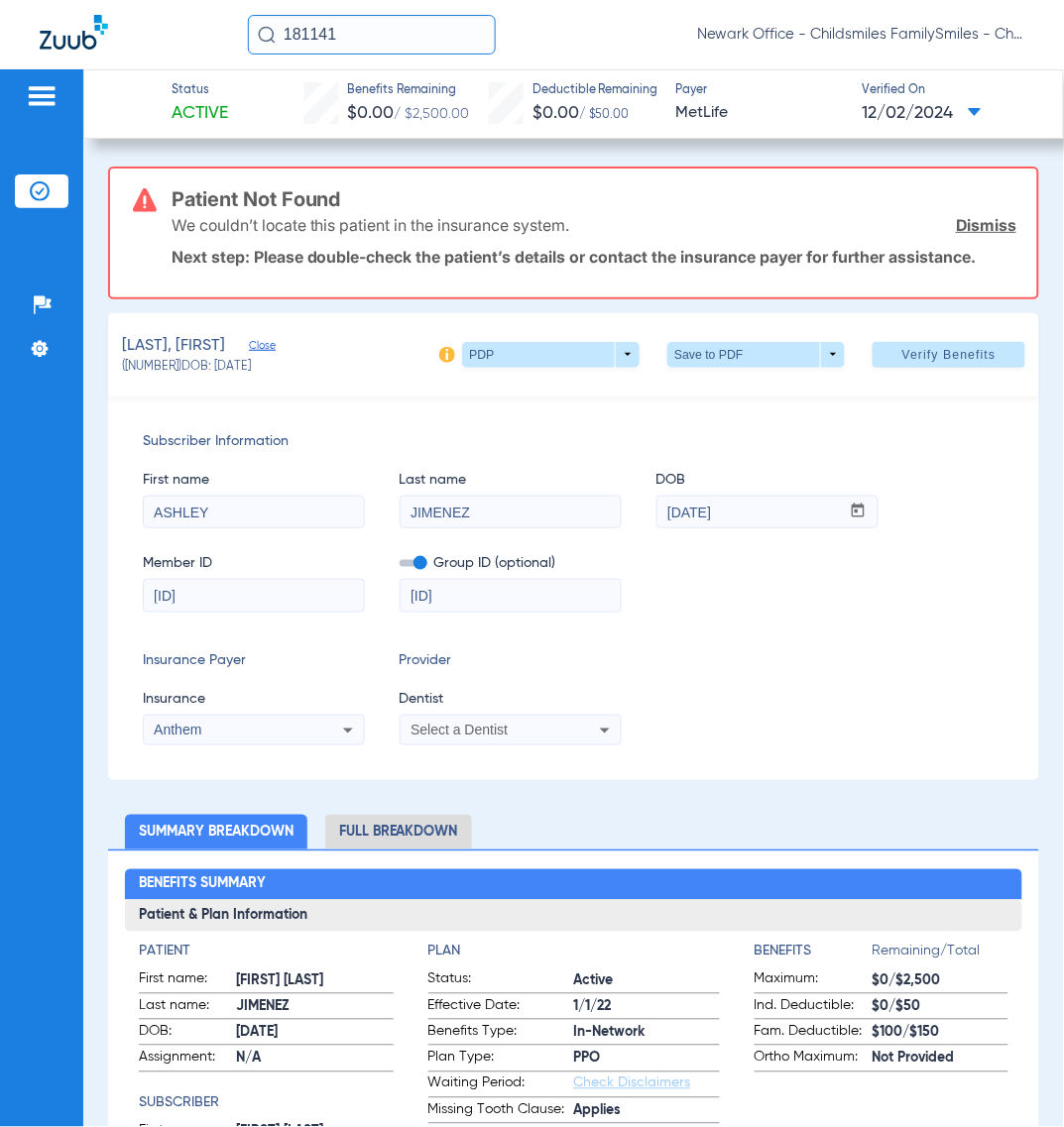 click on "181141" 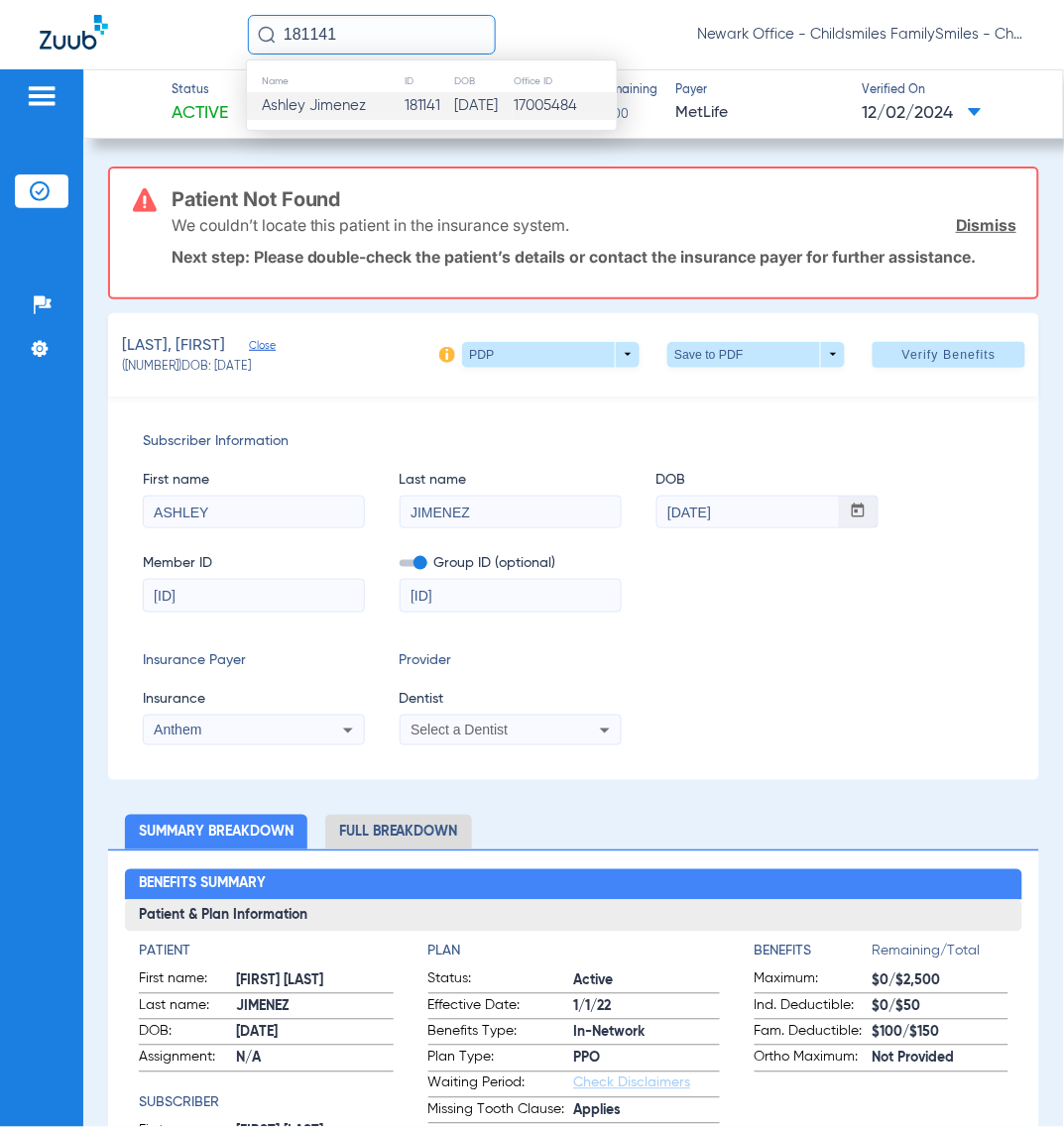 click 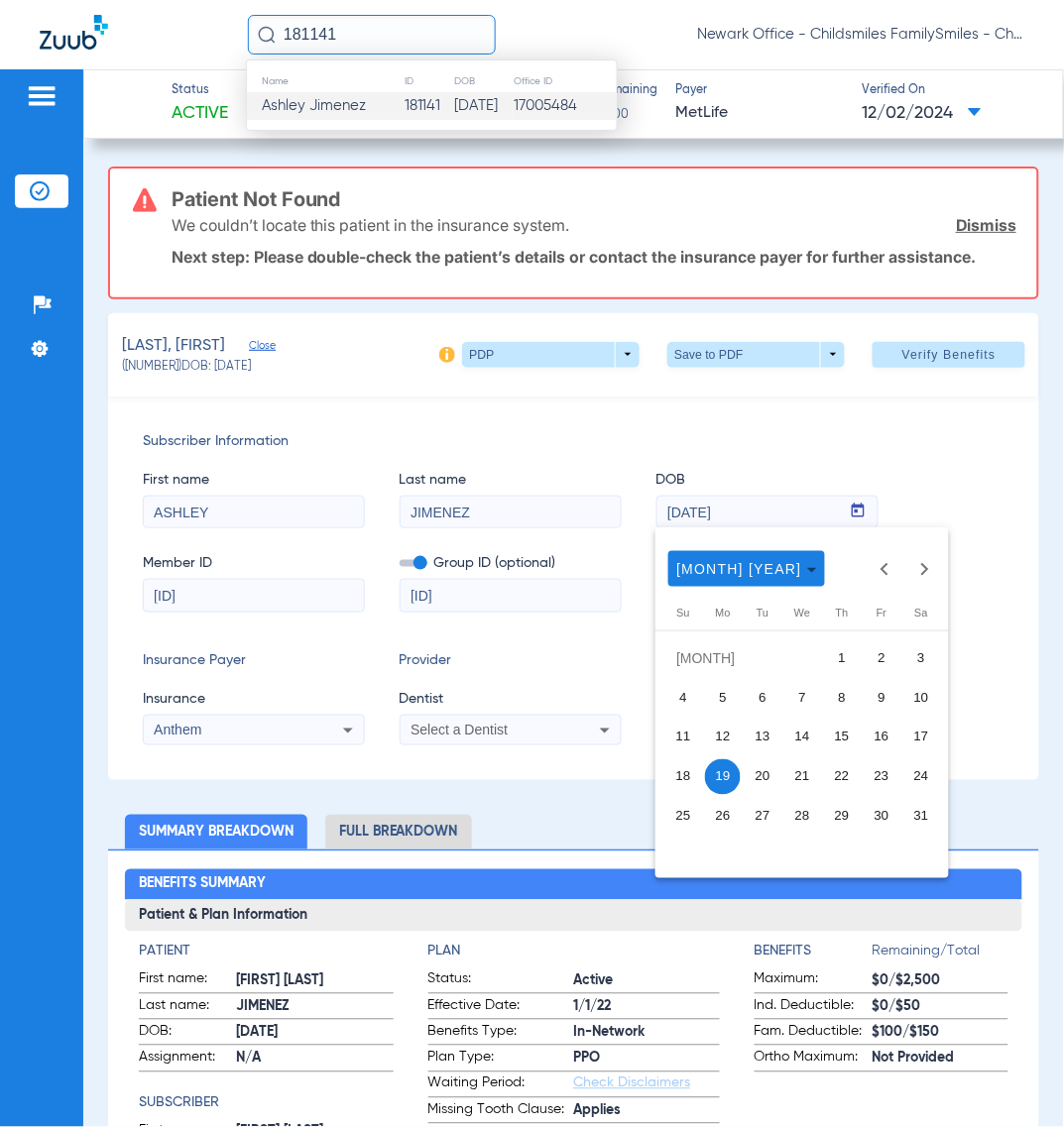 click at bounding box center (532, 563) 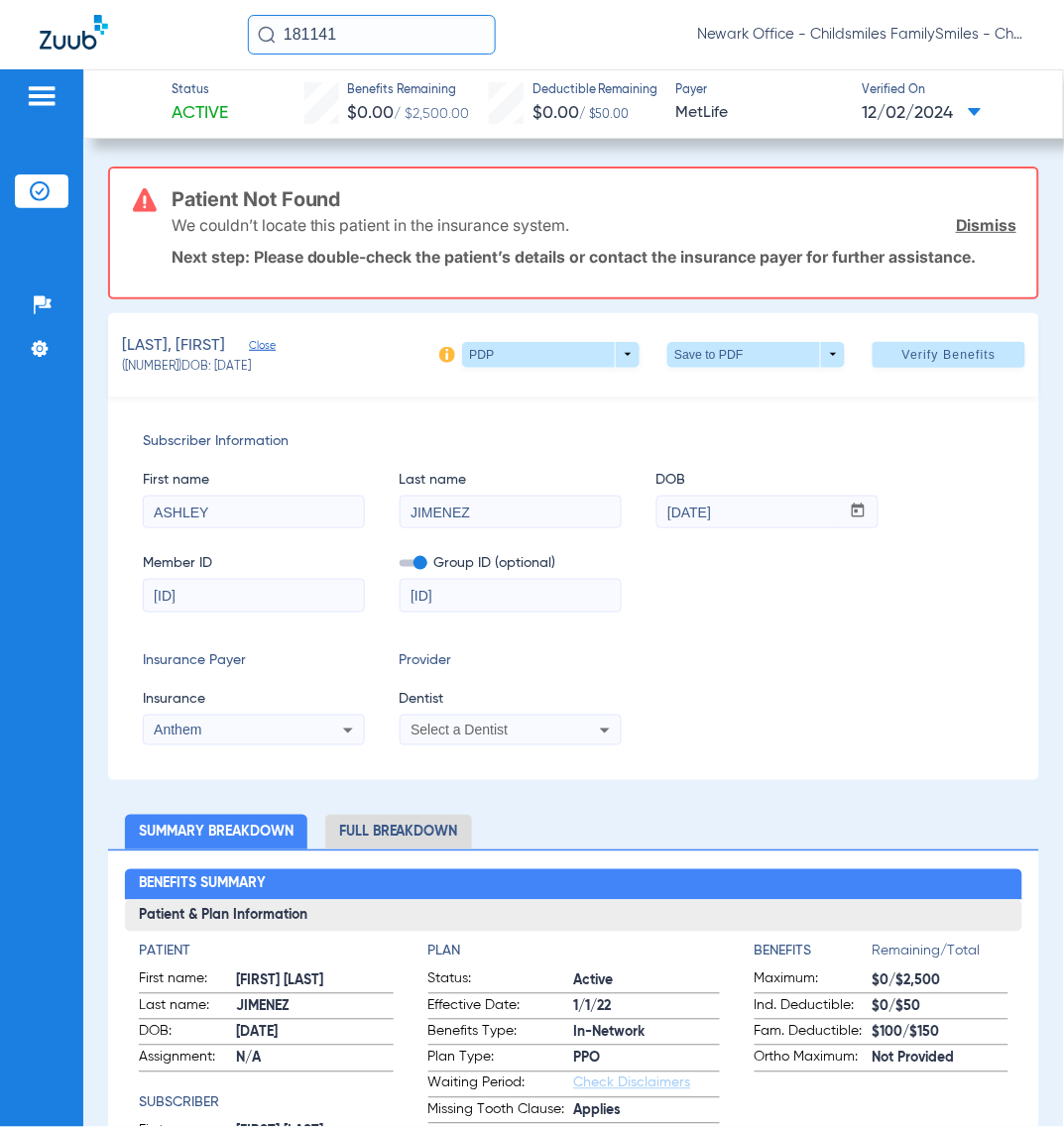 drag, startPoint x: 694, startPoint y: 666, endPoint x: 711, endPoint y: 669, distance: 17.262677 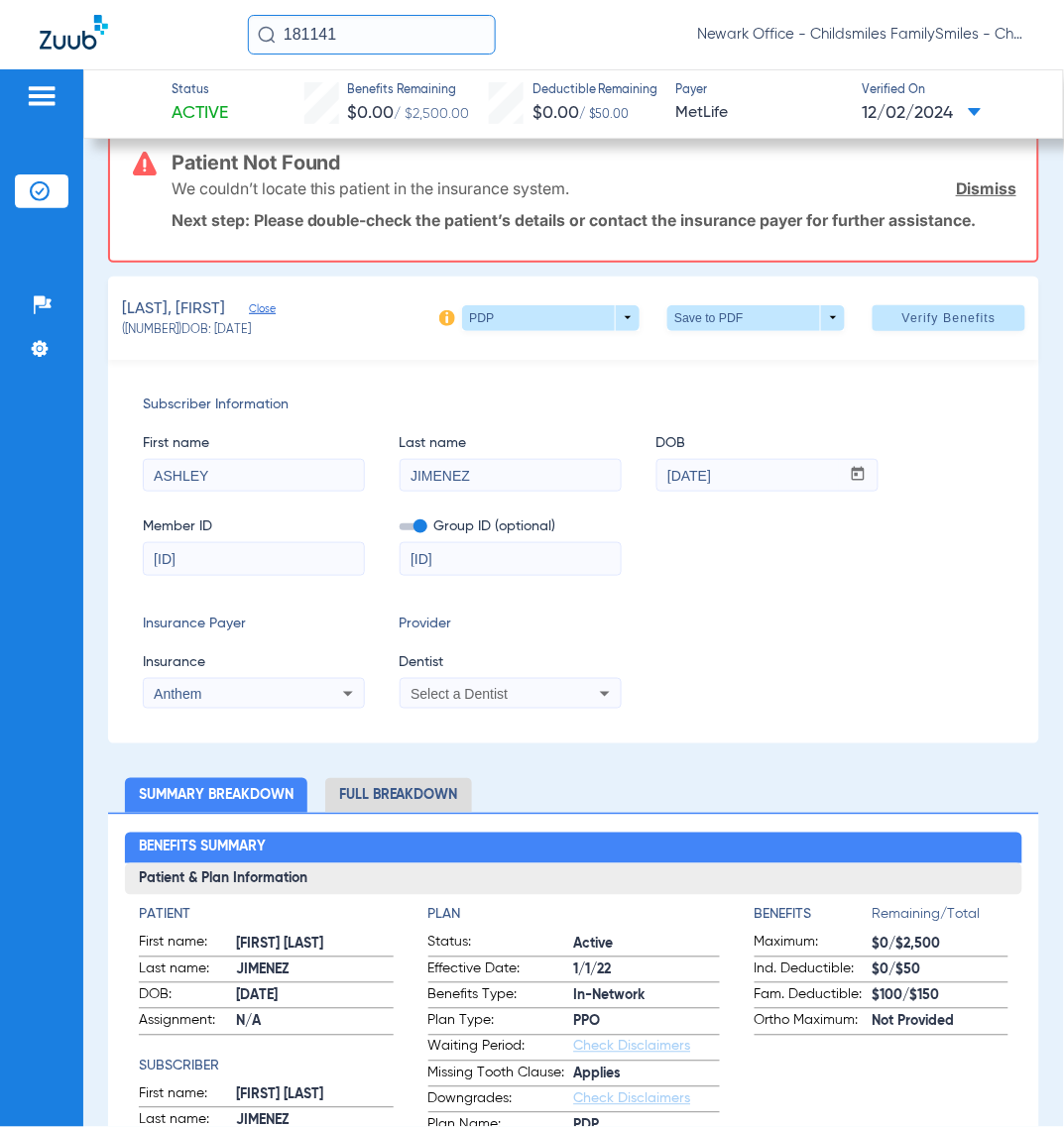 scroll, scrollTop: 0, scrollLeft: 0, axis: both 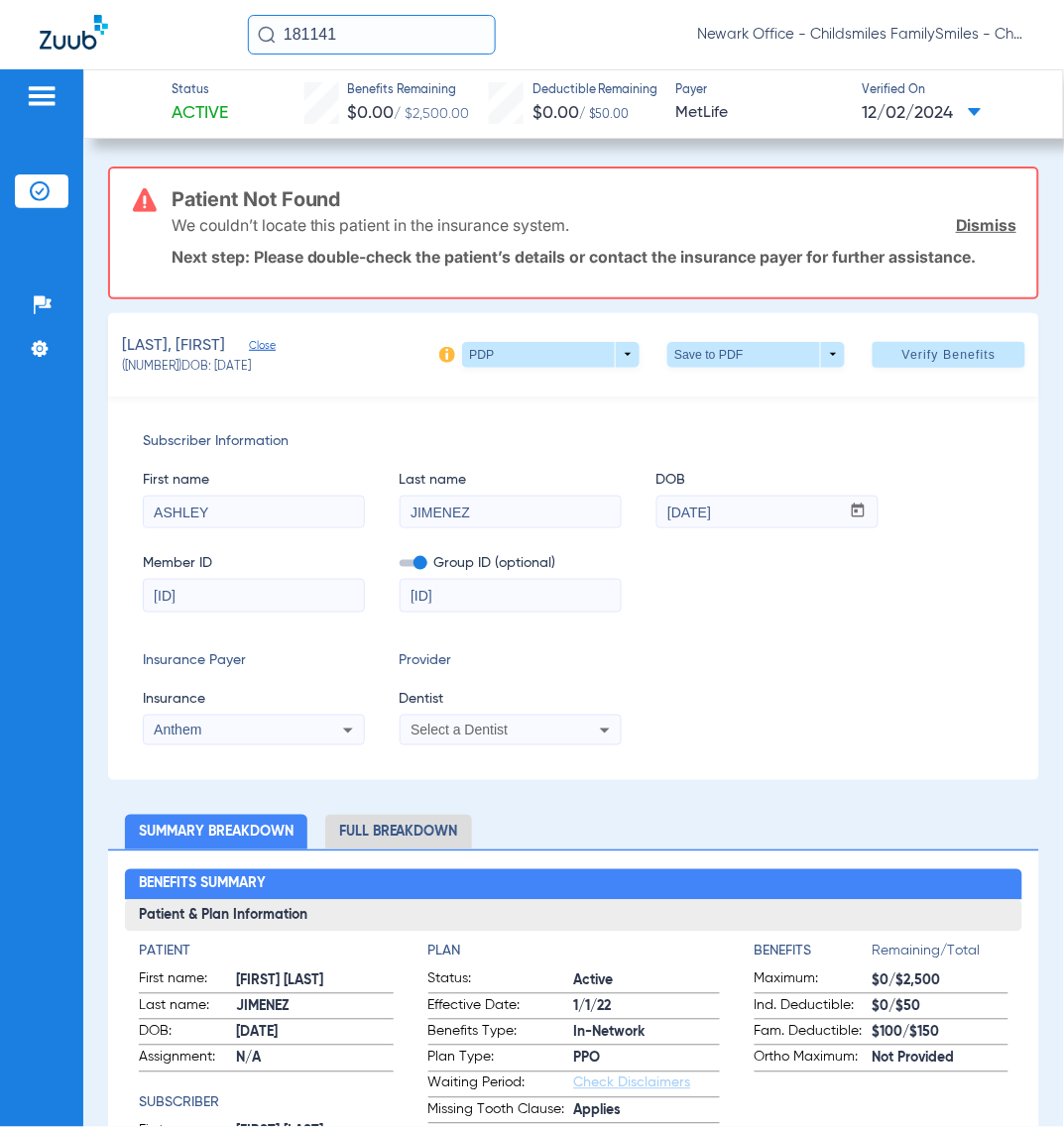 click on "Full Breakdown" 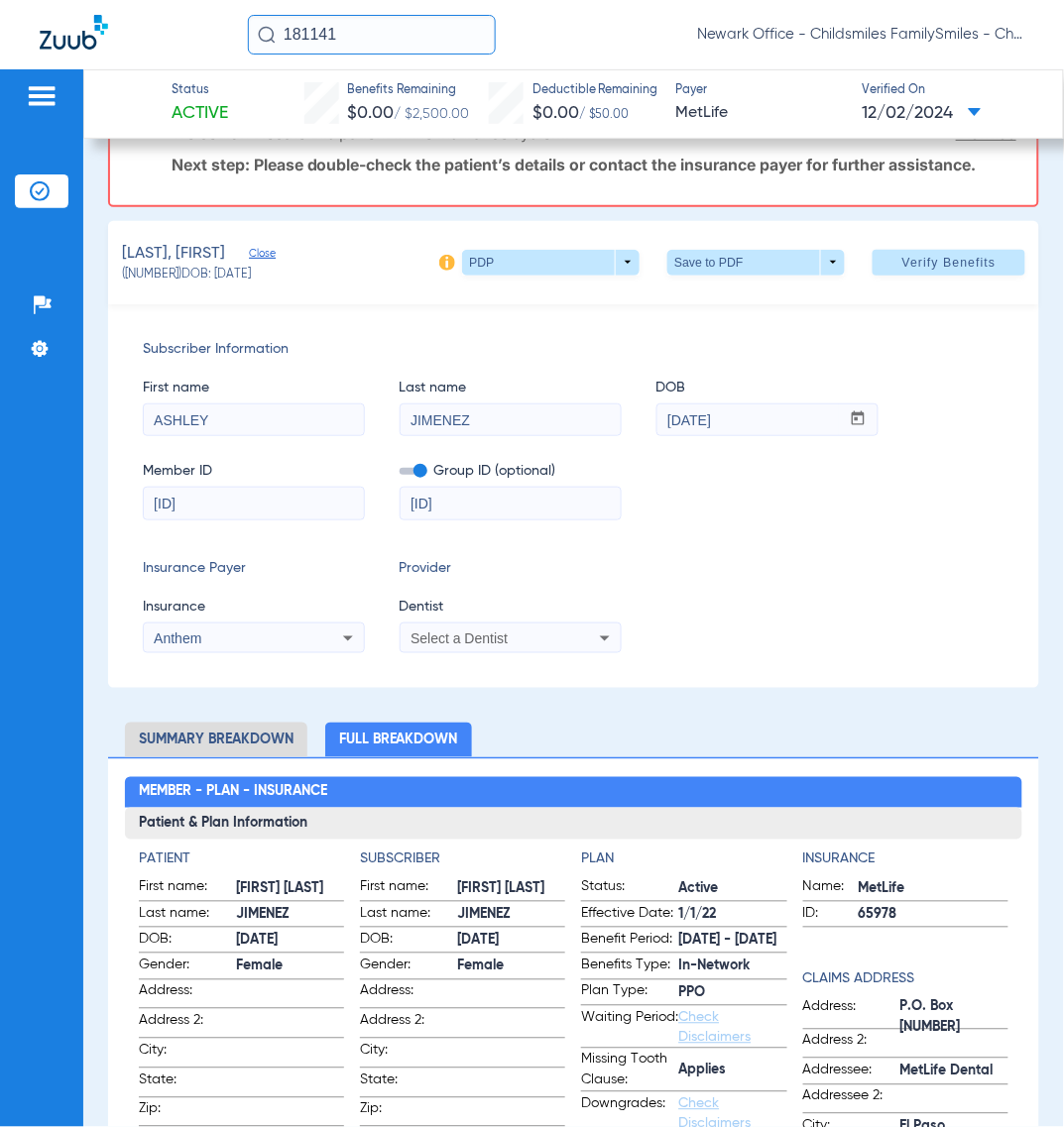 scroll, scrollTop: 0, scrollLeft: 0, axis: both 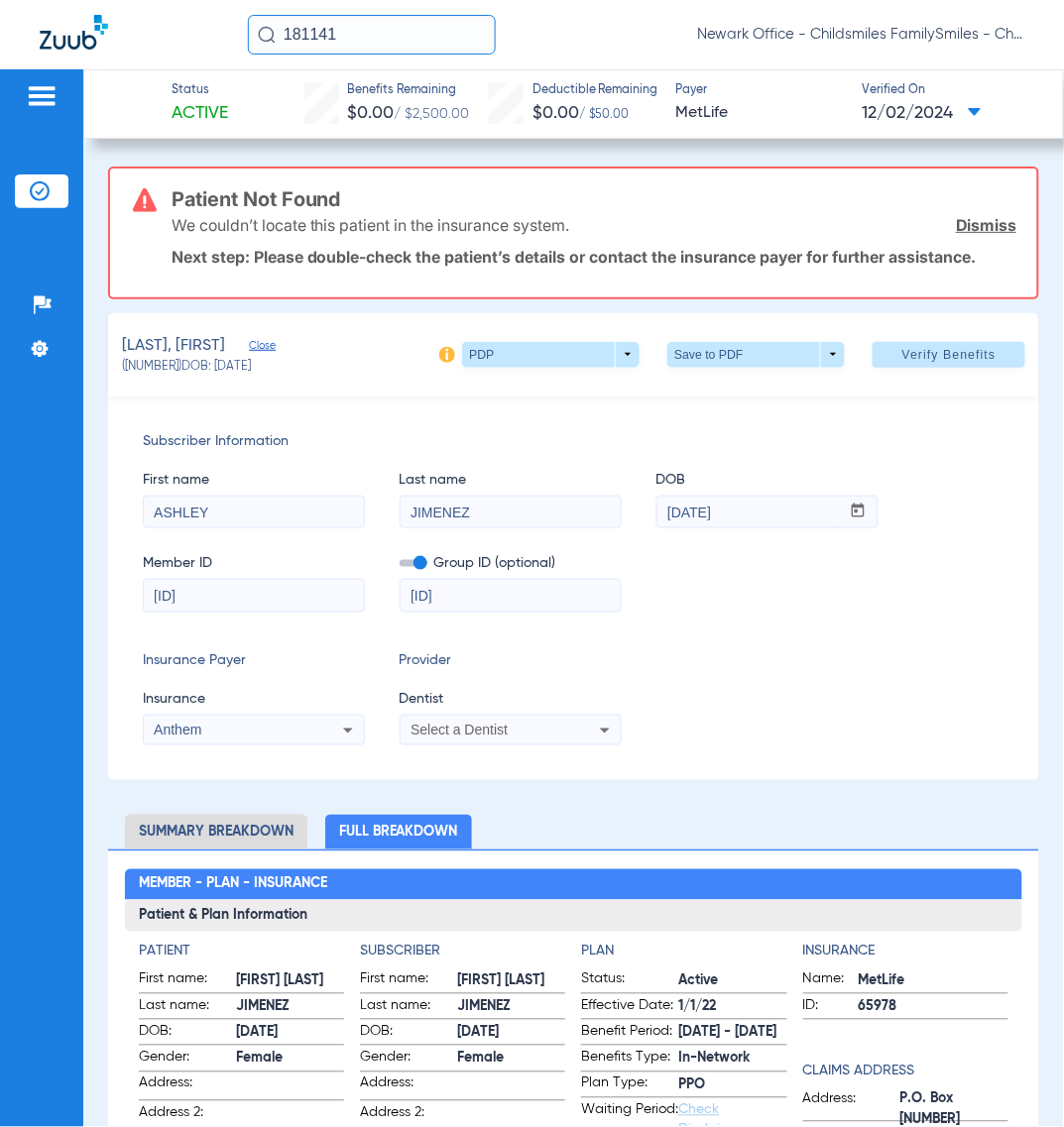 click on "Insurance Payer   Insurance
Anthem  Provider   Dentist
Select a Dentist" 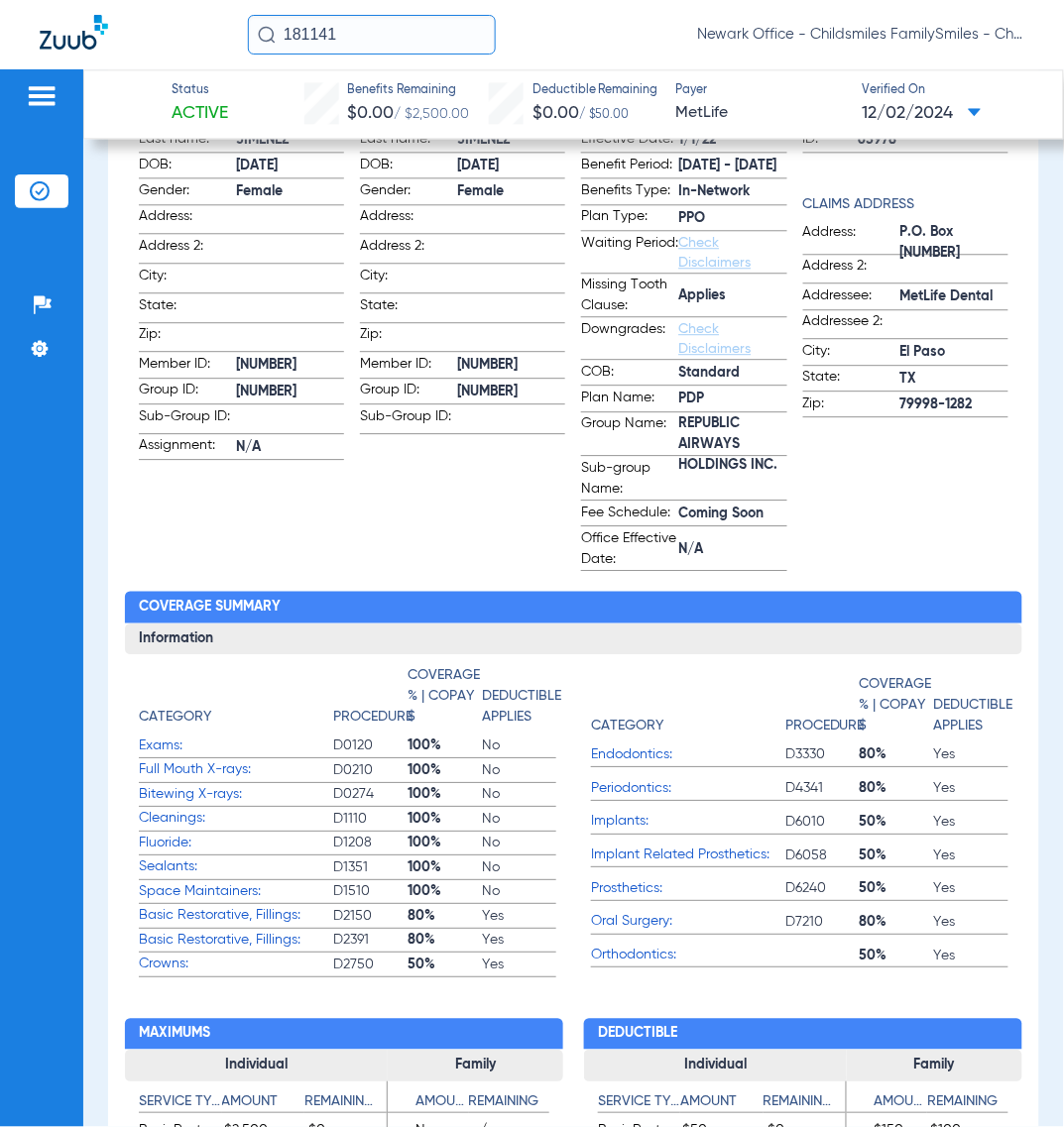 scroll, scrollTop: 372, scrollLeft: 0, axis: vertical 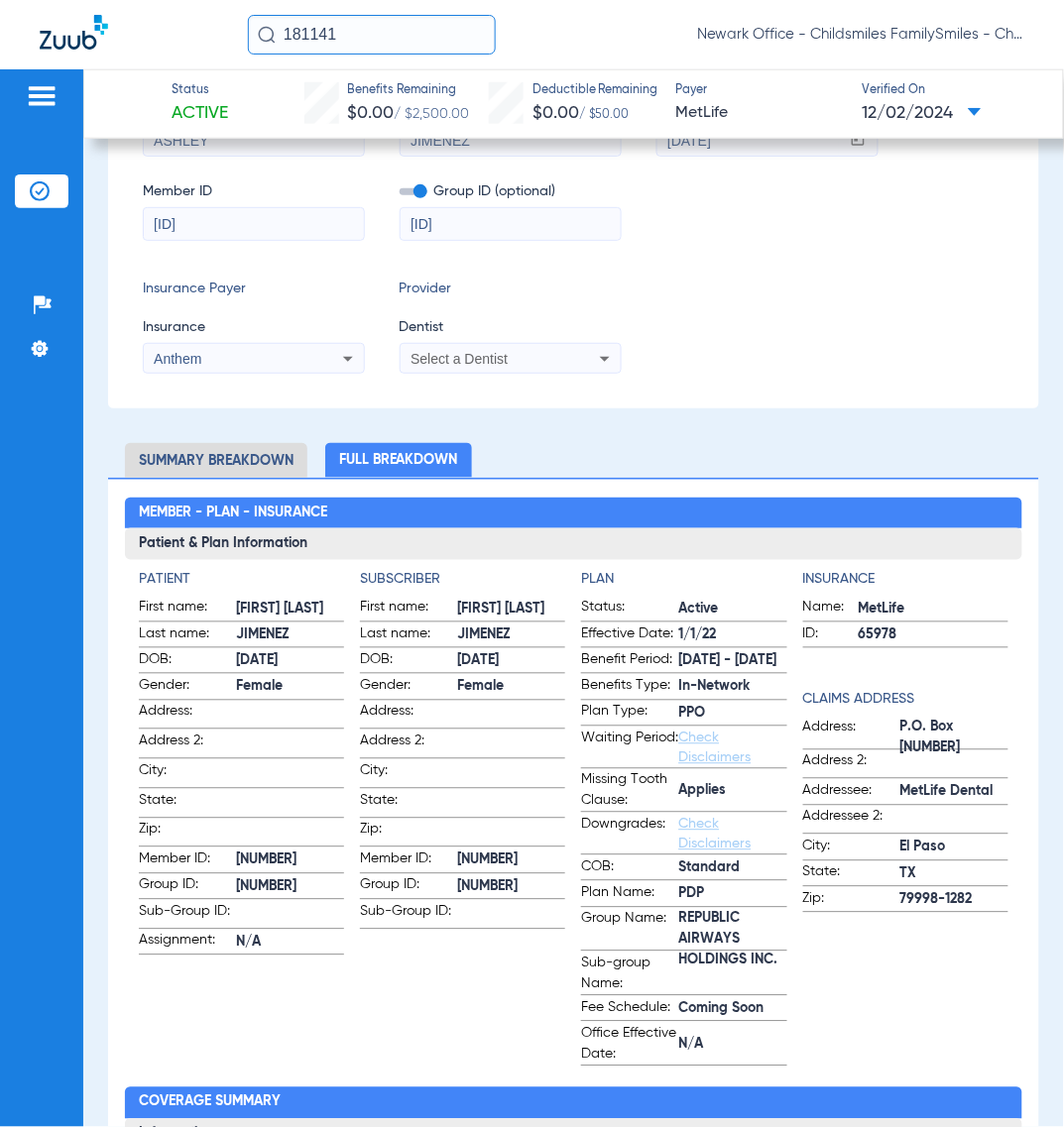 drag, startPoint x: 679, startPoint y: 413, endPoint x: 666, endPoint y: 479, distance: 67.26812 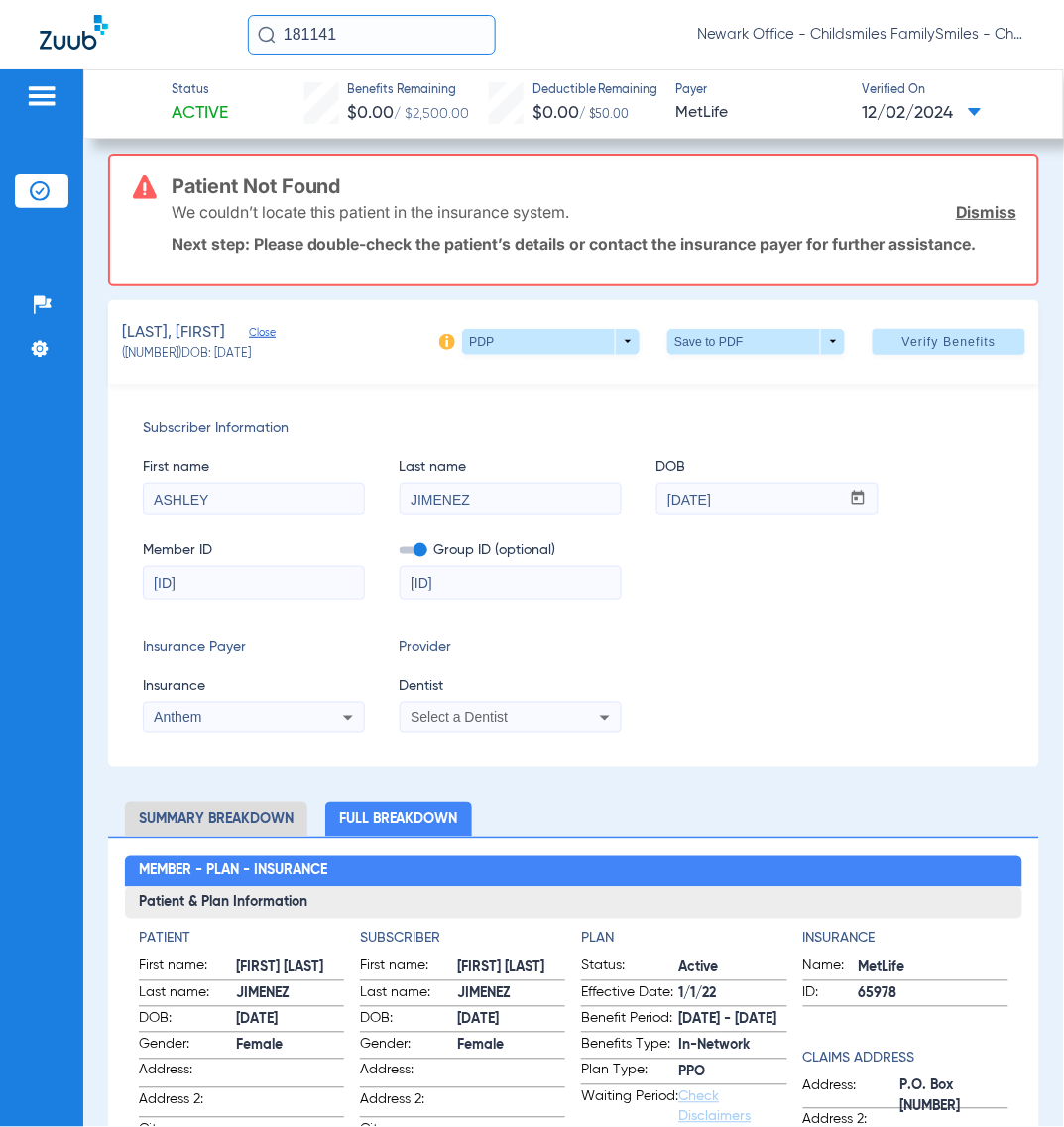 scroll, scrollTop: 0, scrollLeft: 0, axis: both 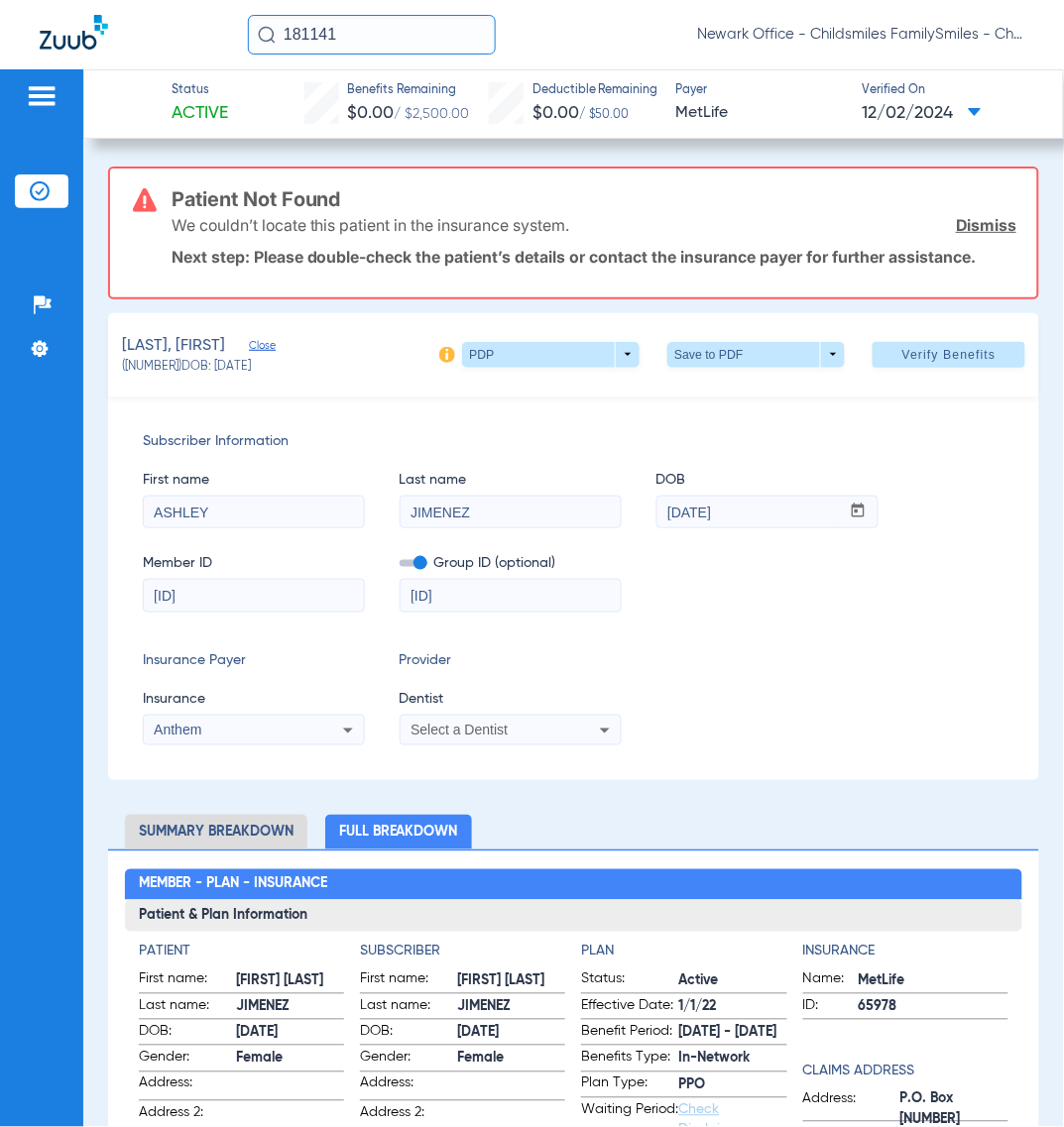 click on "Insurance Payer   Insurance
Anthem  Provider   Dentist
Select a Dentist" 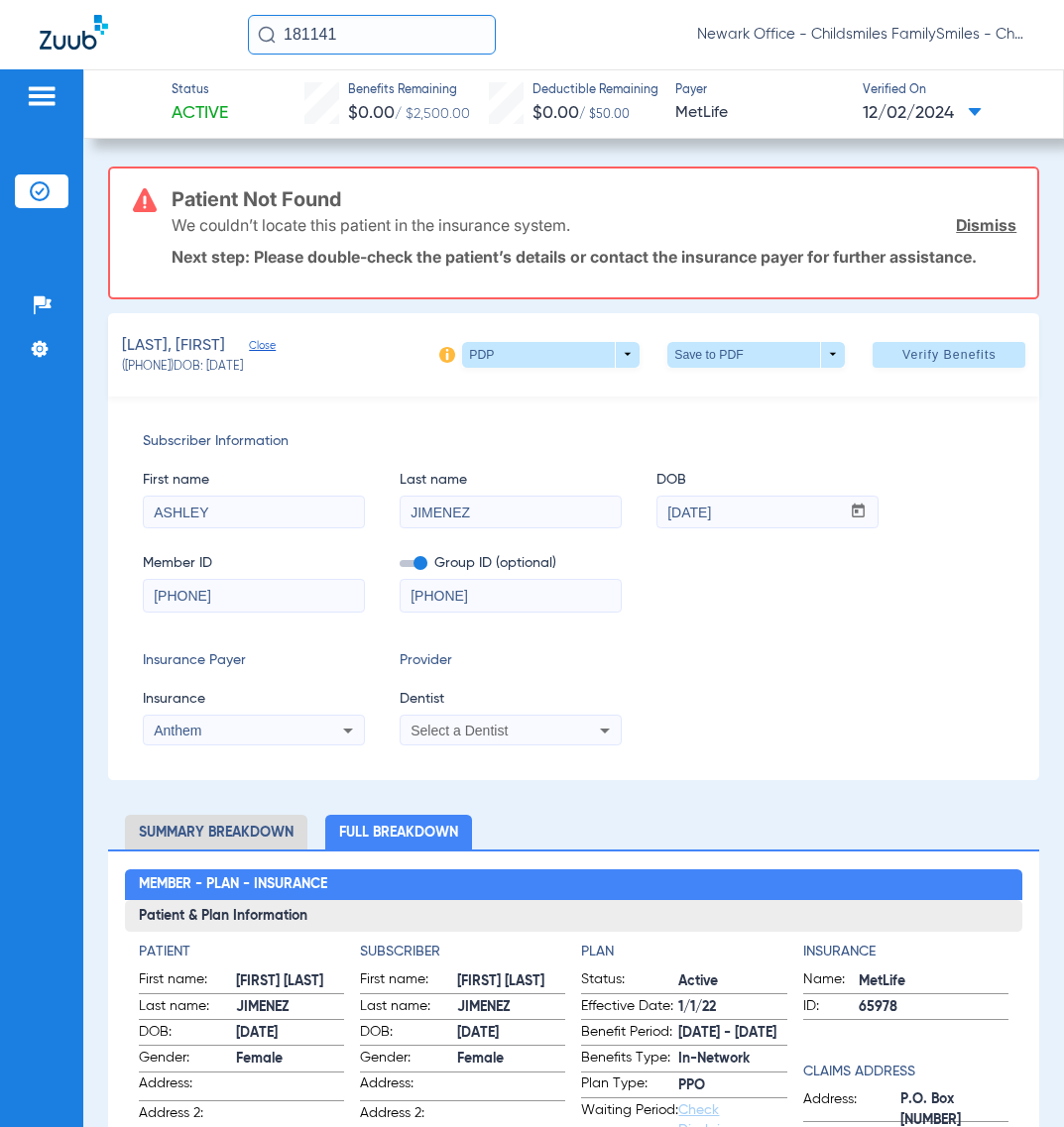 scroll, scrollTop: 0, scrollLeft: 0, axis: both 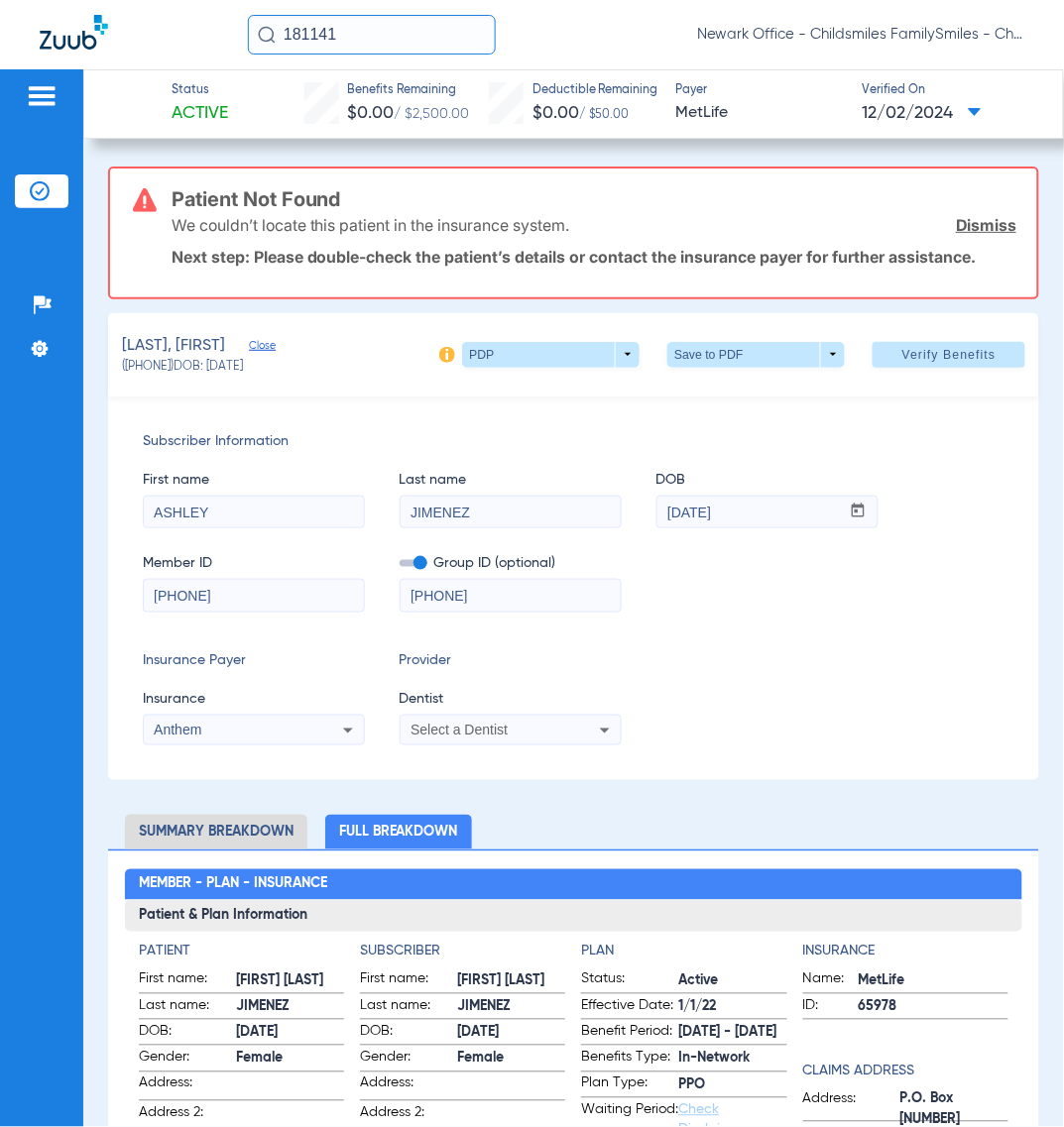 click on "181141" 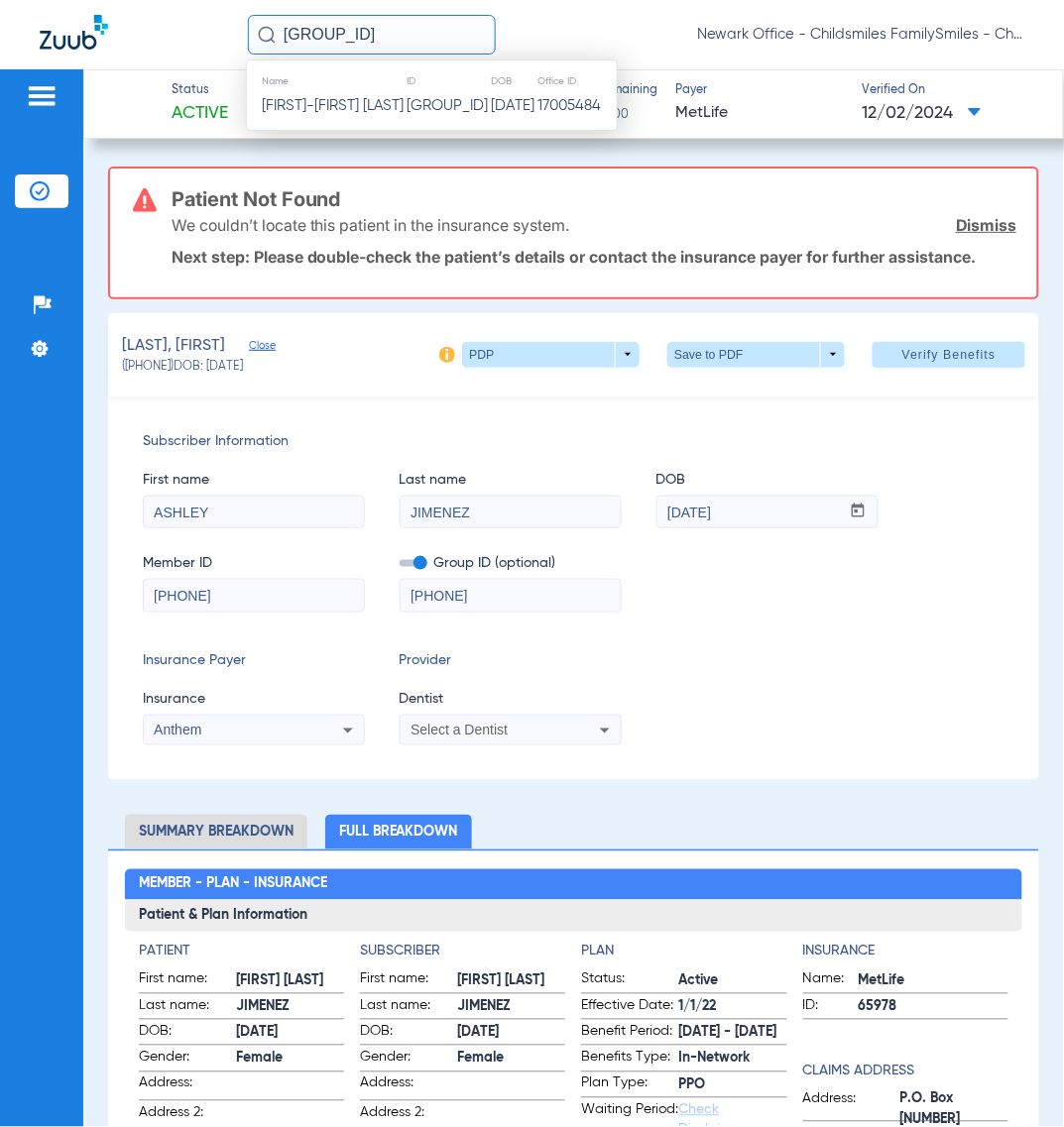 type on "26076" 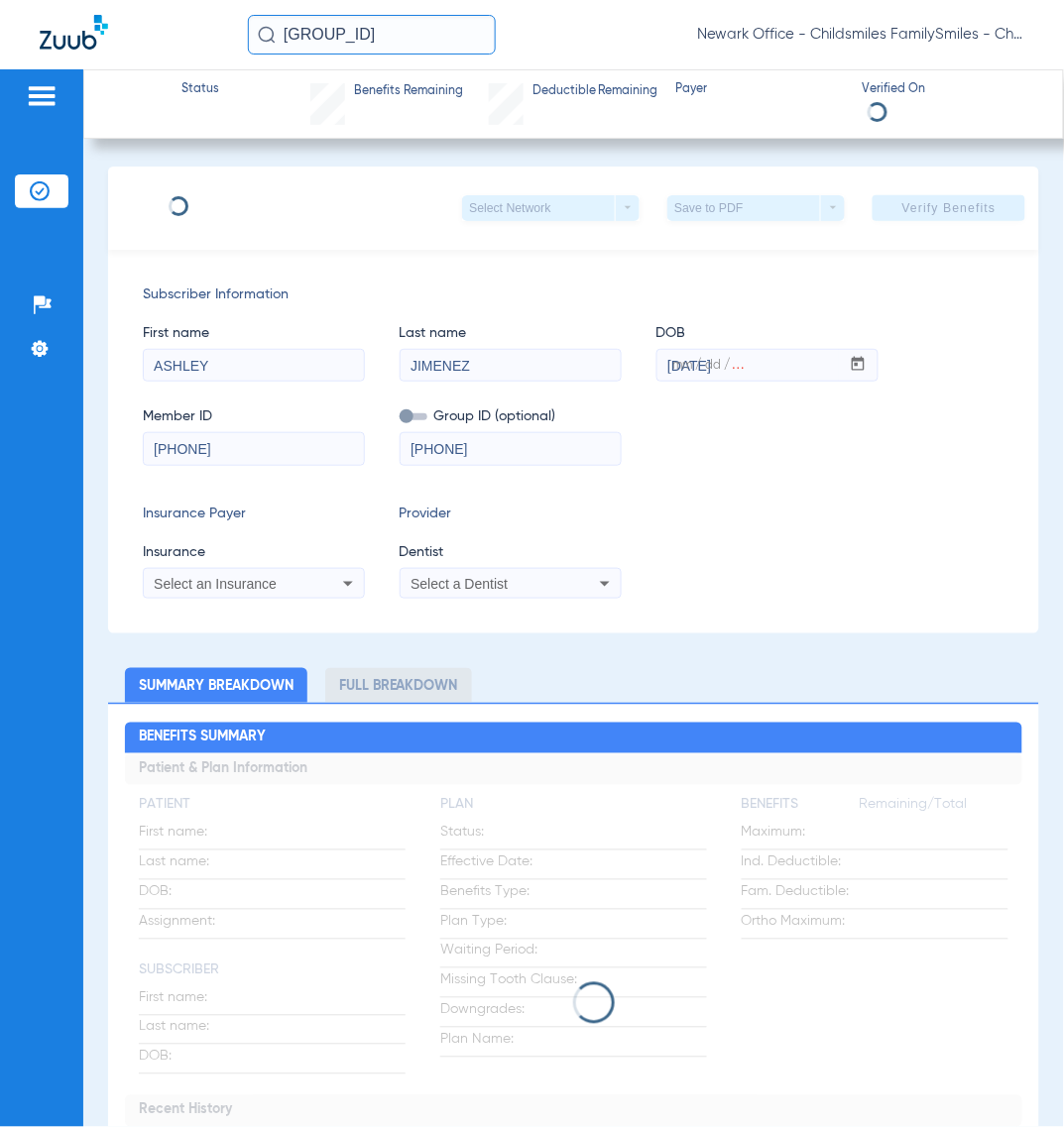 type 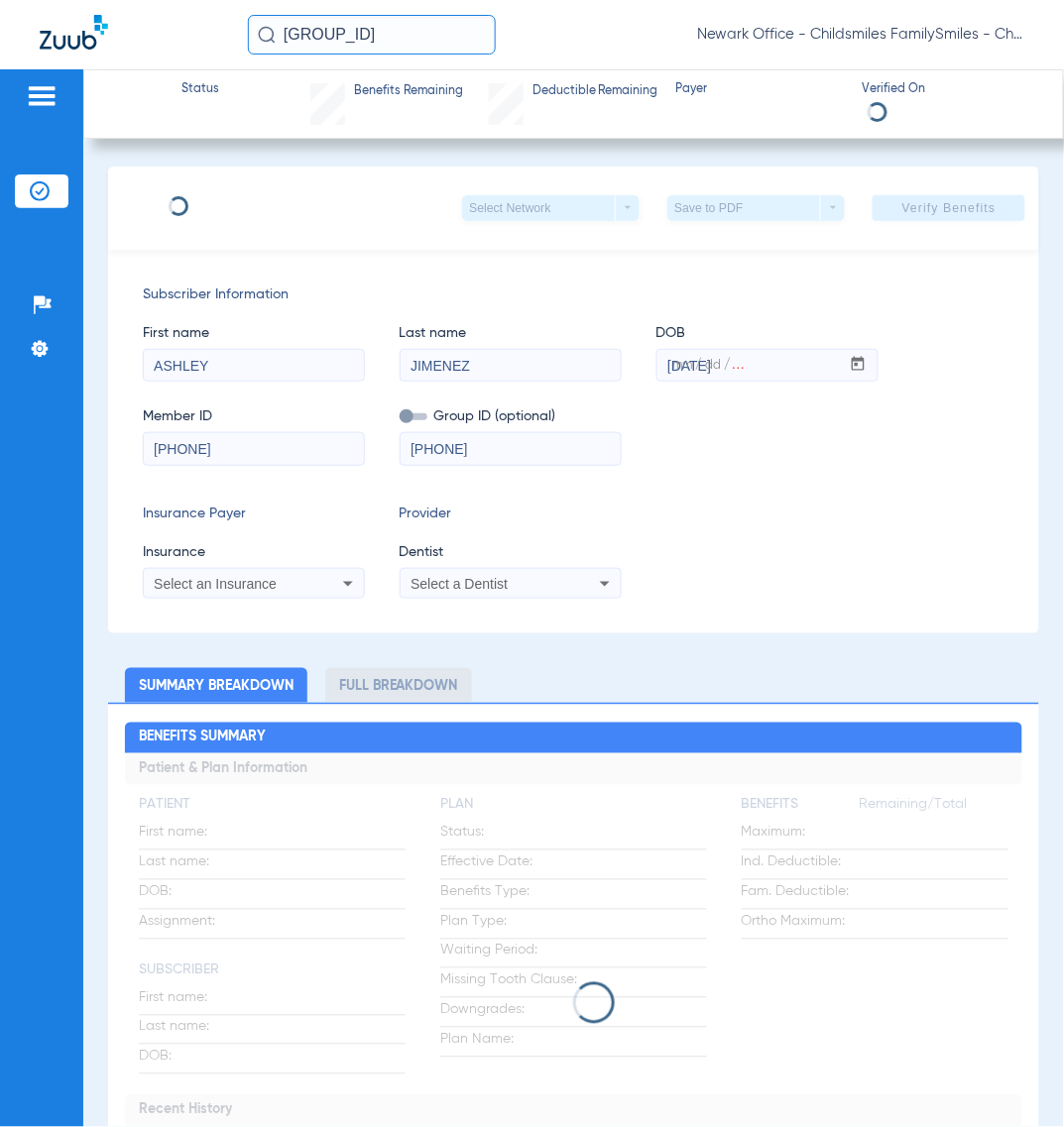 type 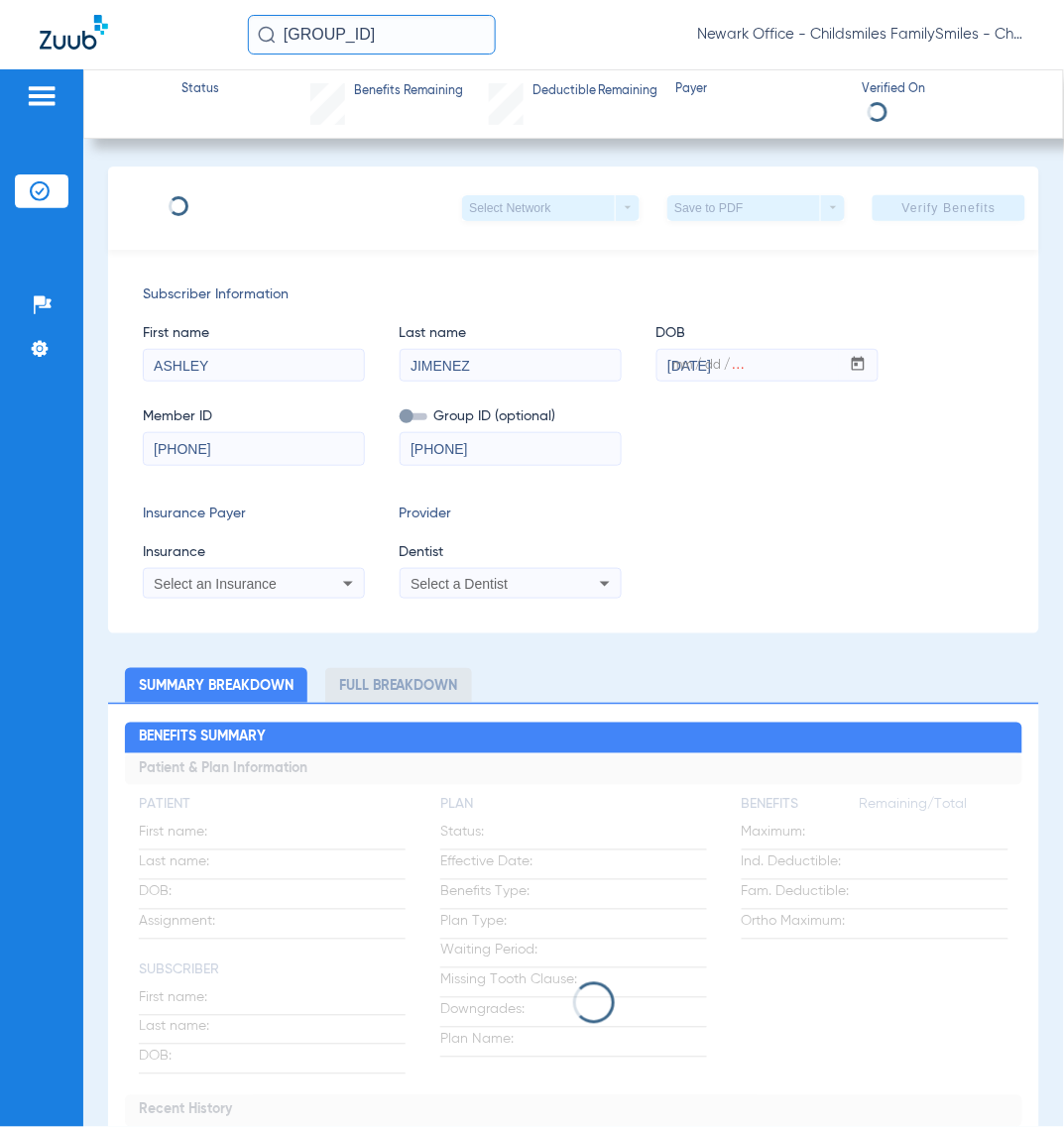 type 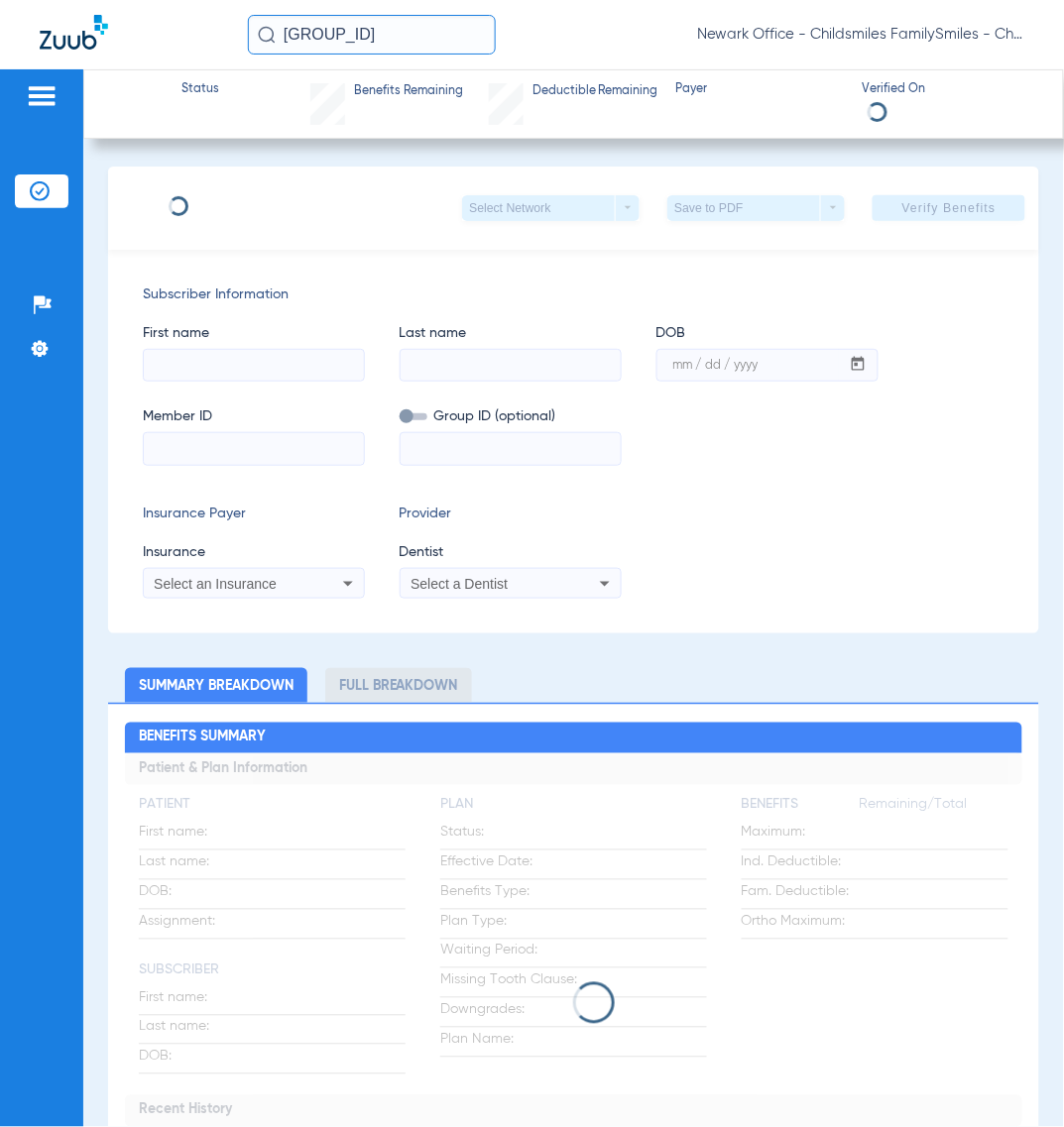 type on "TERRY-ANN" 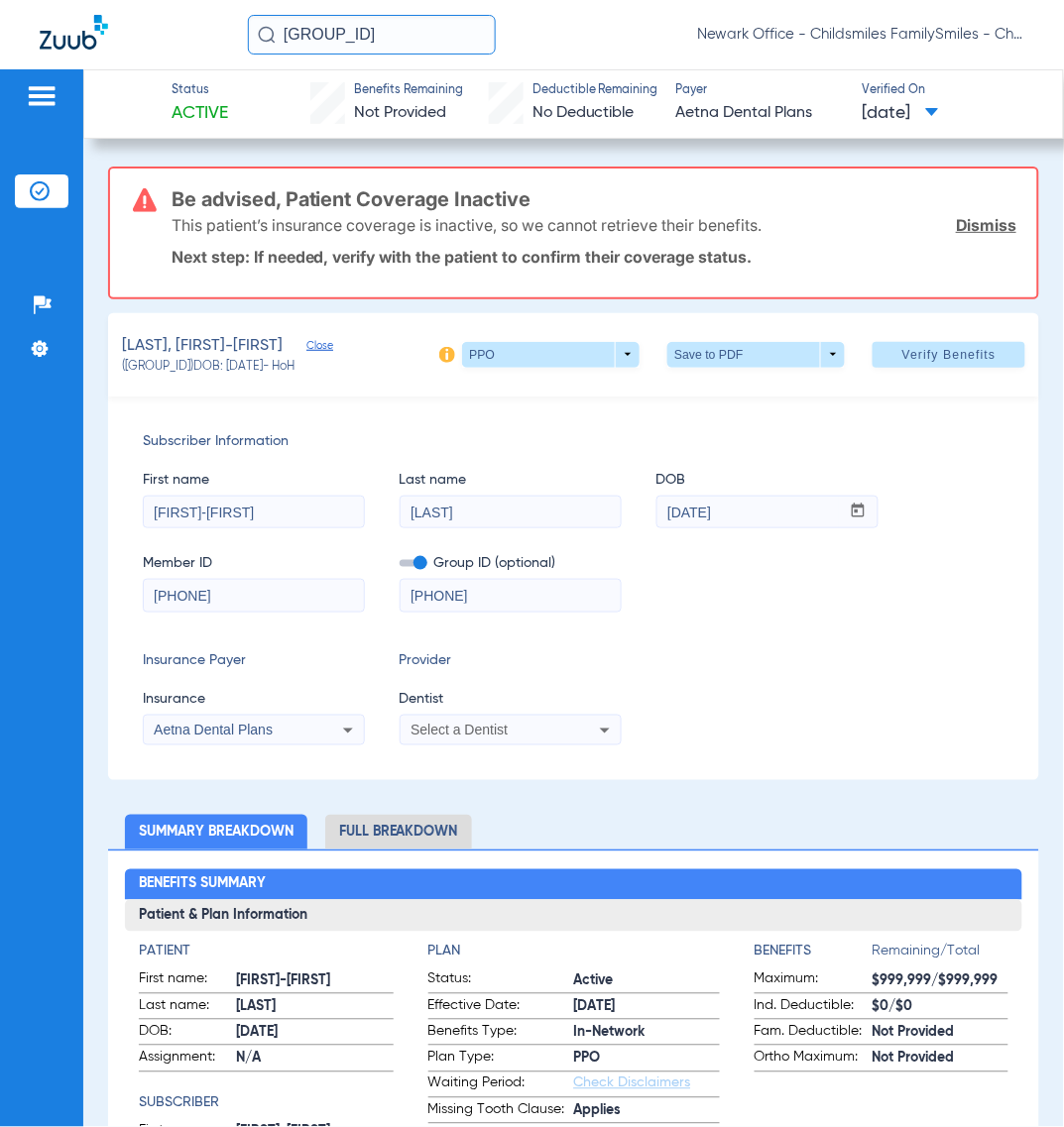 click on "Select a Dentist" at bounding box center [511, 731] 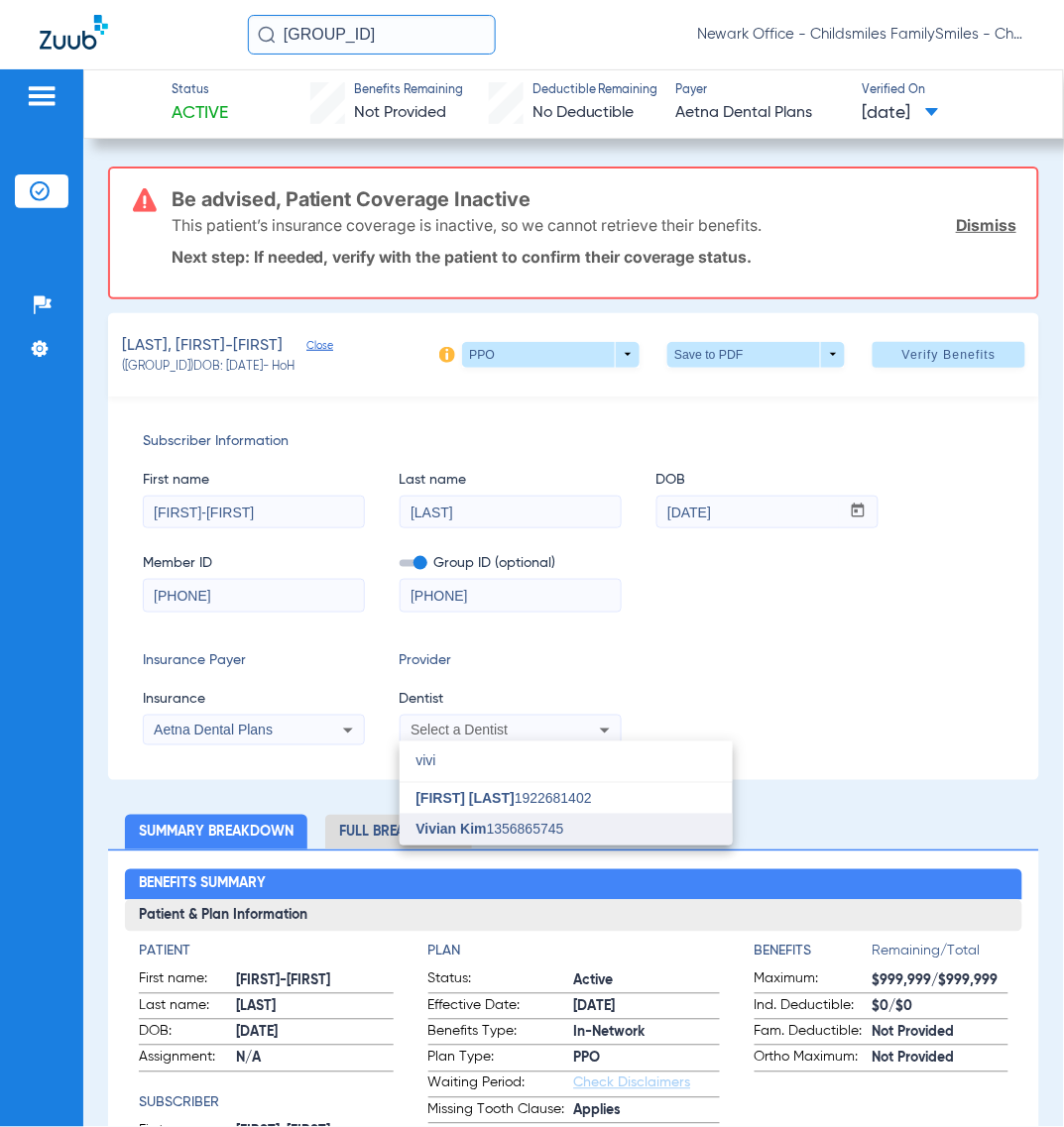 type on "vivi" 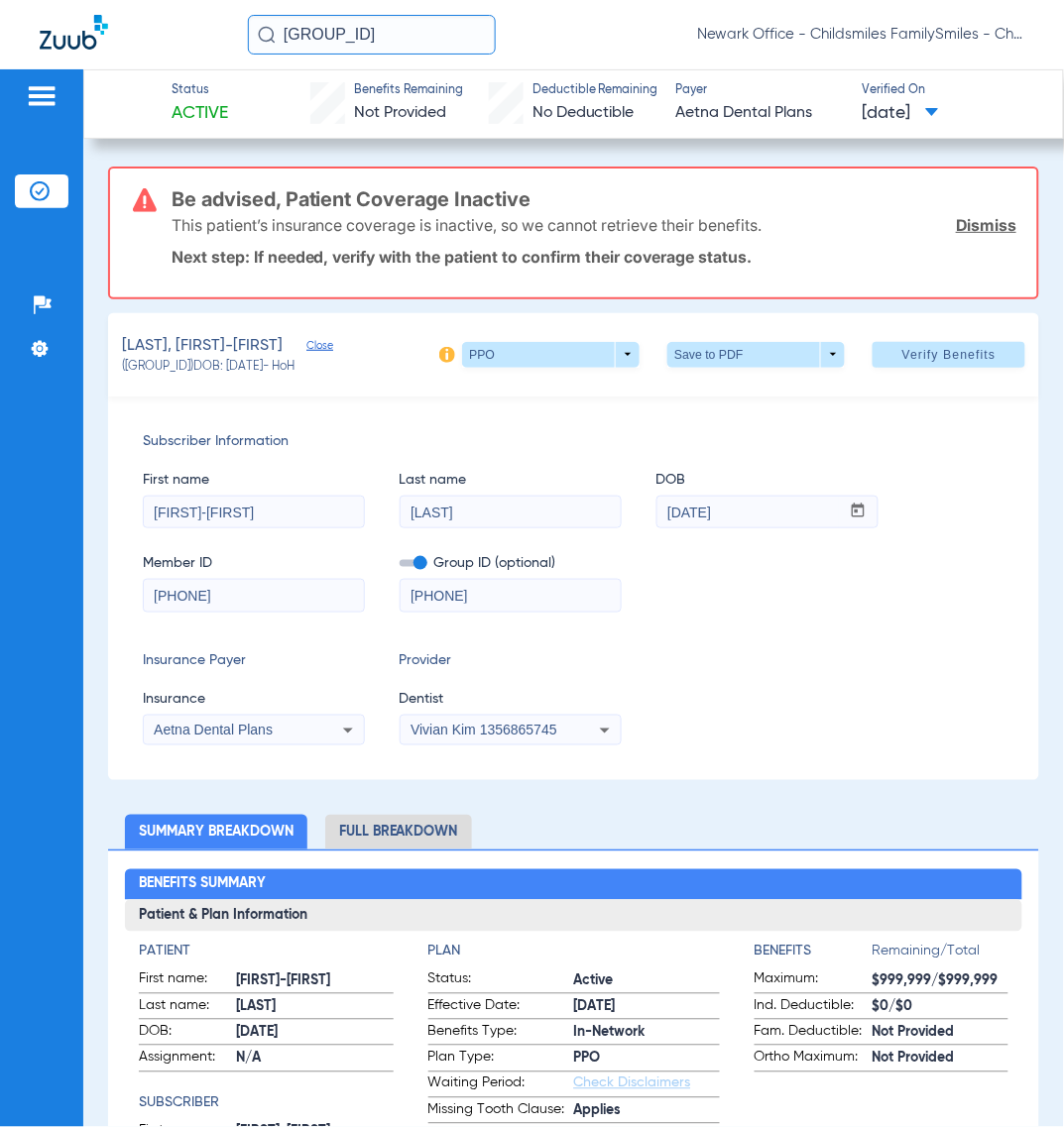 click on "26076" 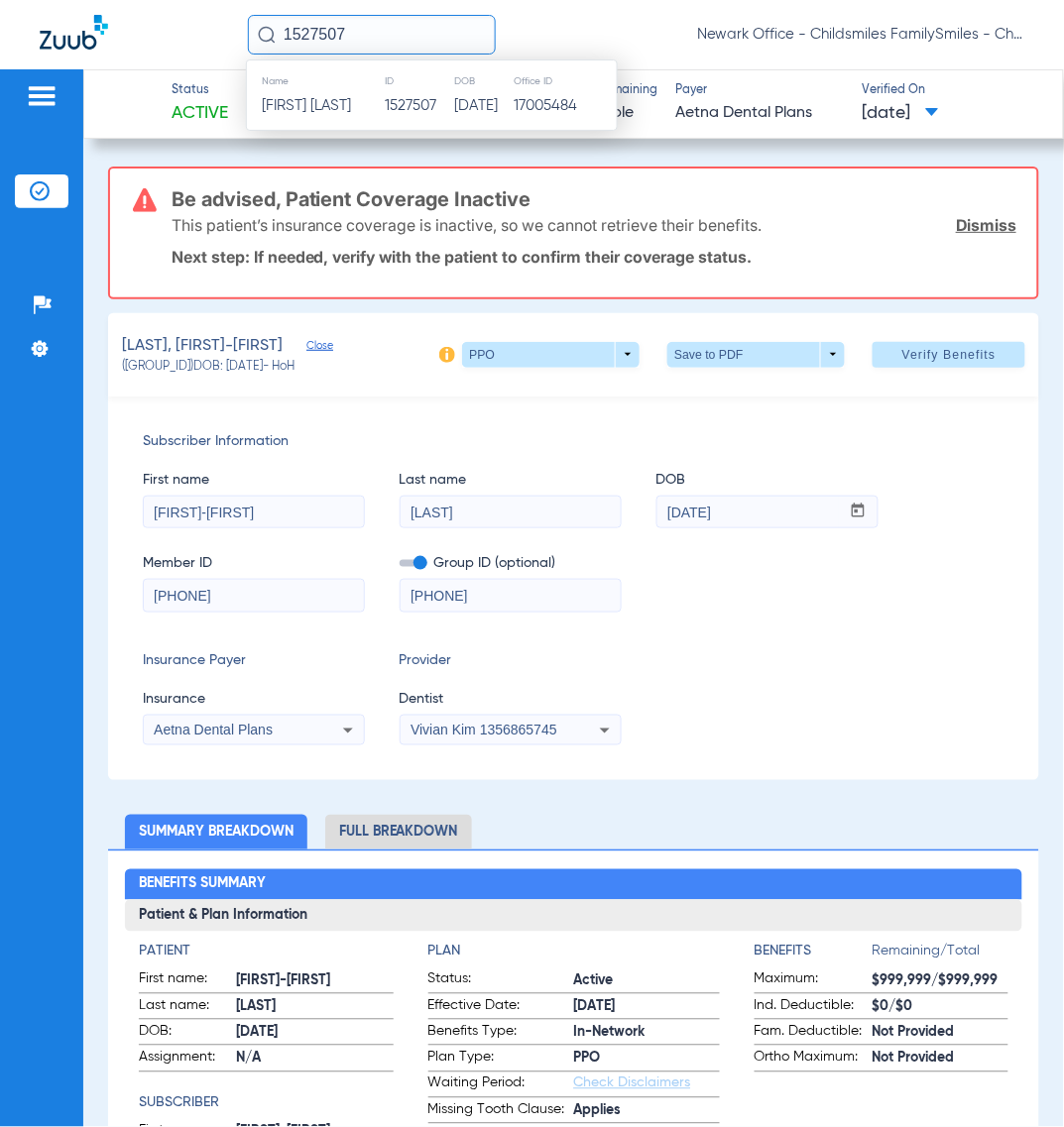 type on "1527507" 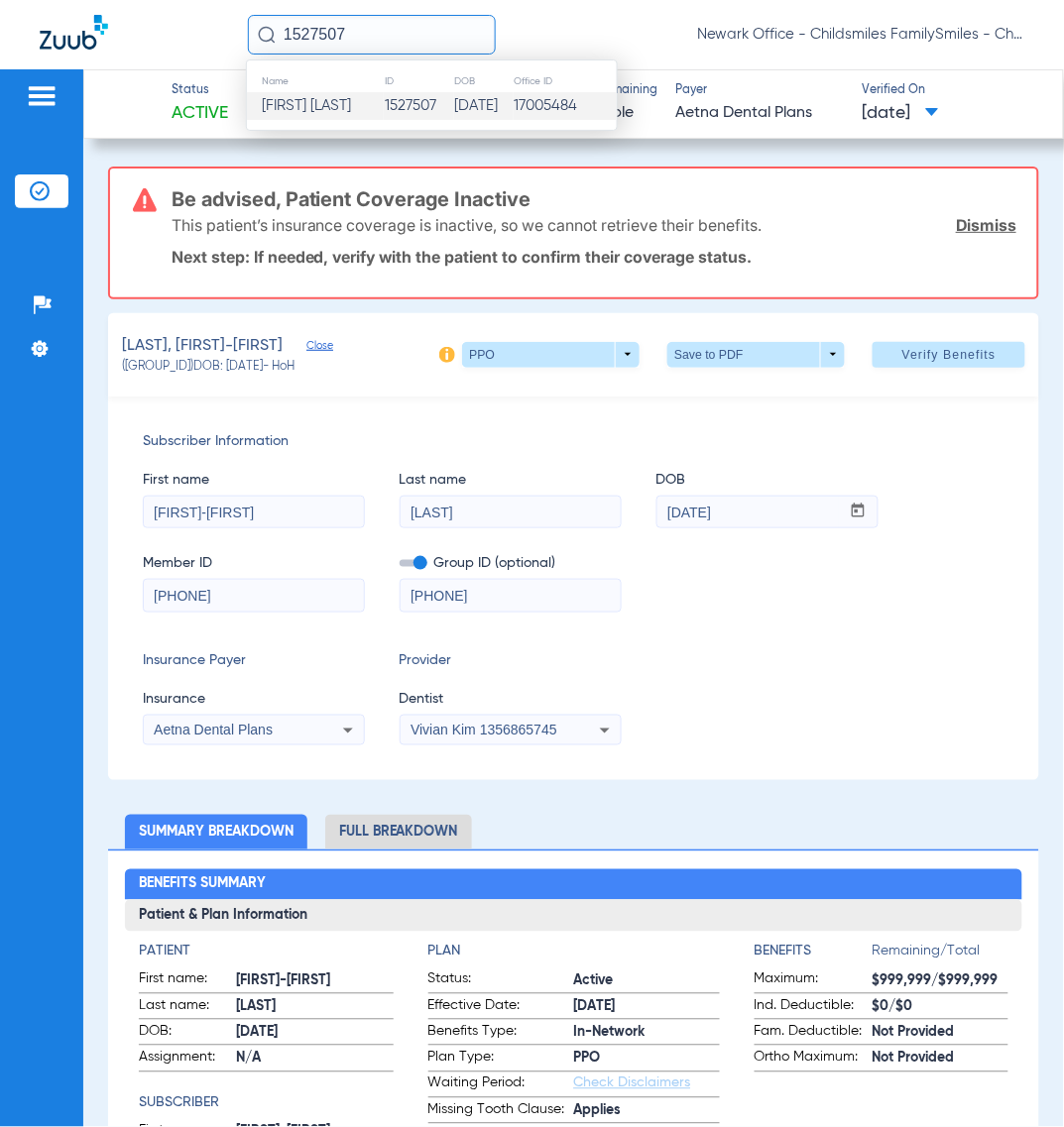click on "Nashlee Simpson" 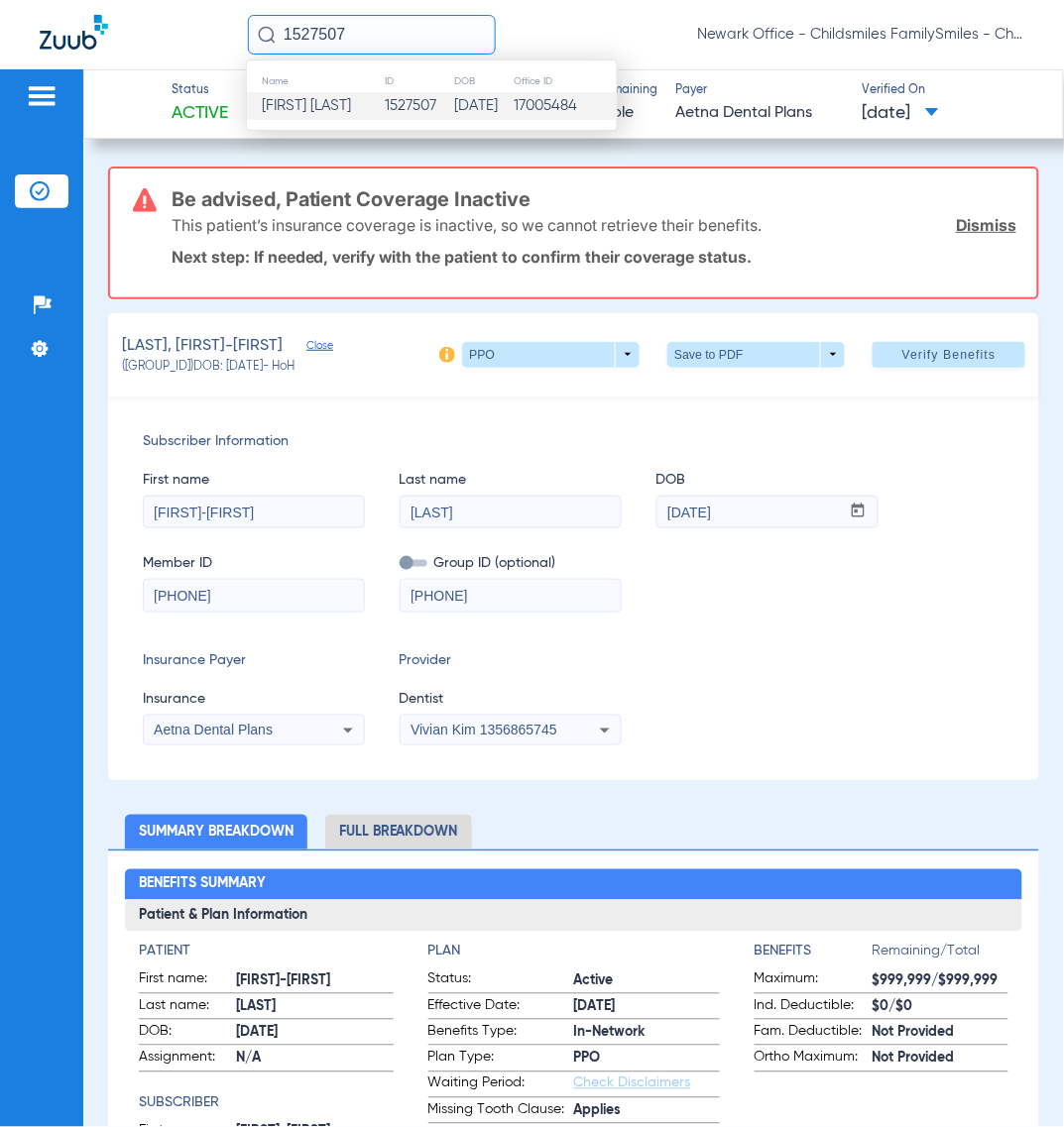type 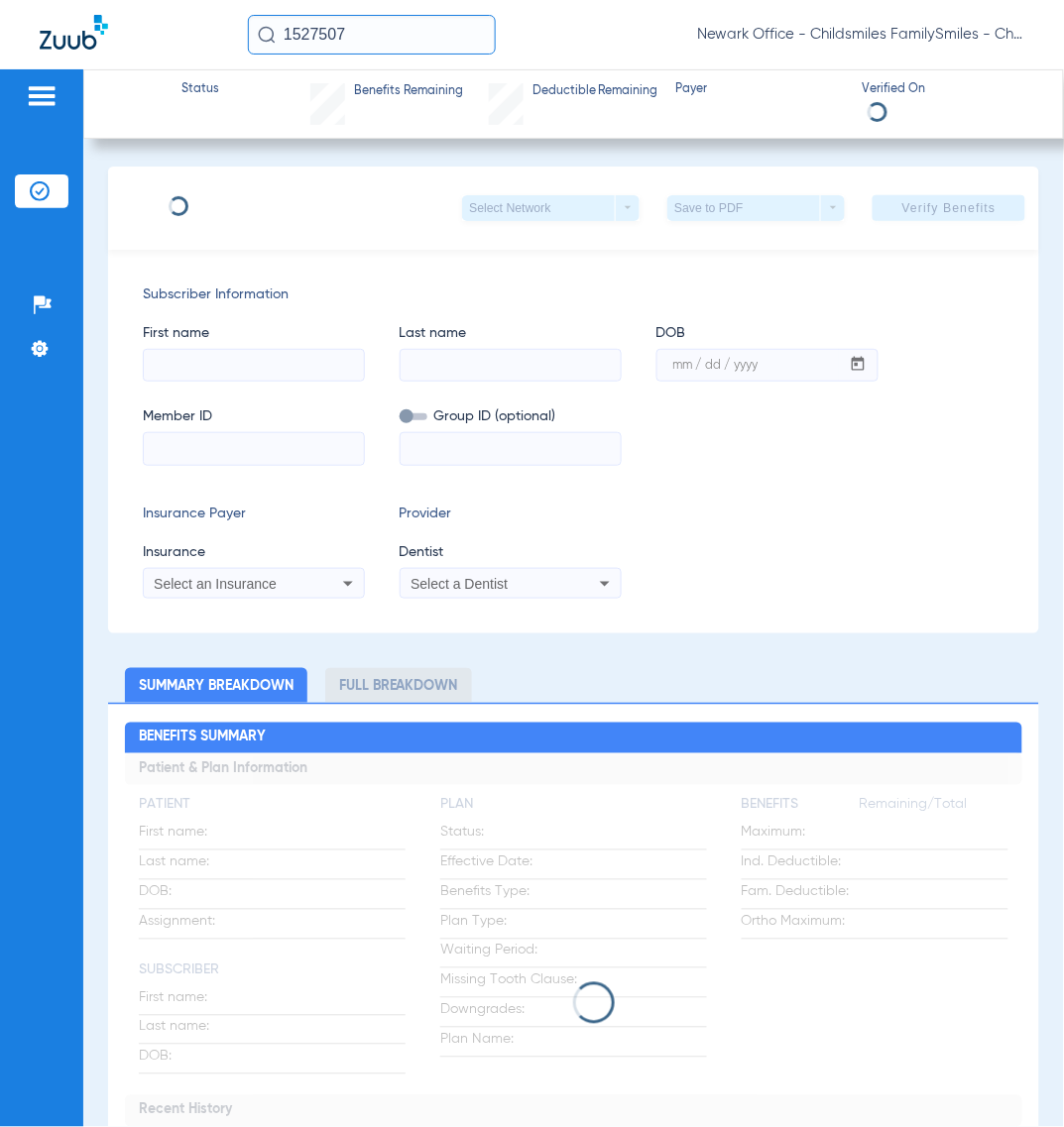 type on "CHRISDALE" 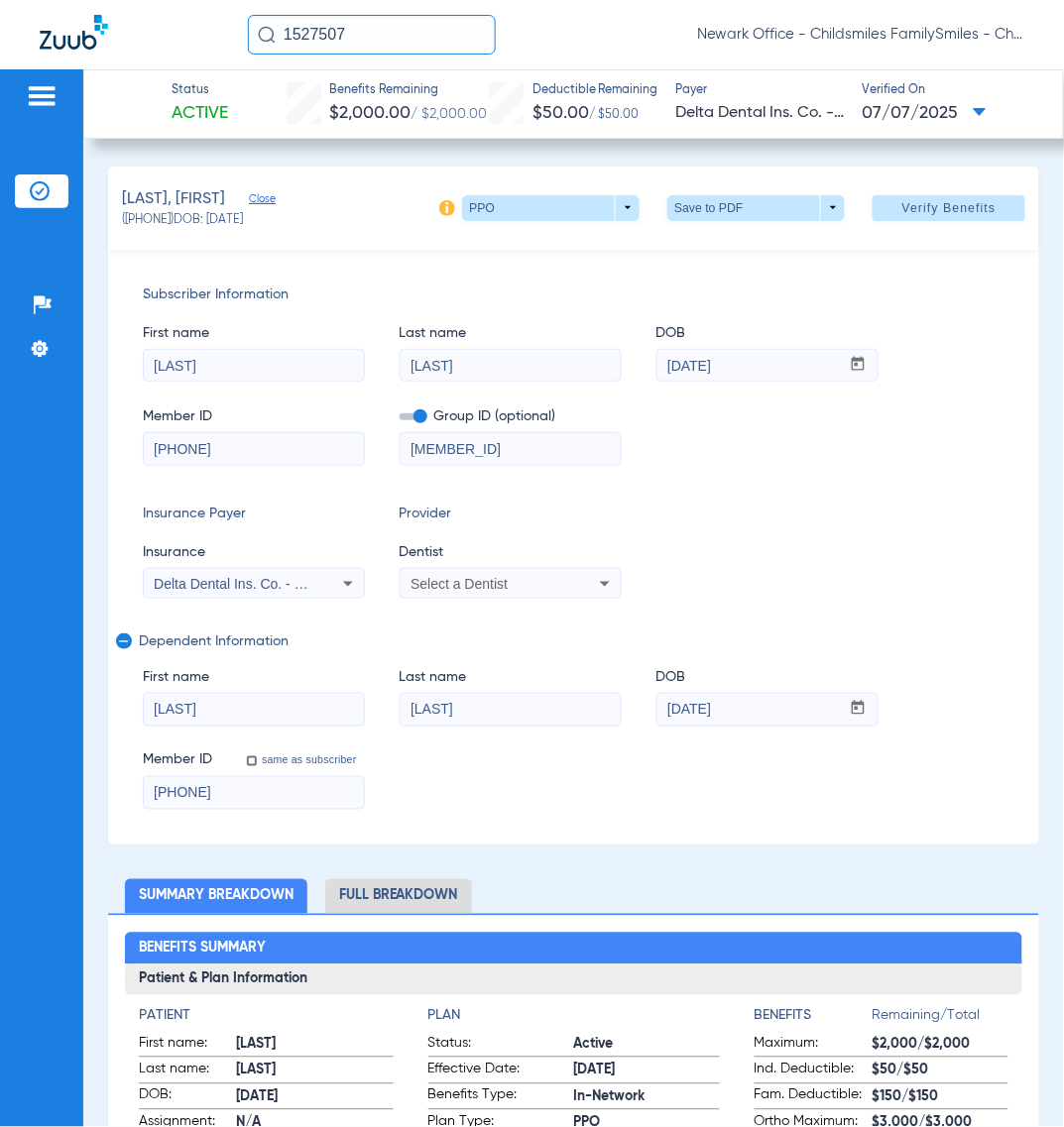 click on "Select a Dentist" at bounding box center (459, 584) 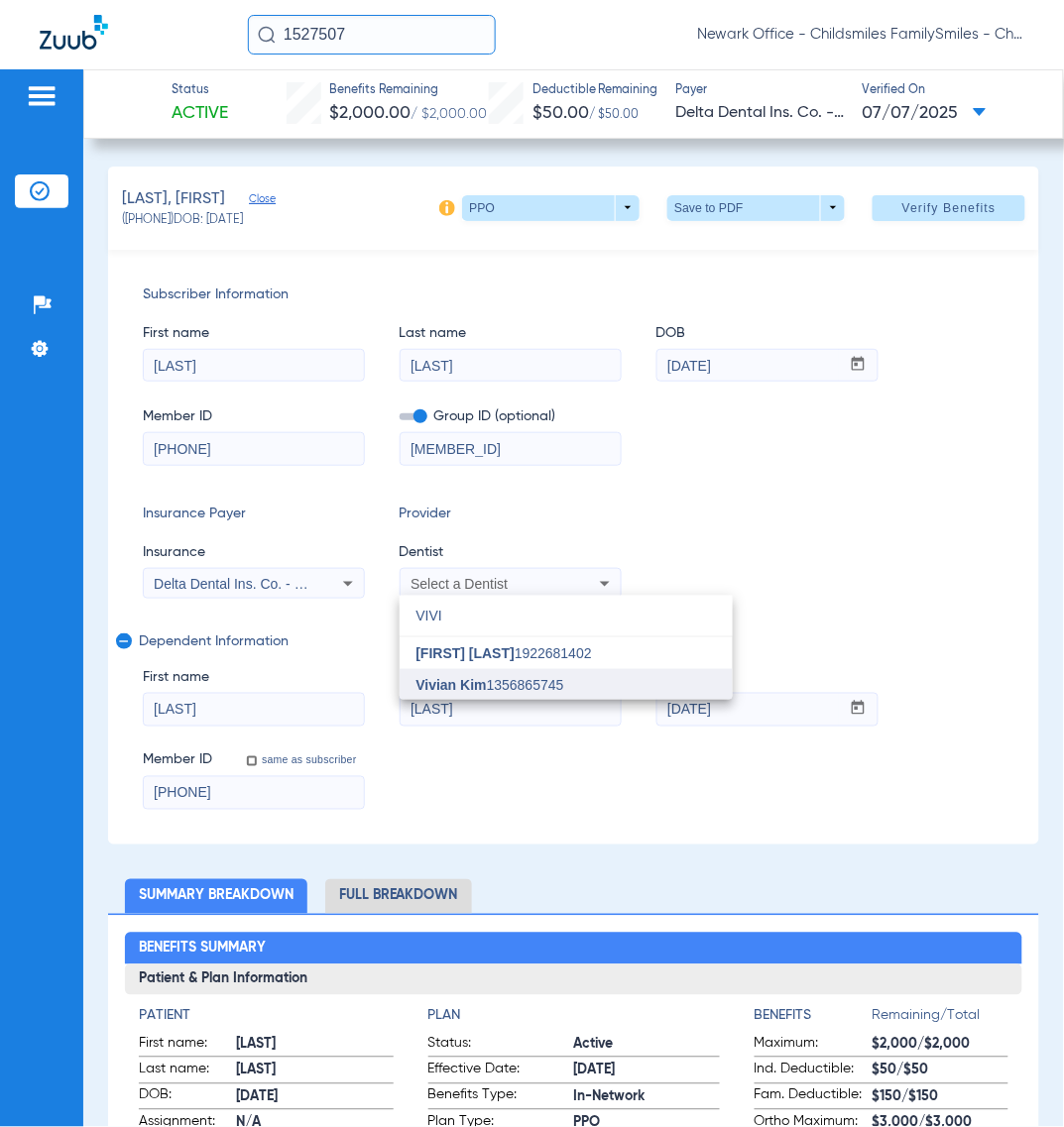 type on "VIVI" 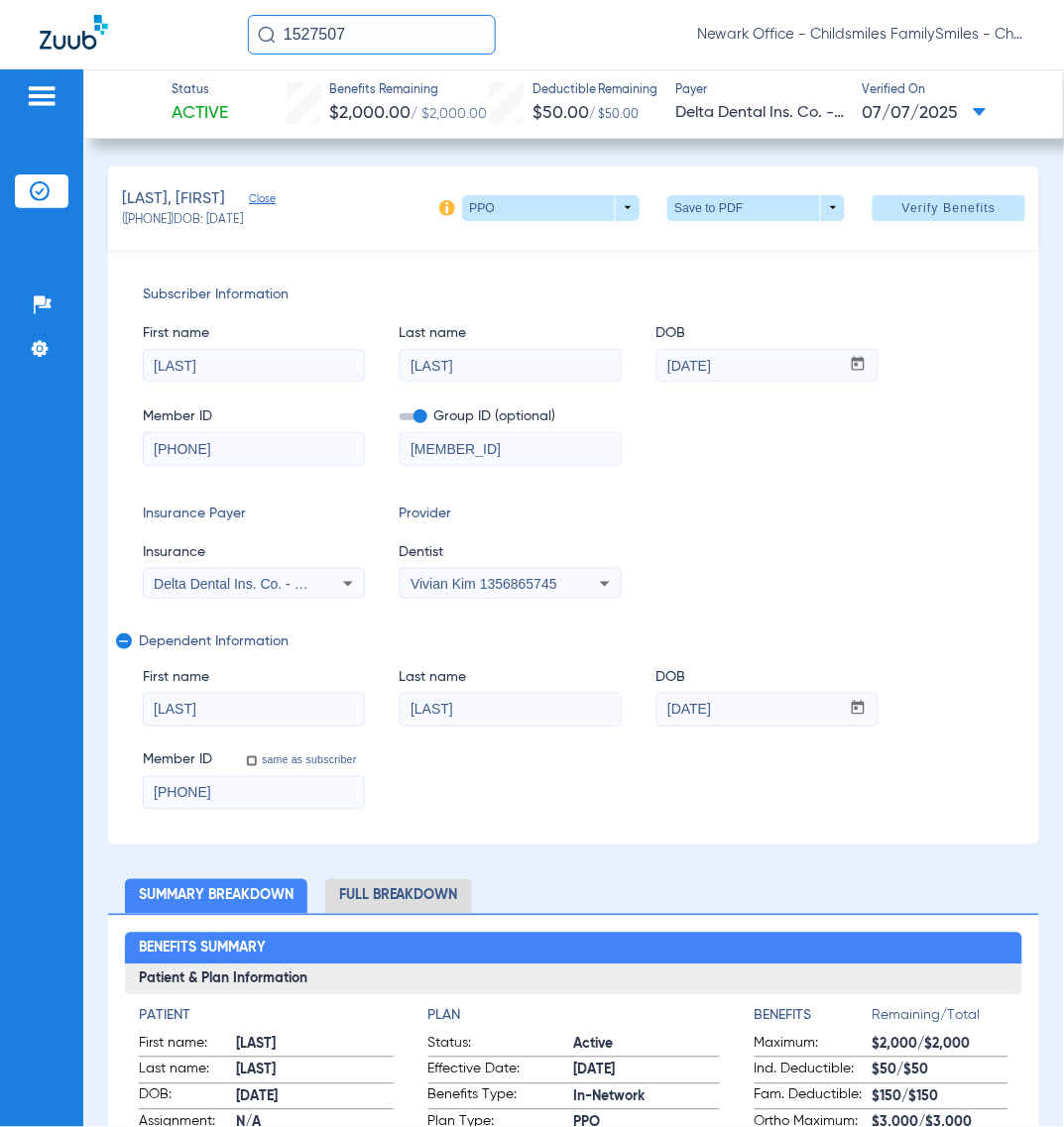 click on "Delta Dental Ins. Co. - Georgia" at bounding box center [248, 584] 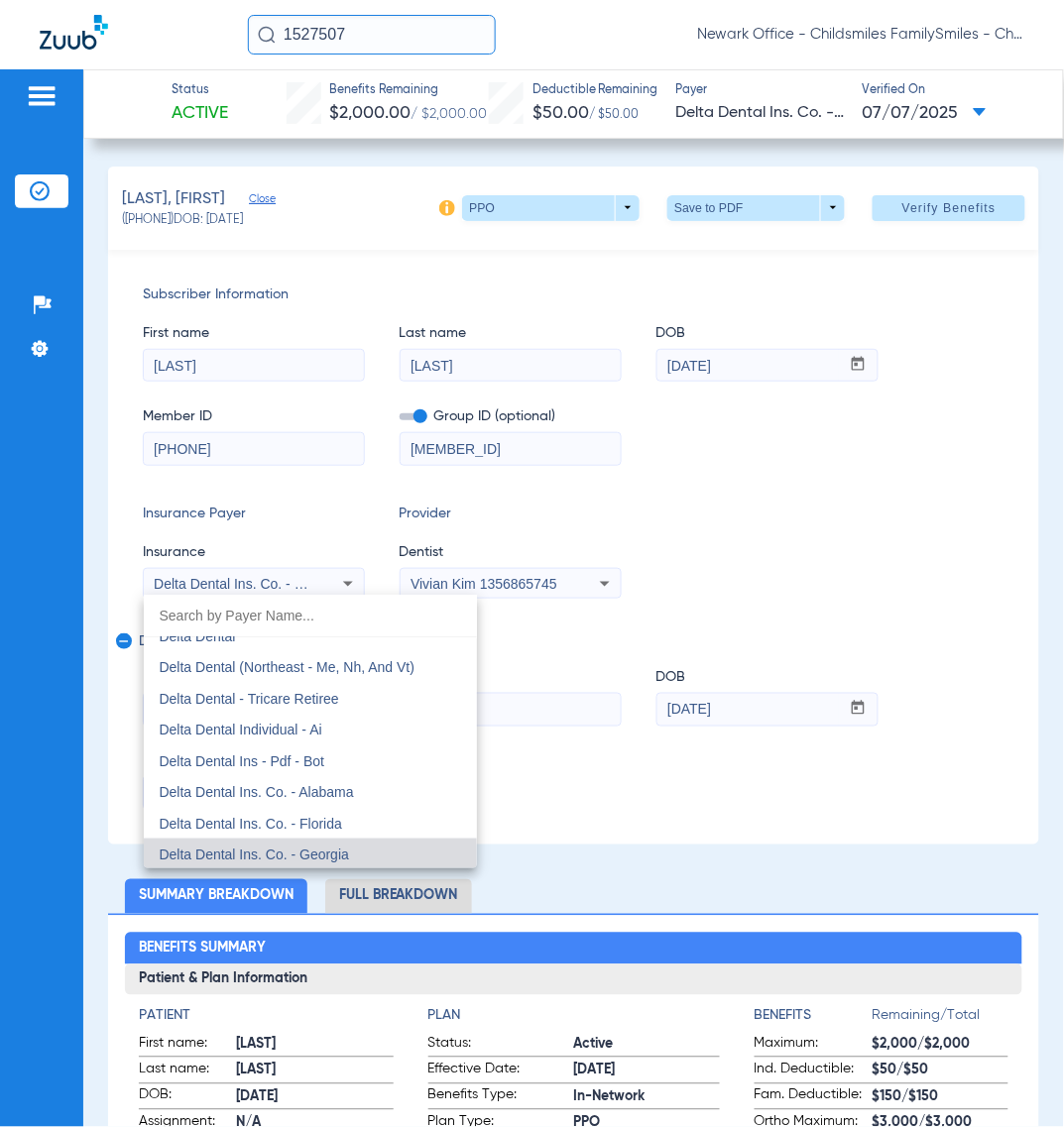 scroll, scrollTop: 3357, scrollLeft: 0, axis: vertical 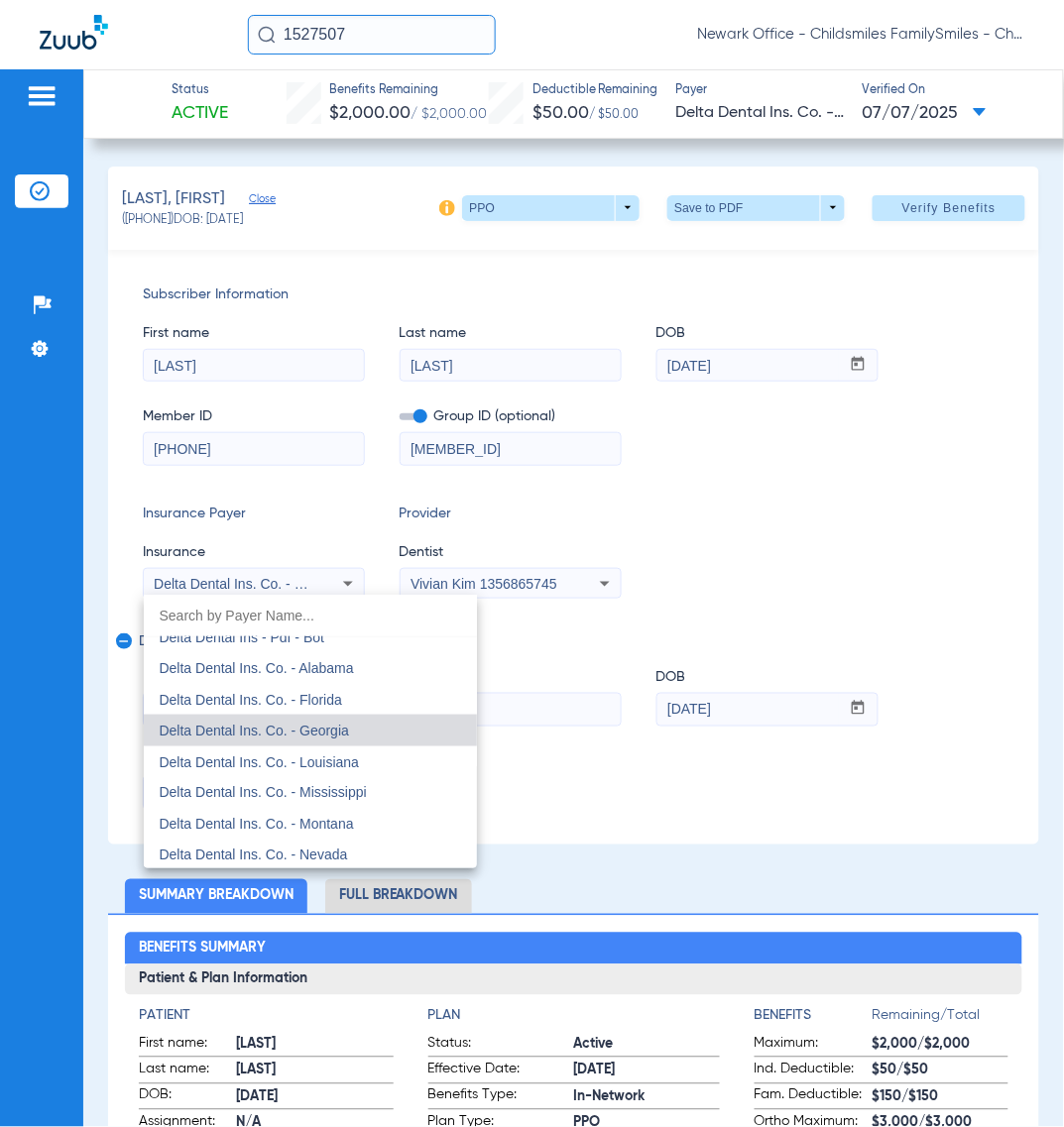 click at bounding box center [532, 563] 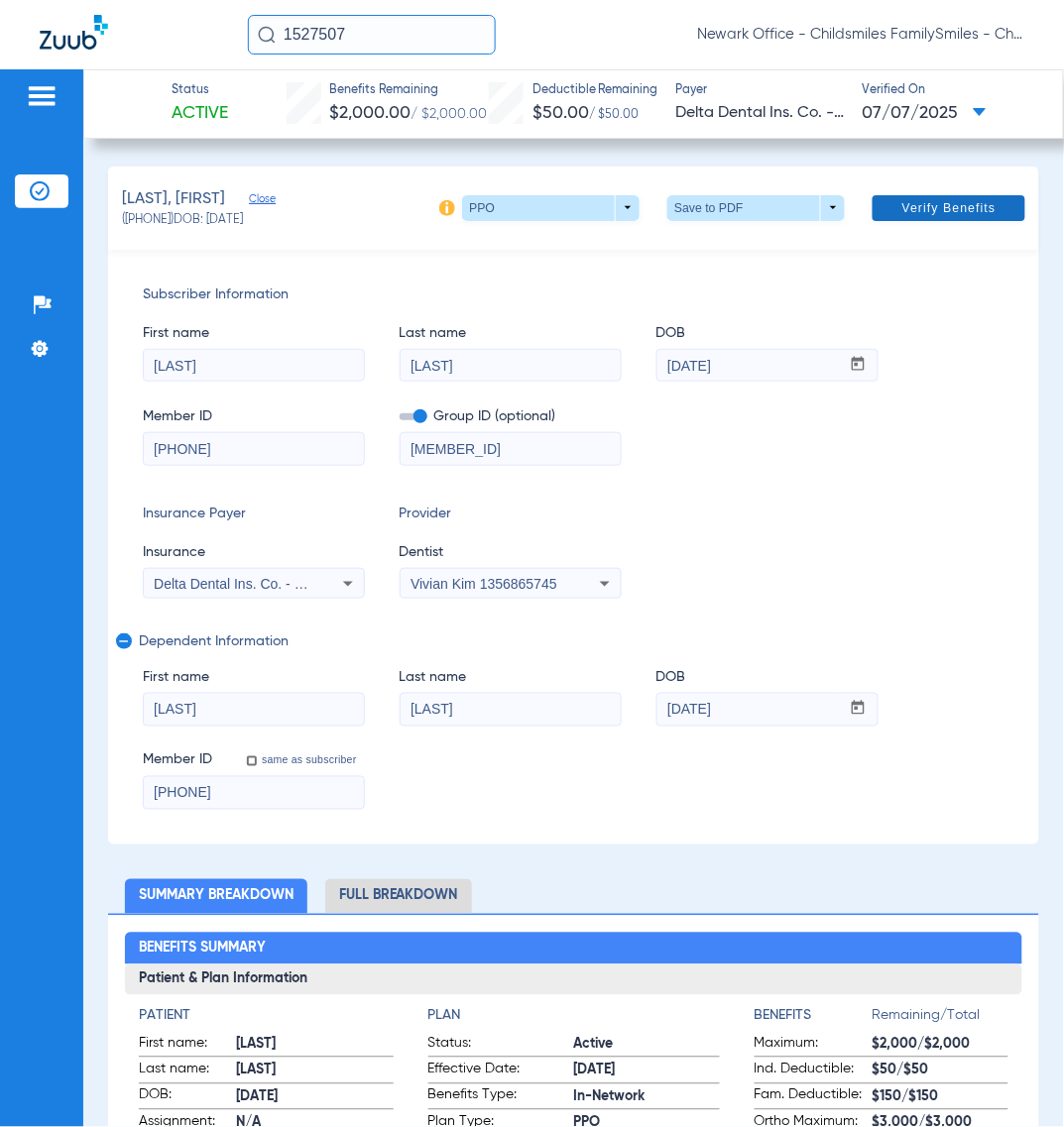 click on "Verify Benefits" 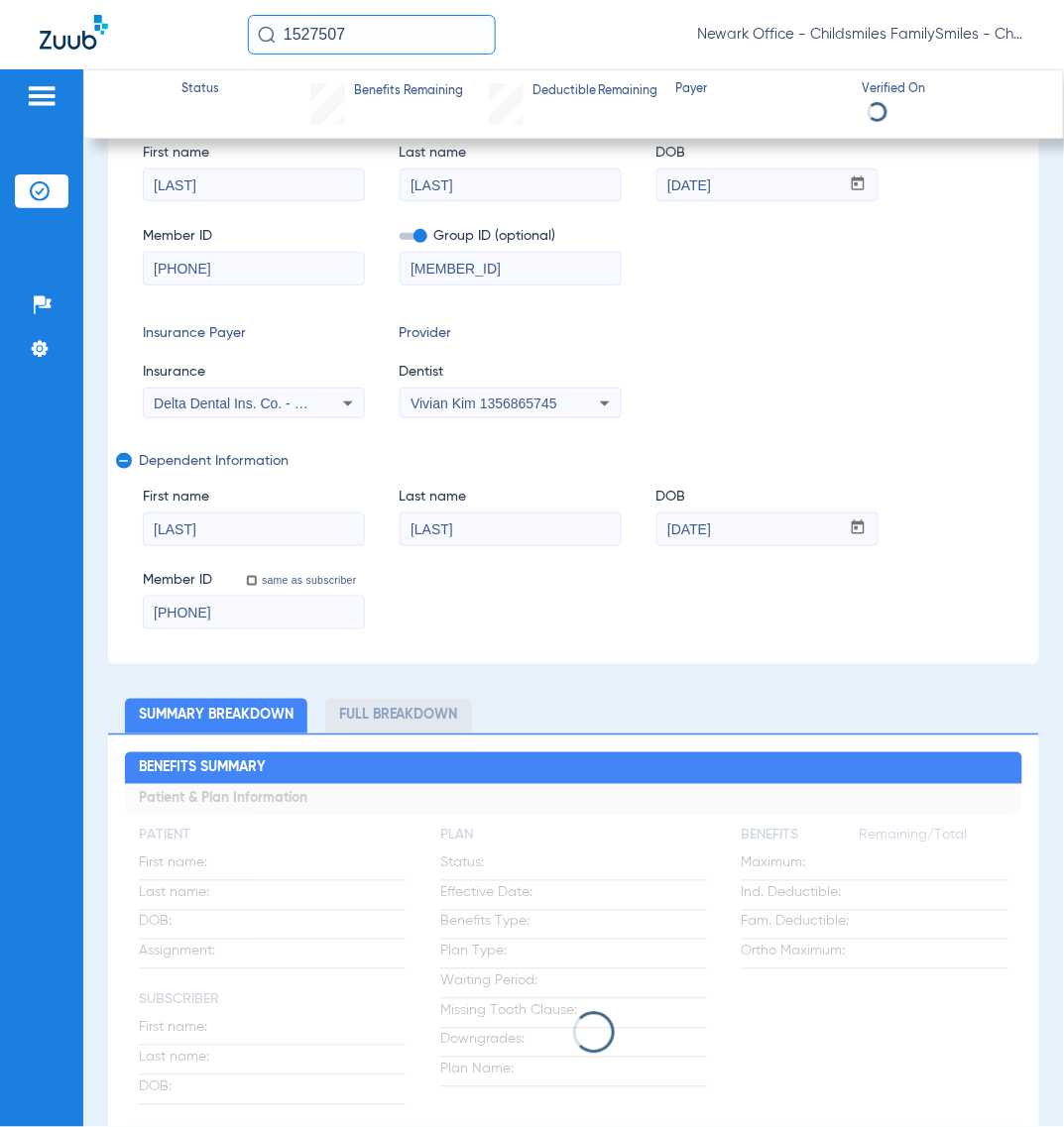 scroll, scrollTop: 0, scrollLeft: 0, axis: both 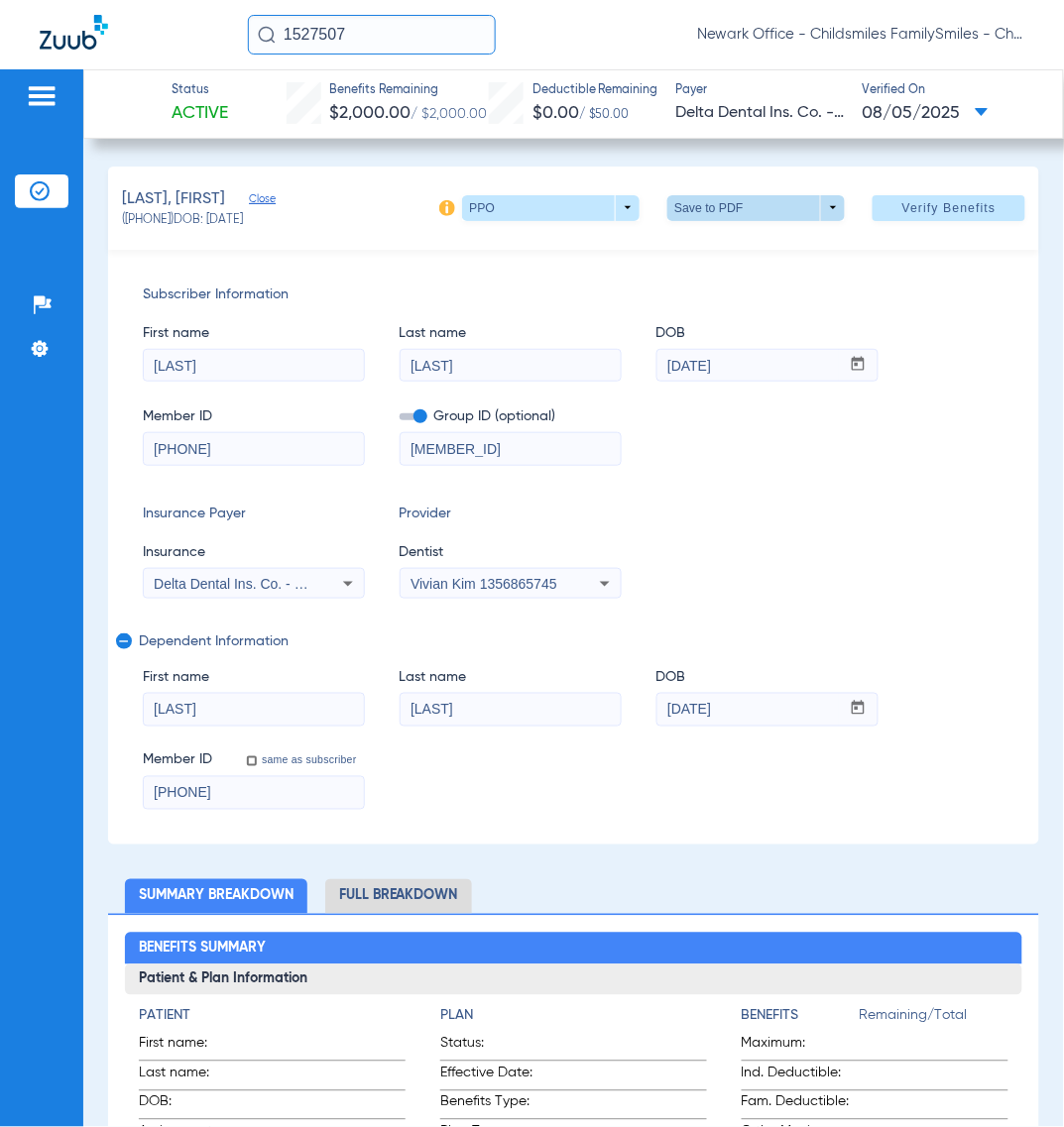 click 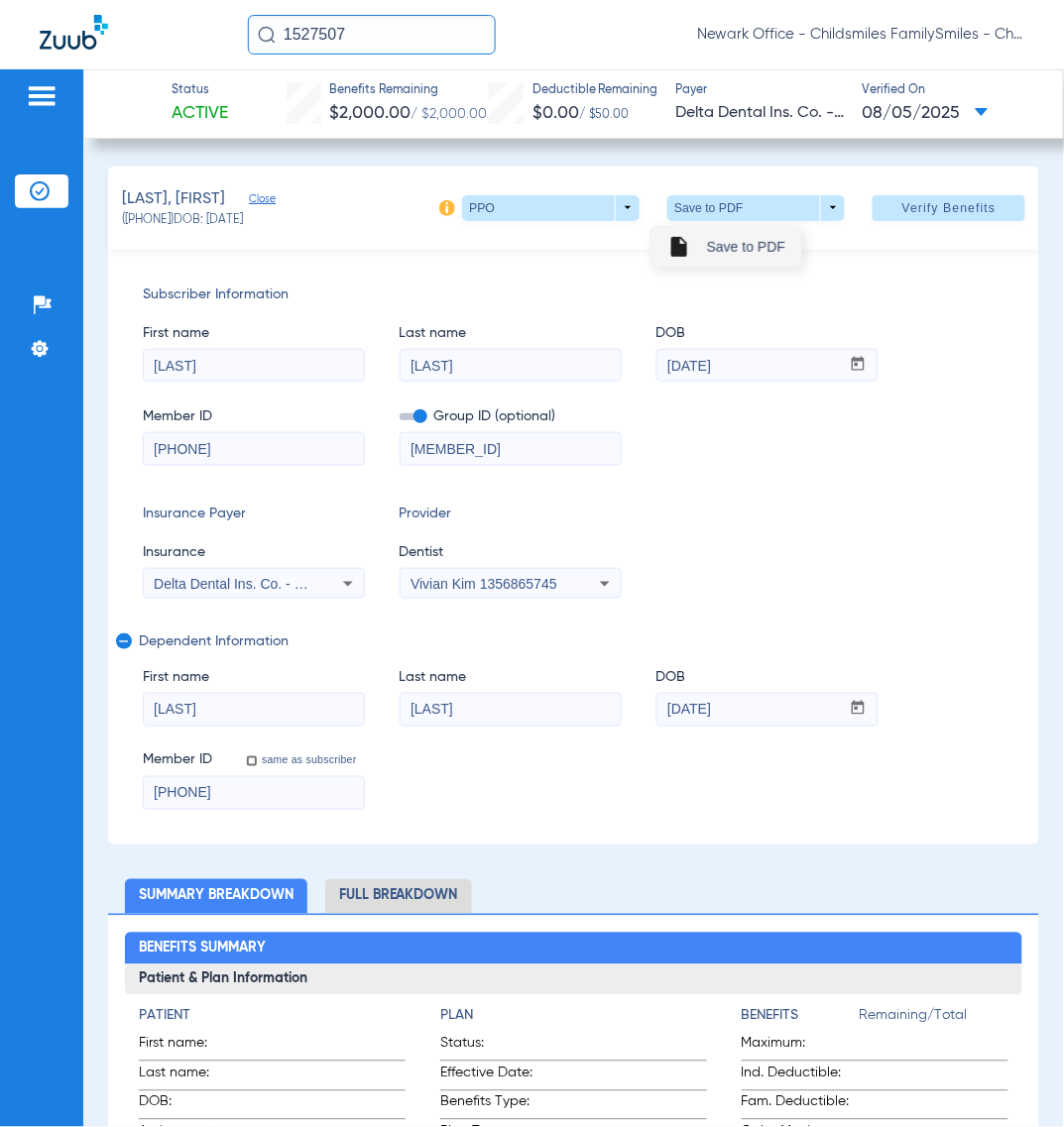 click on "Save to PDF" at bounding box center [746, 247] 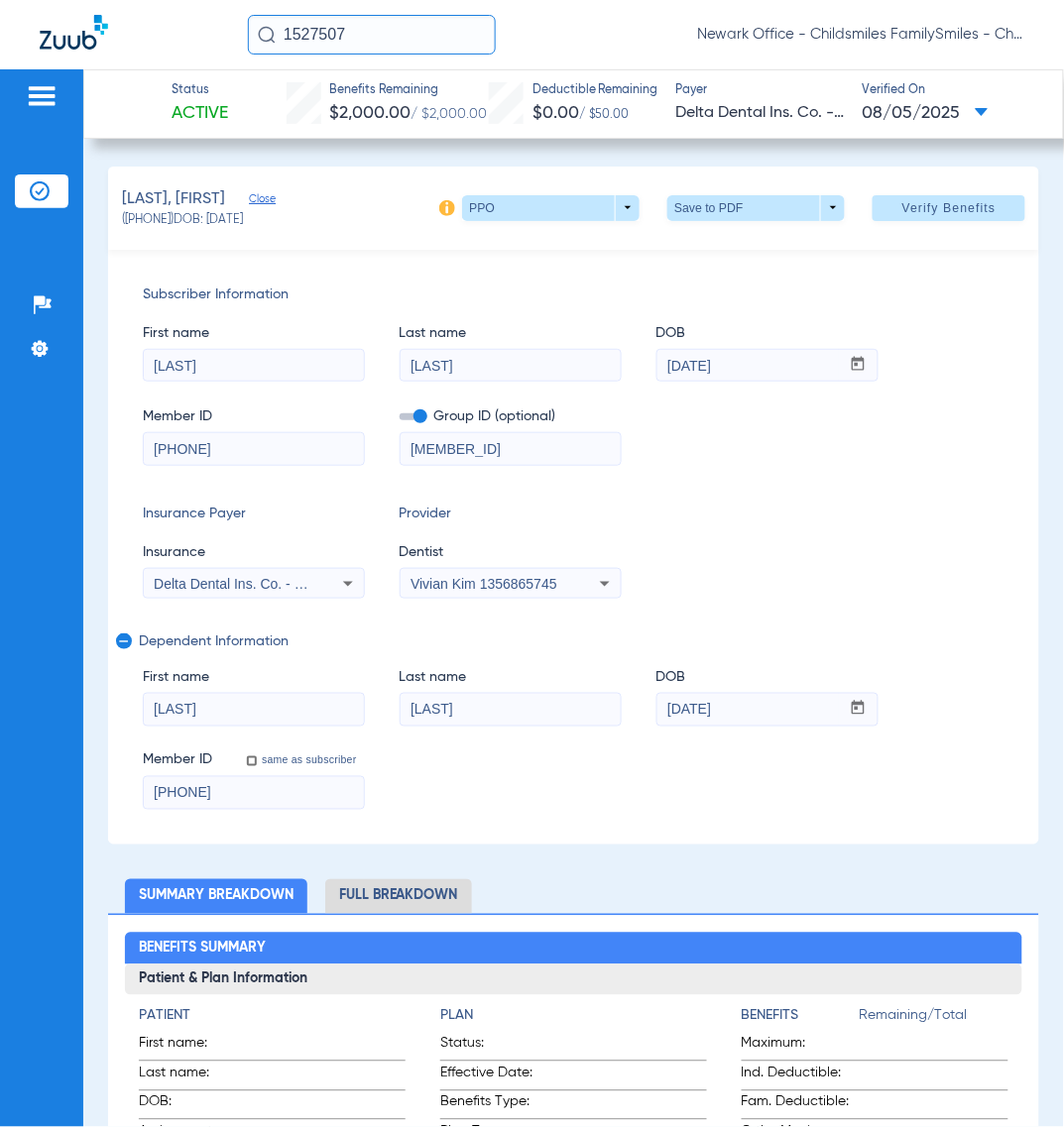 click on "1527507" 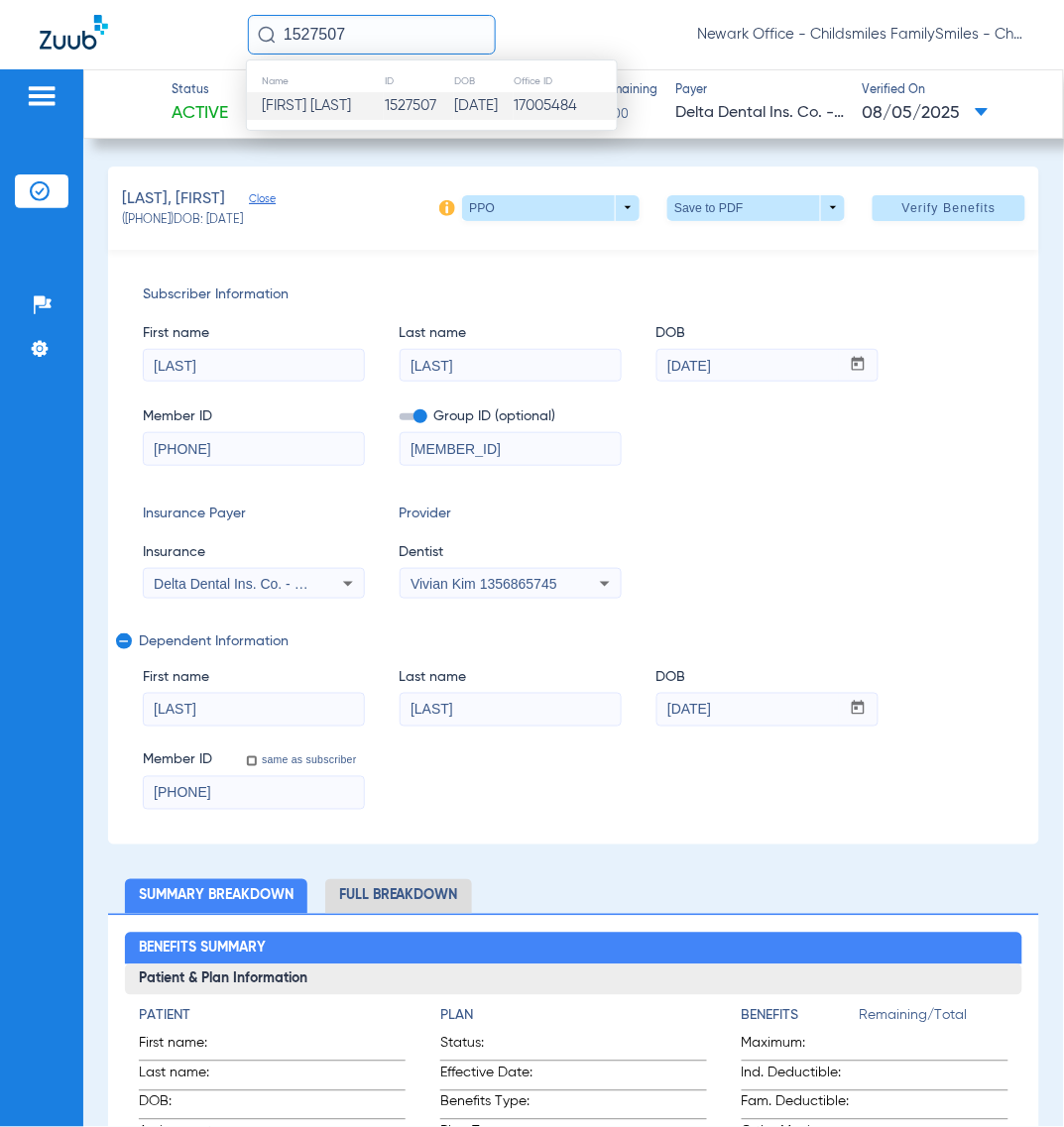 paste on "632441" 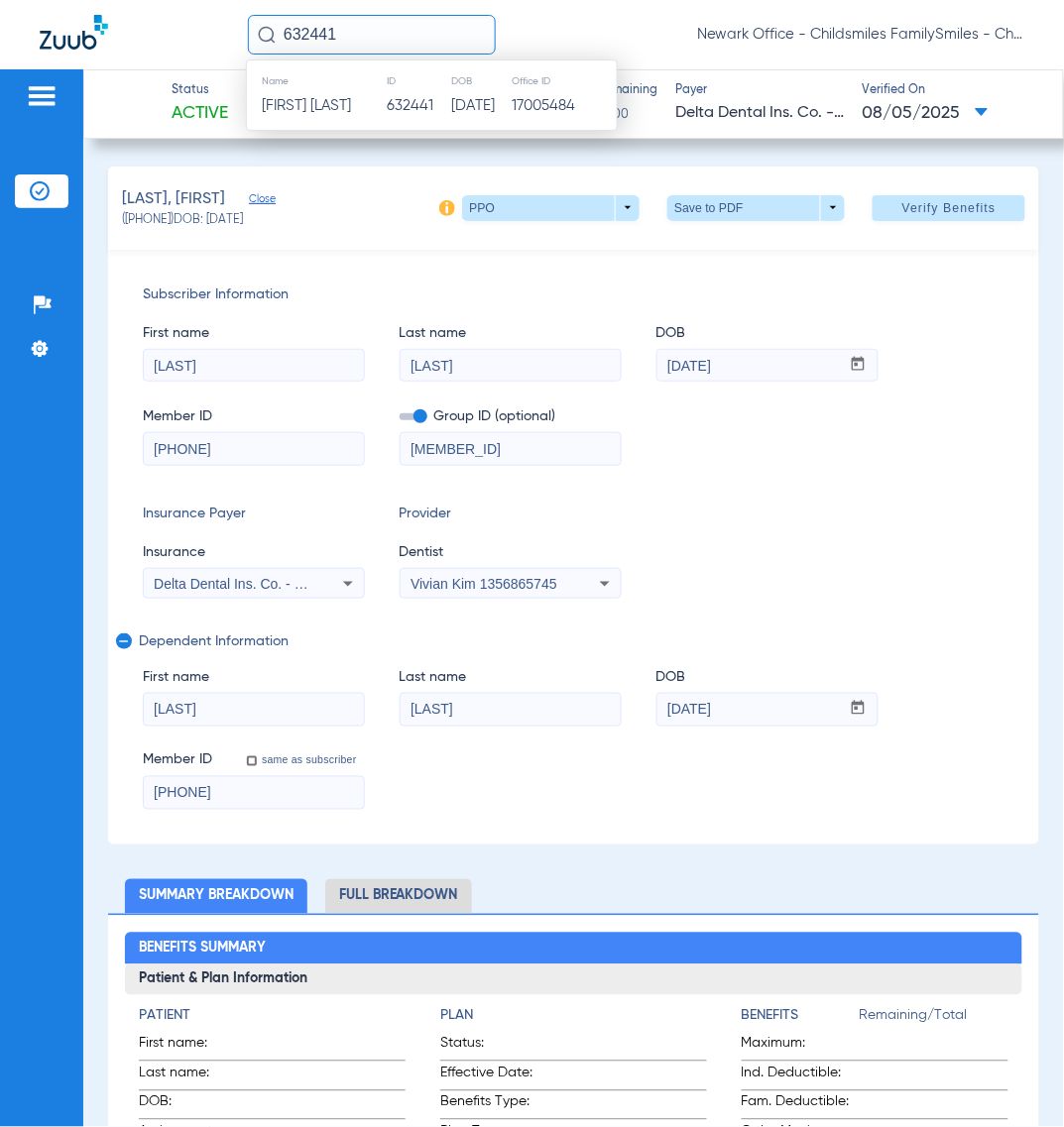 type on "632441" 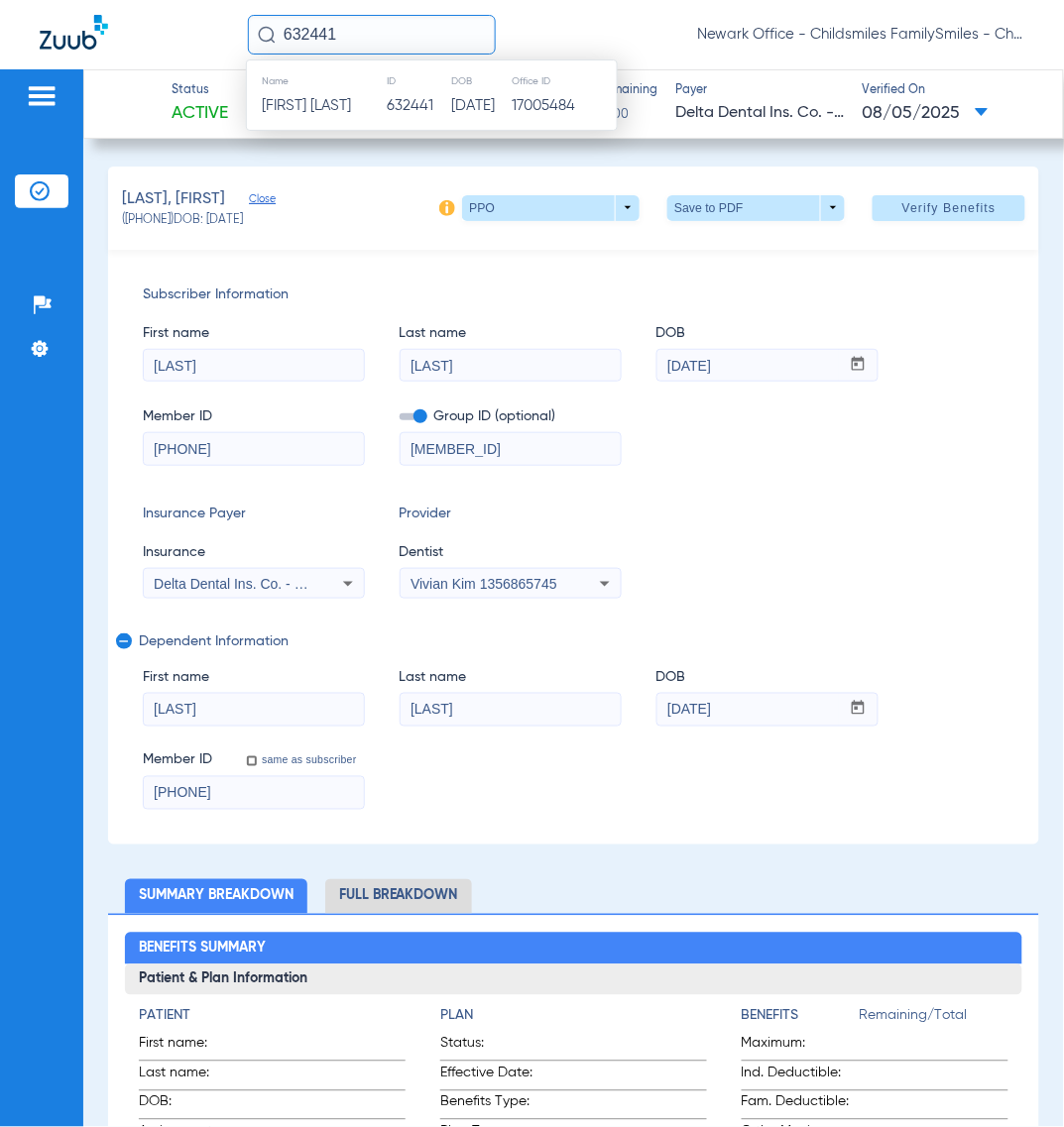 click on "[FIRST] [LAST]" 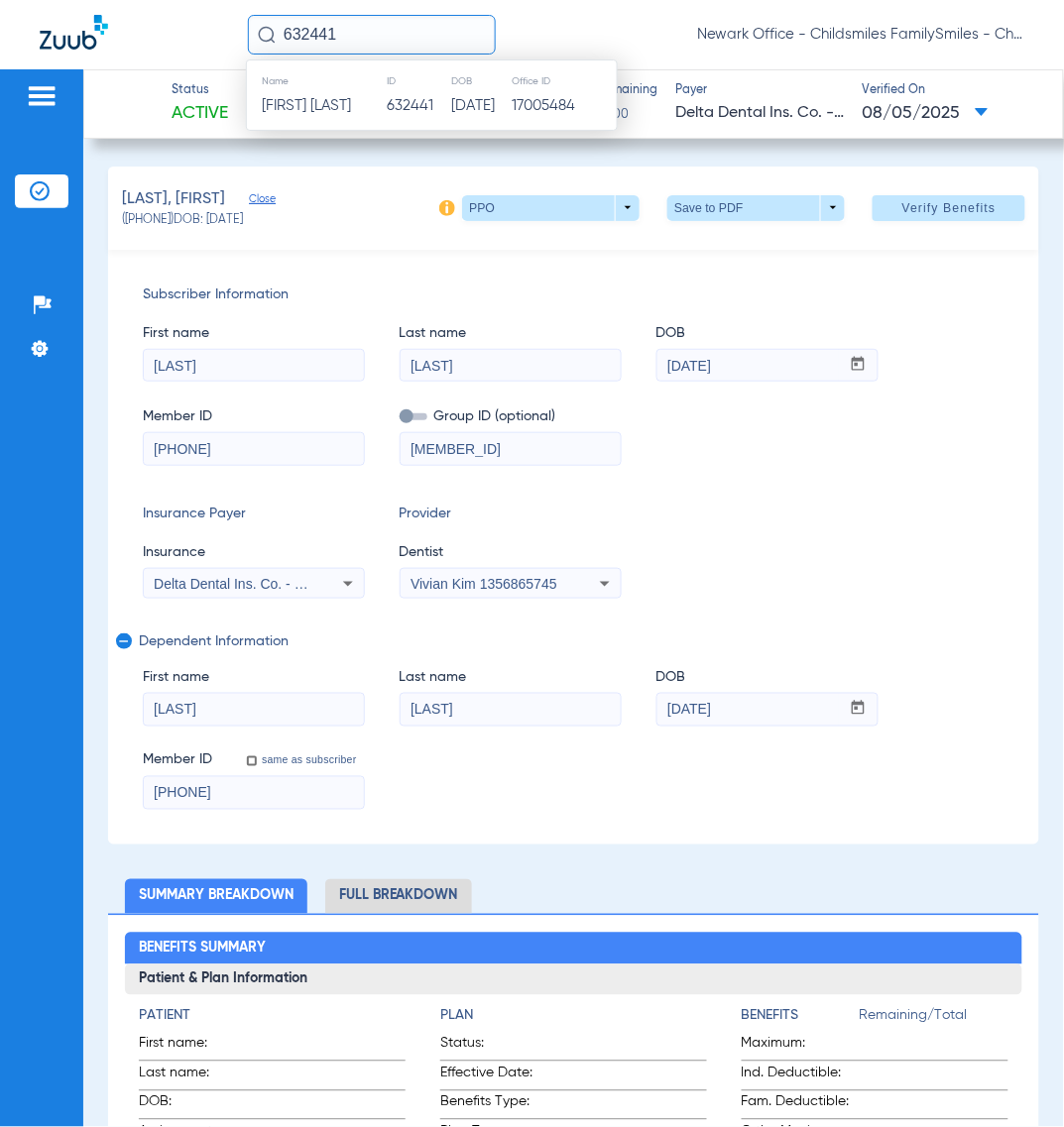 type 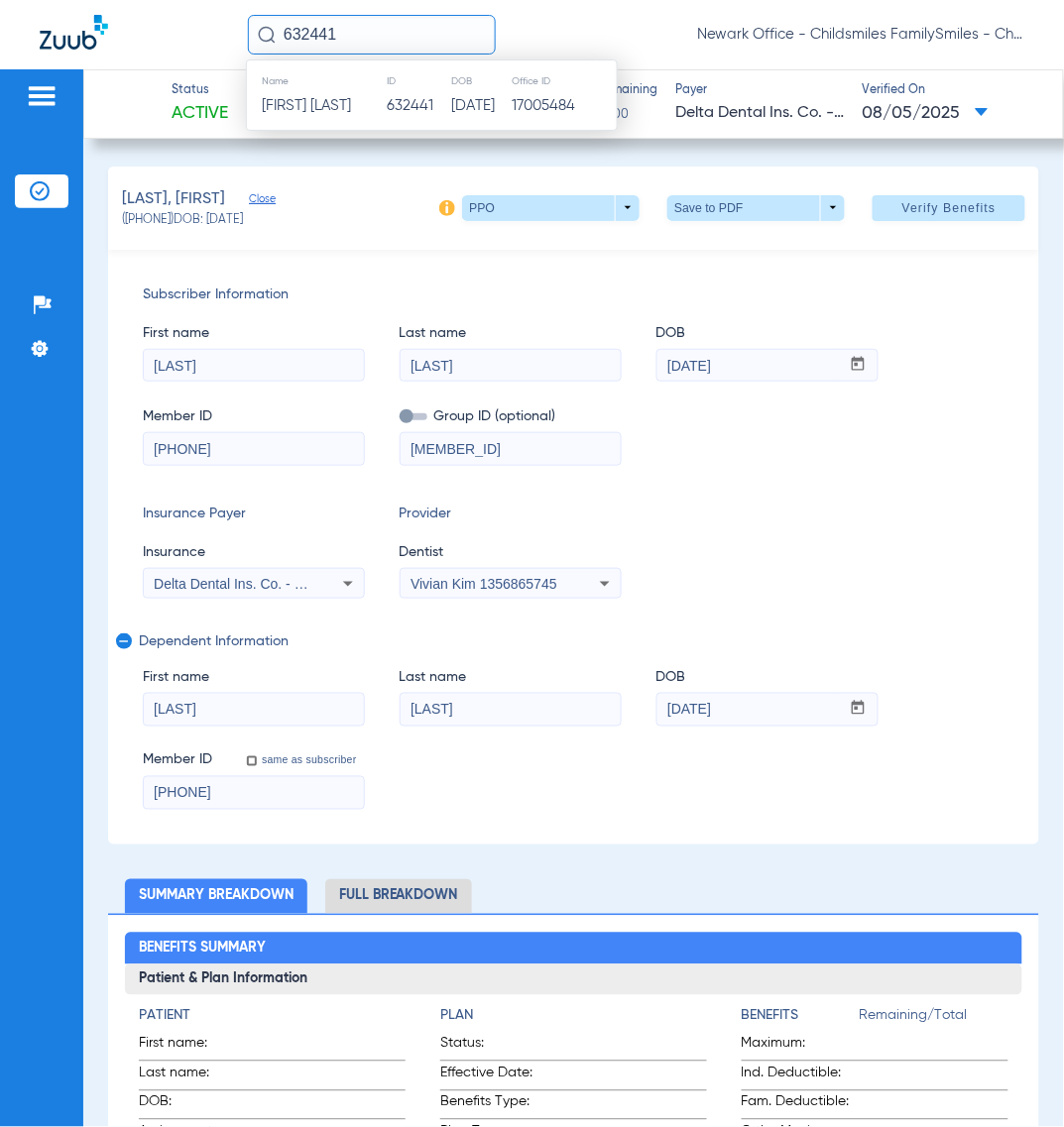type 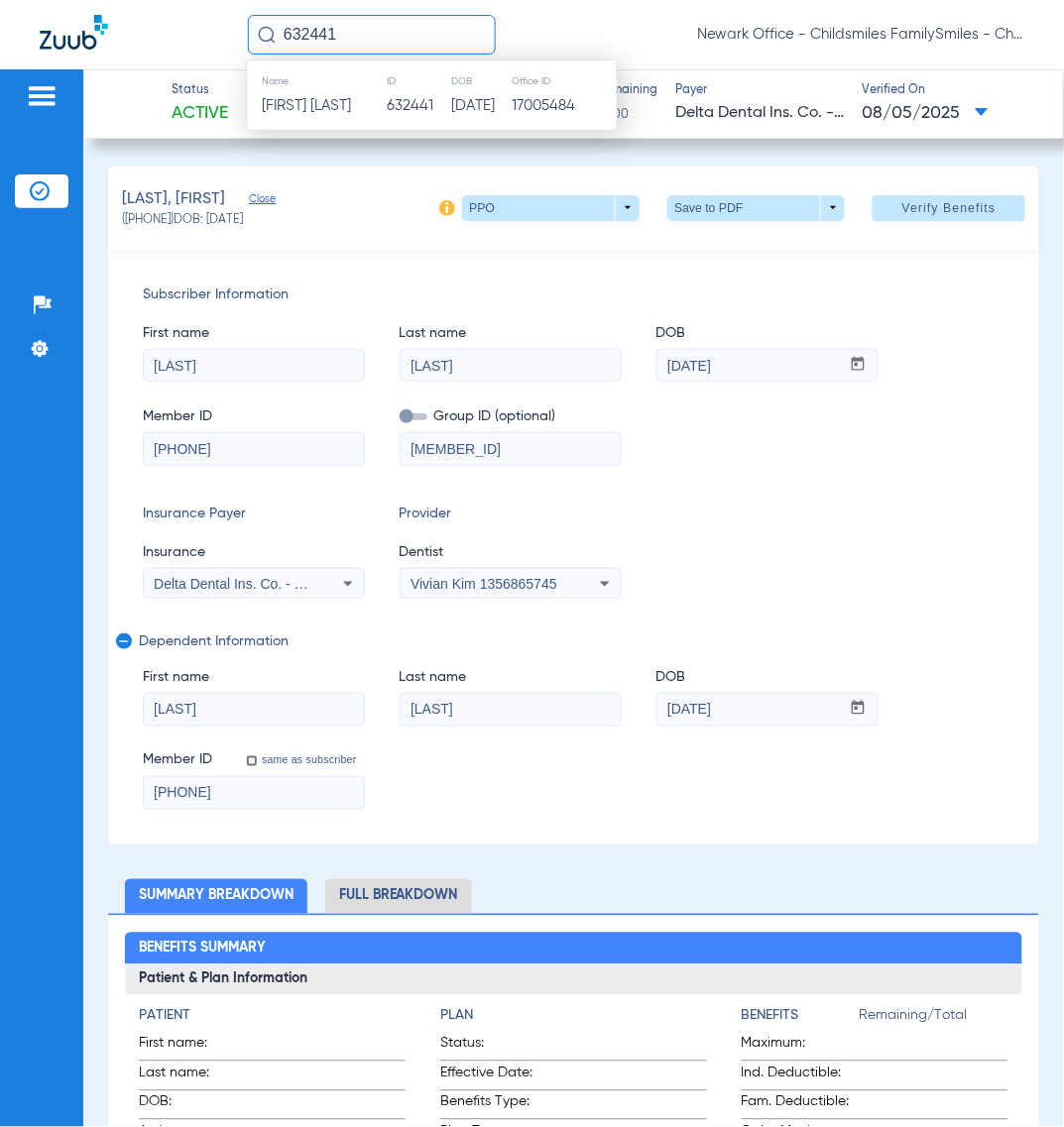 type 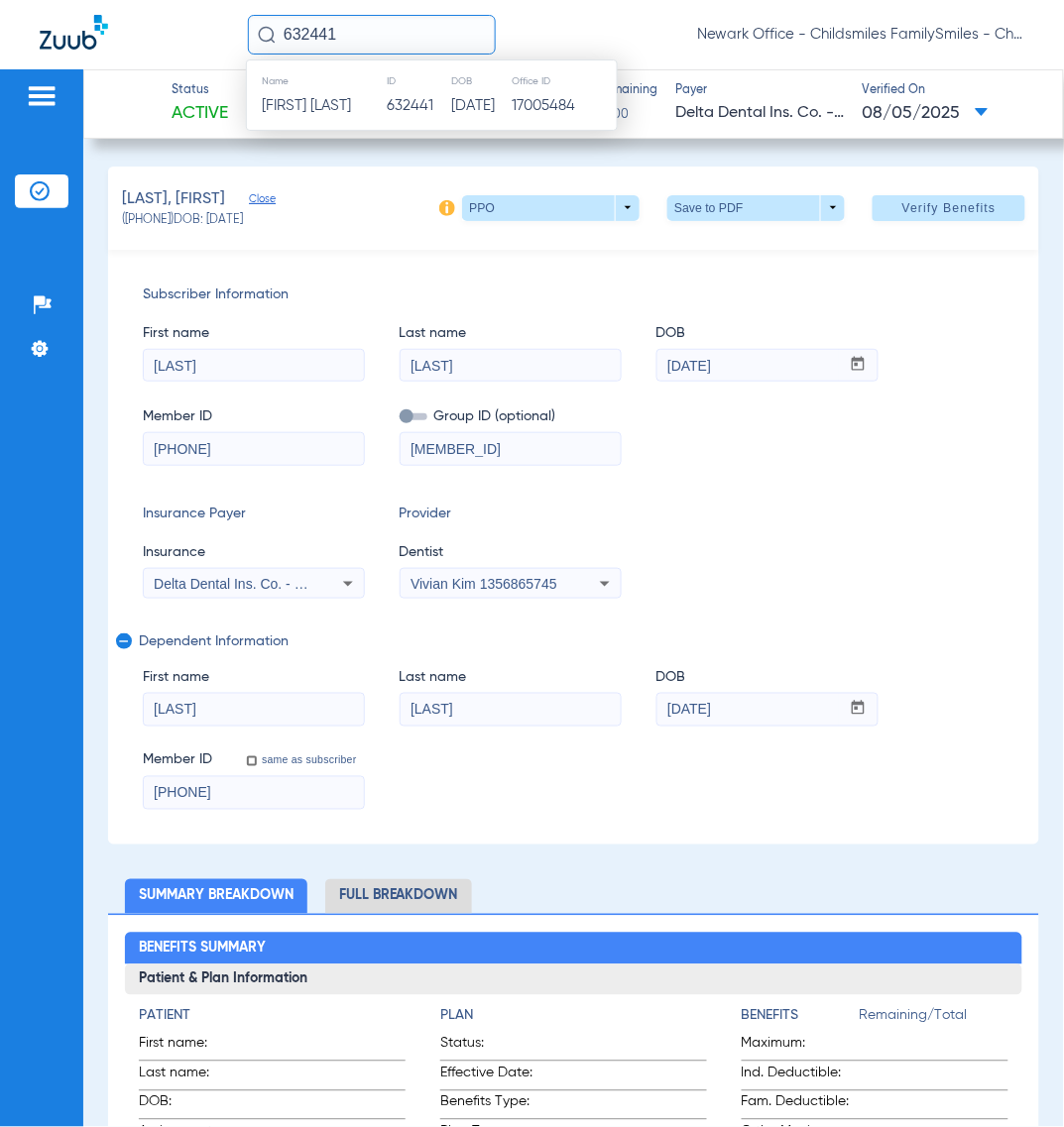 type 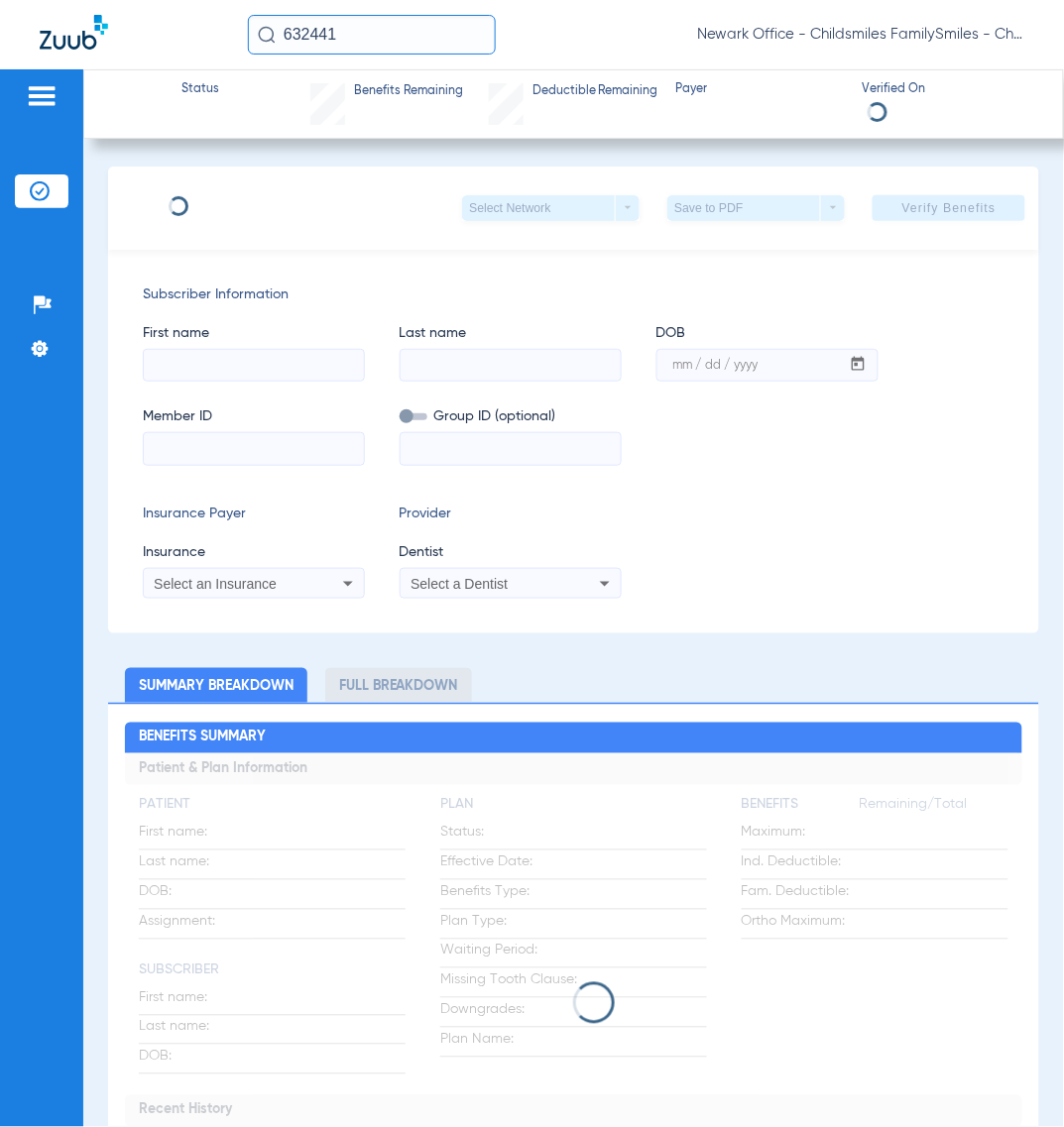 type on "RODNEY" 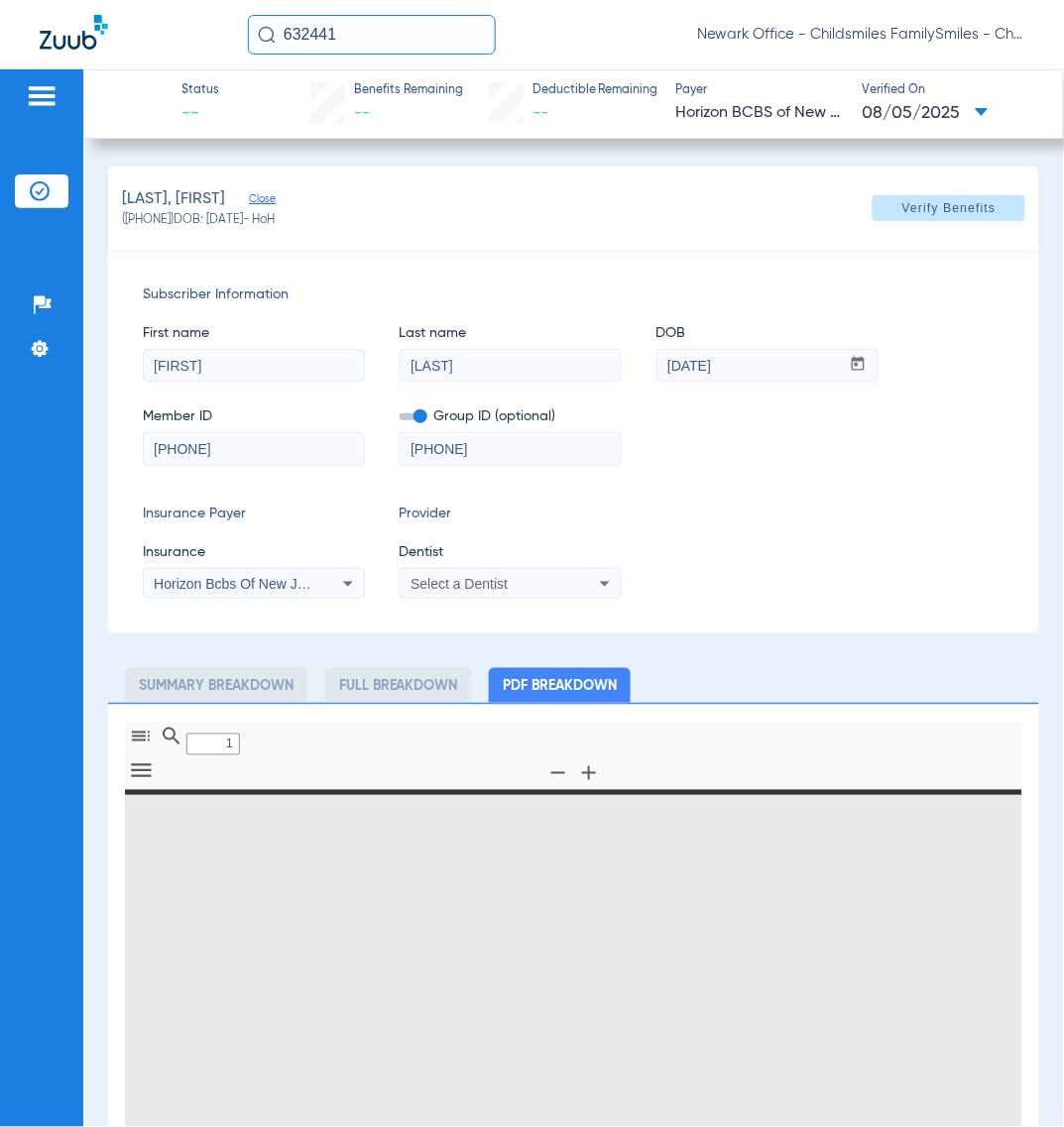 type on "0" 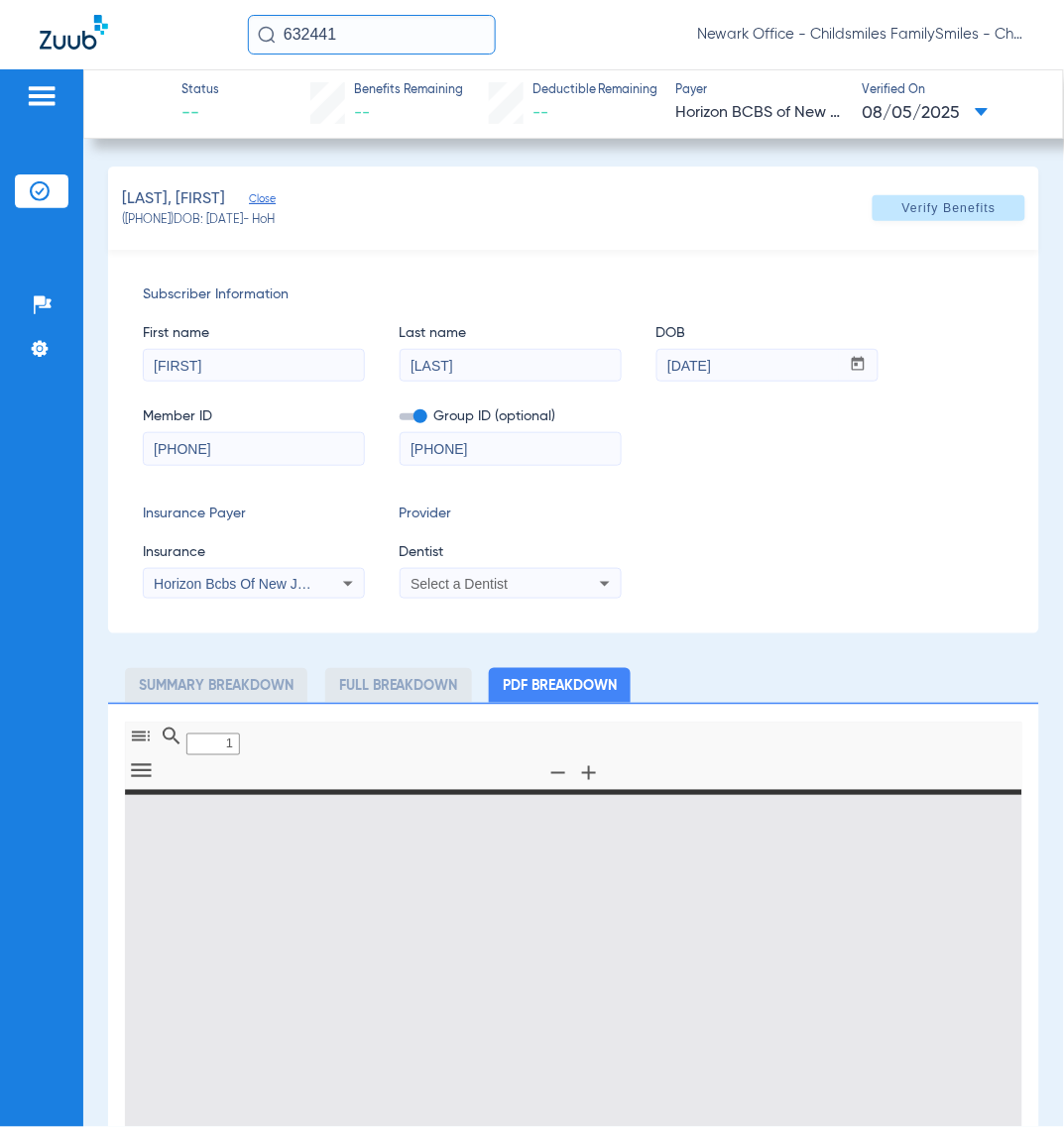 select on "page-width" 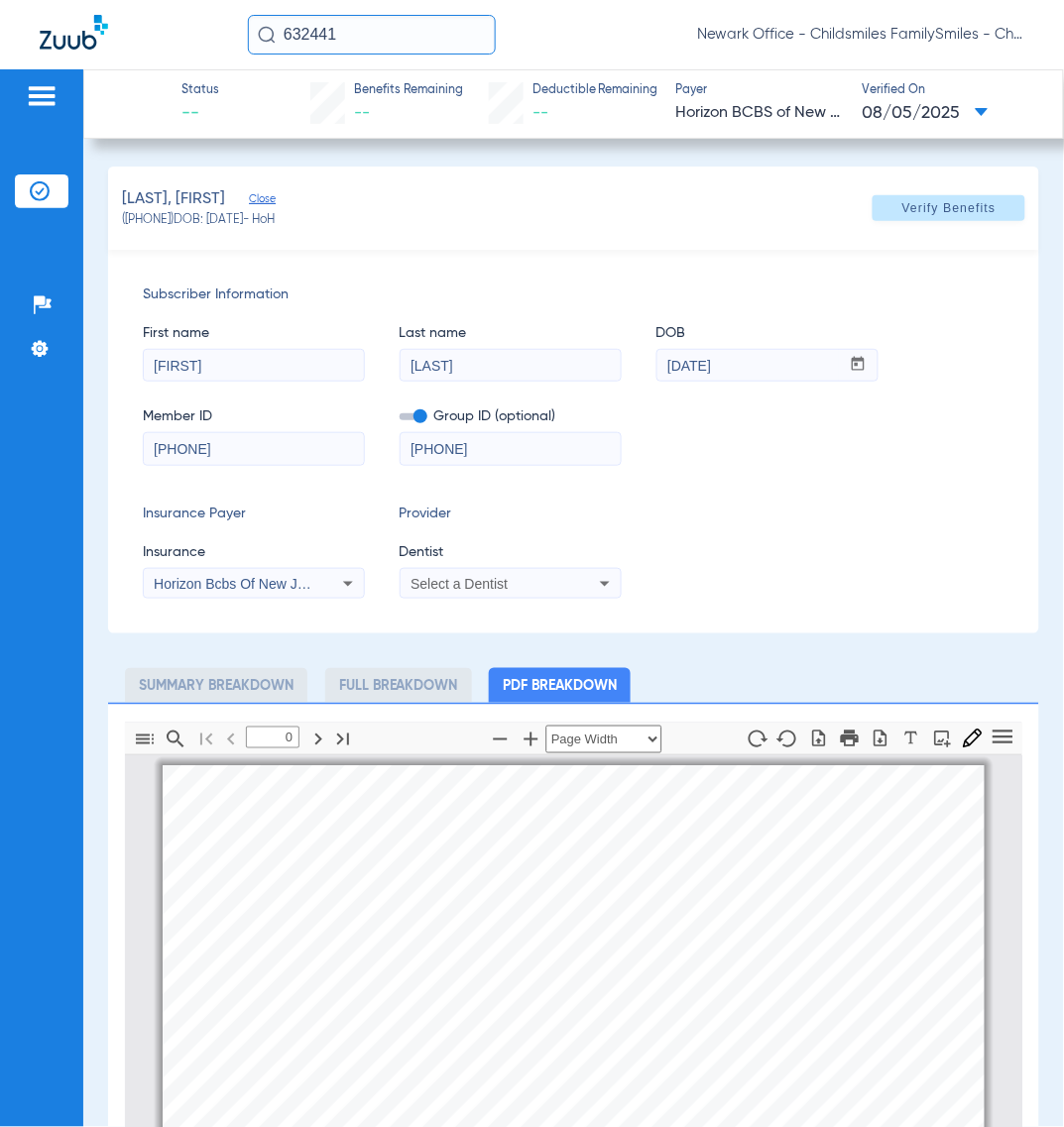 type on "1" 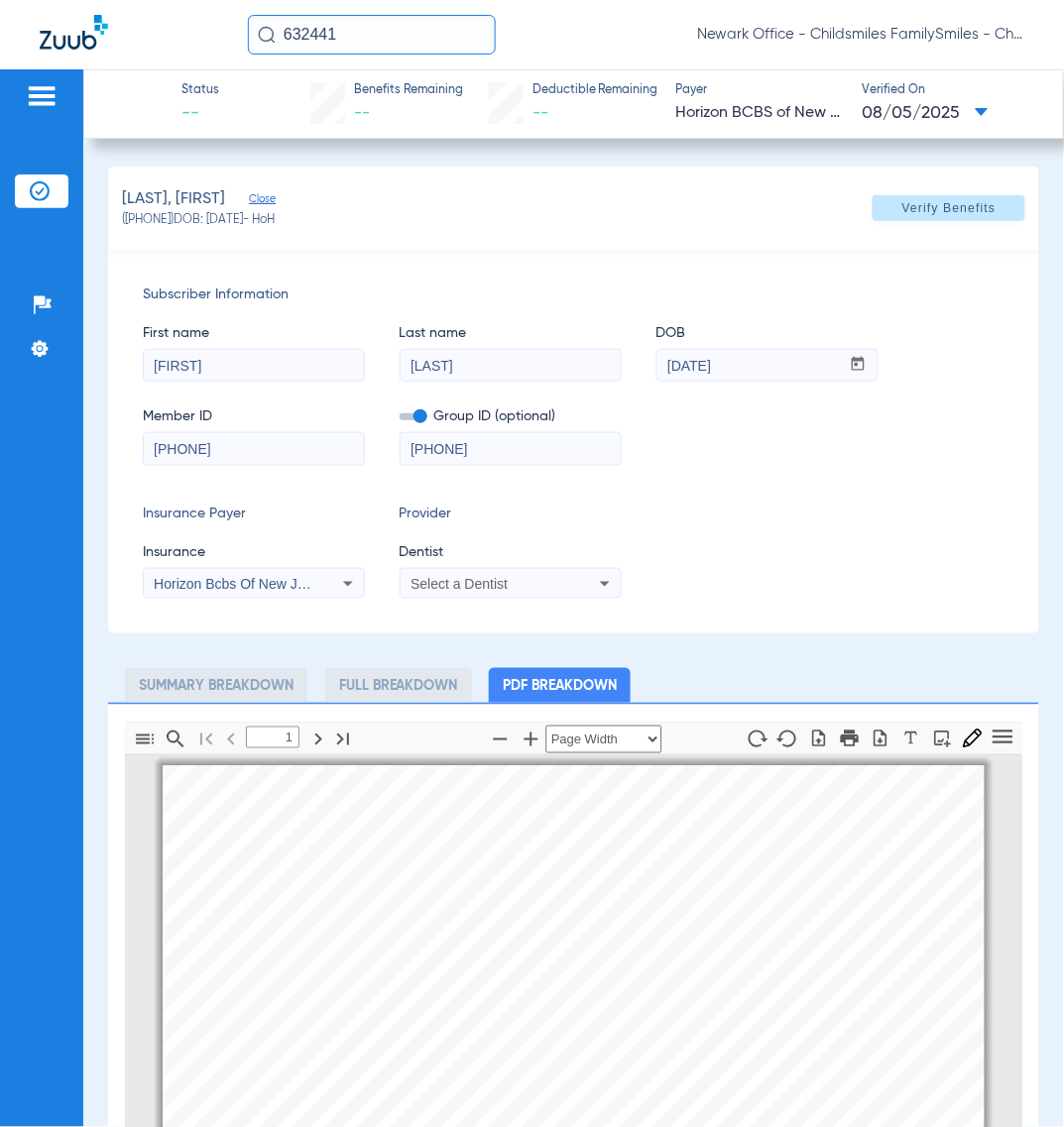 scroll, scrollTop: 10, scrollLeft: 0, axis: vertical 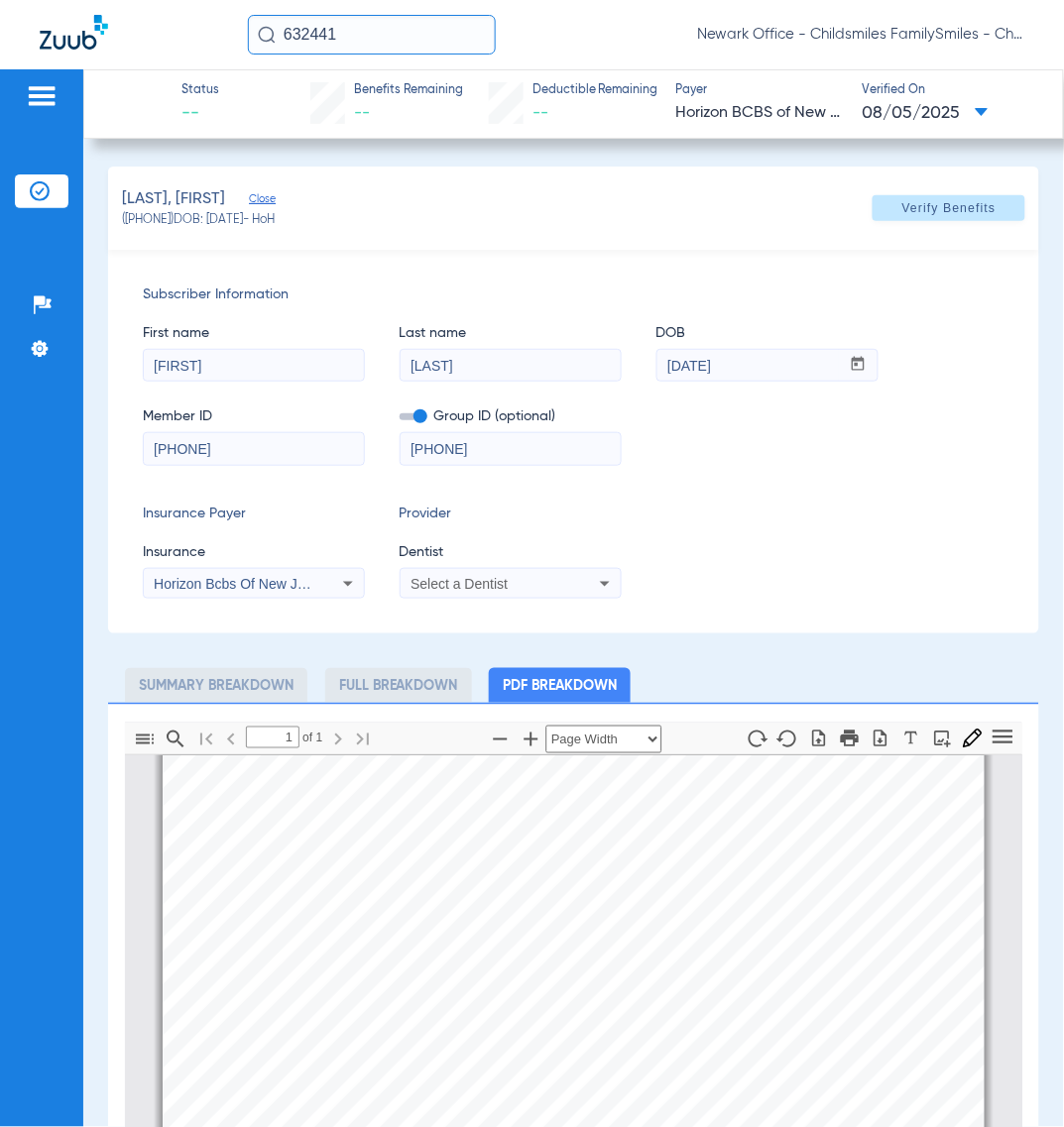 click on "632441" 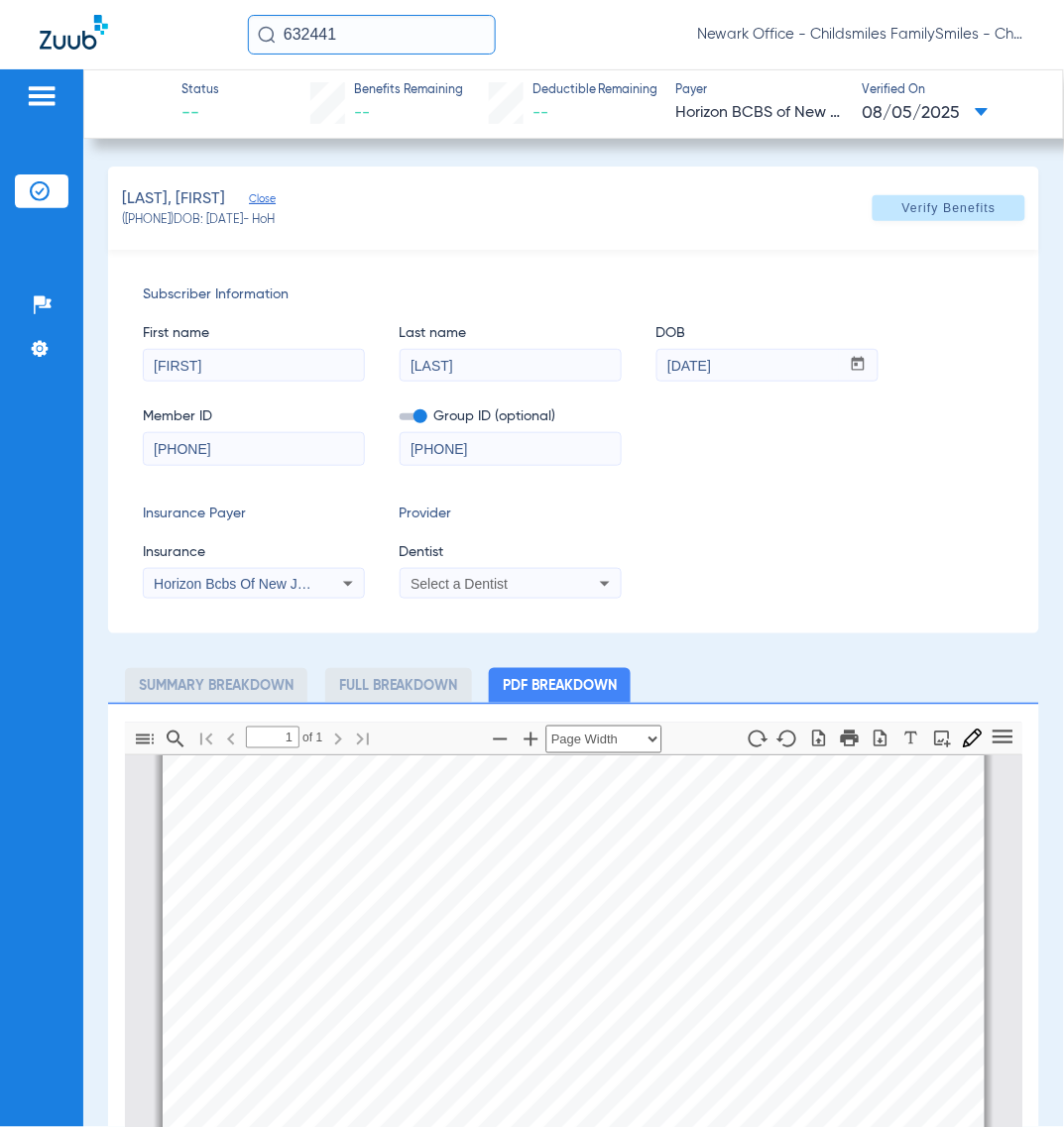 paste on "68240" 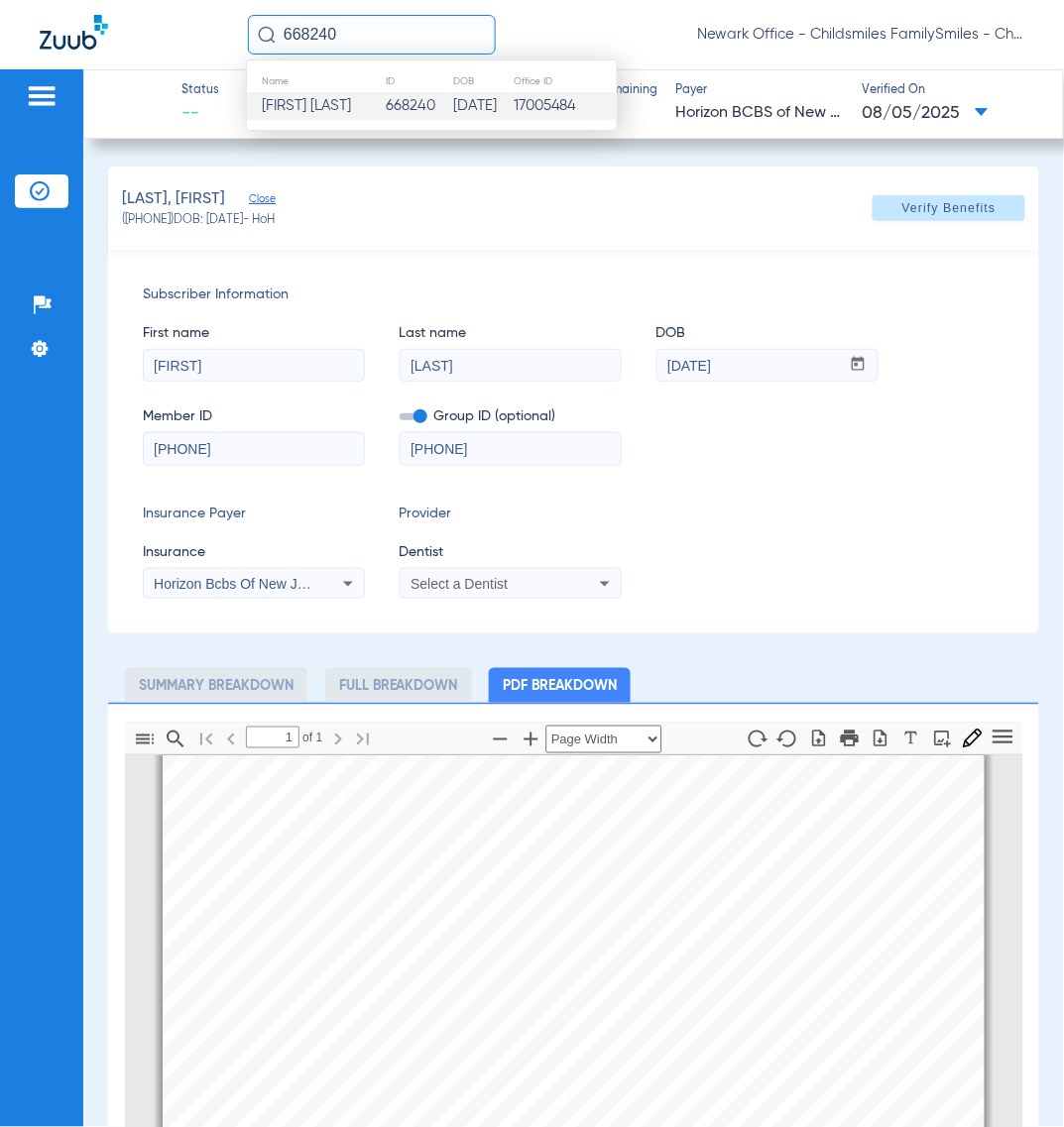 type on "668240" 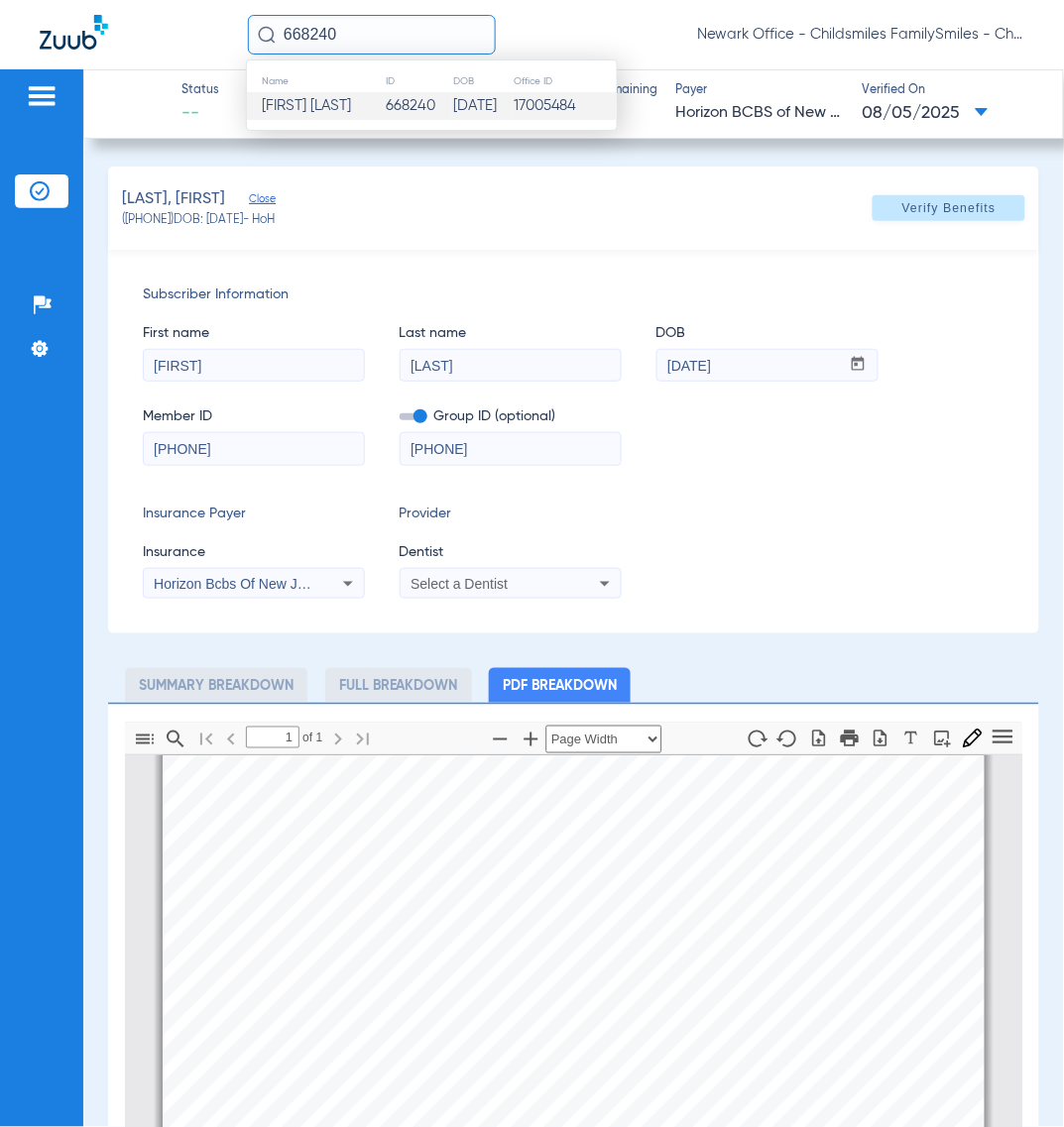 click on "Curtis Price" 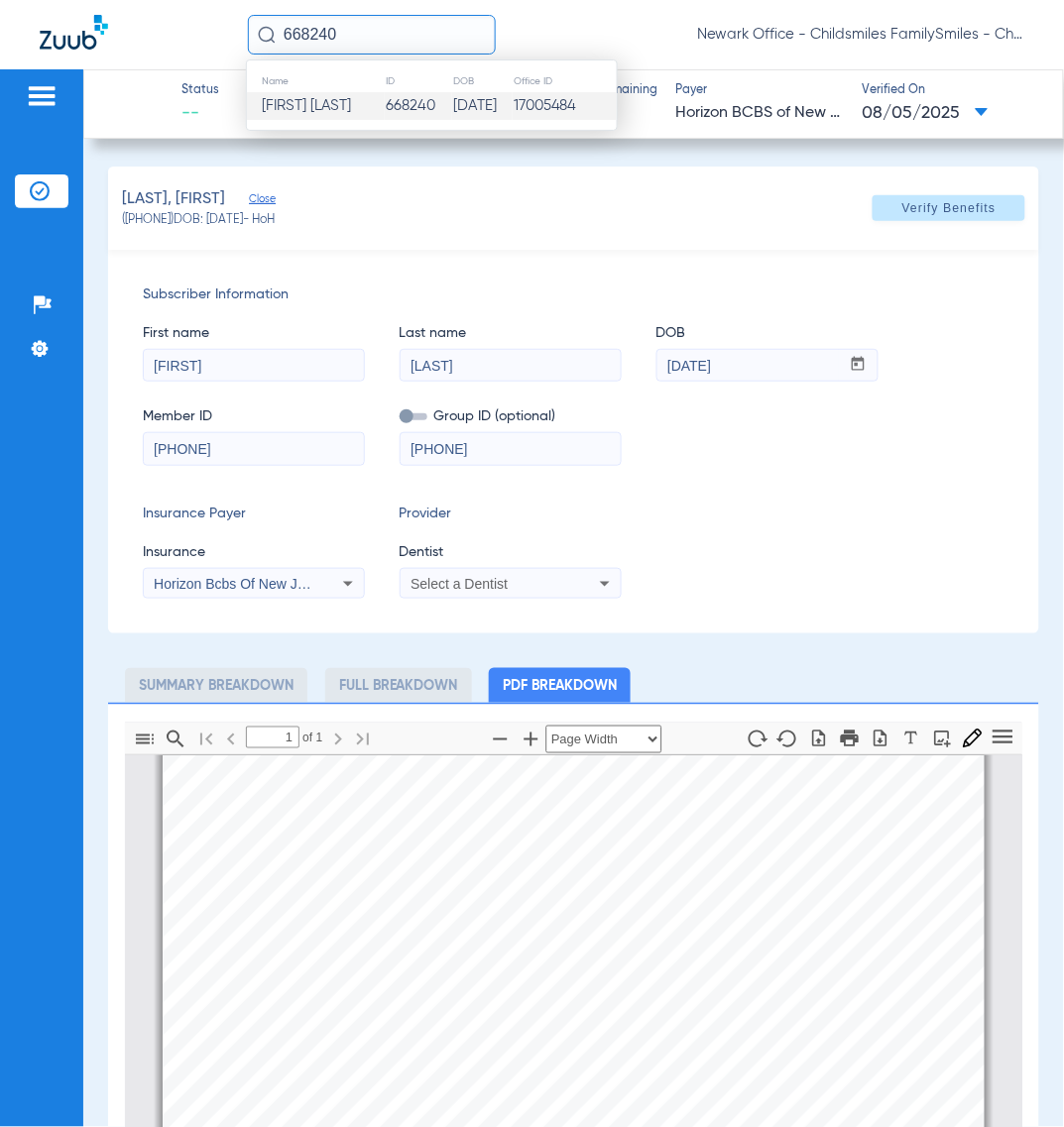 type 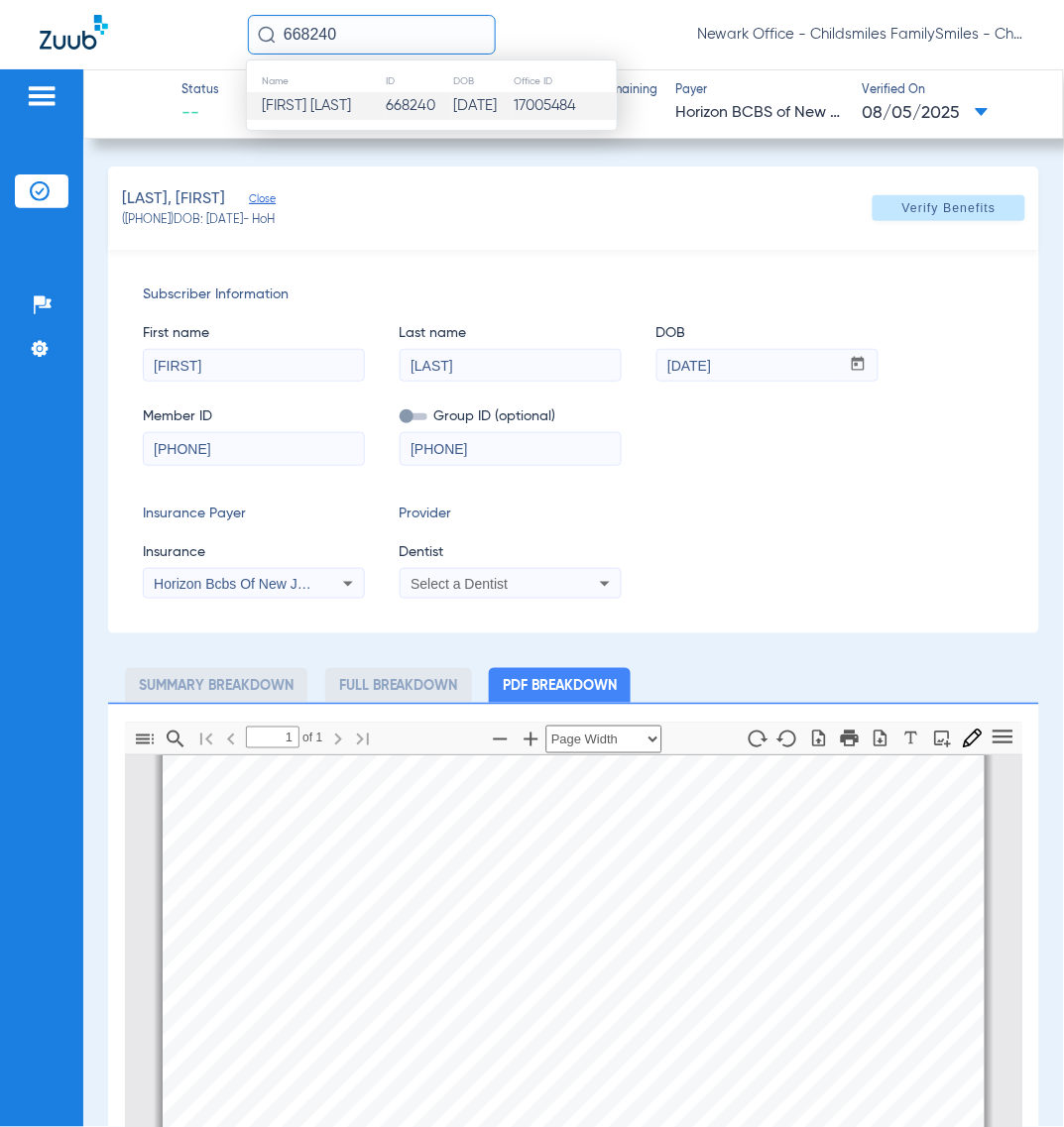 type 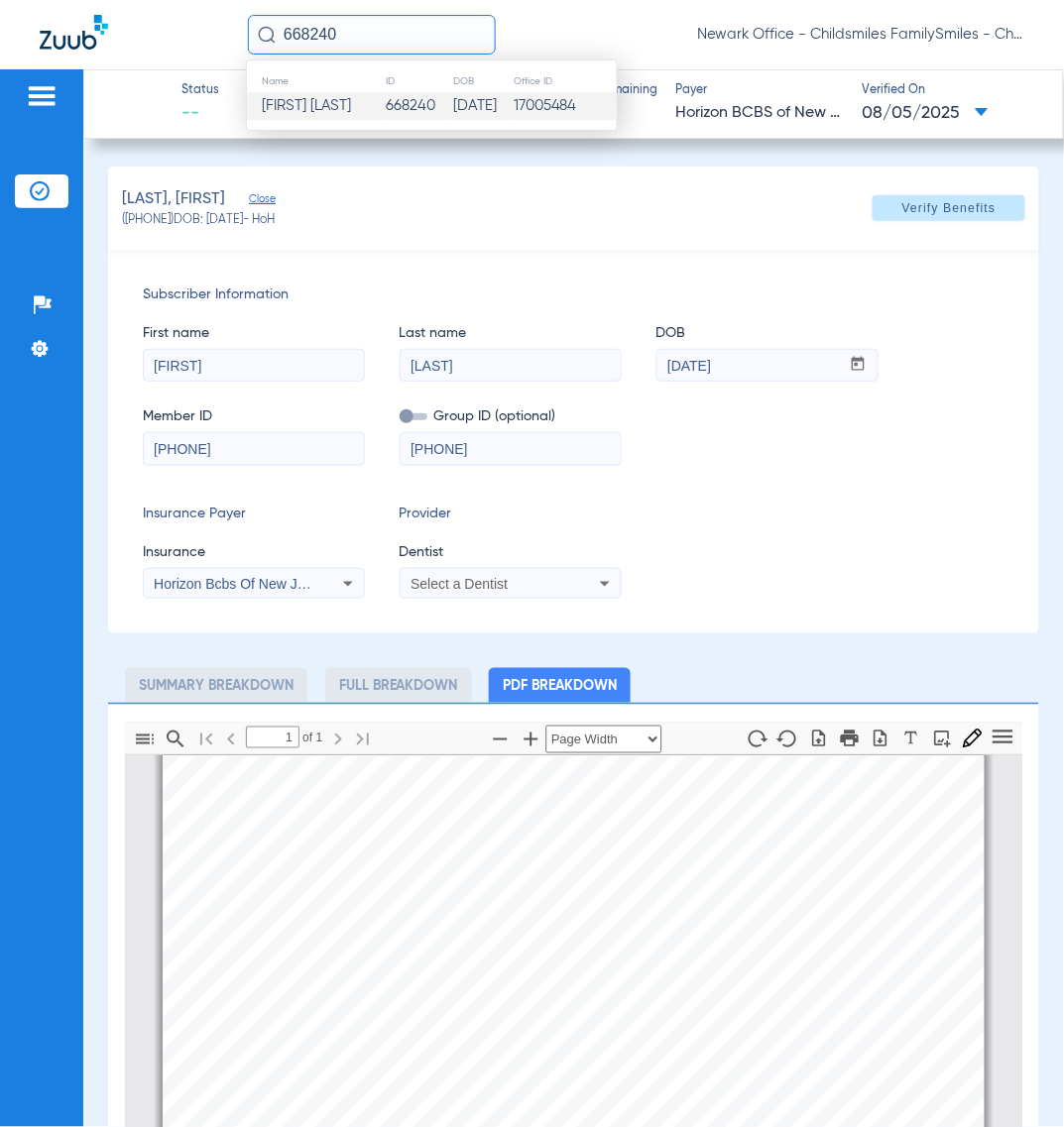 type 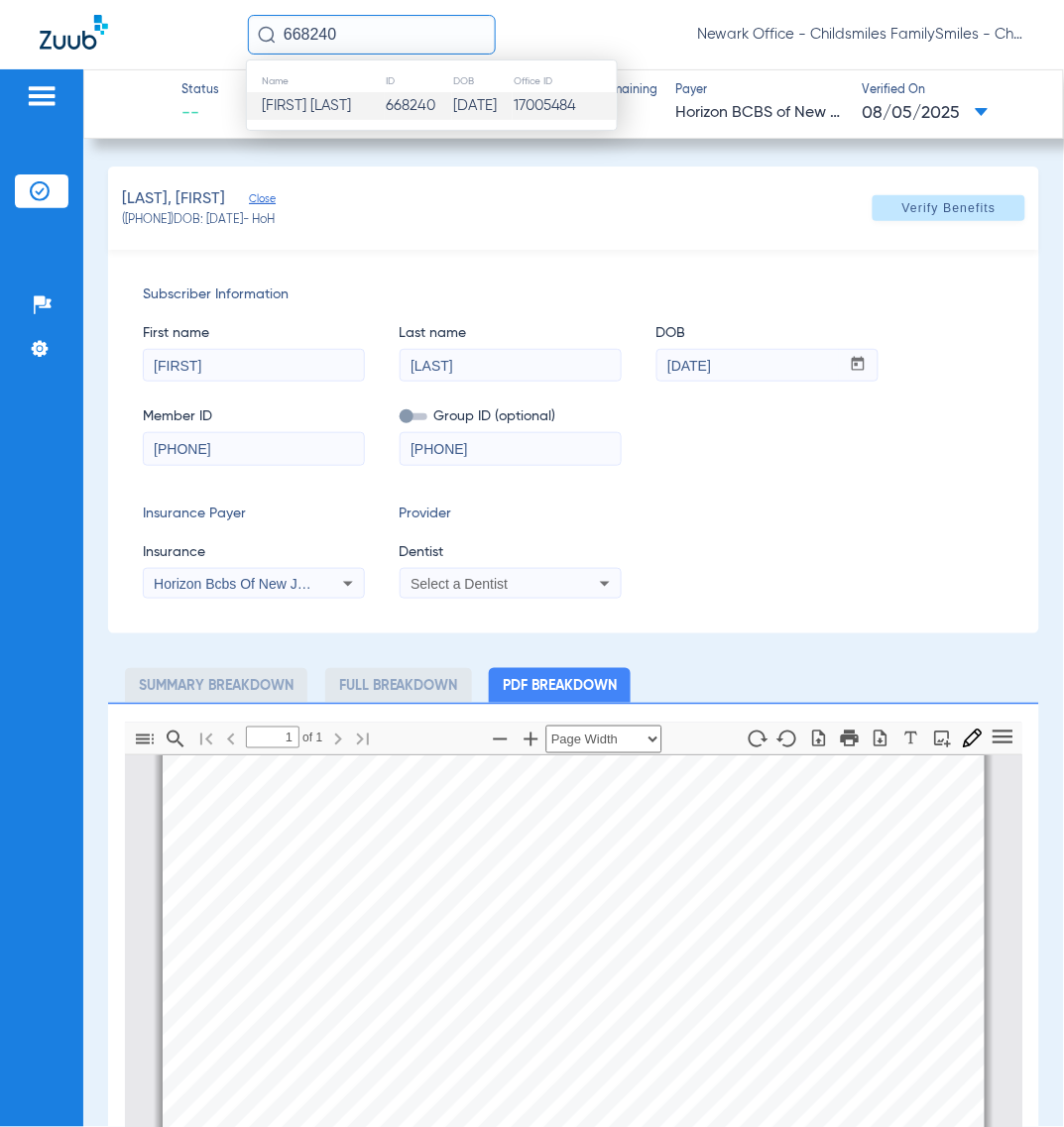 type 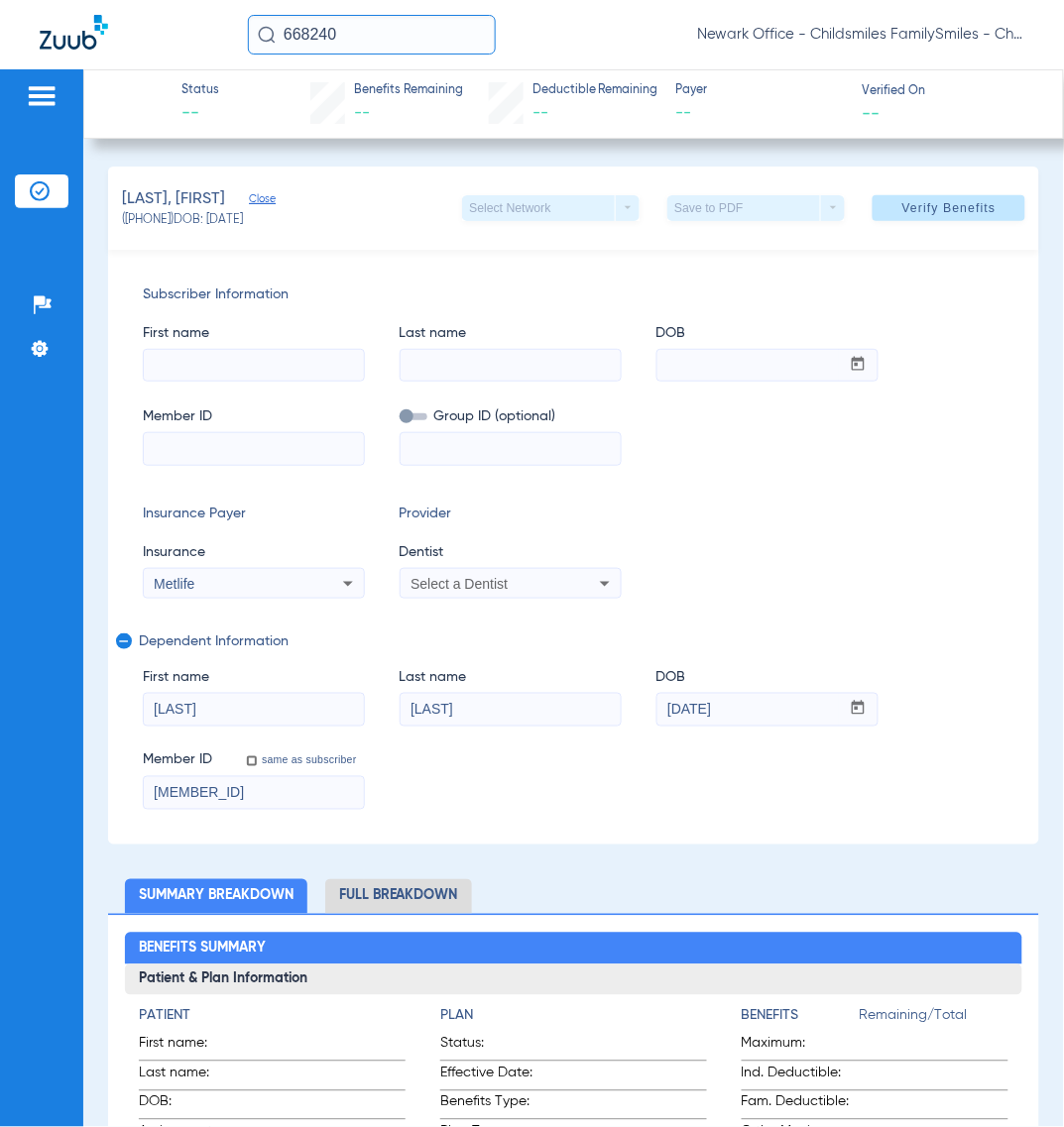 type on "TIFFANY" 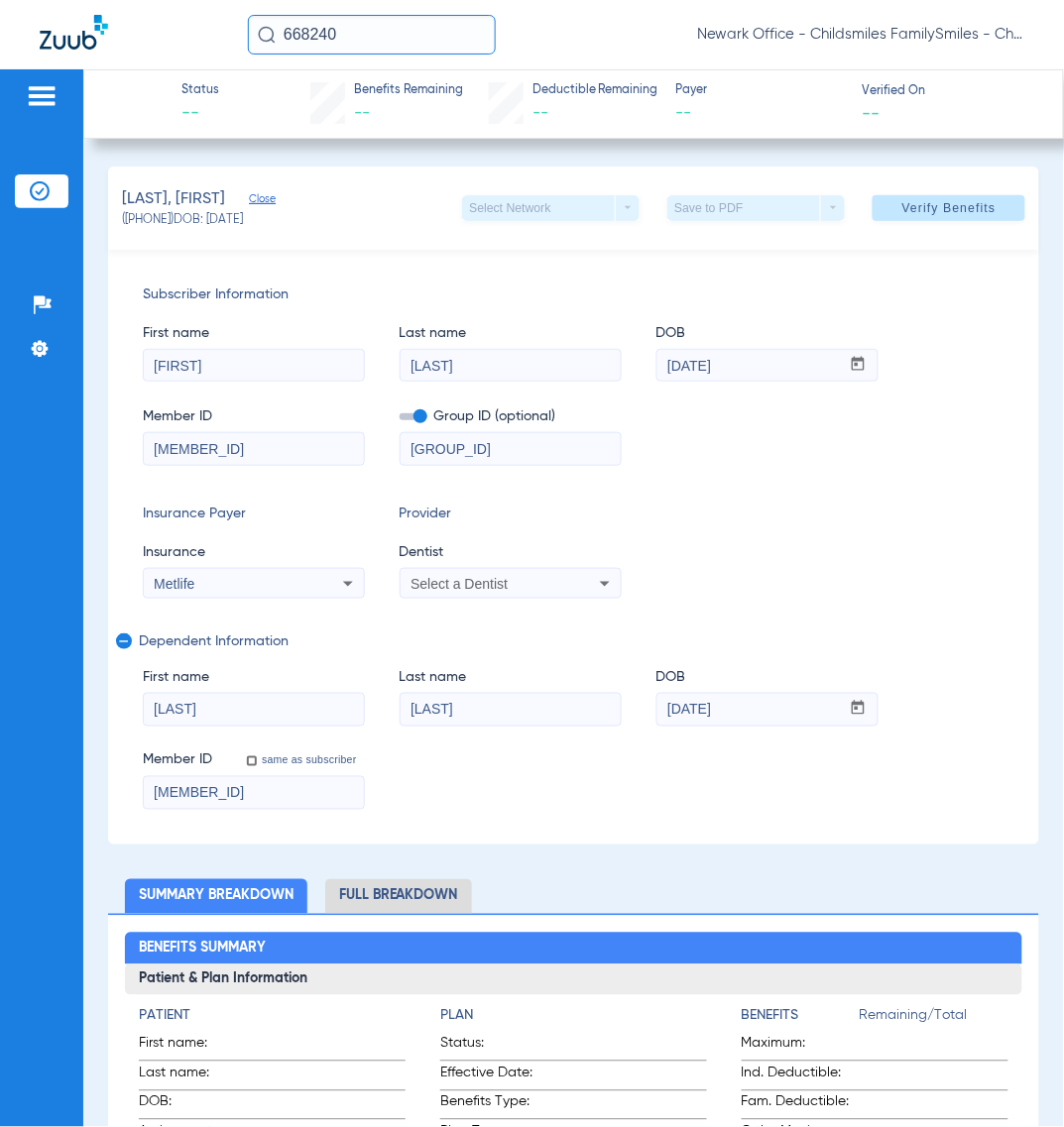 click on "Select a Dentist" at bounding box center [459, 584] 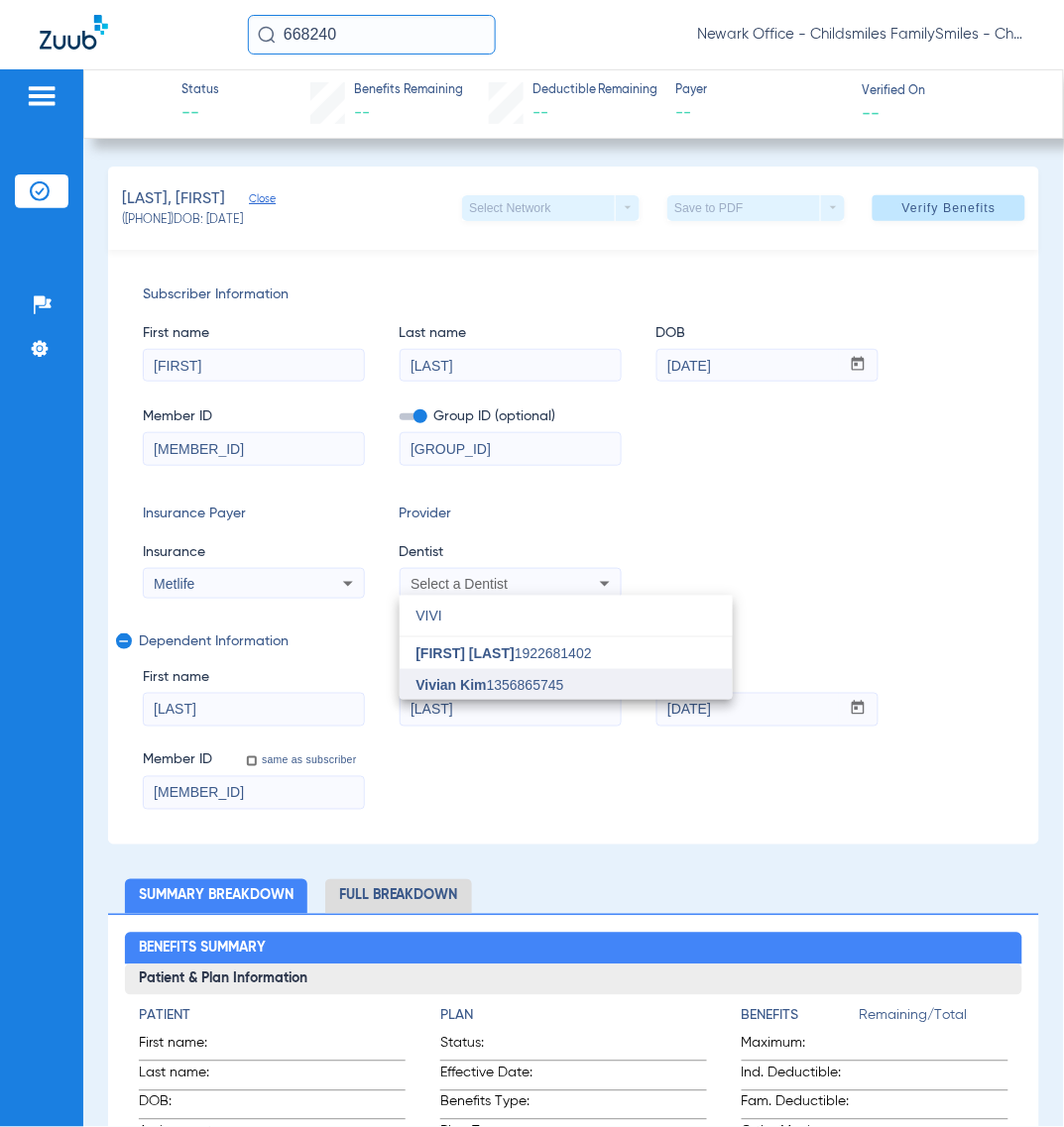 type on "VIVI" 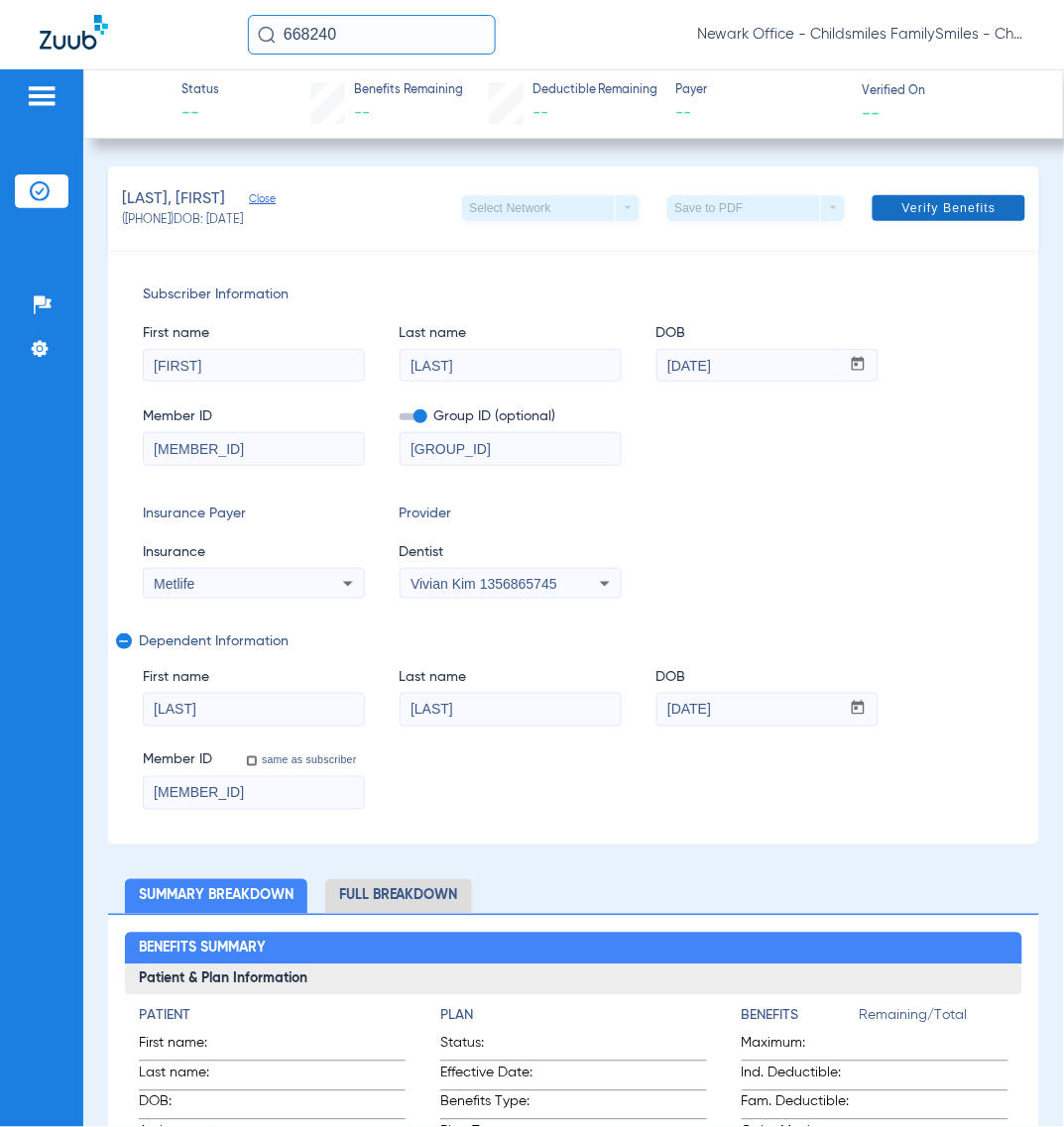 click on "Verify Benefits" 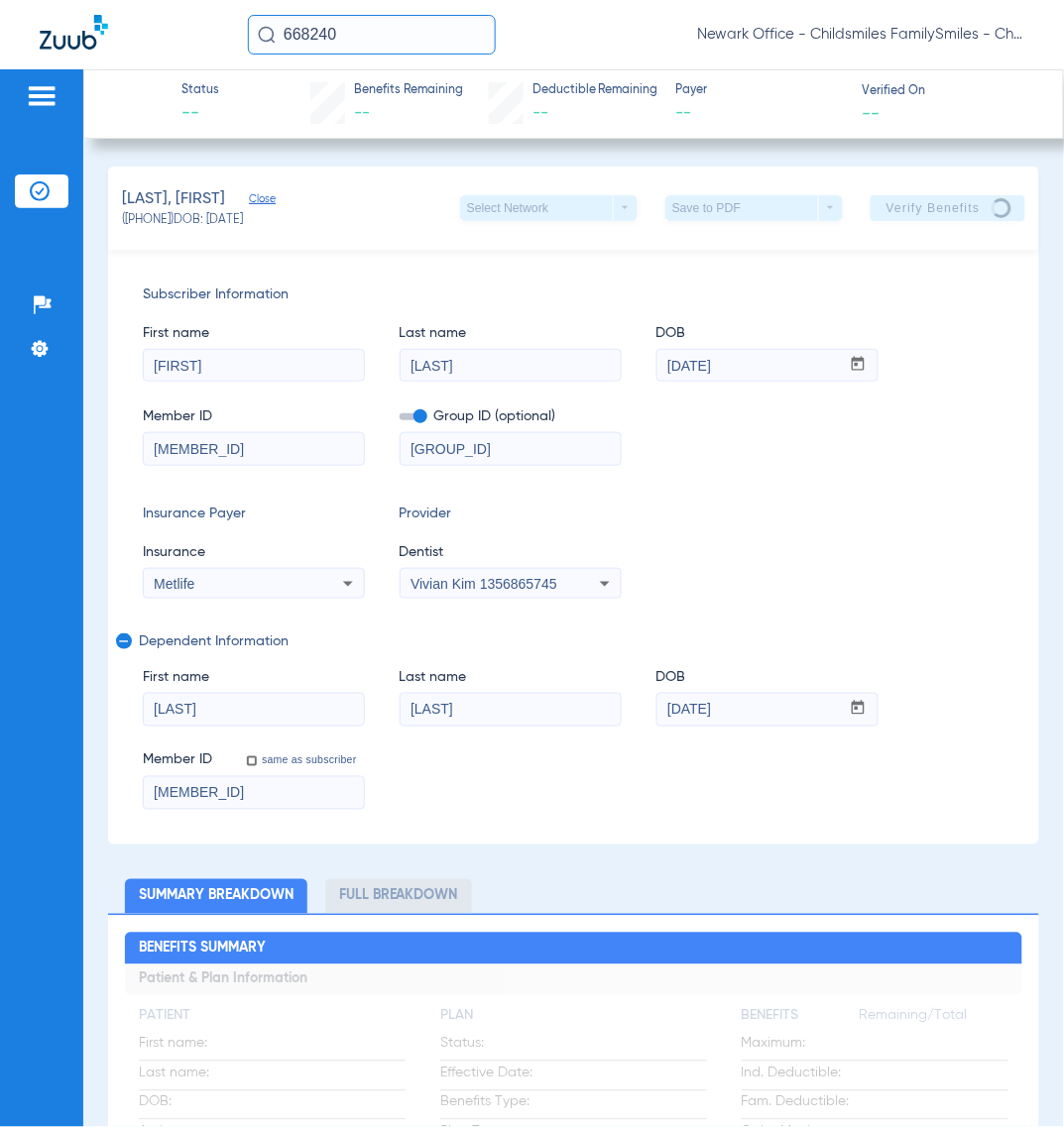 click on "Subscriber Information   First name  TIFFANY  Last name  BURGESS  DOB  mm / dd / yyyy 09/05/1987  Member ID  834137870  Group ID (optional)  121333  Insurance Payer   Insurance
Metlife  Provider   Dentist
Vivian Kim  1356865745  remove   Dependent Information   First name  CURTIS  Last name  PRICE  DOB  mm / dd / yyyy 09/02/2008  Member ID  same as subscriber 834137870" 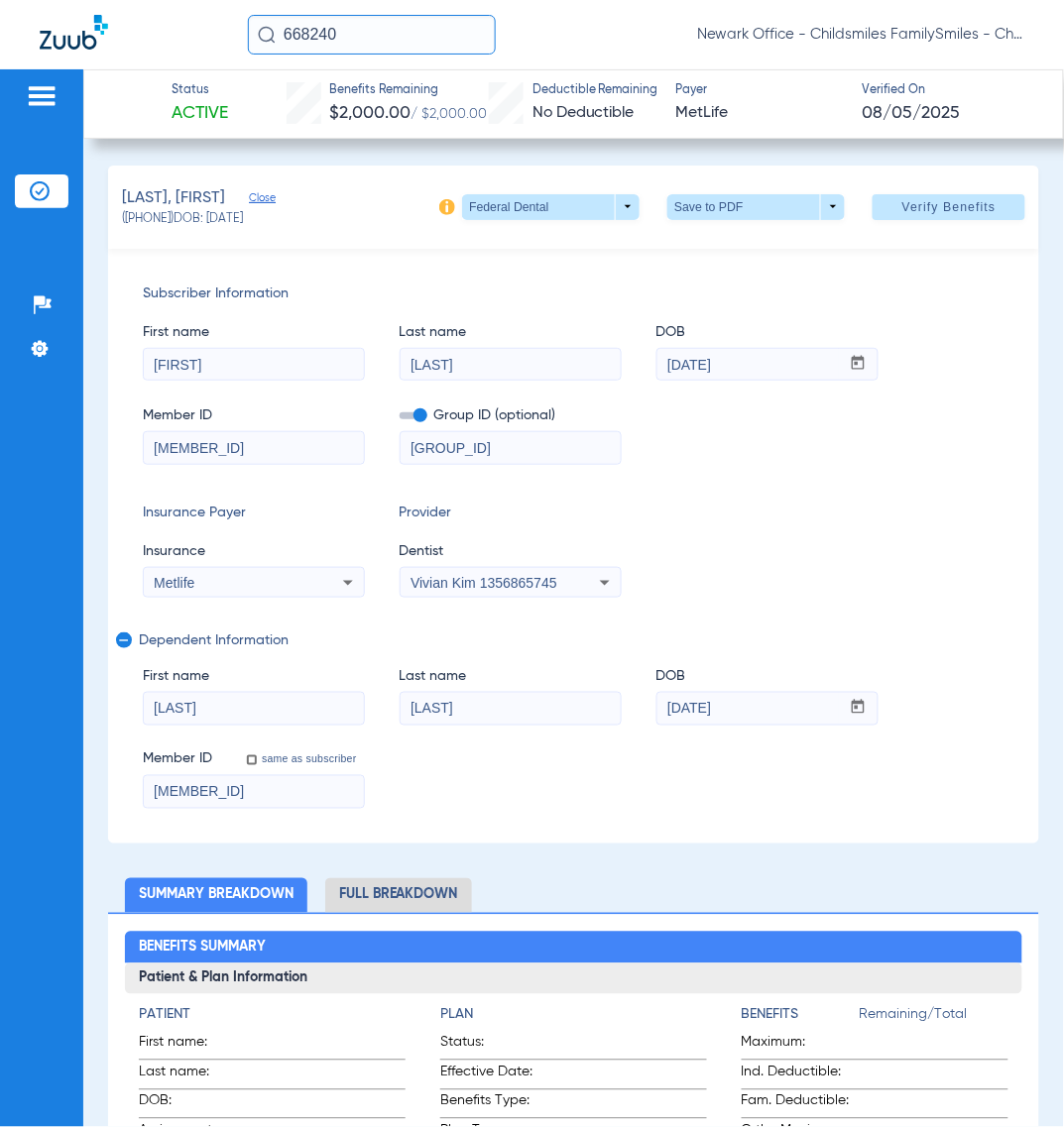 scroll, scrollTop: 0, scrollLeft: 0, axis: both 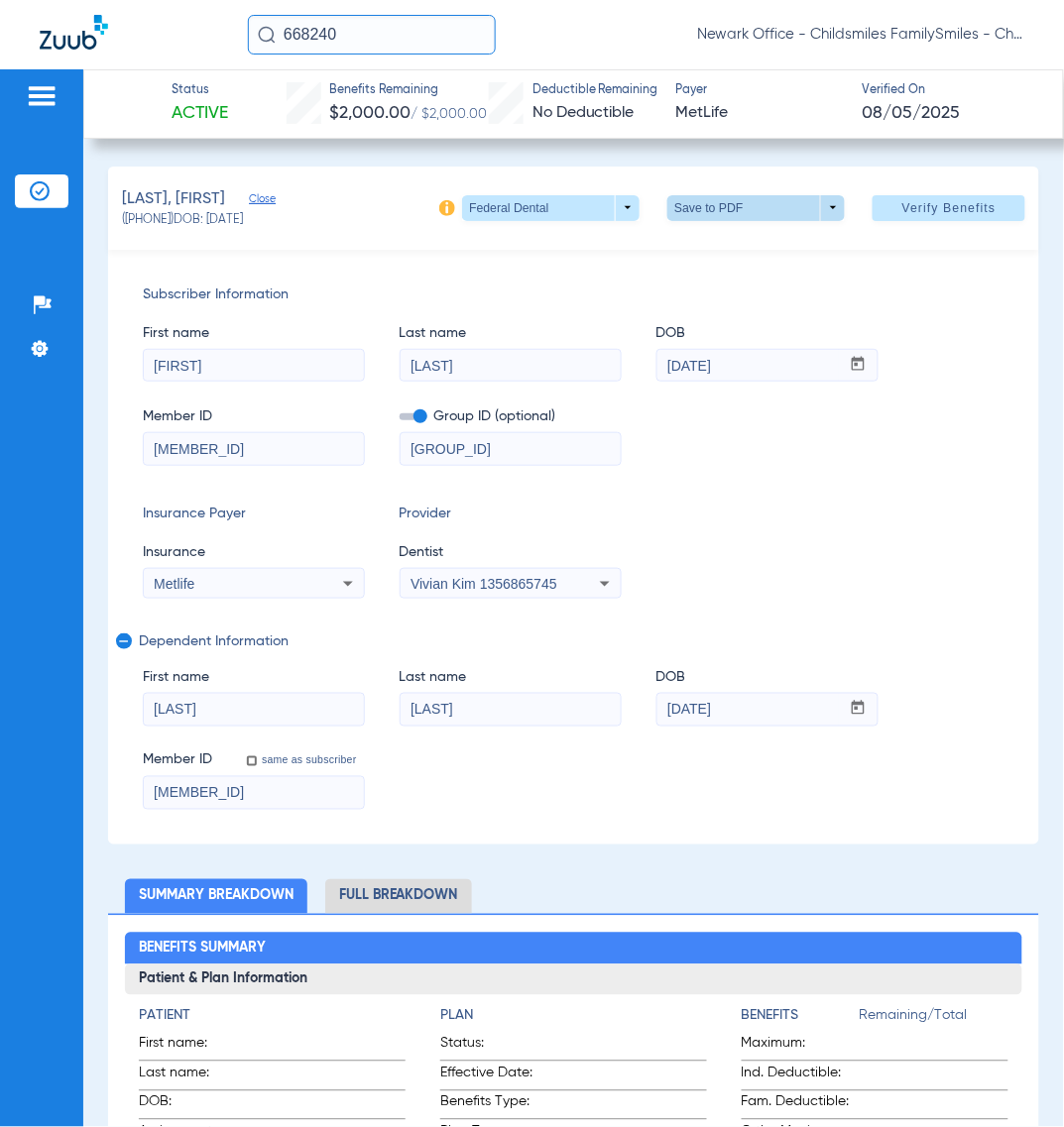 click 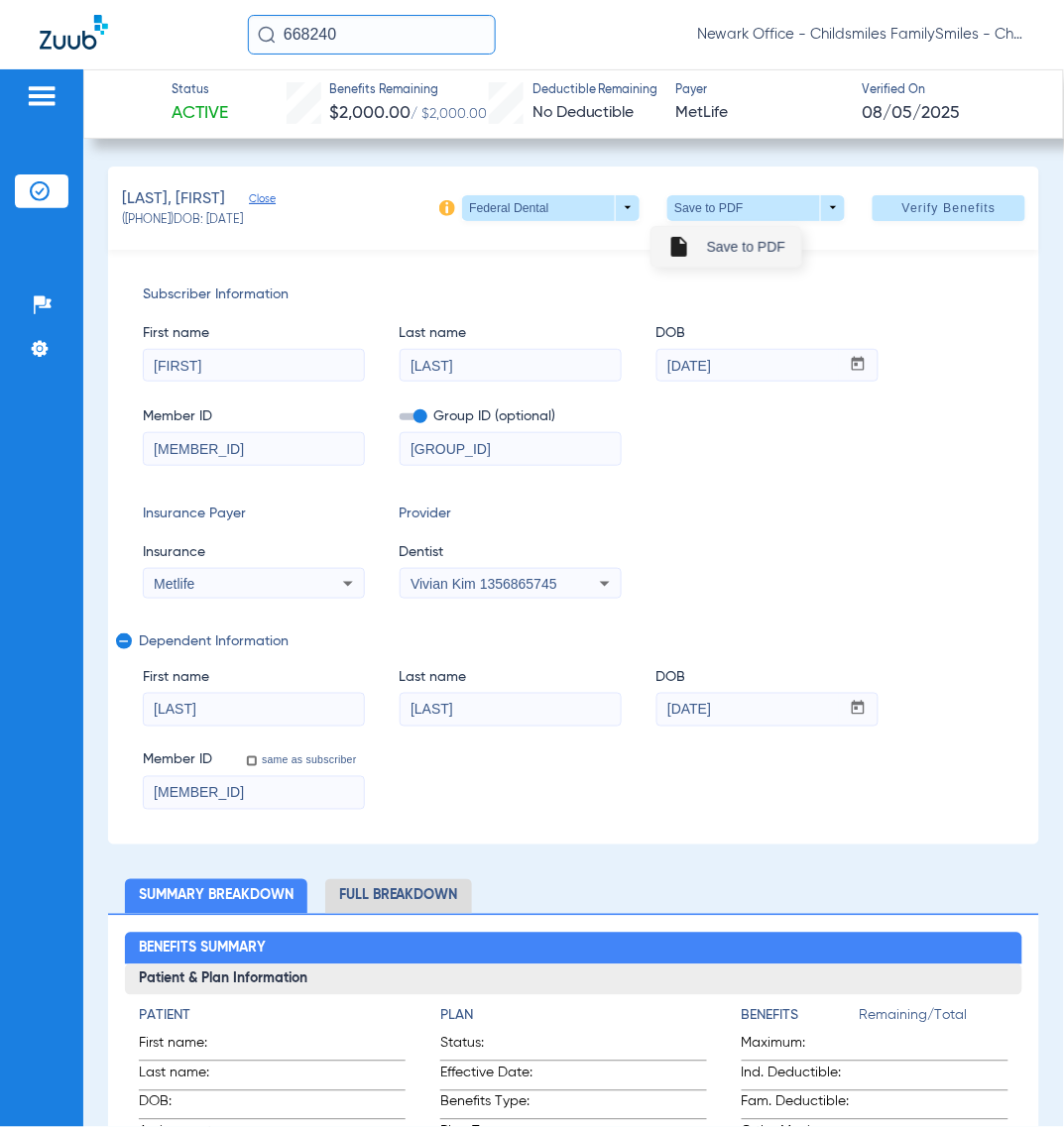 click on "Save to PDF" at bounding box center (746, 247) 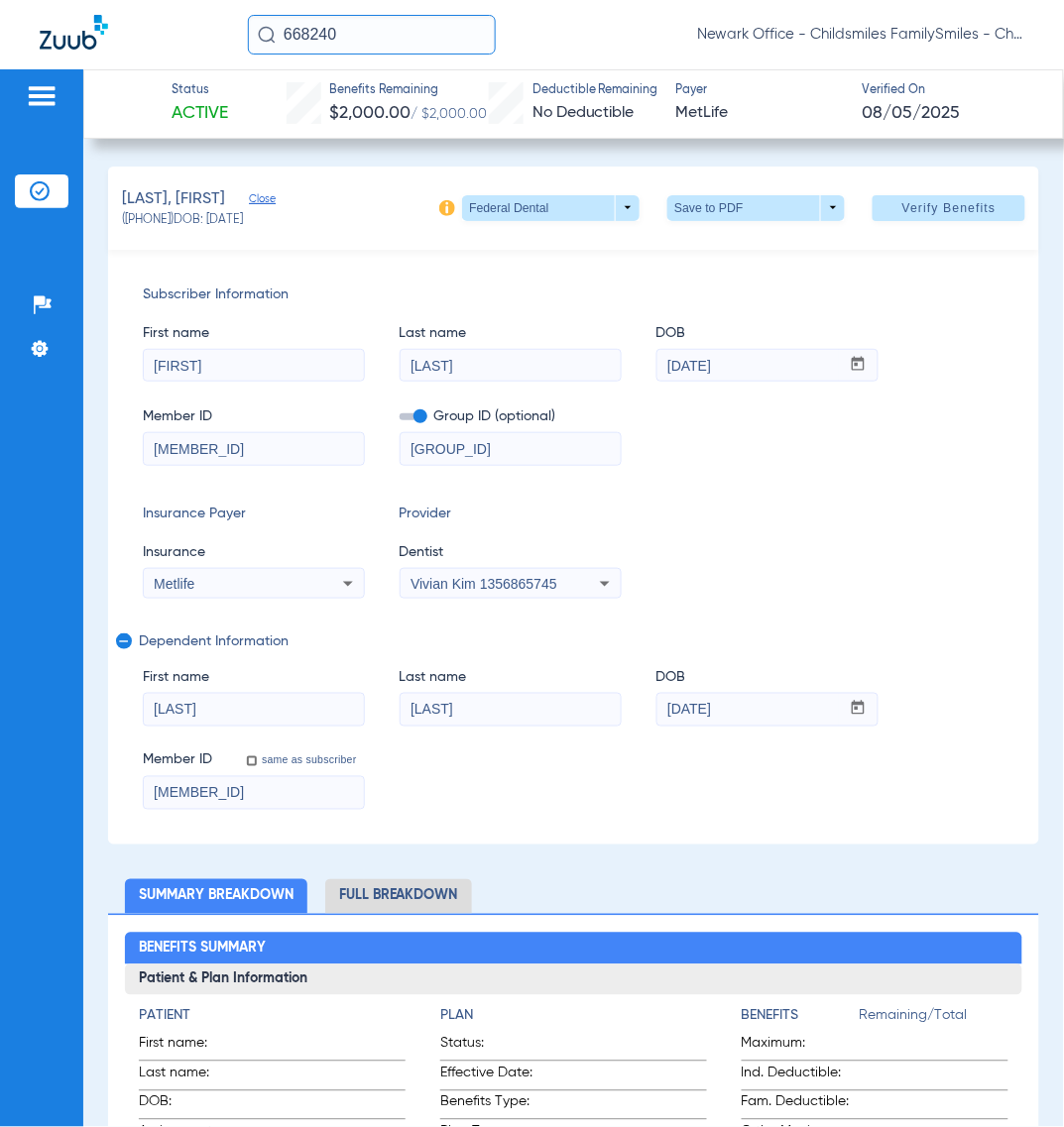 click on "668240" 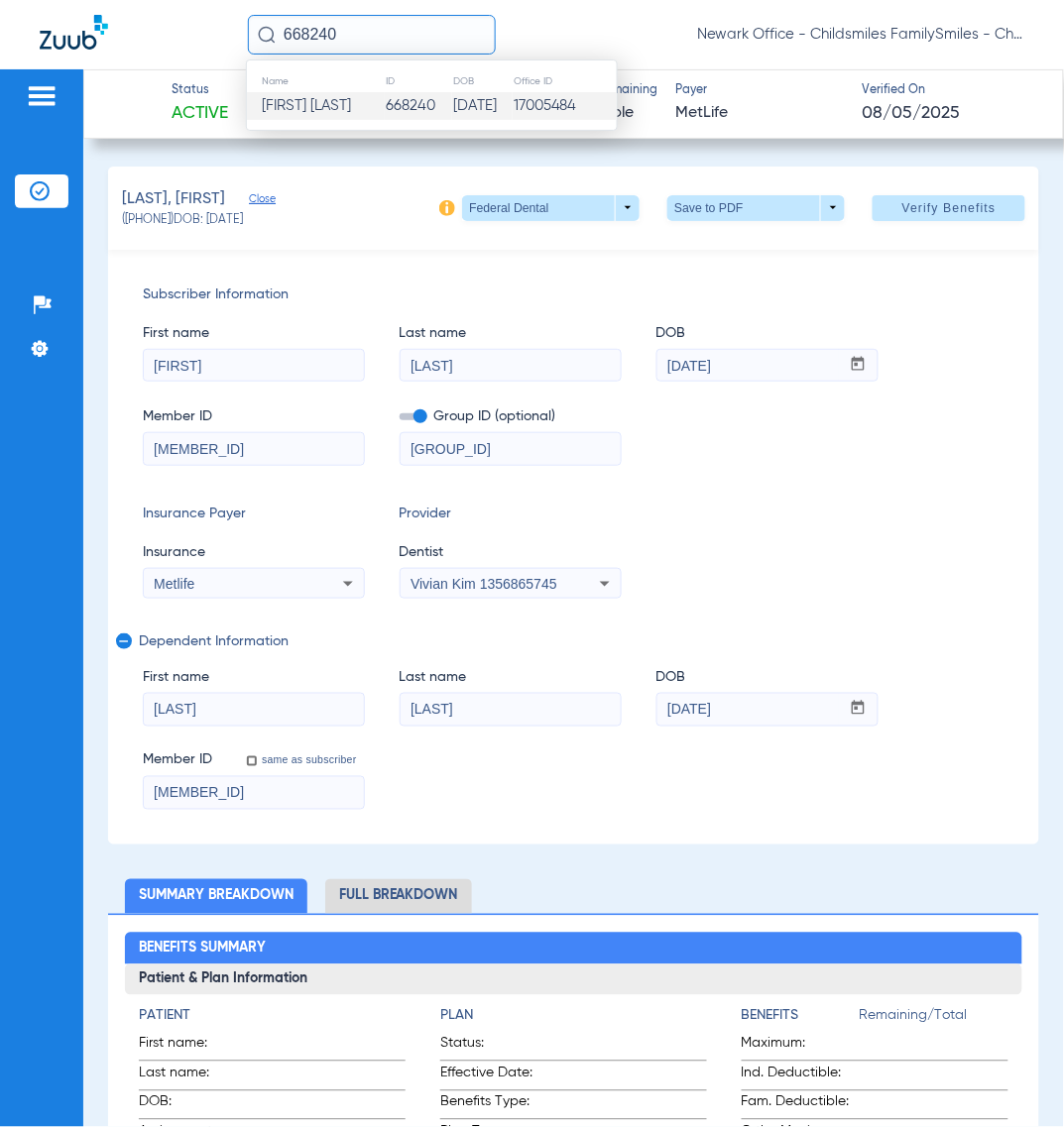paste on "308521" 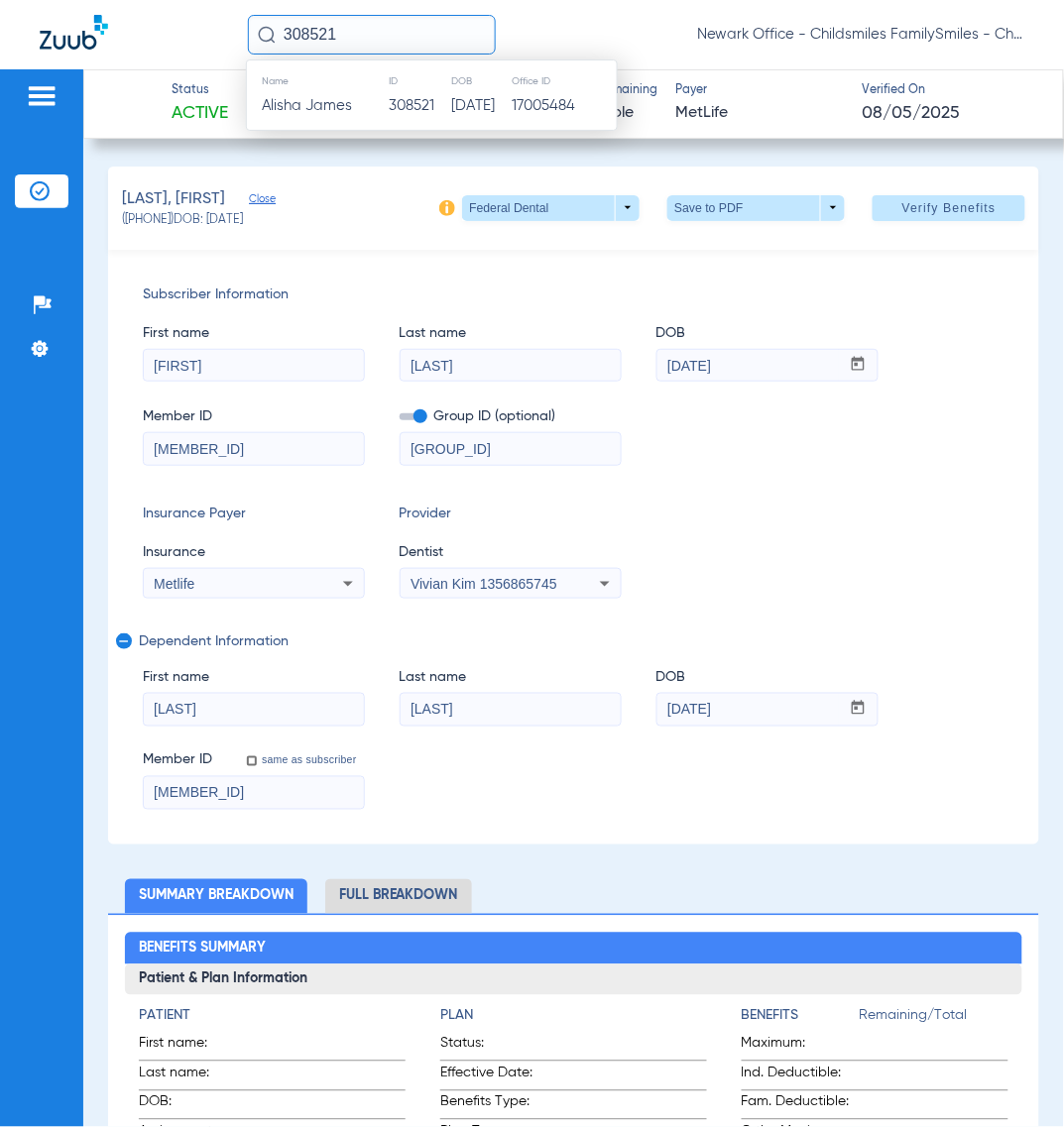 type on "308521" 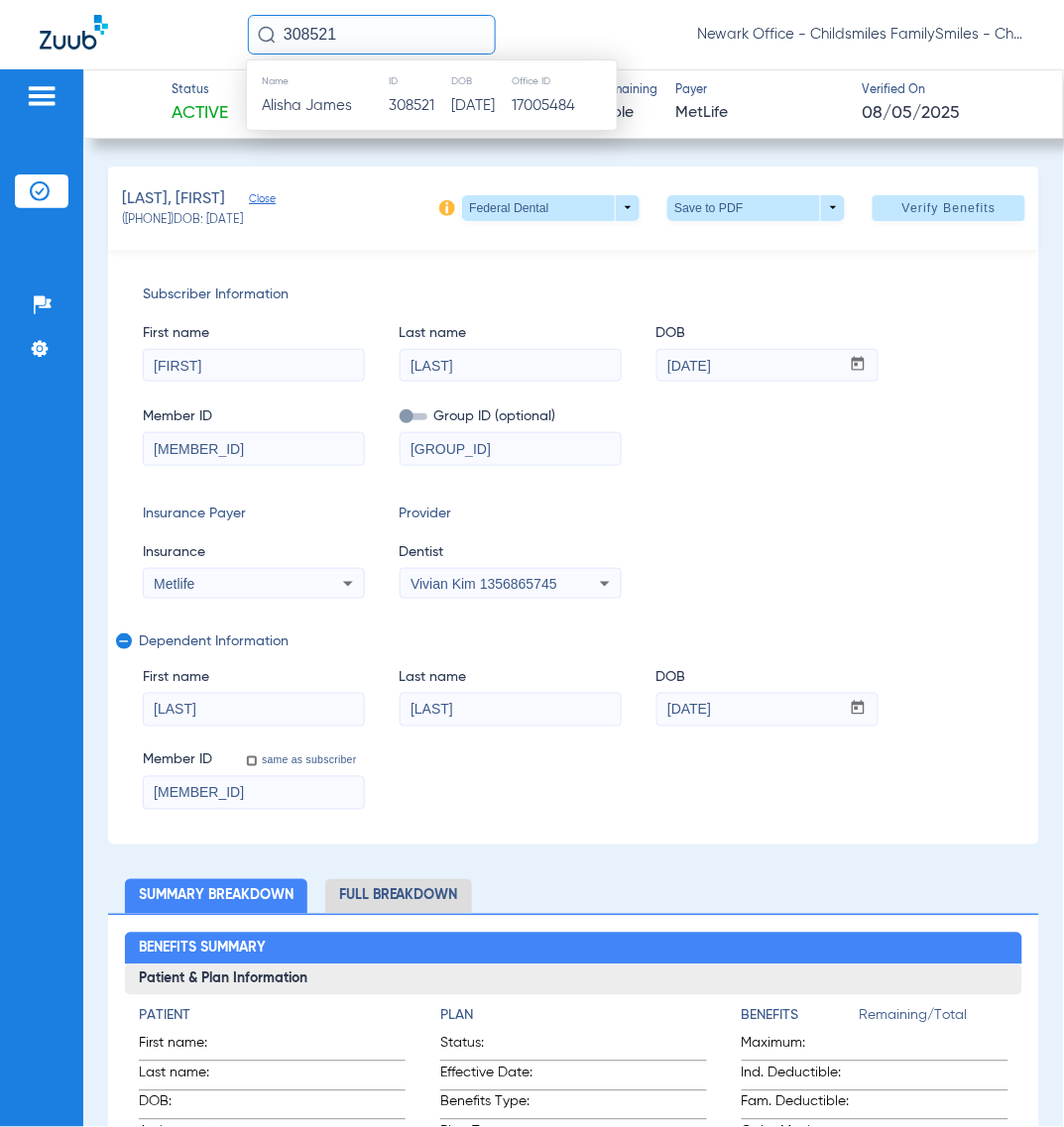 type 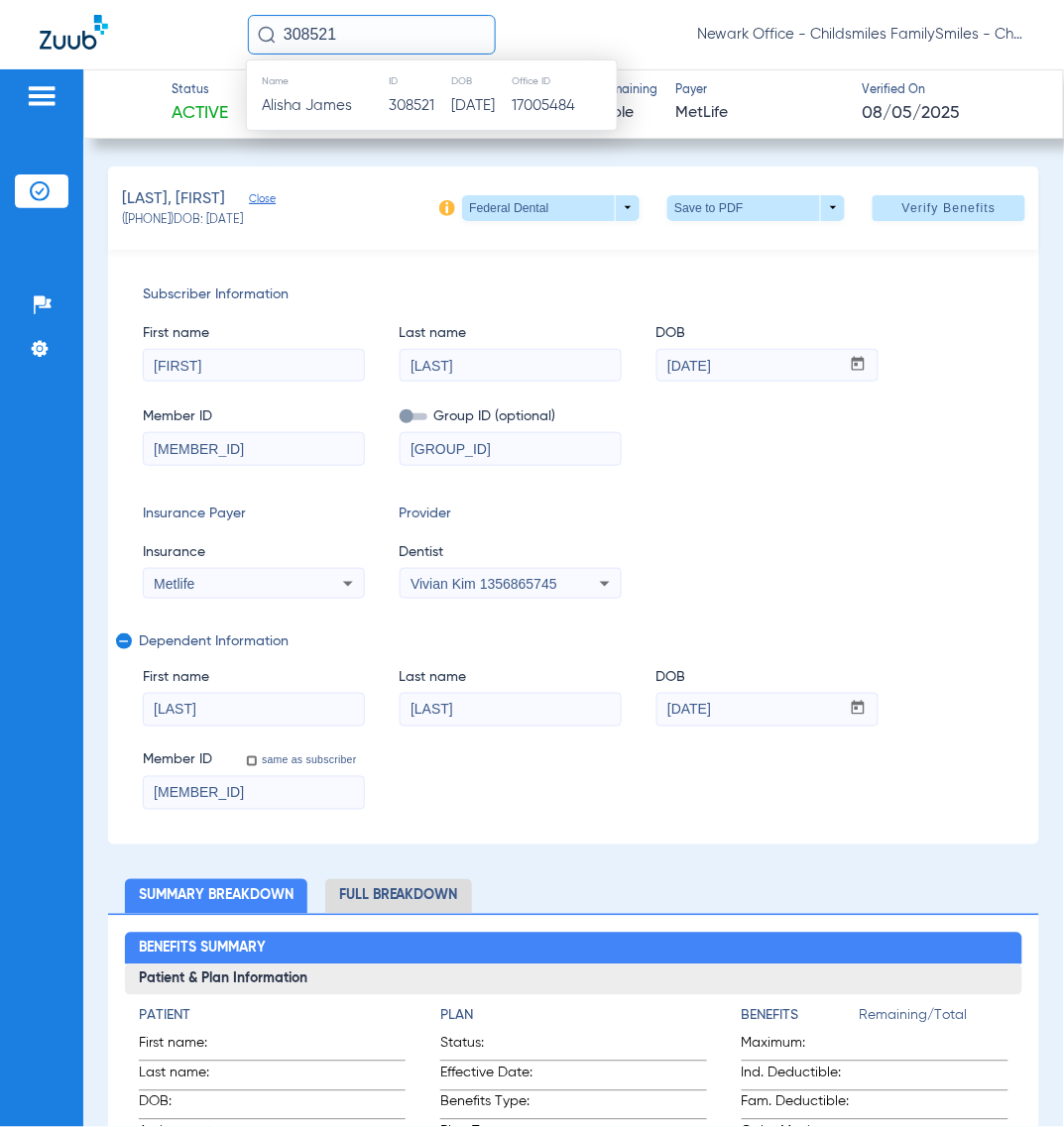 type 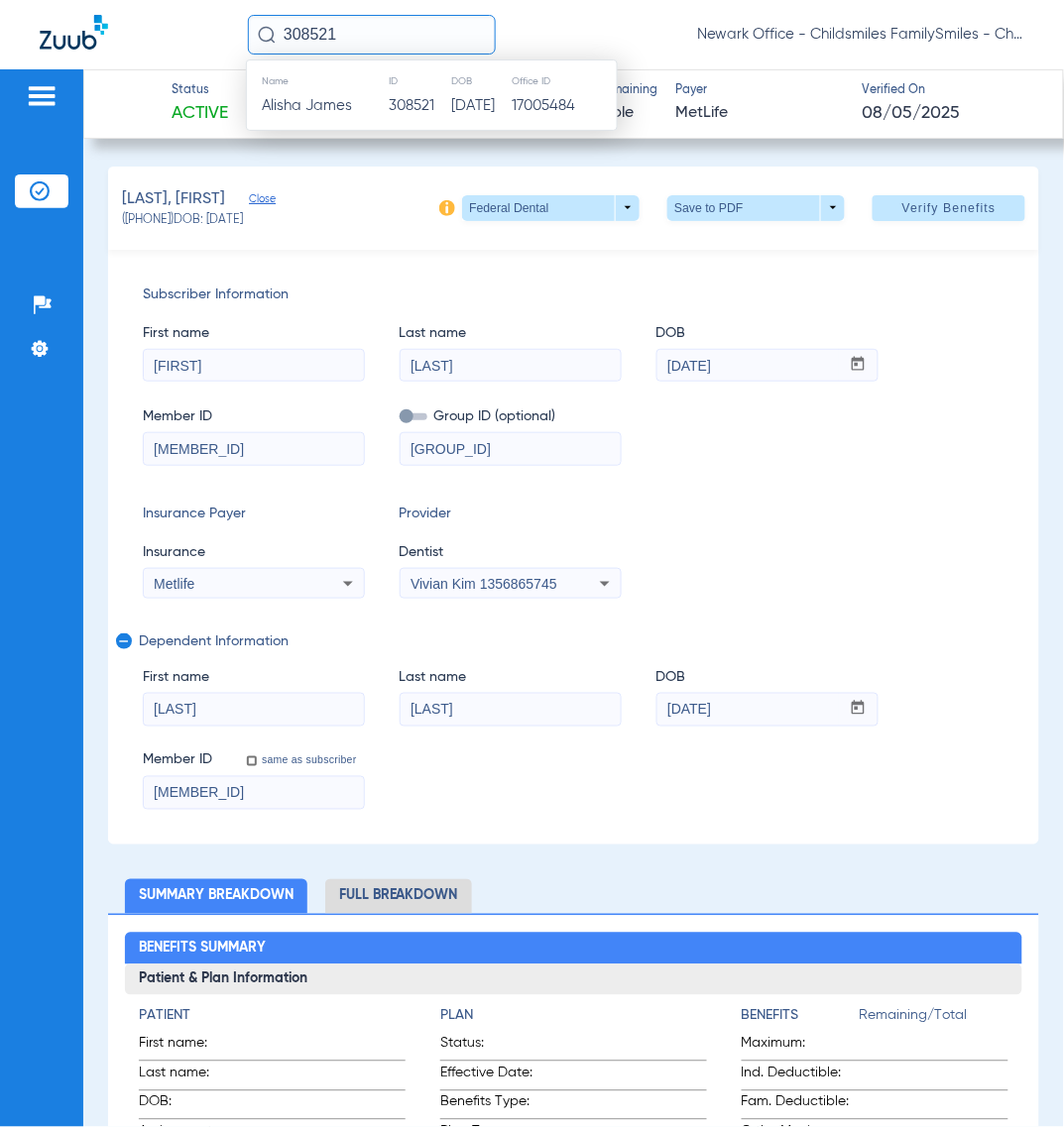 type 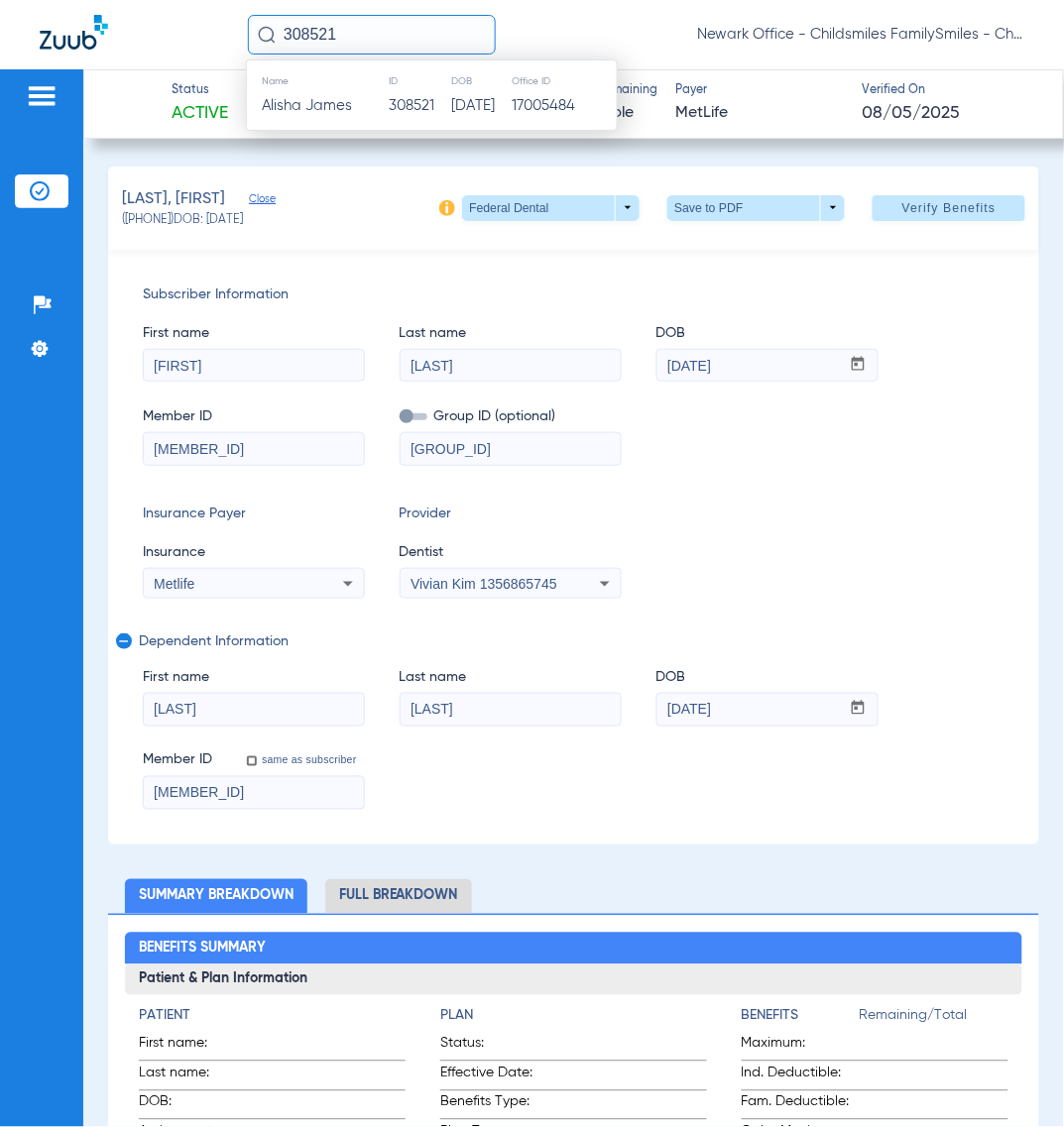 type 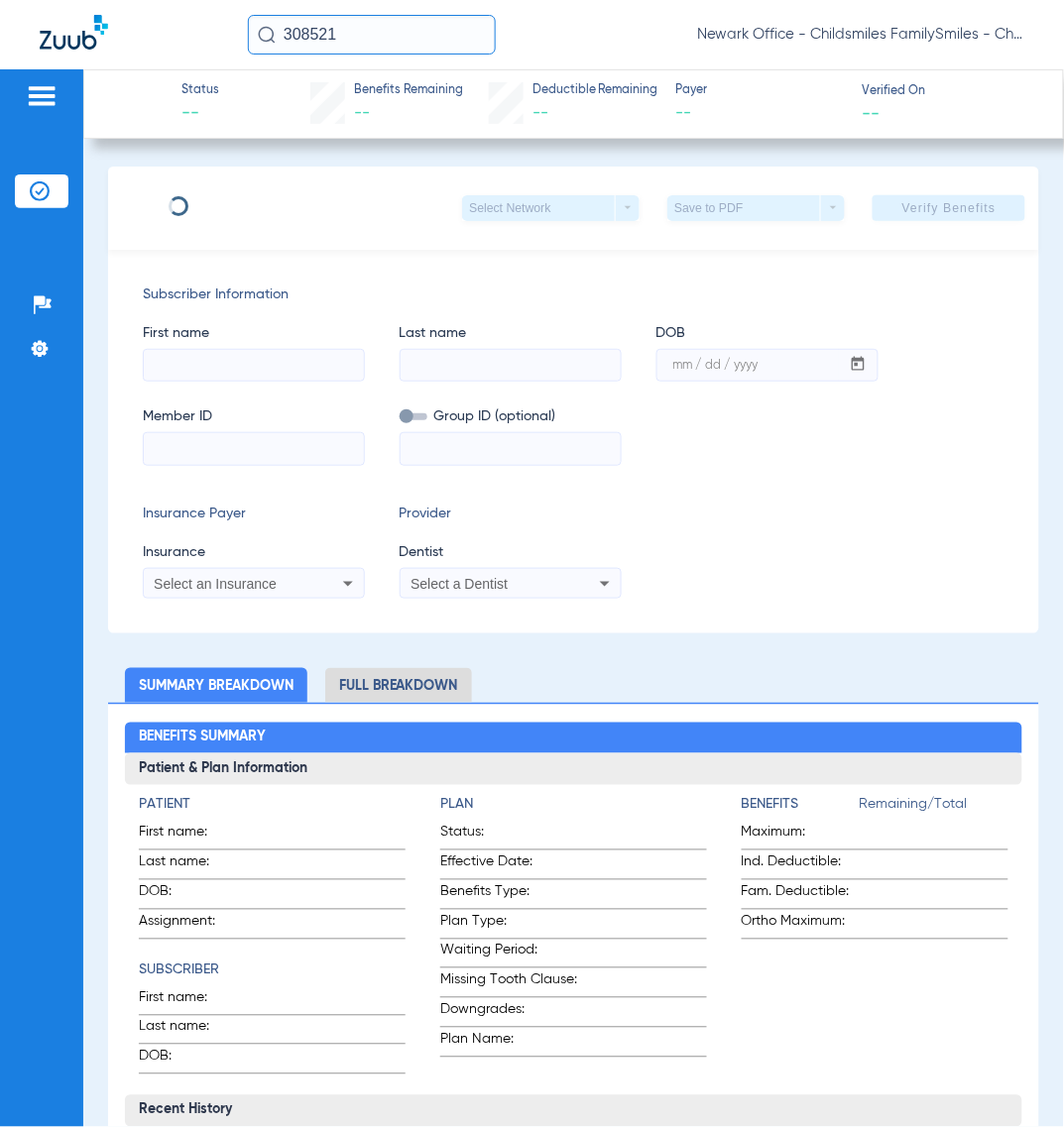 type on "TIFFANY" 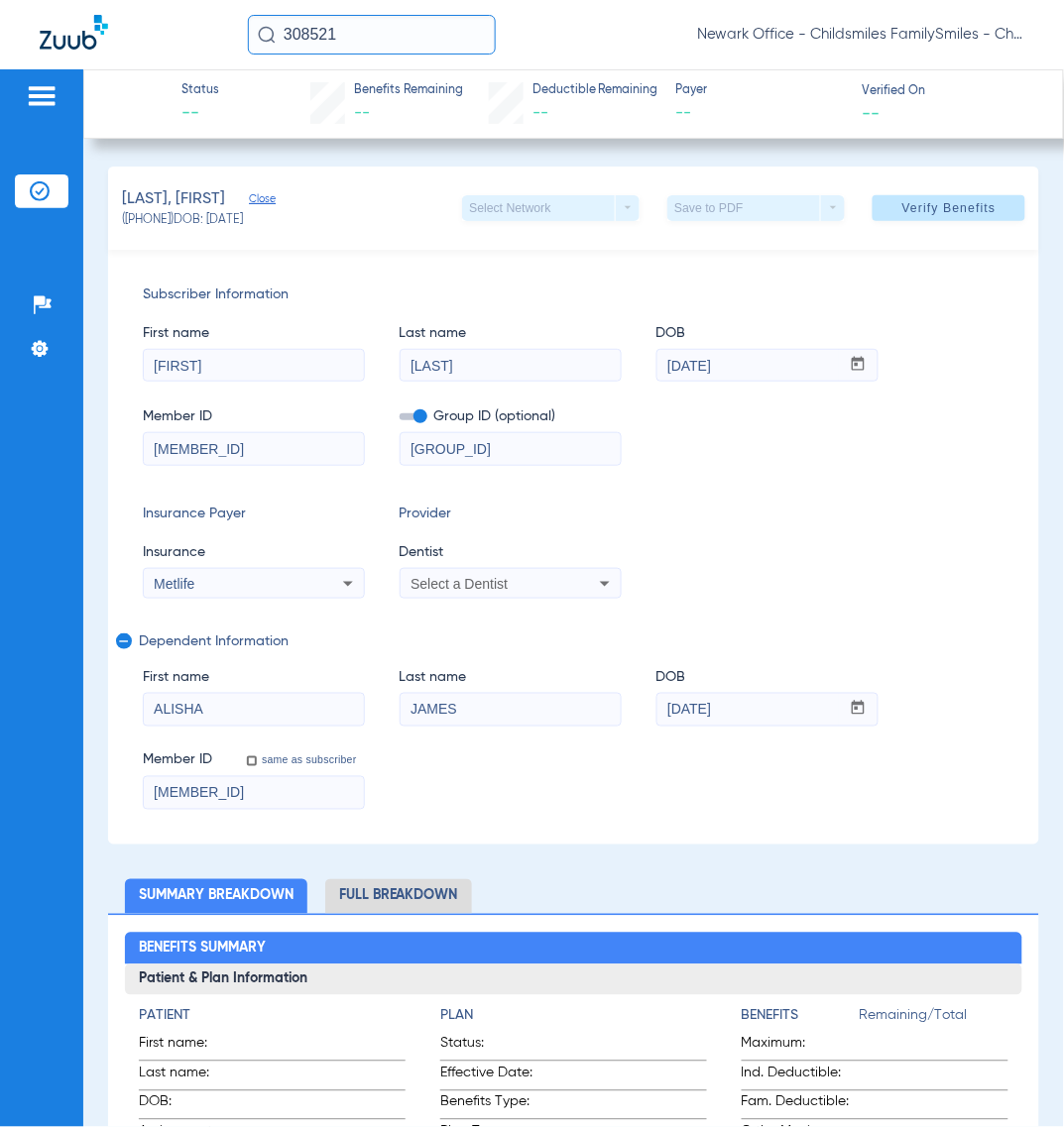 click on "Select a Dentist" at bounding box center [459, 584] 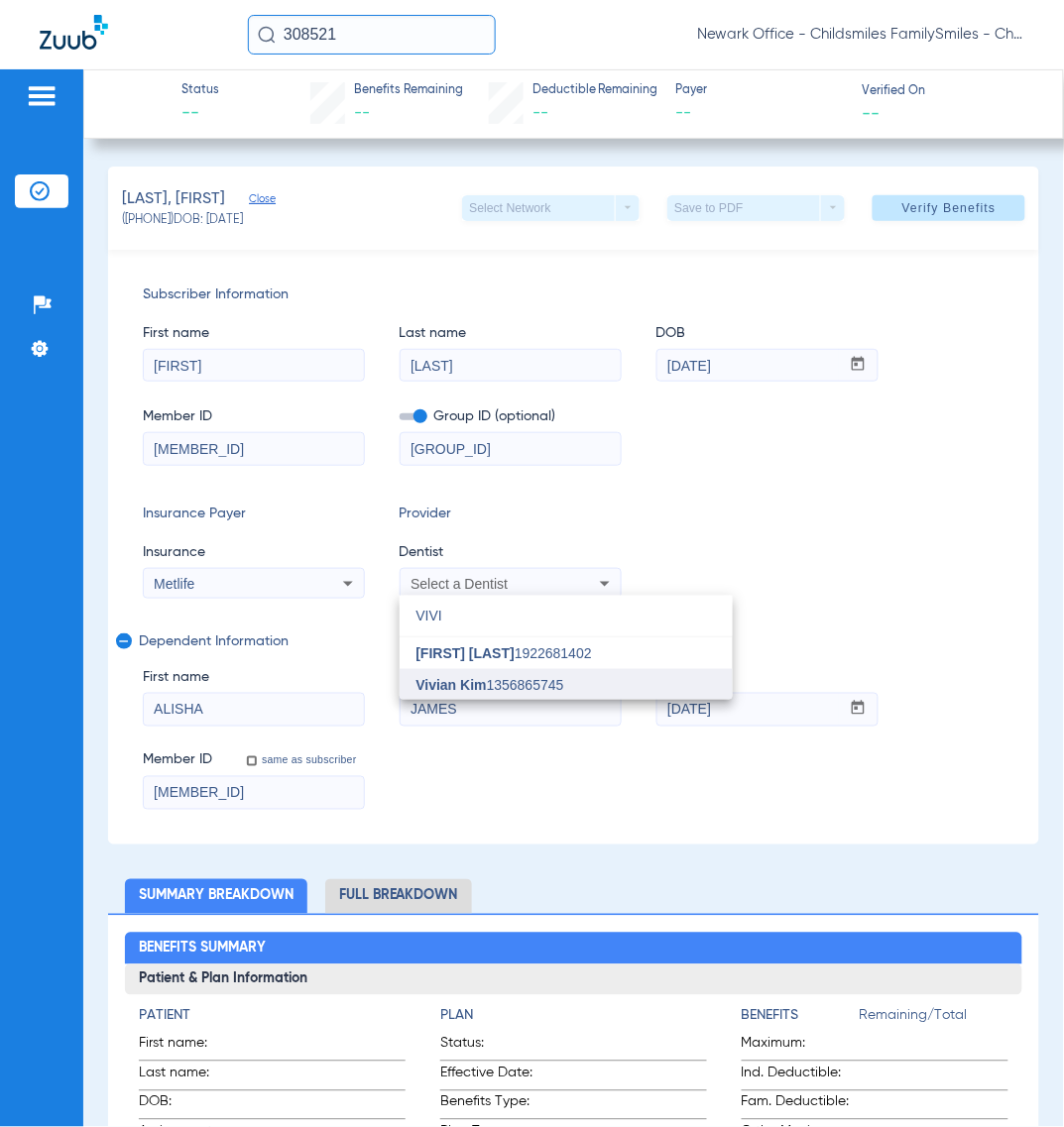 type on "VIVI" 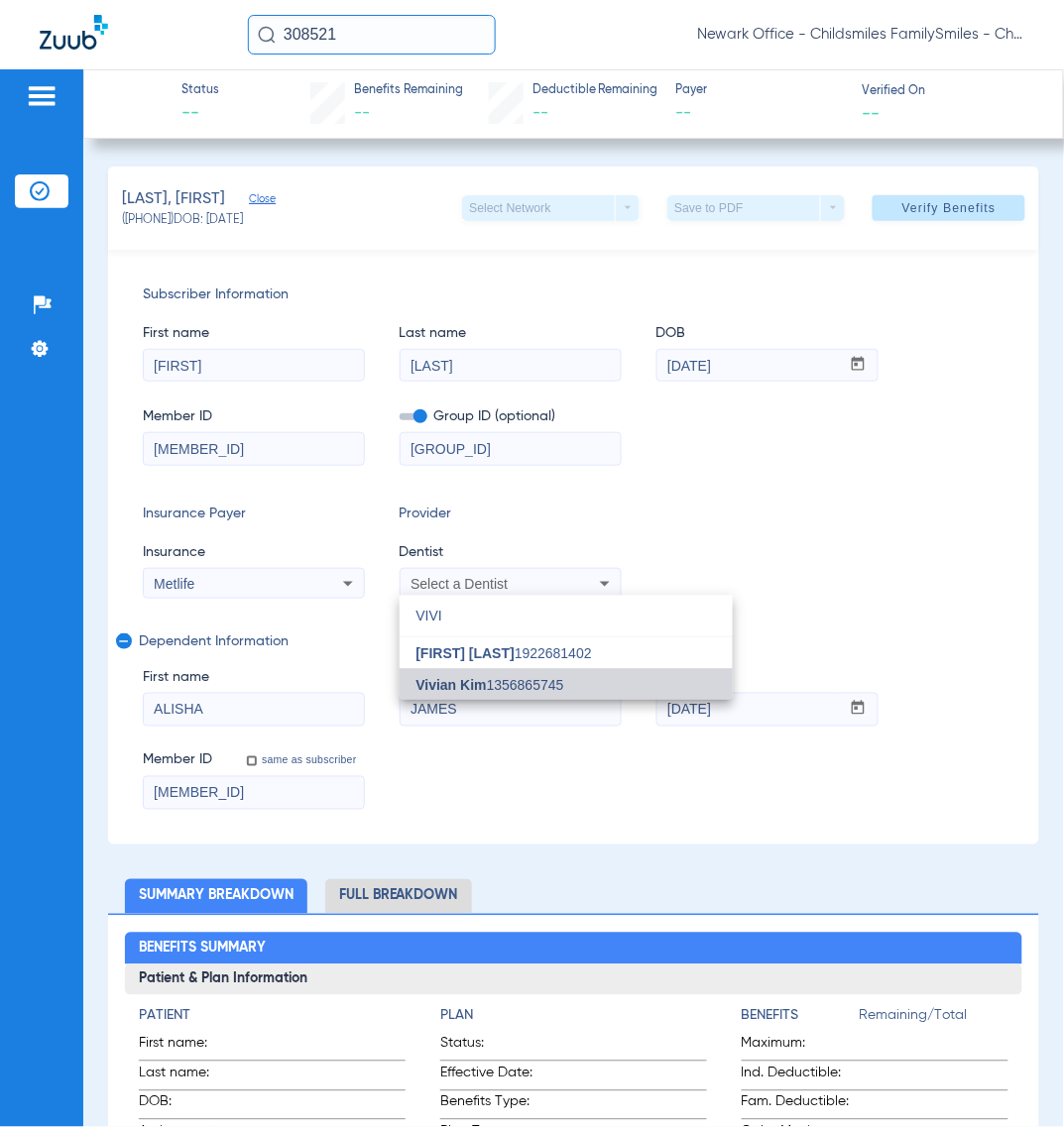 click on "[FIRST] [LAST]   [NUMBER]" at bounding box center [489, 685] 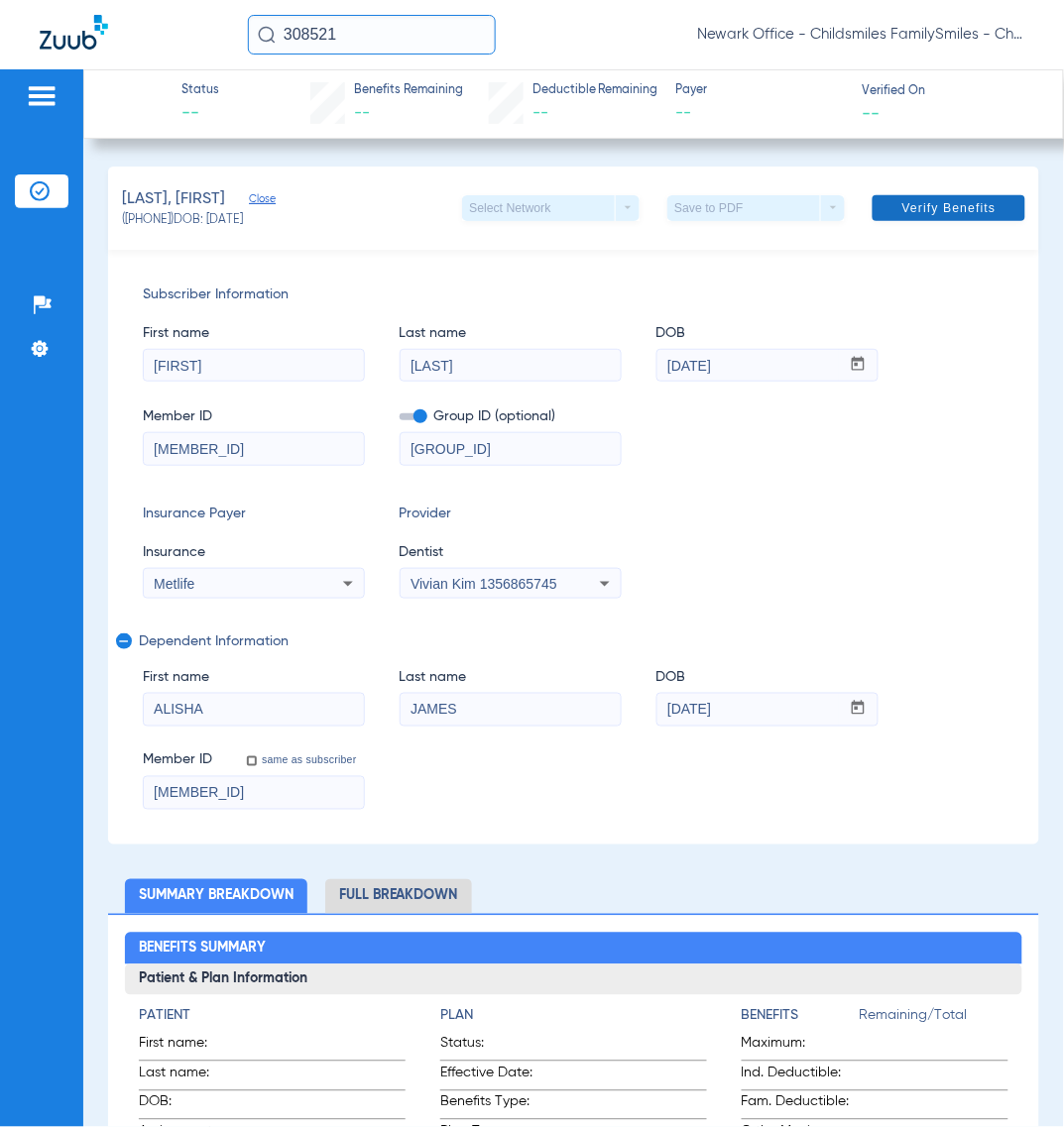 click on "Verify Benefits" 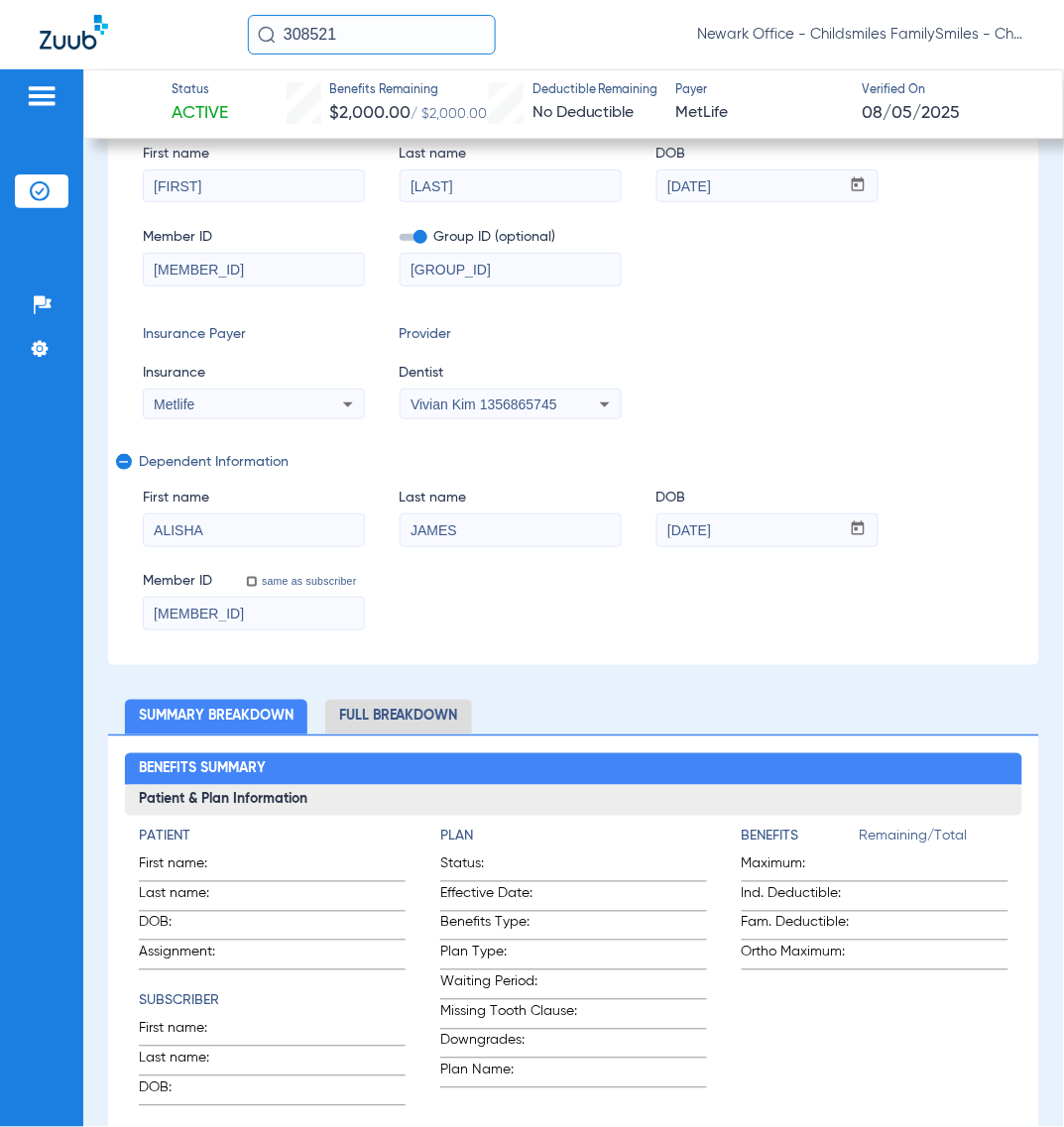 scroll, scrollTop: 0, scrollLeft: 0, axis: both 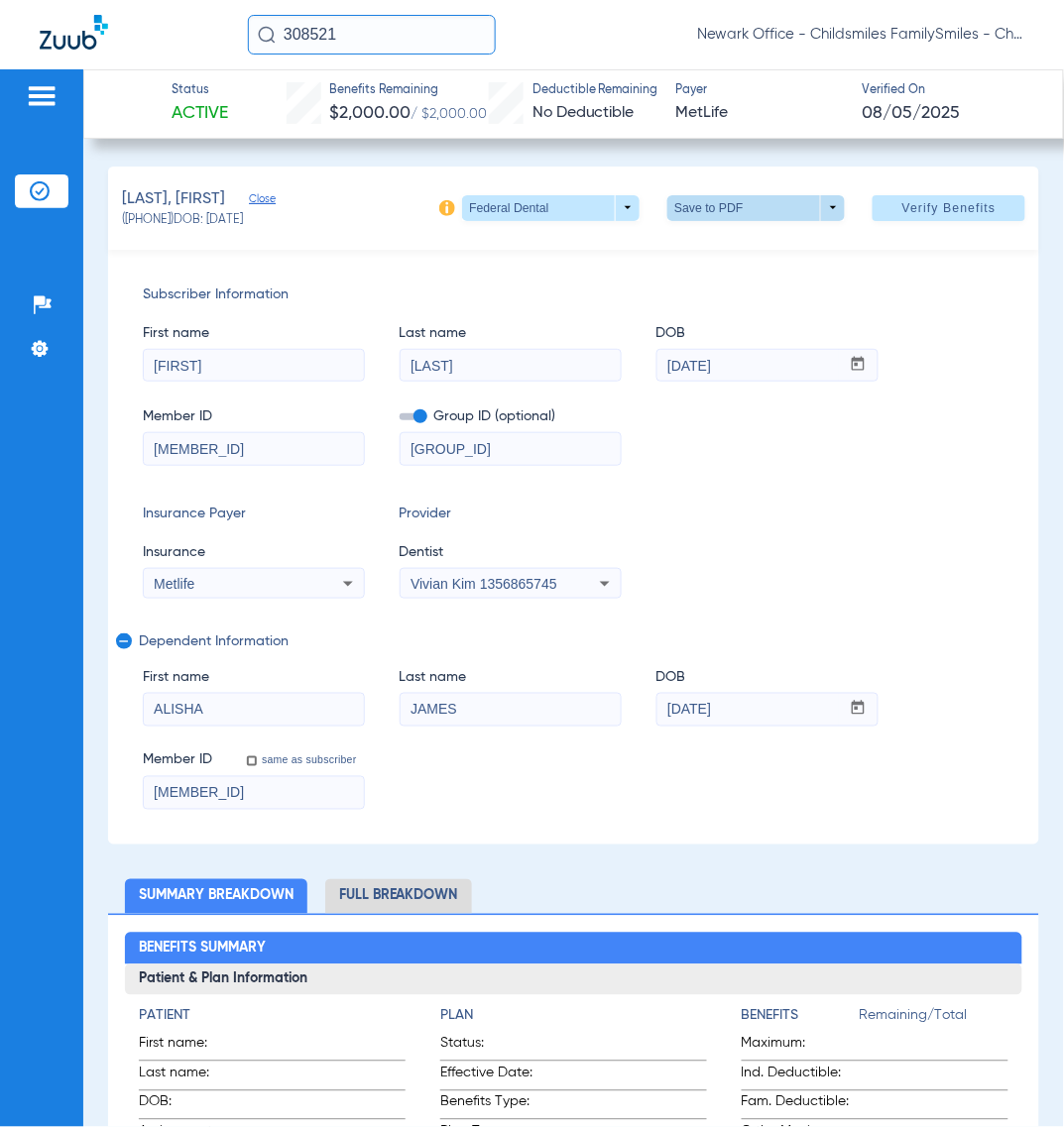 click 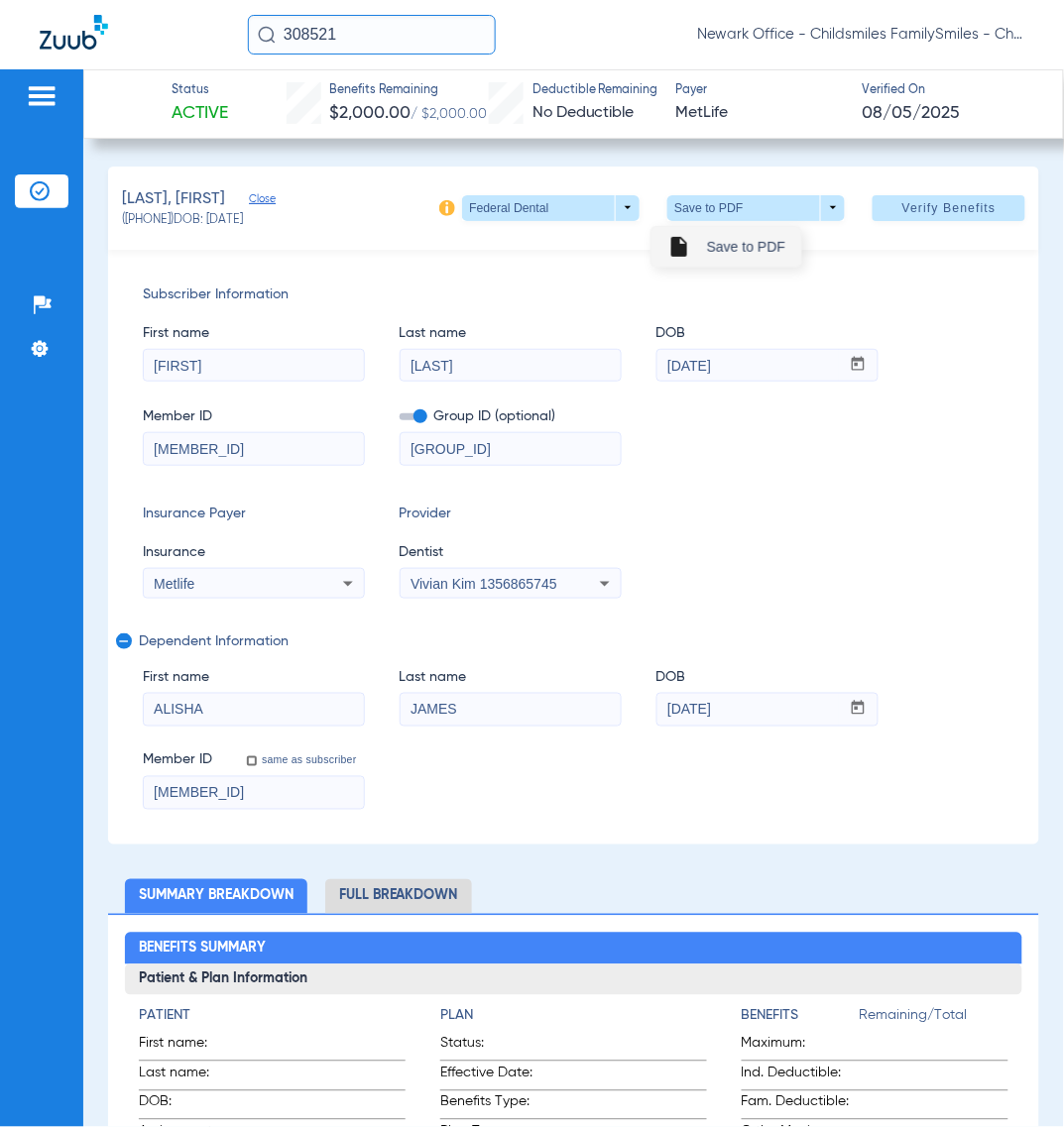 click on "insert_drive_file  Save to PDF" at bounding box center [726, 247] 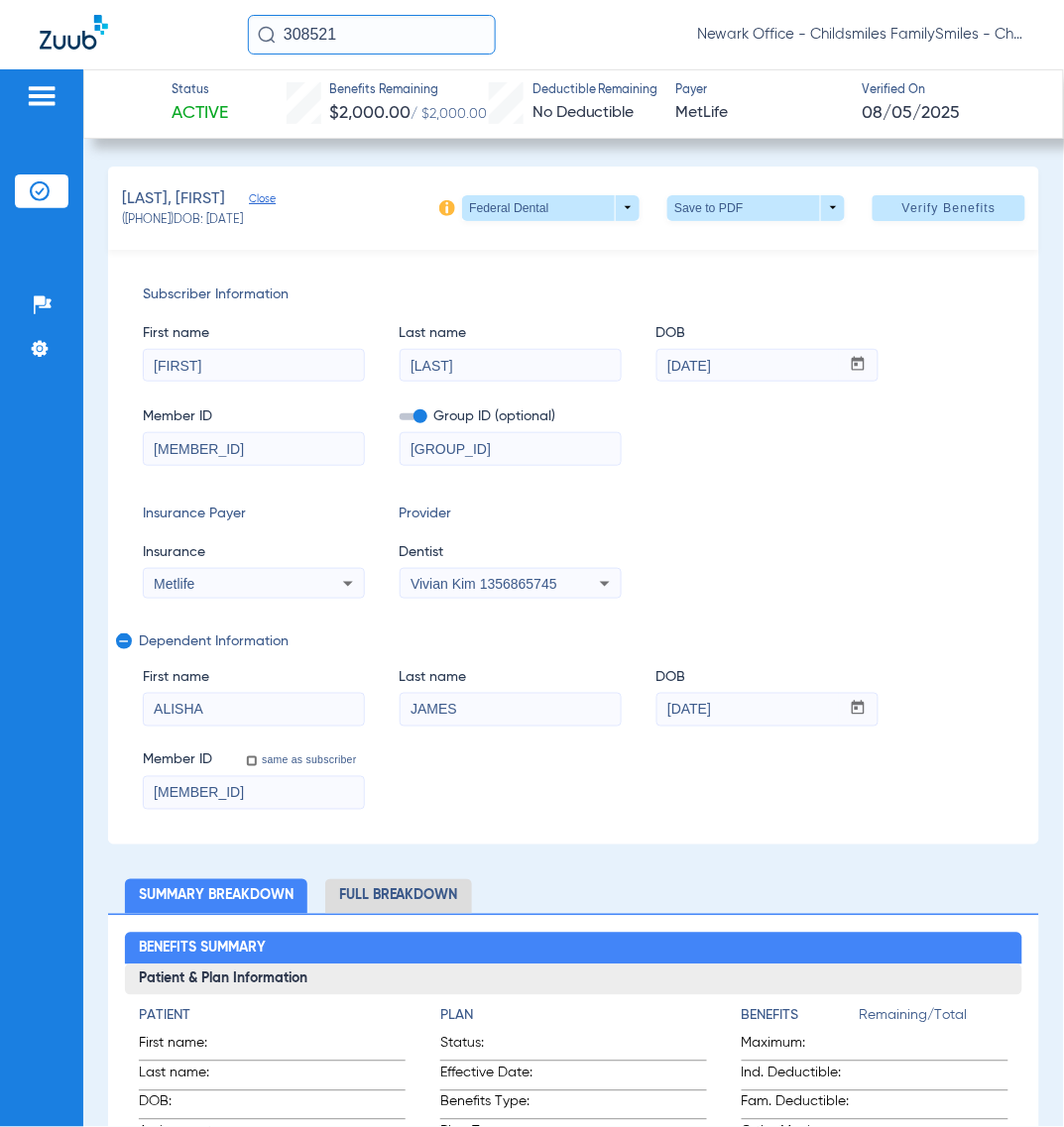 click on "Dependent Information" 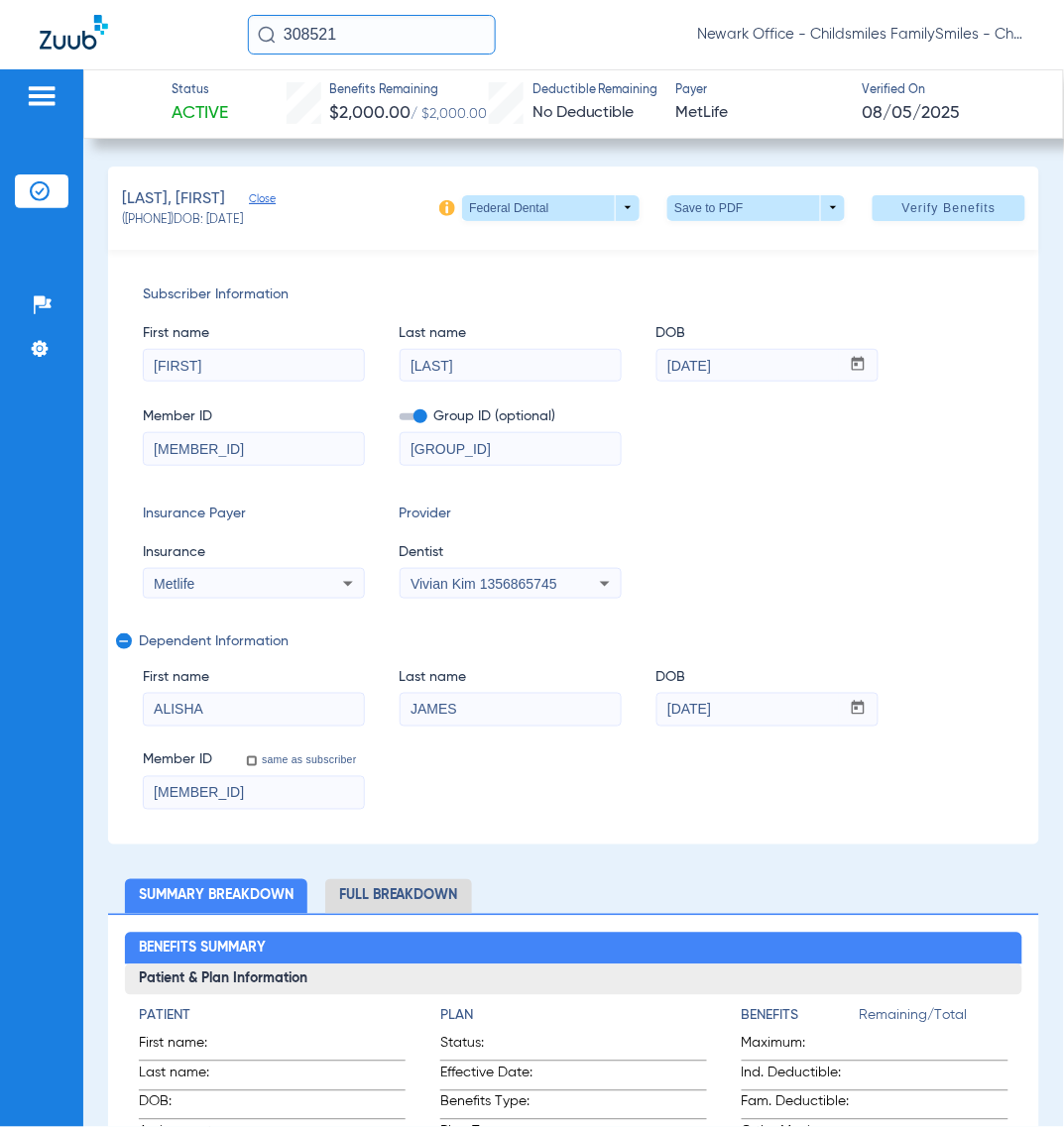 click on "308521" 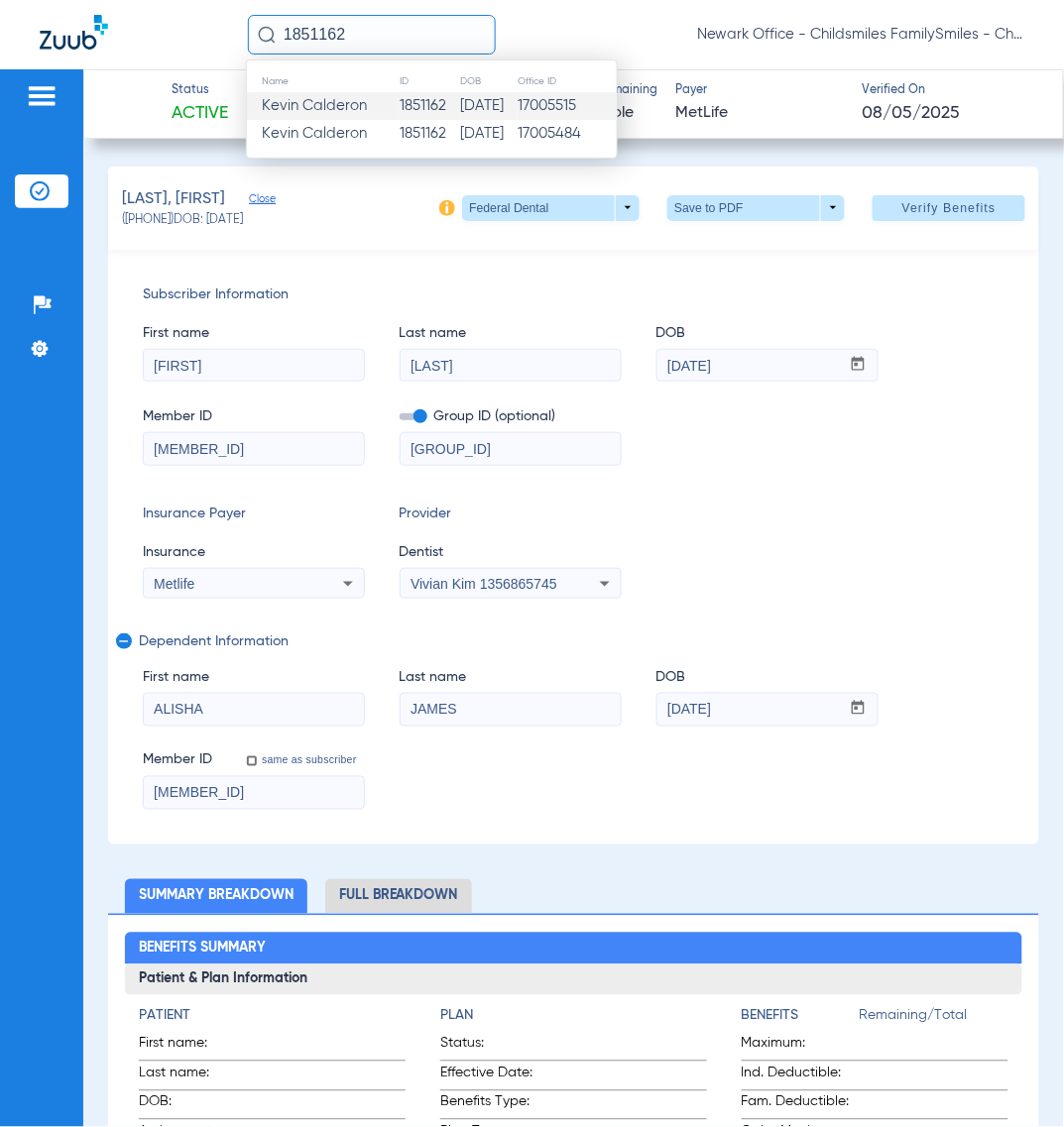 type on "1851162" 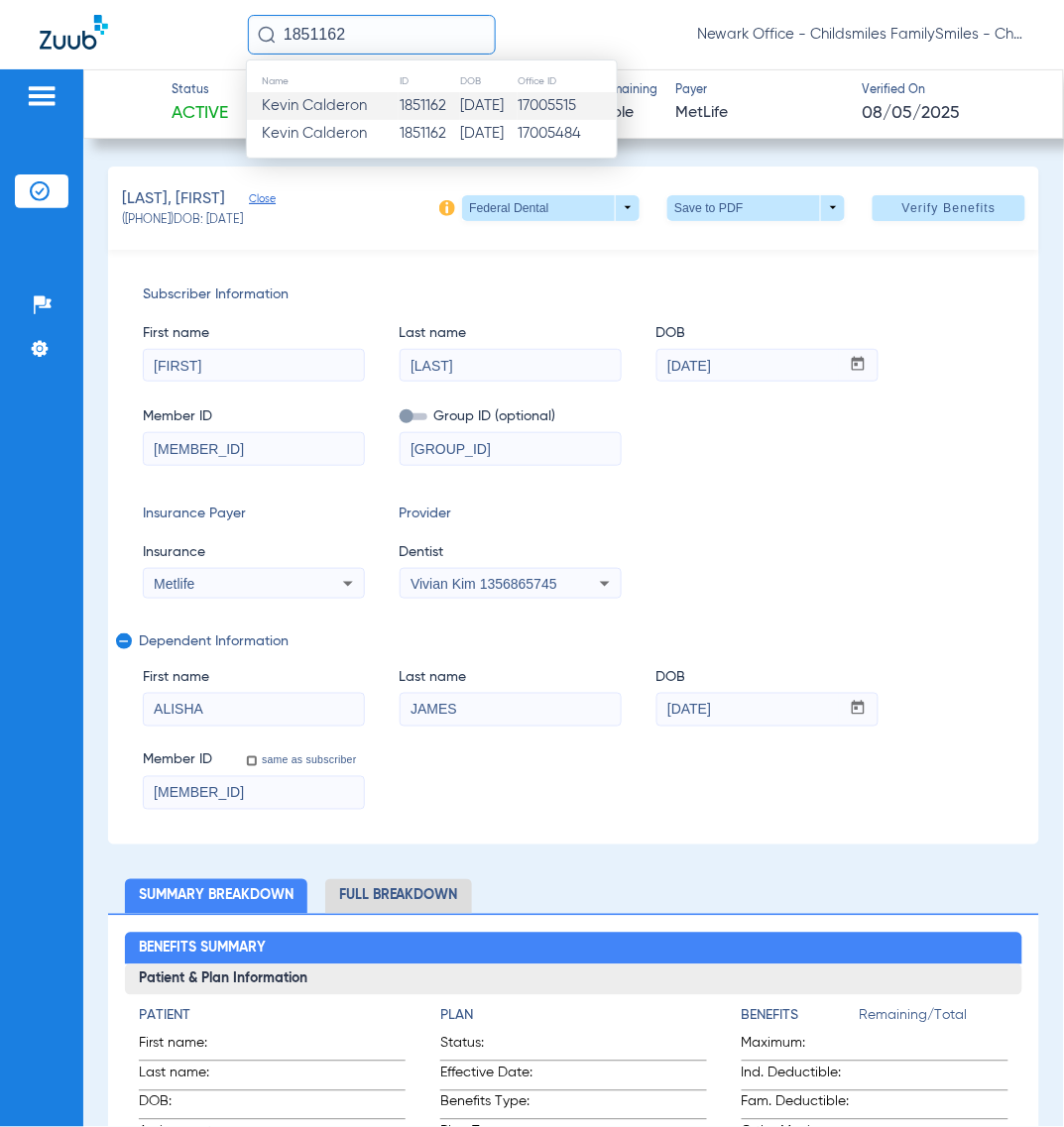 type 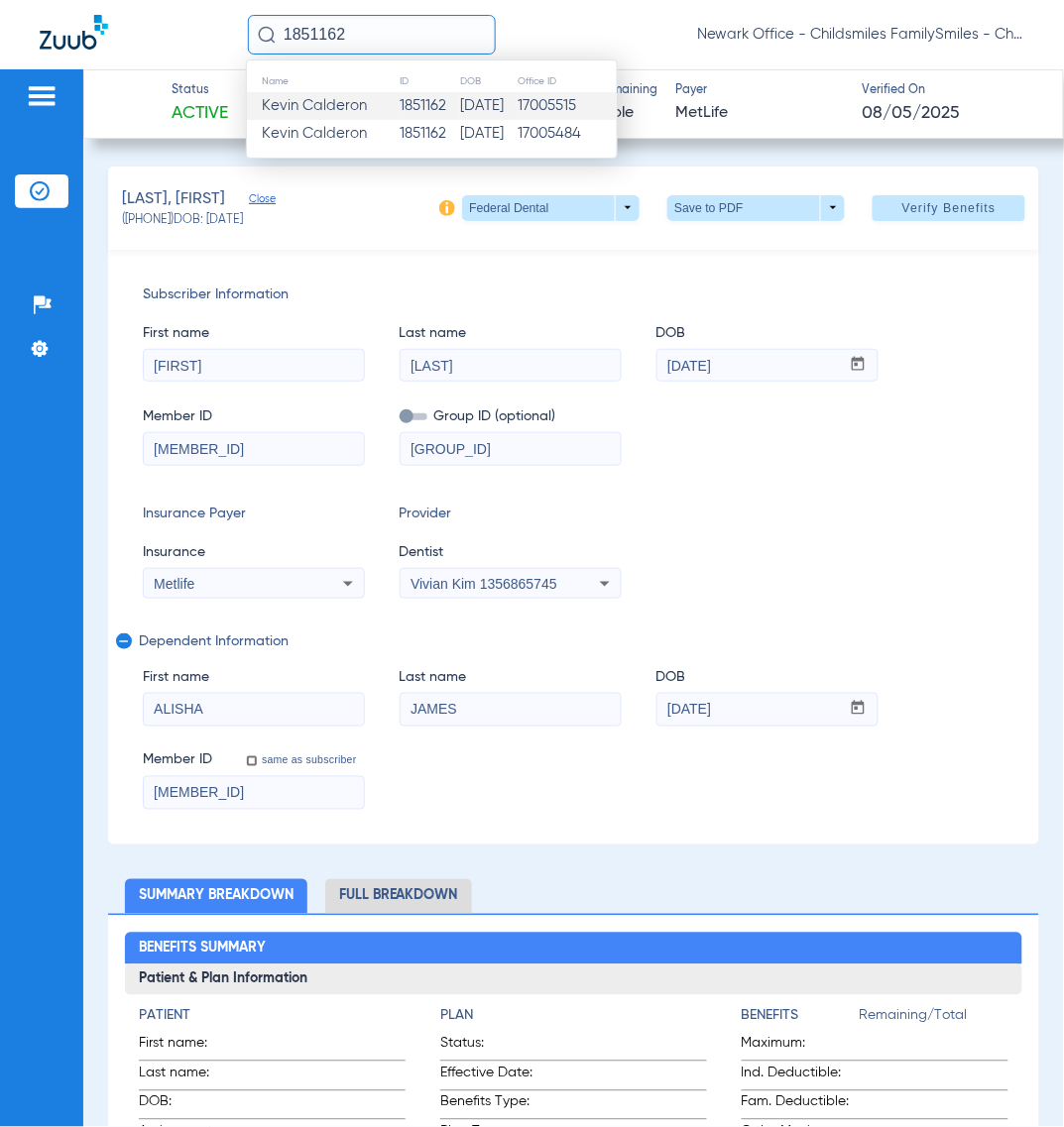 type 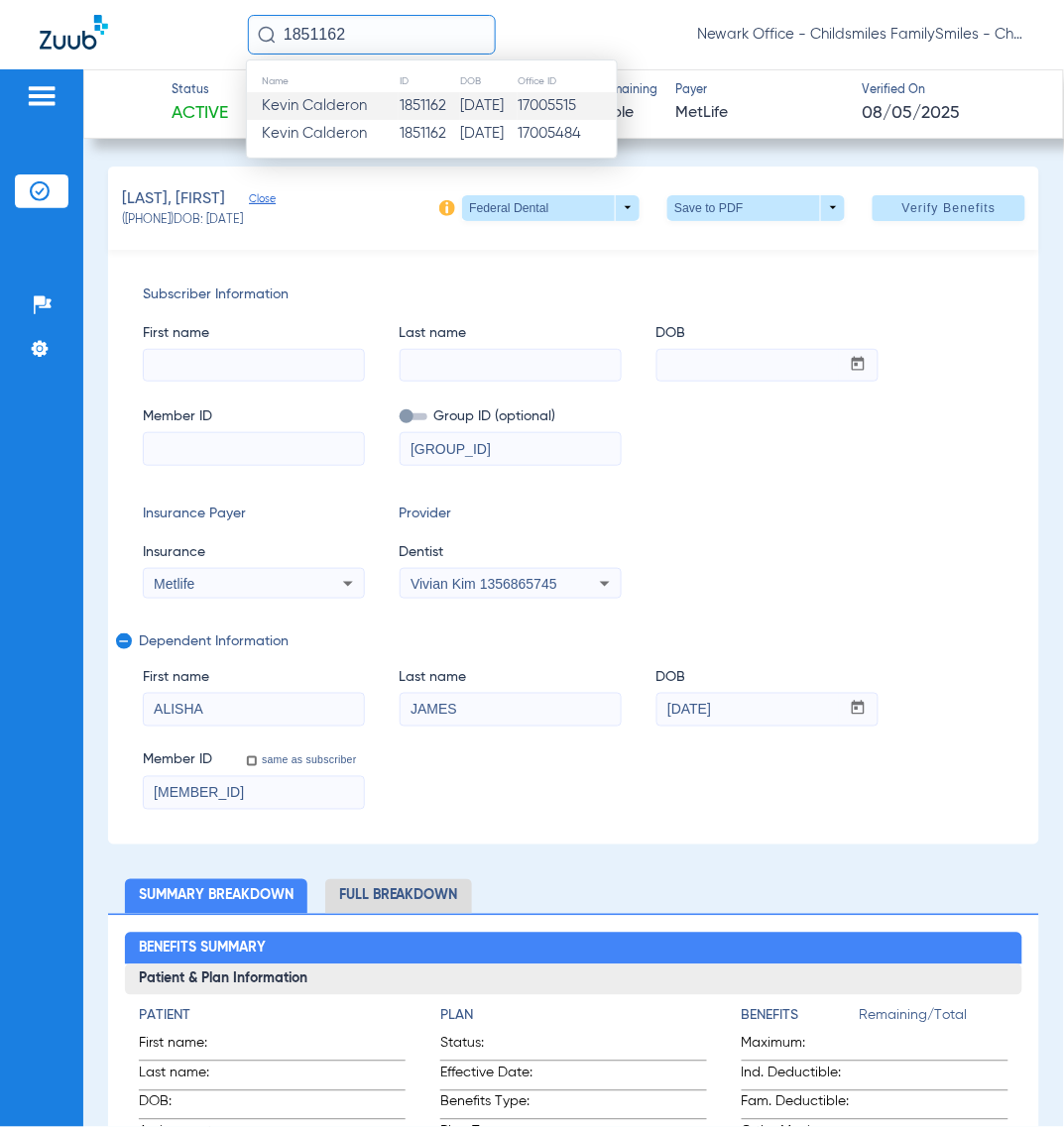 type 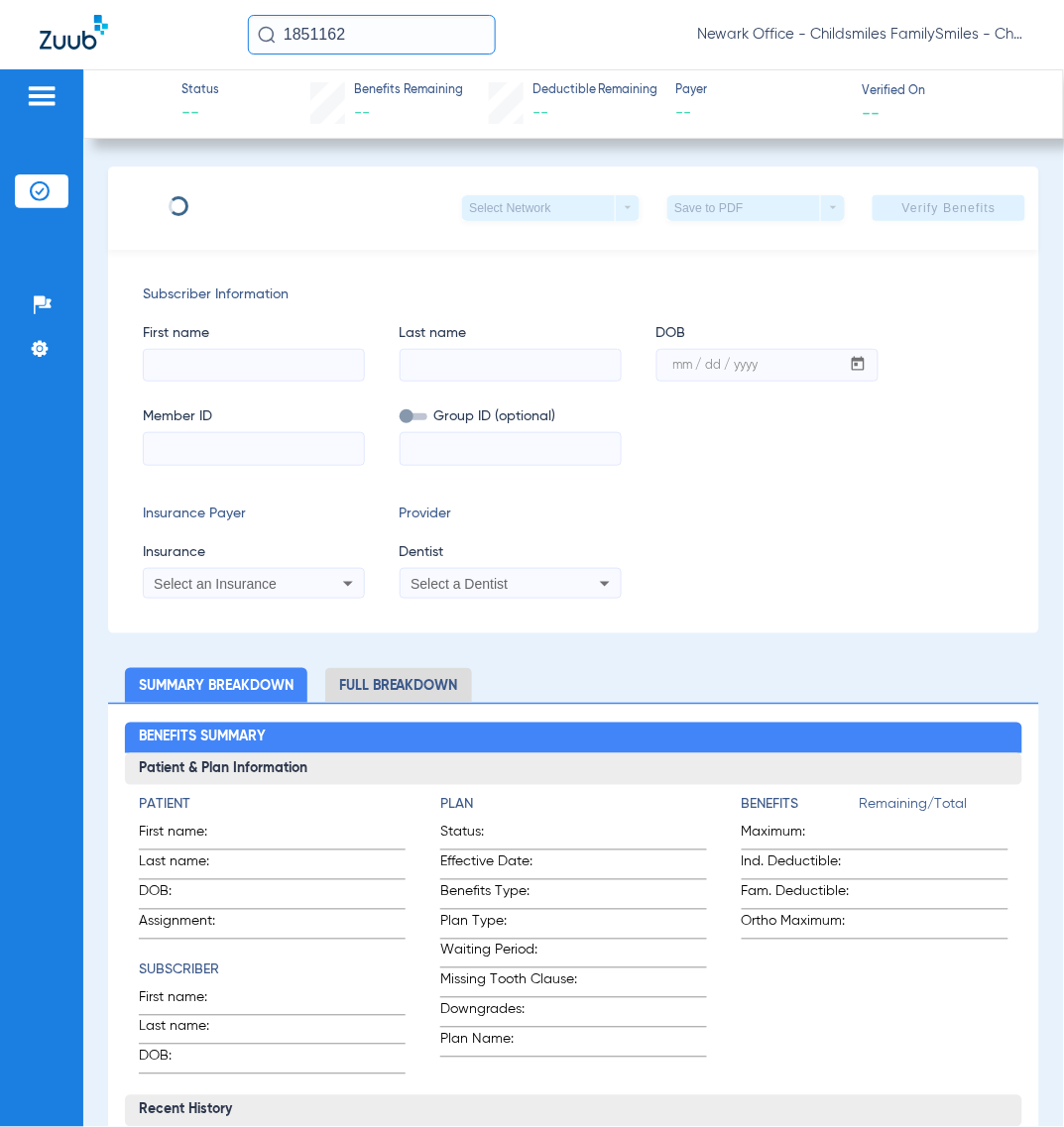 type on "KEVIN" 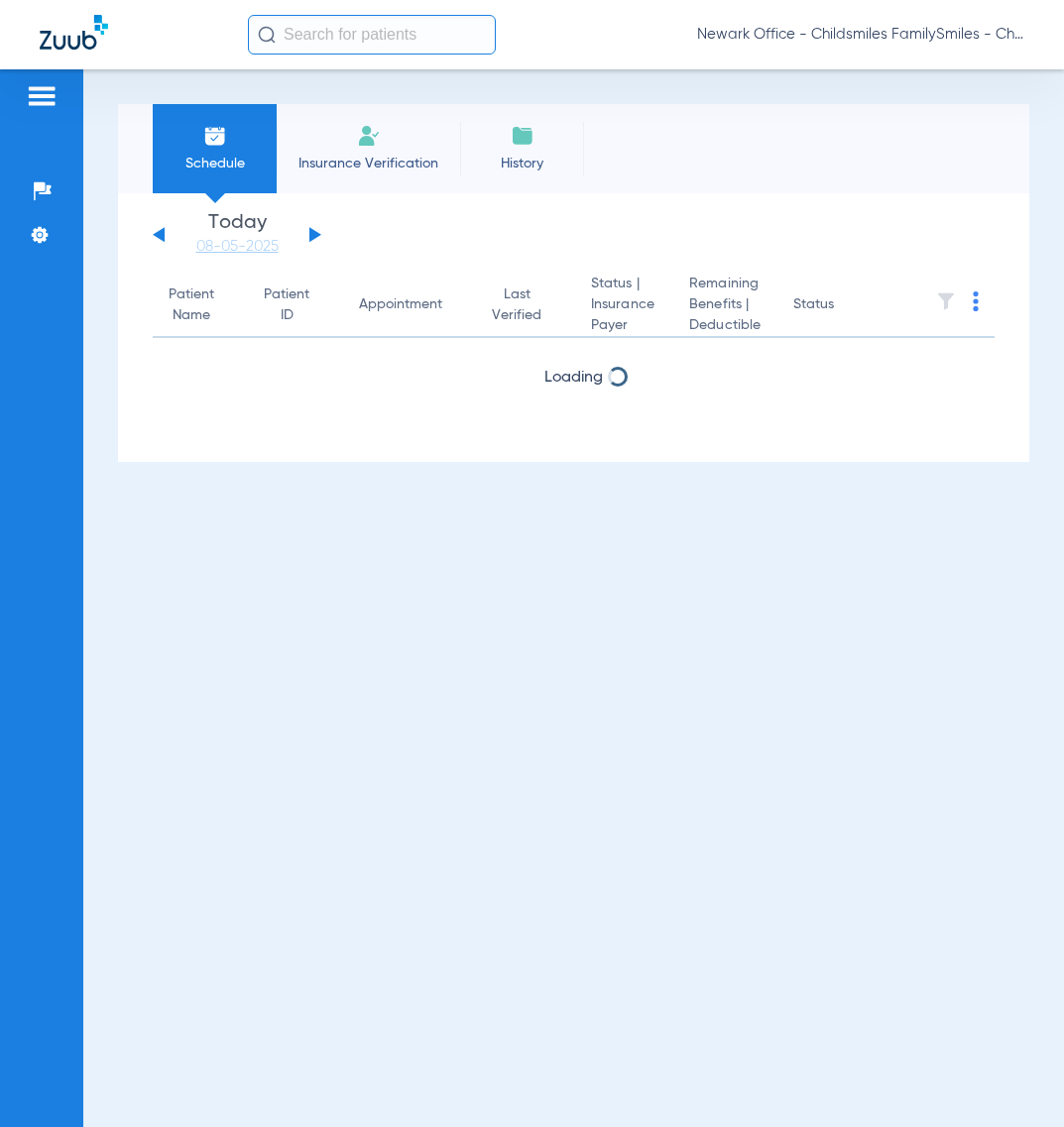 scroll, scrollTop: 0, scrollLeft: 0, axis: both 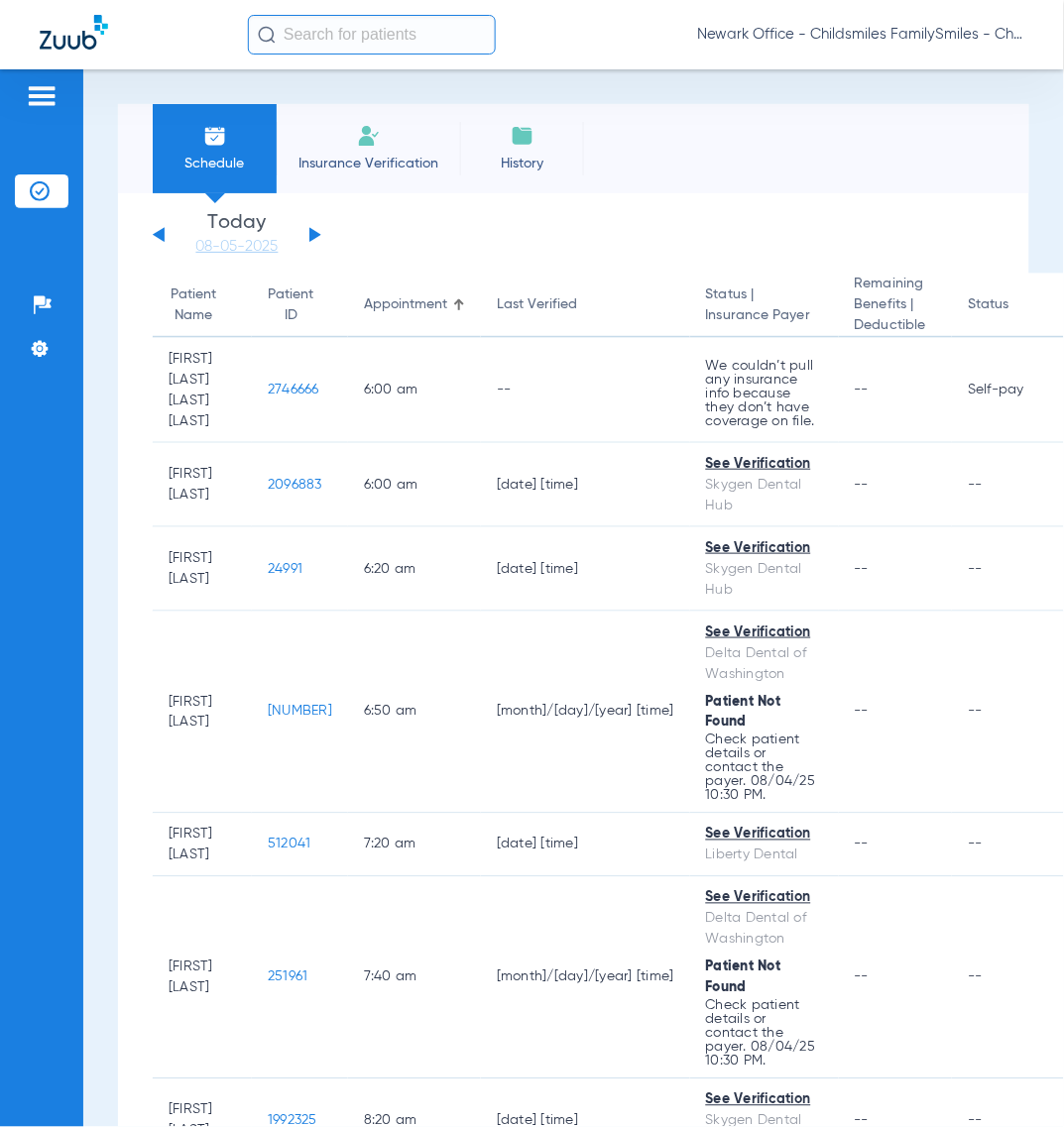 click 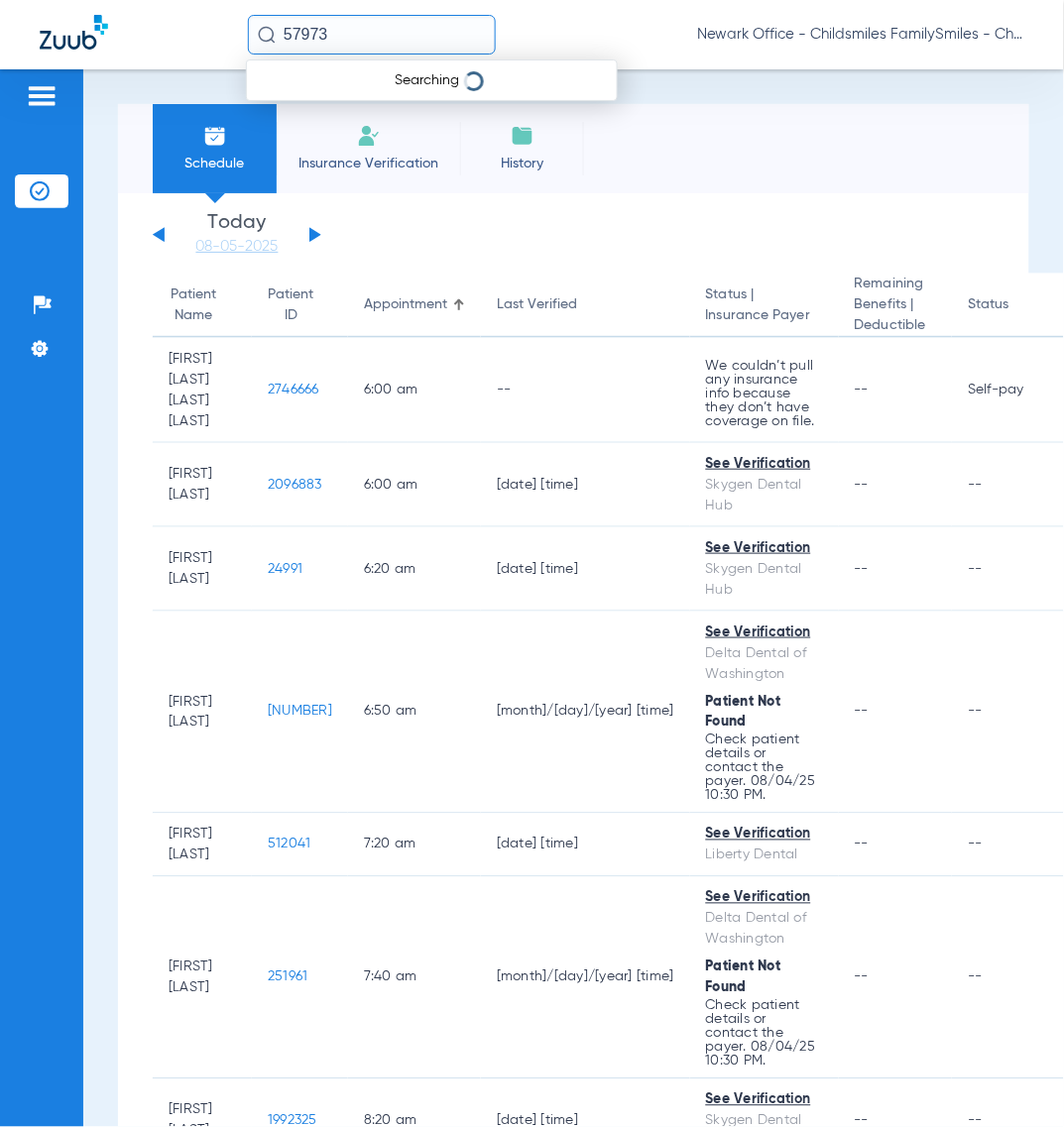 type on "57973" 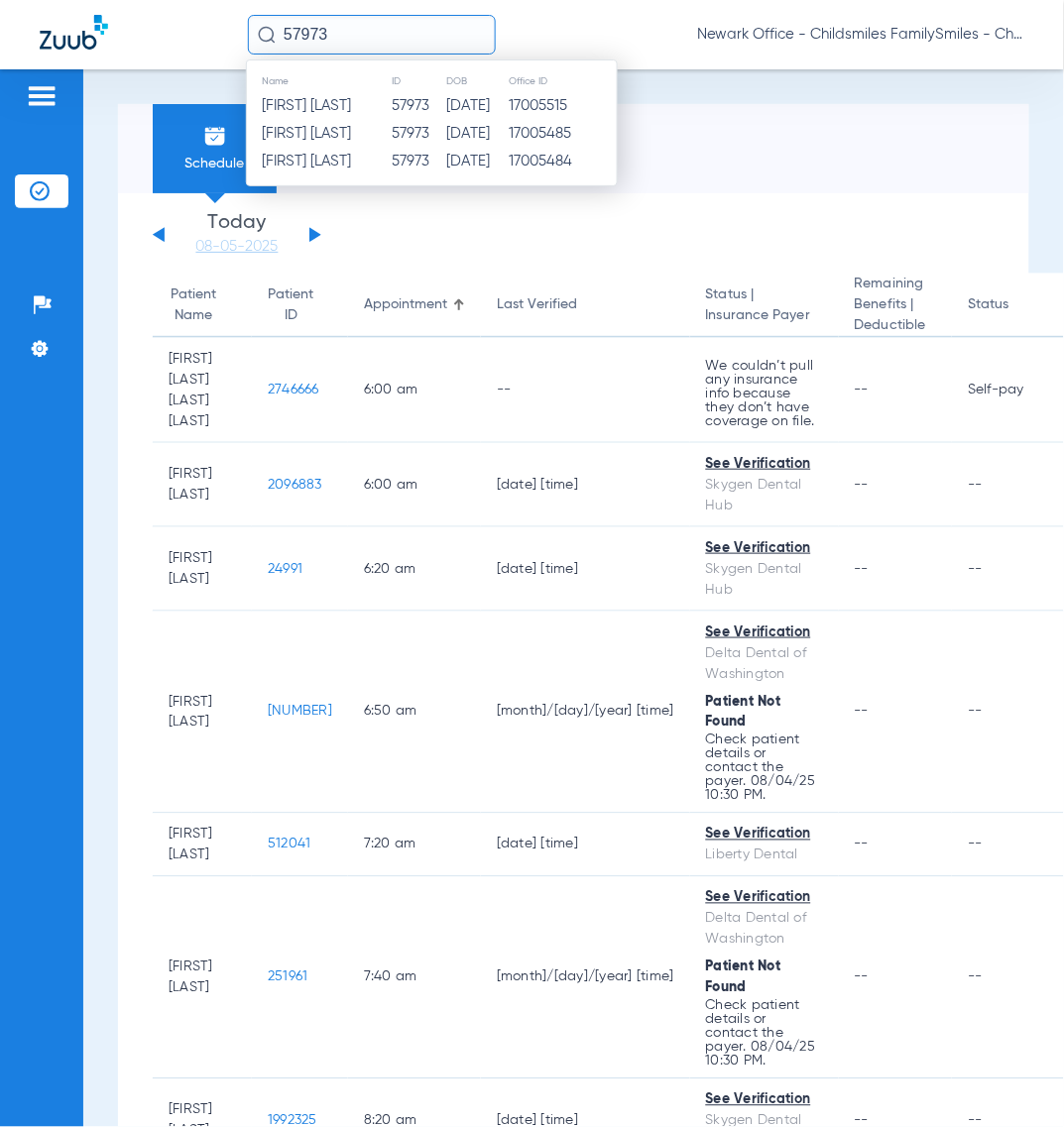 drag, startPoint x: 340, startPoint y: 116, endPoint x: 37, endPoint y: 176, distance: 308.88347 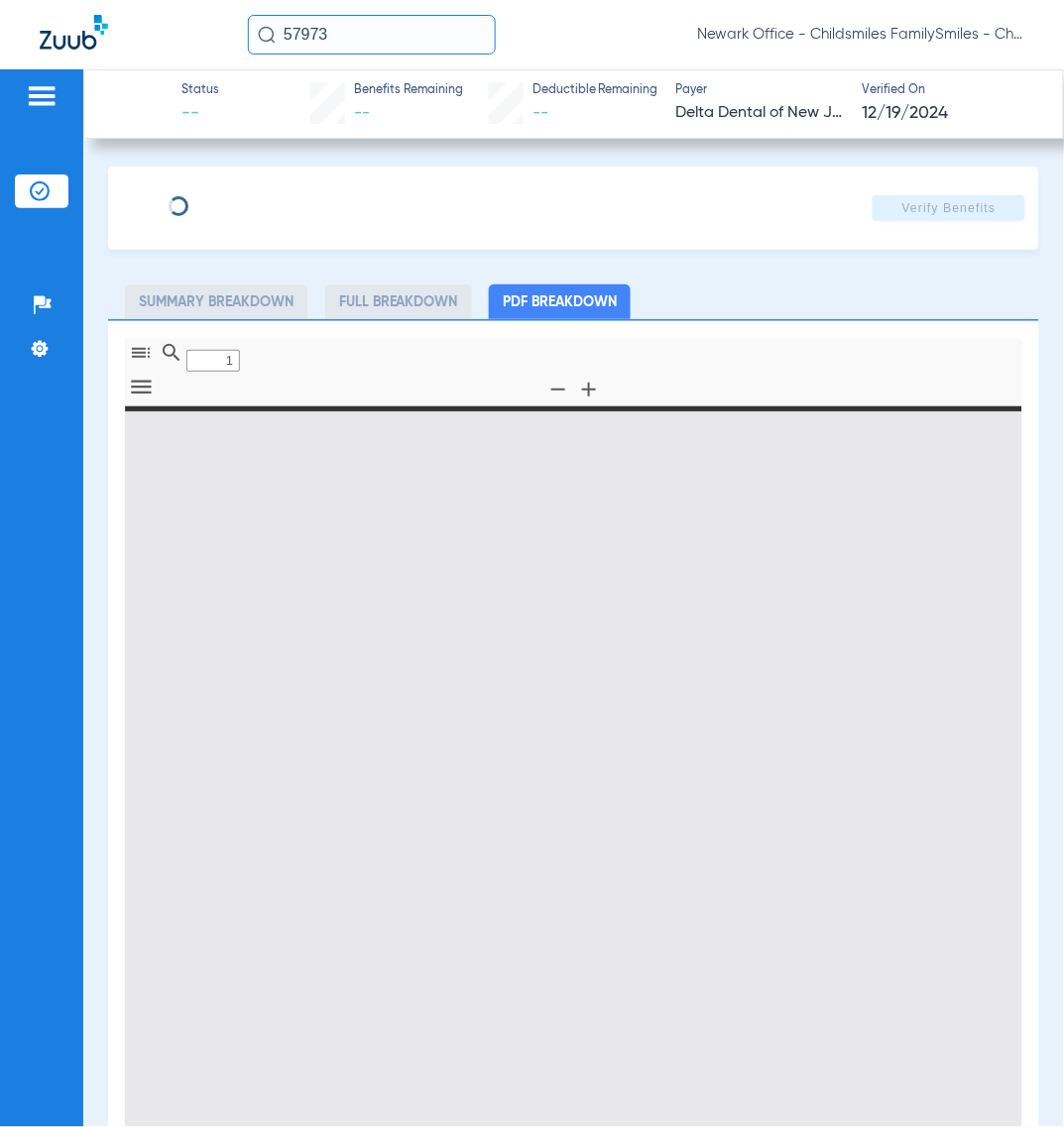 type on "0" 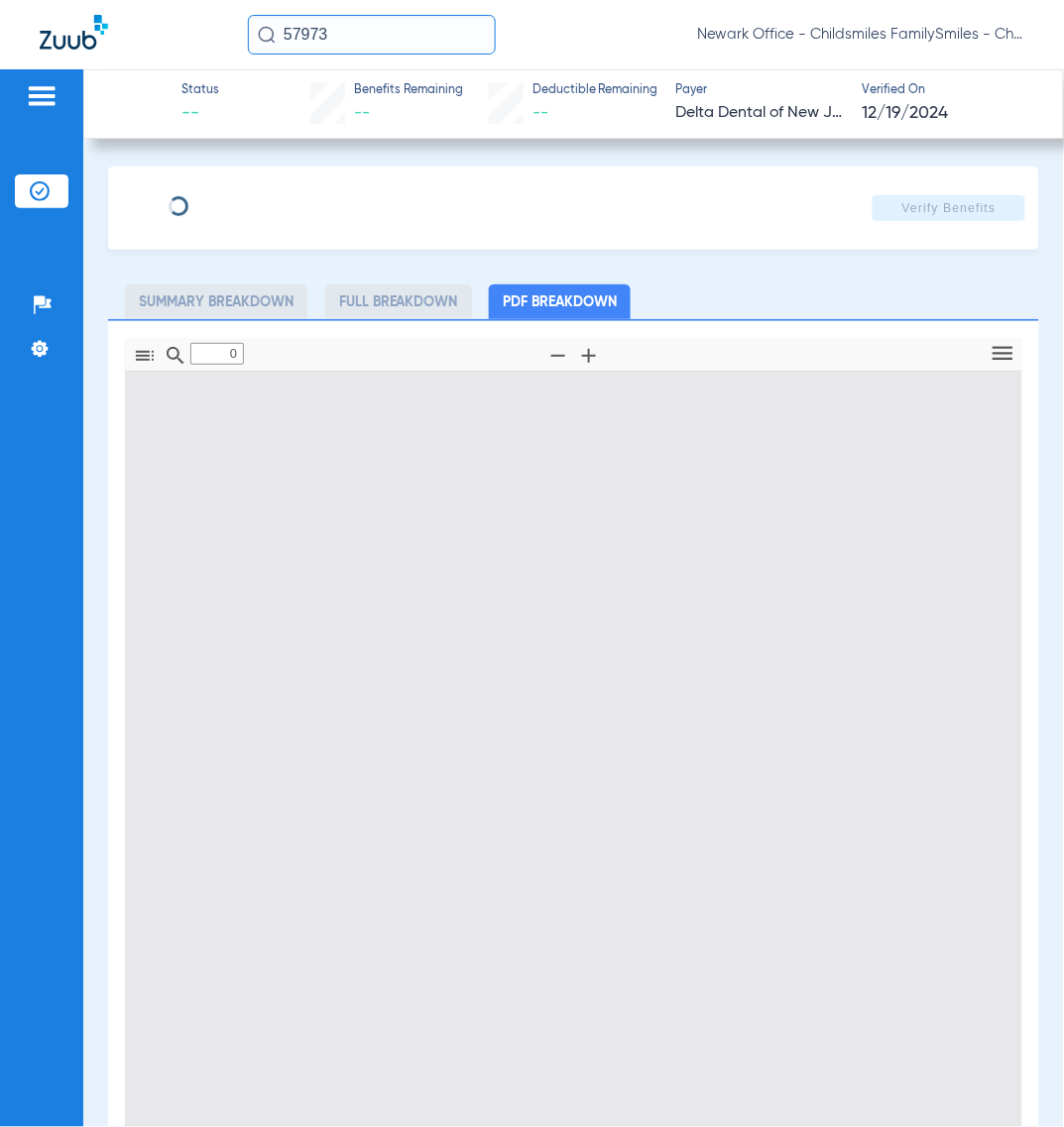 type on "1" 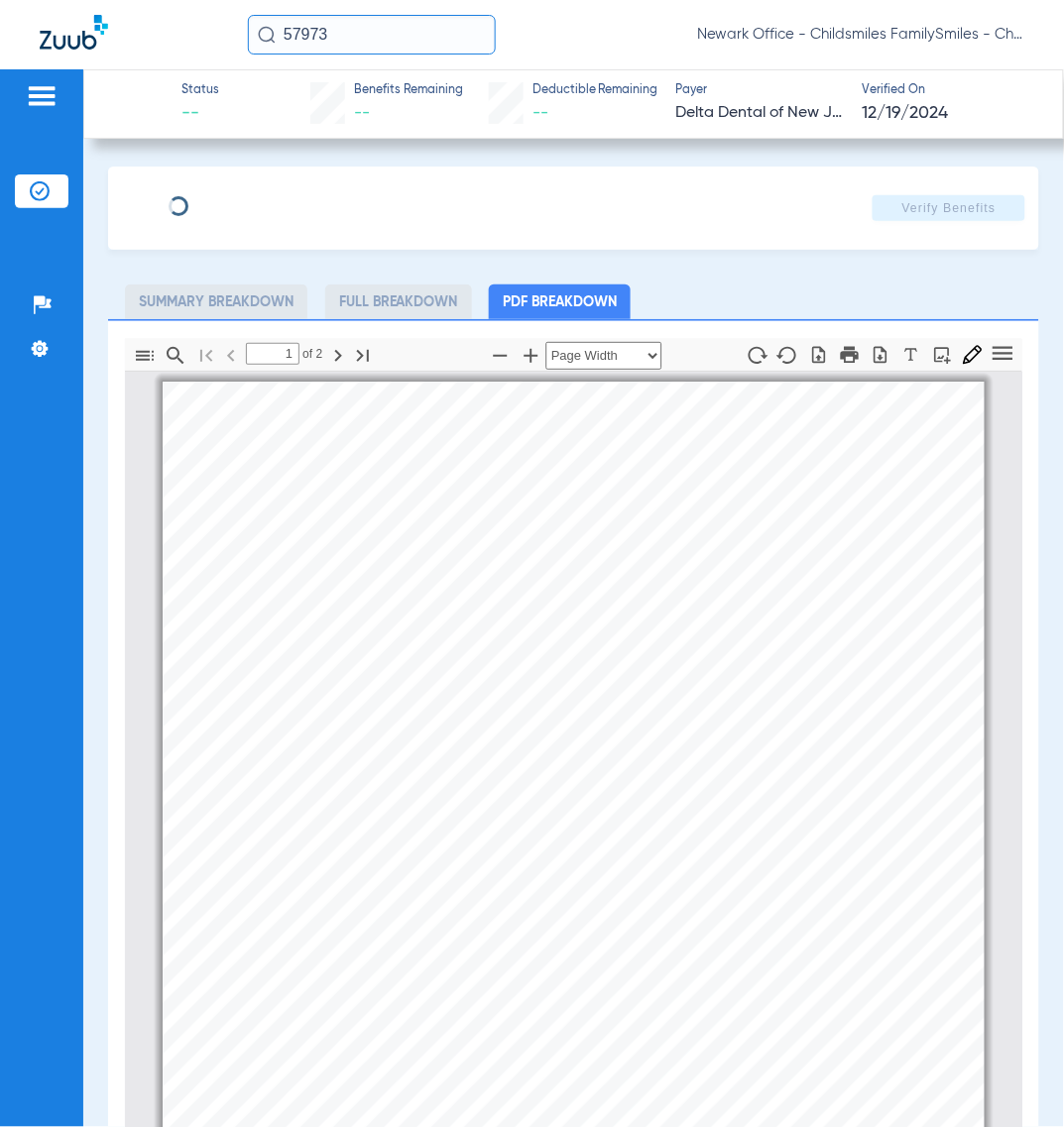 scroll, scrollTop: 10, scrollLeft: 0, axis: vertical 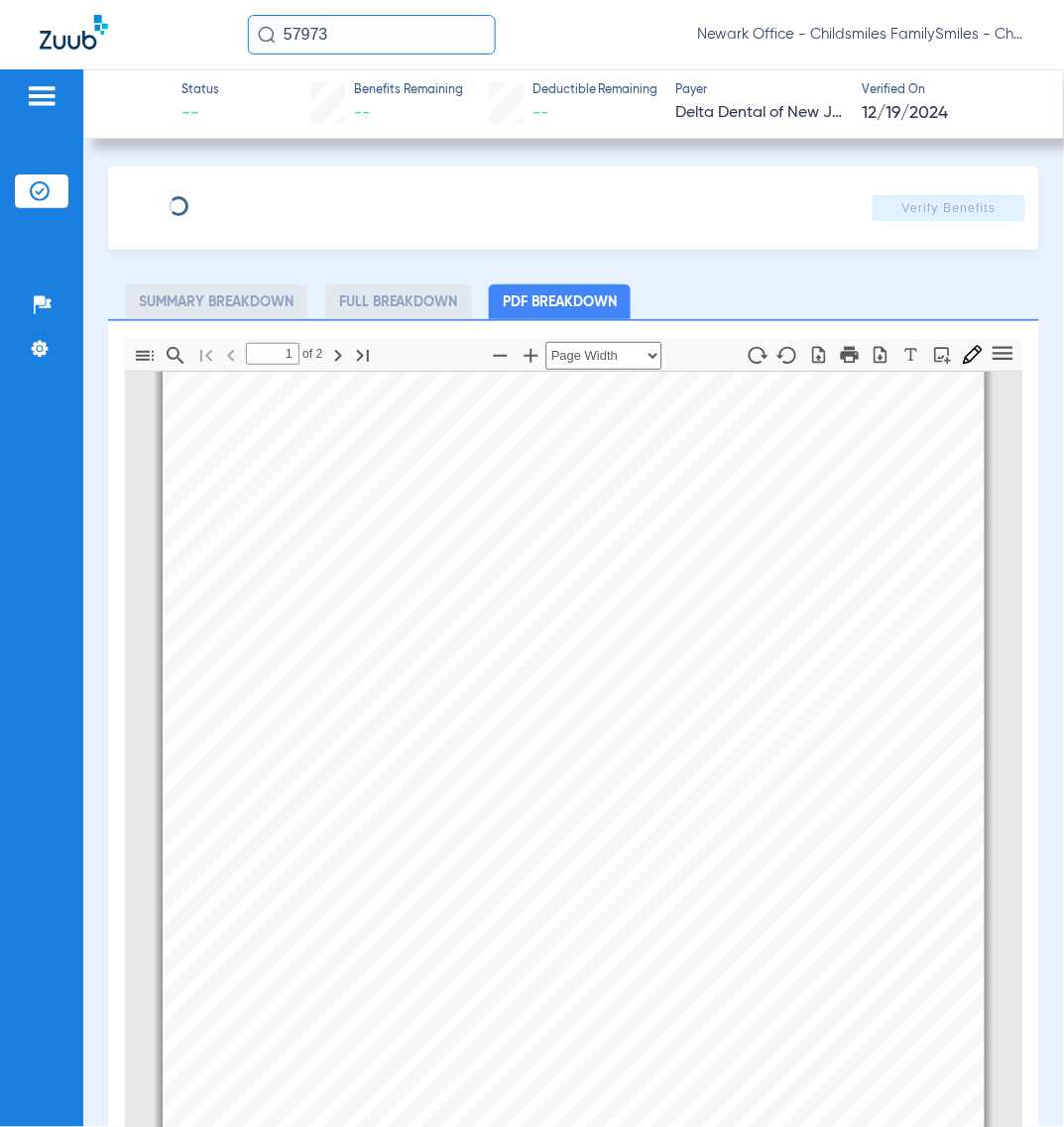 type on "NANCY" 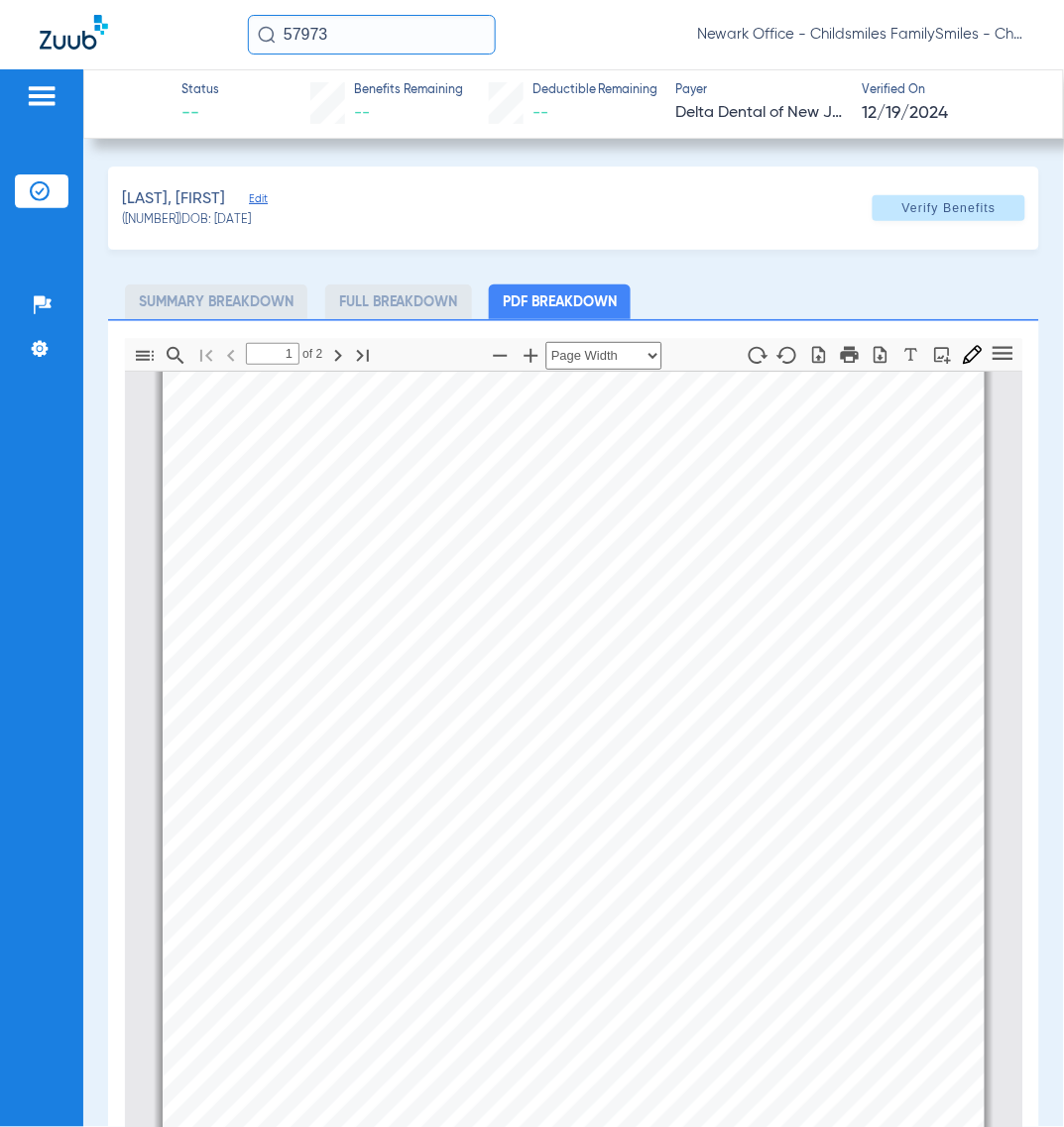 drag, startPoint x: 286, startPoint y: 193, endPoint x: 117, endPoint y: 200, distance: 169.14491 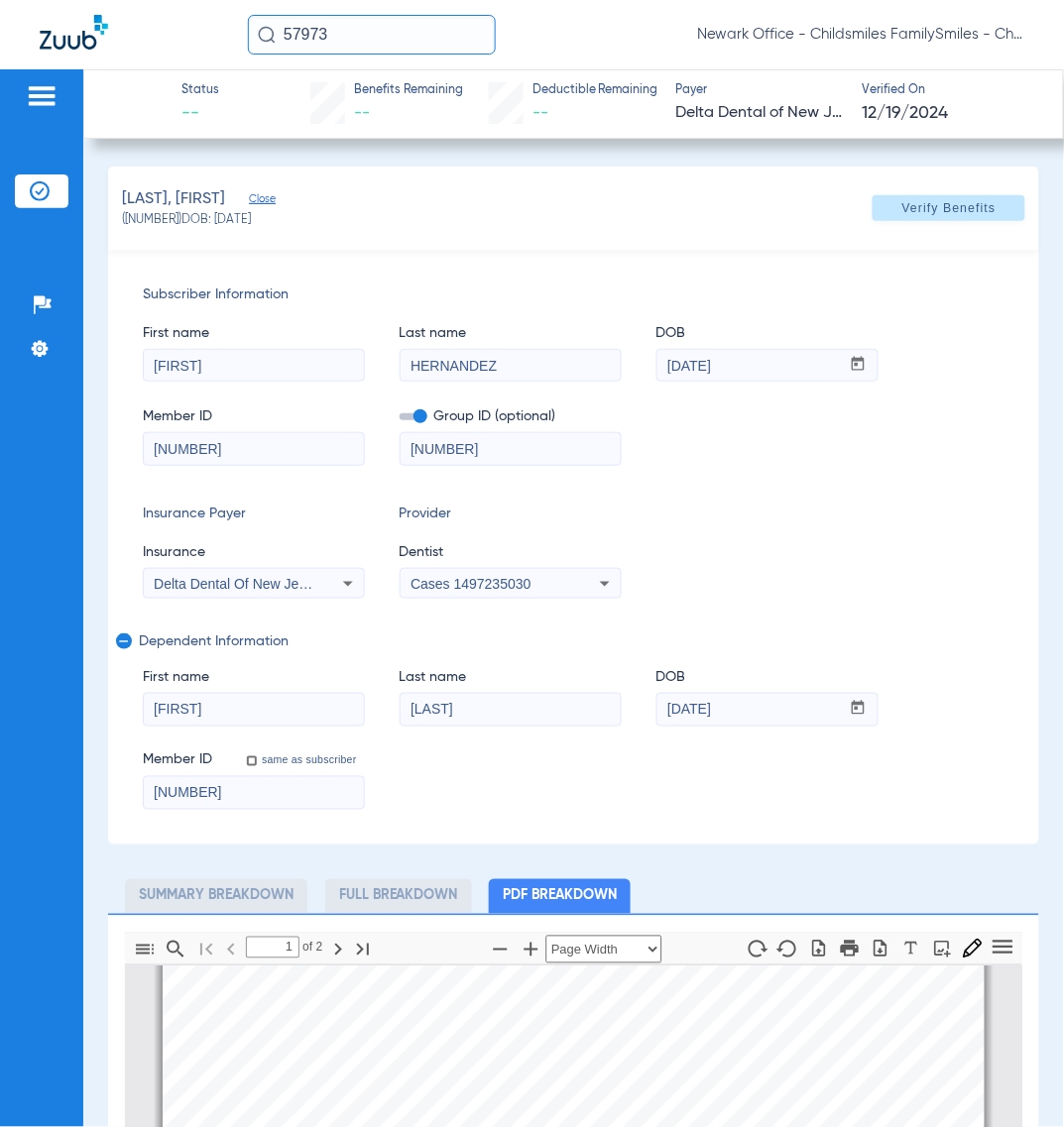 click on "57973" 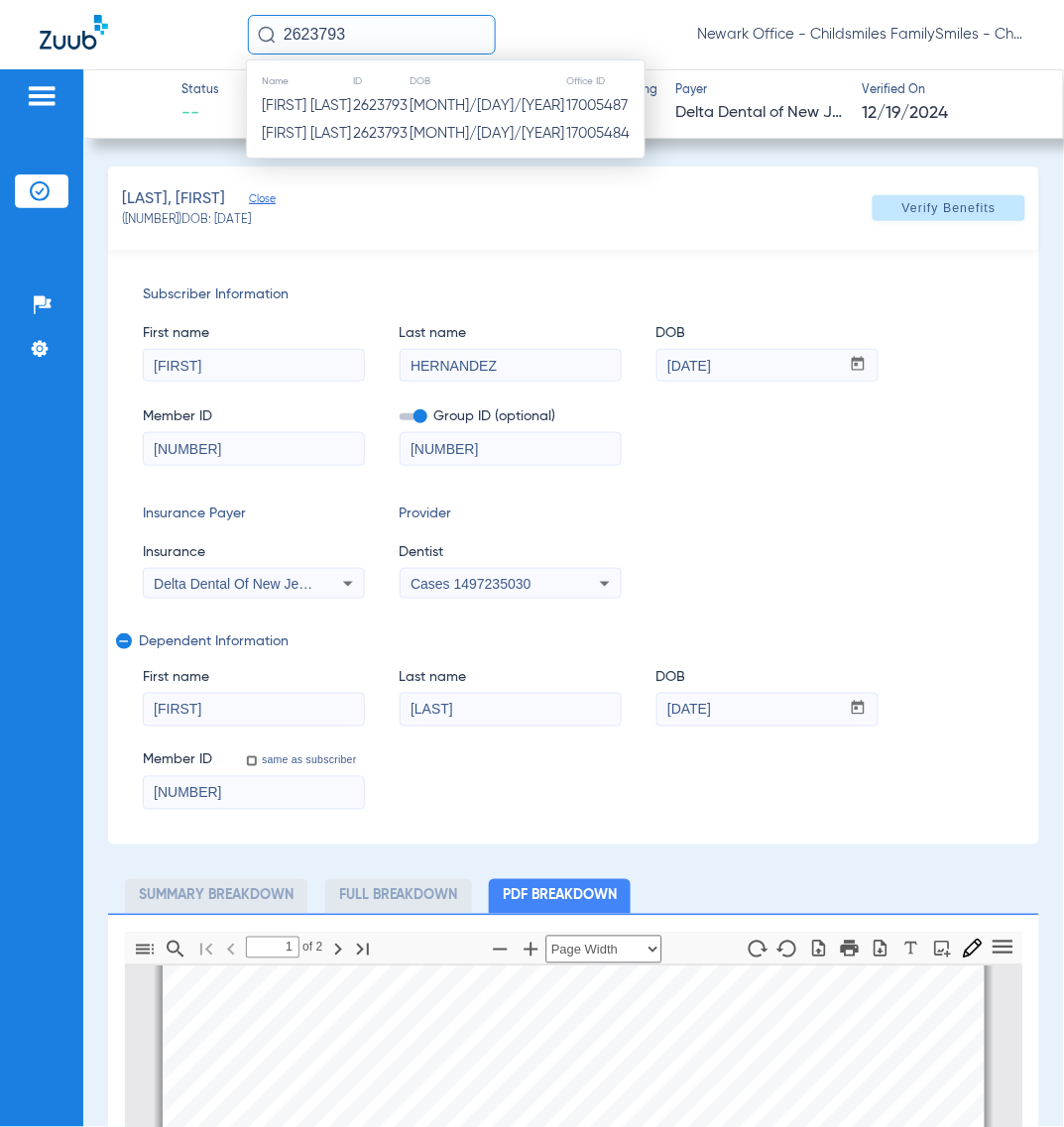 type on "2623793" 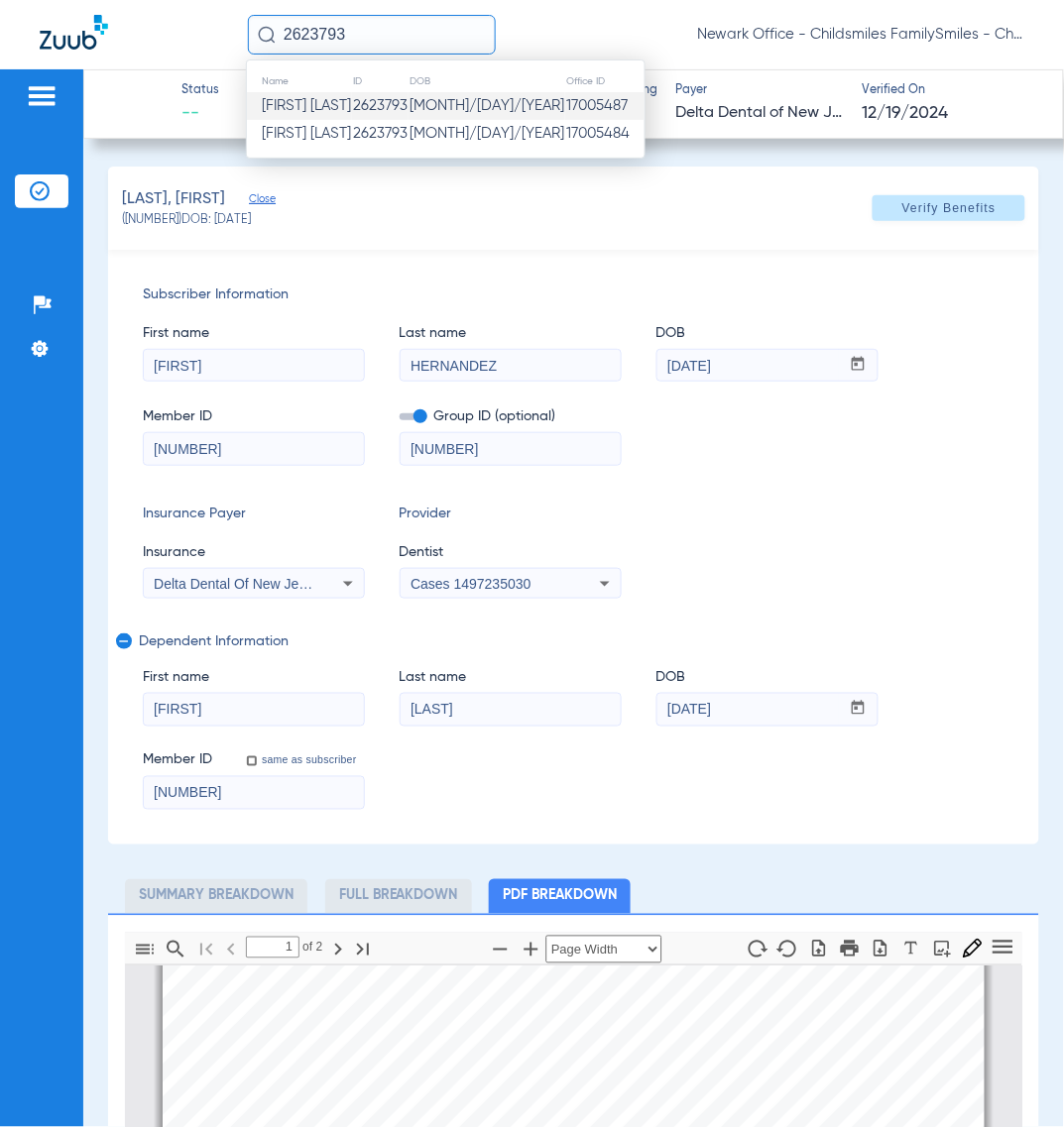 click on "2623793" 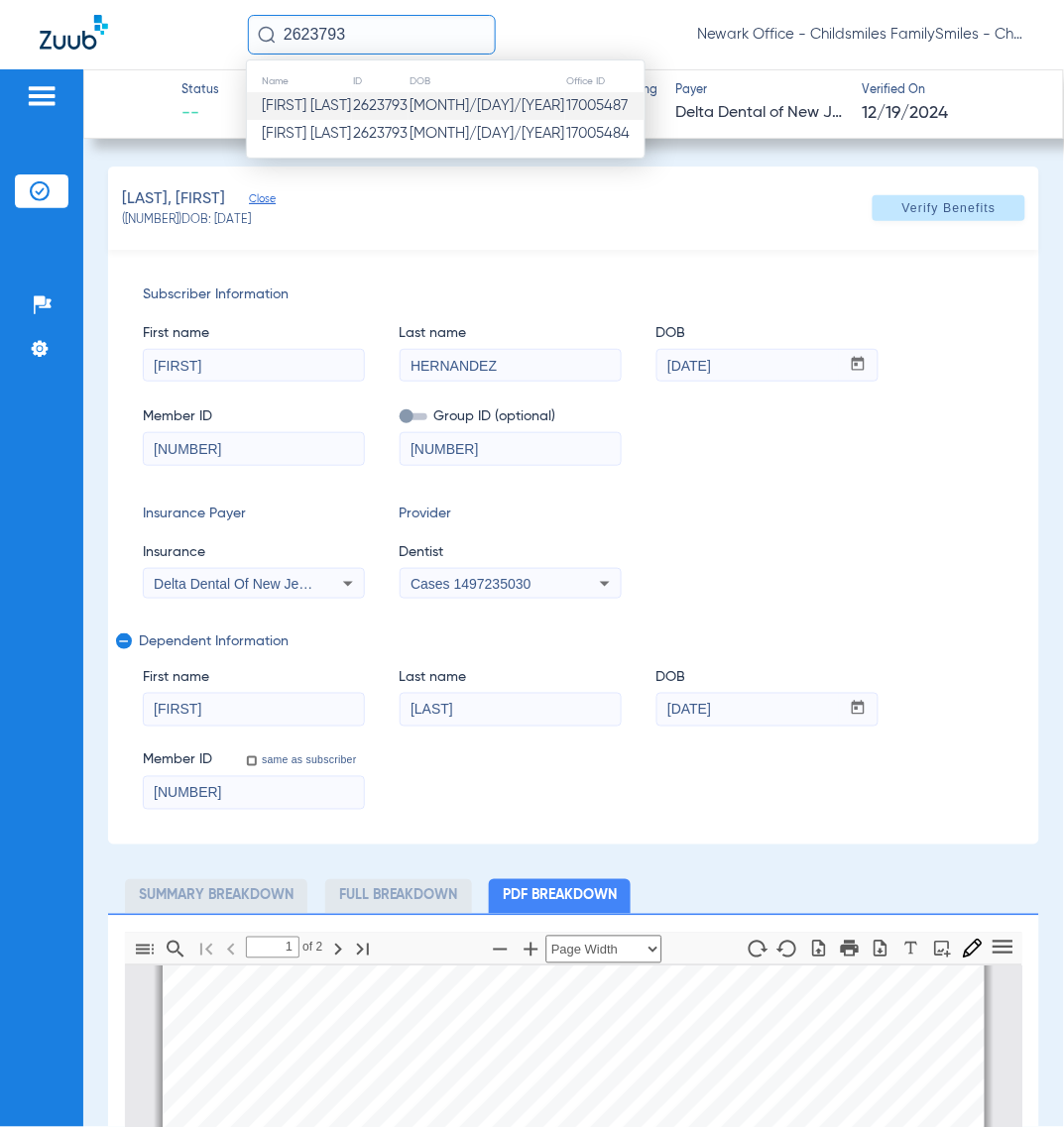 type 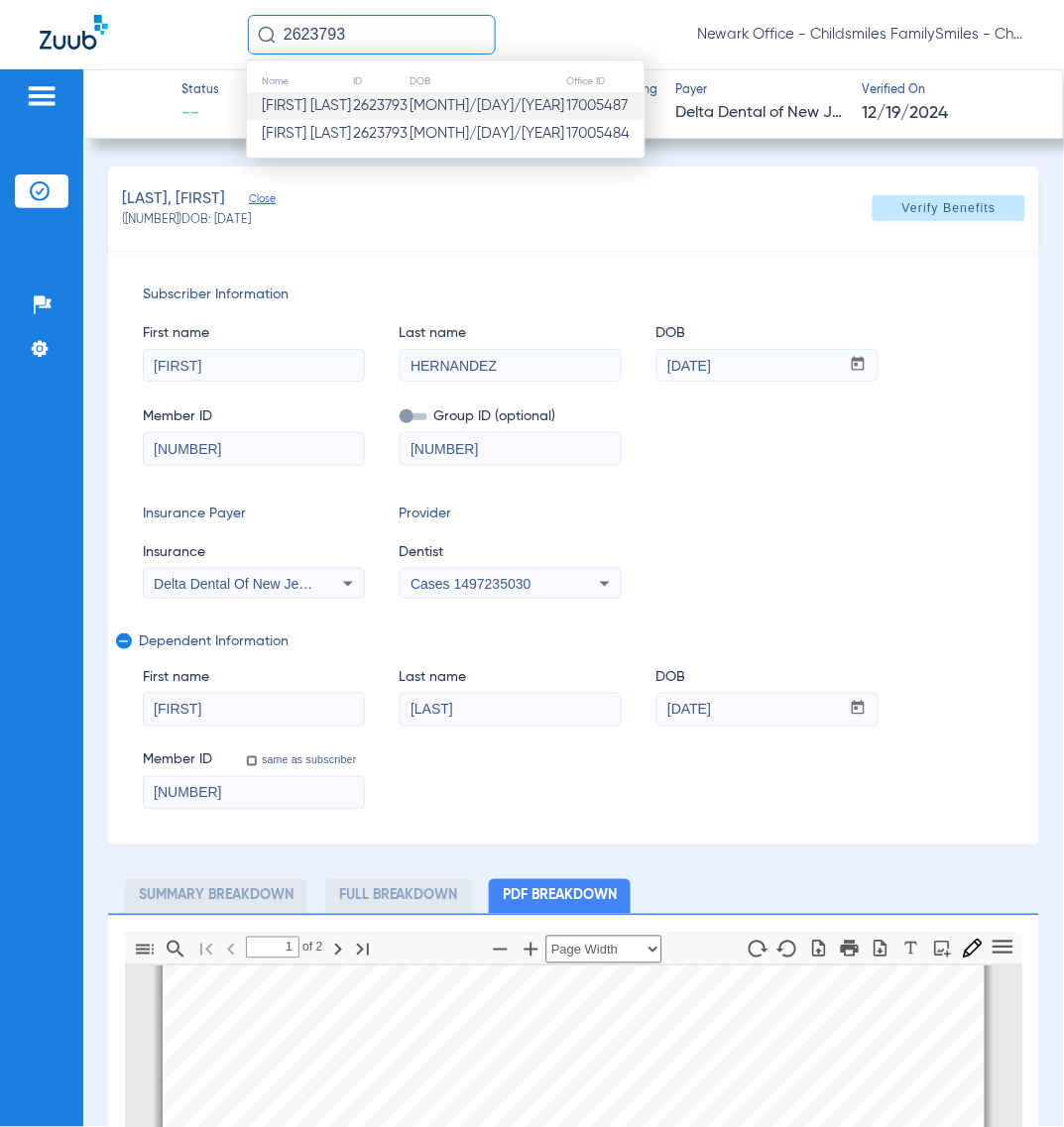 type 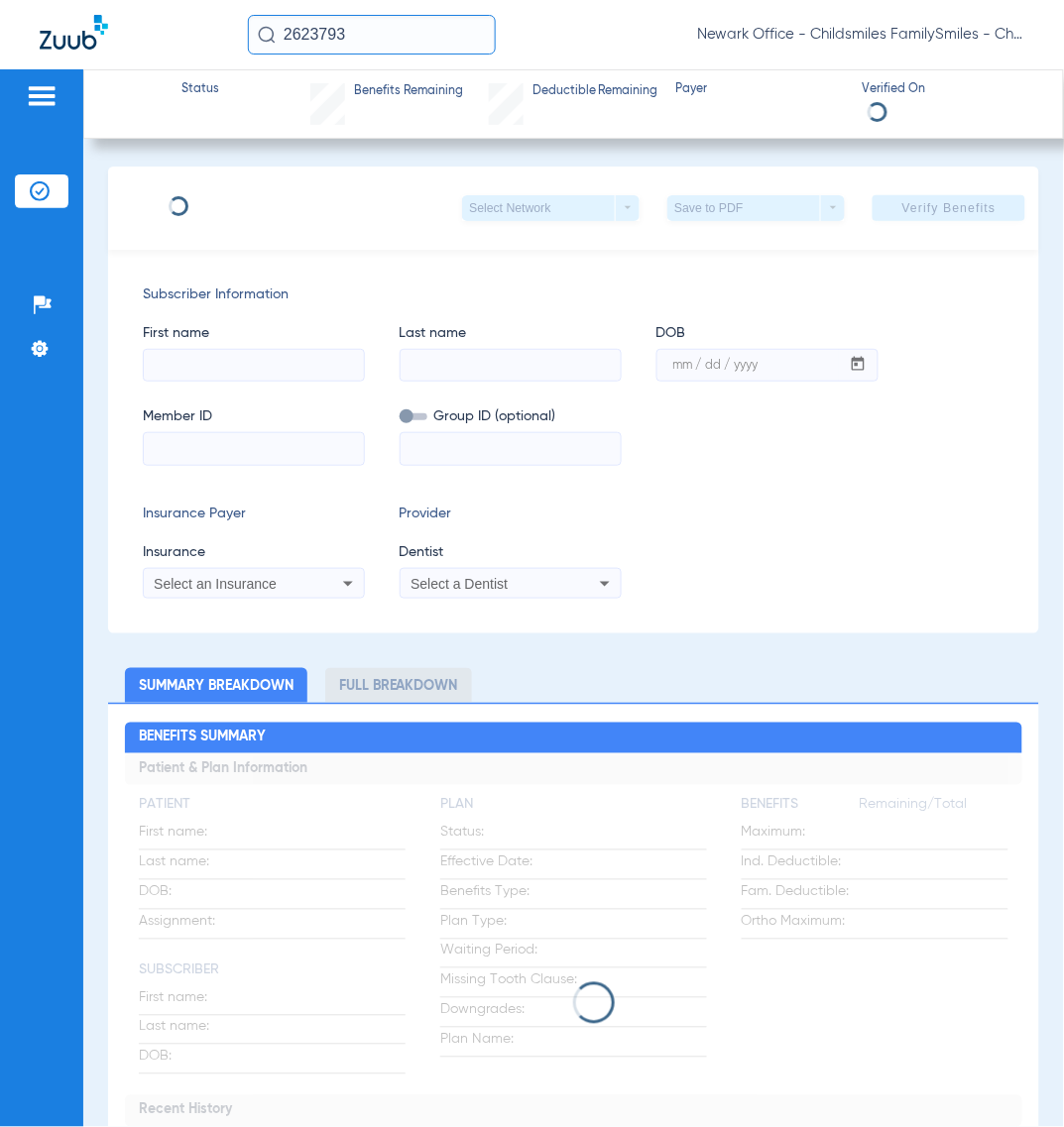 type on "AISHA" 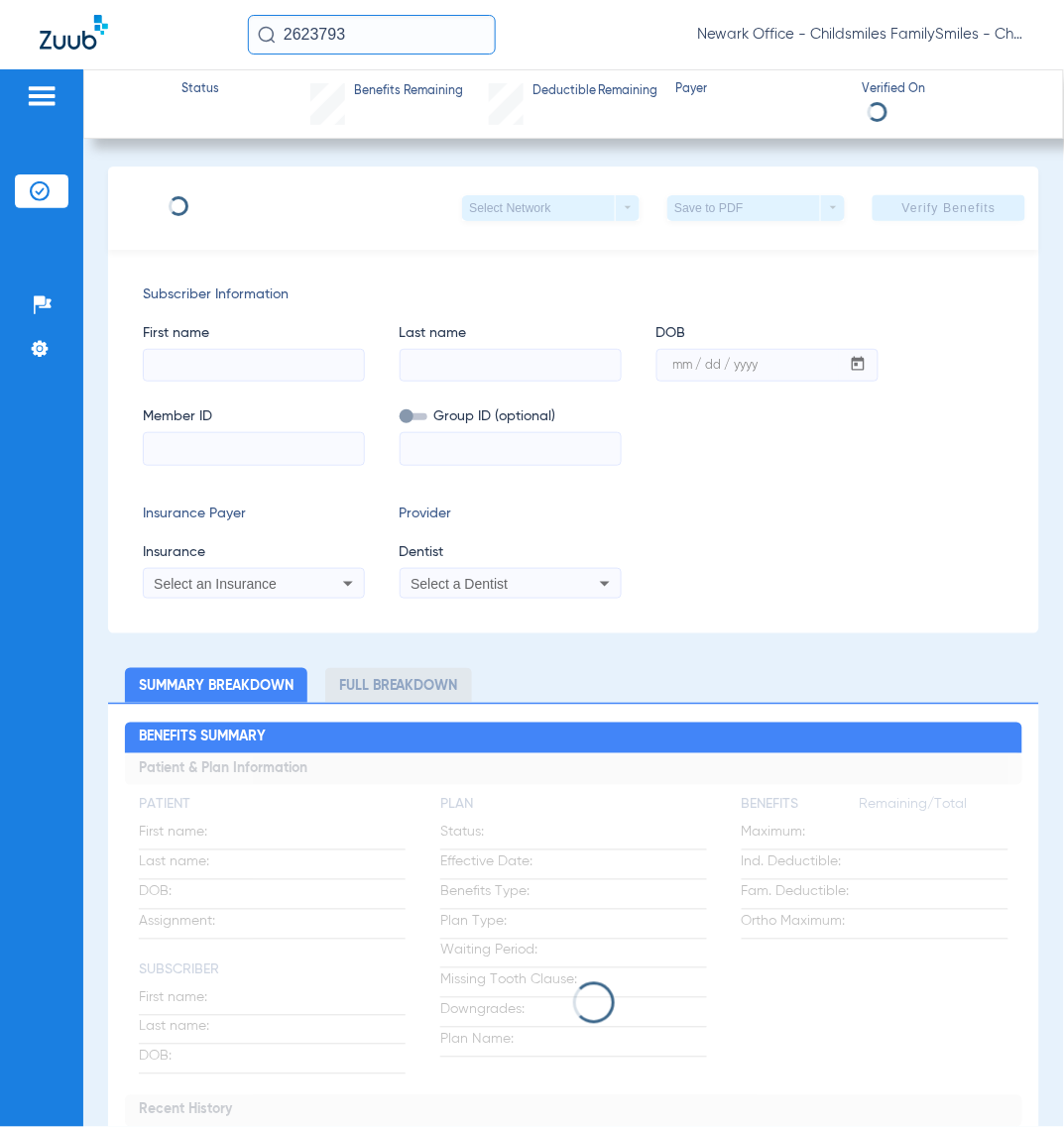 type on "FRANCIS" 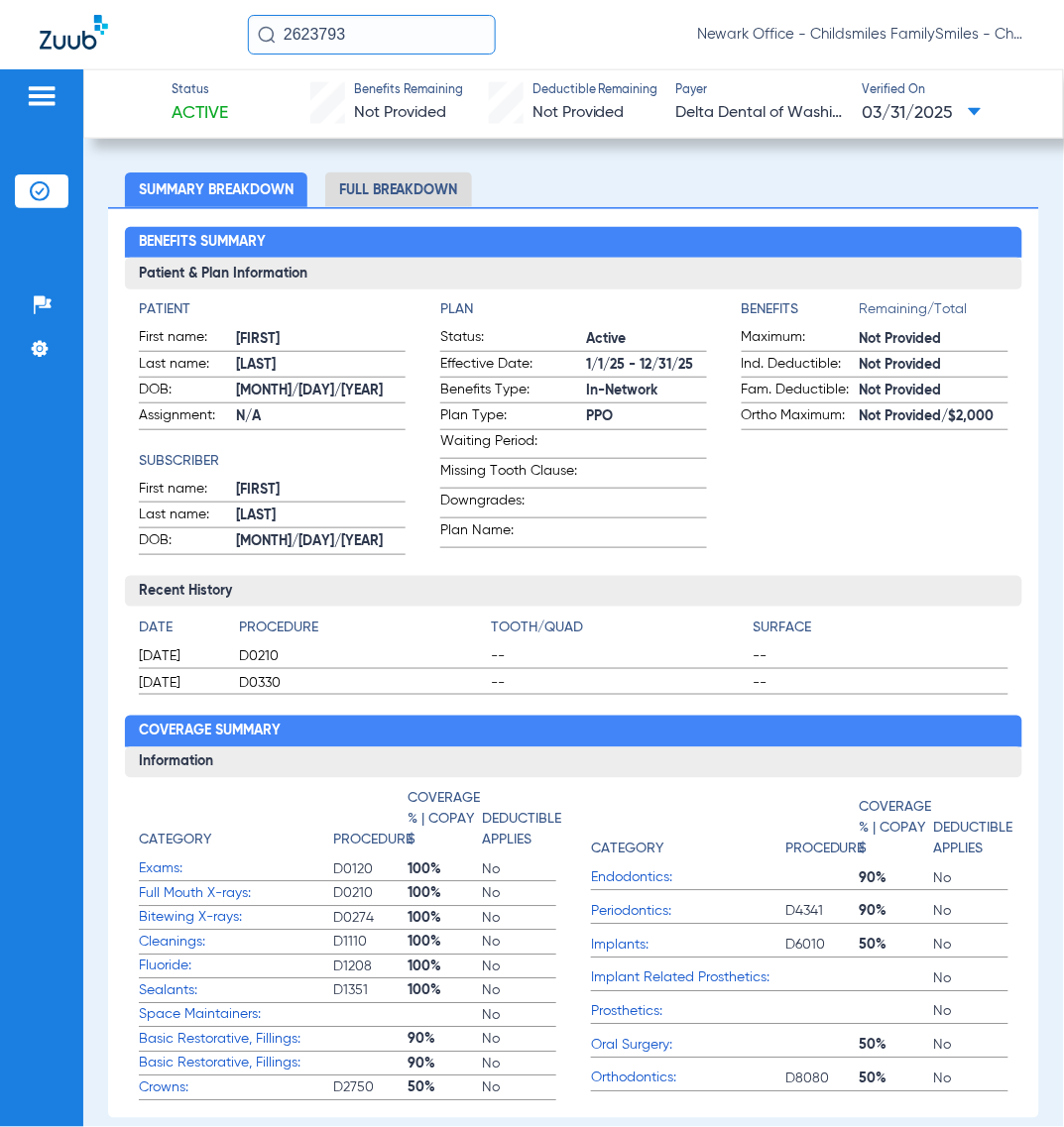 scroll, scrollTop: 0, scrollLeft: 0, axis: both 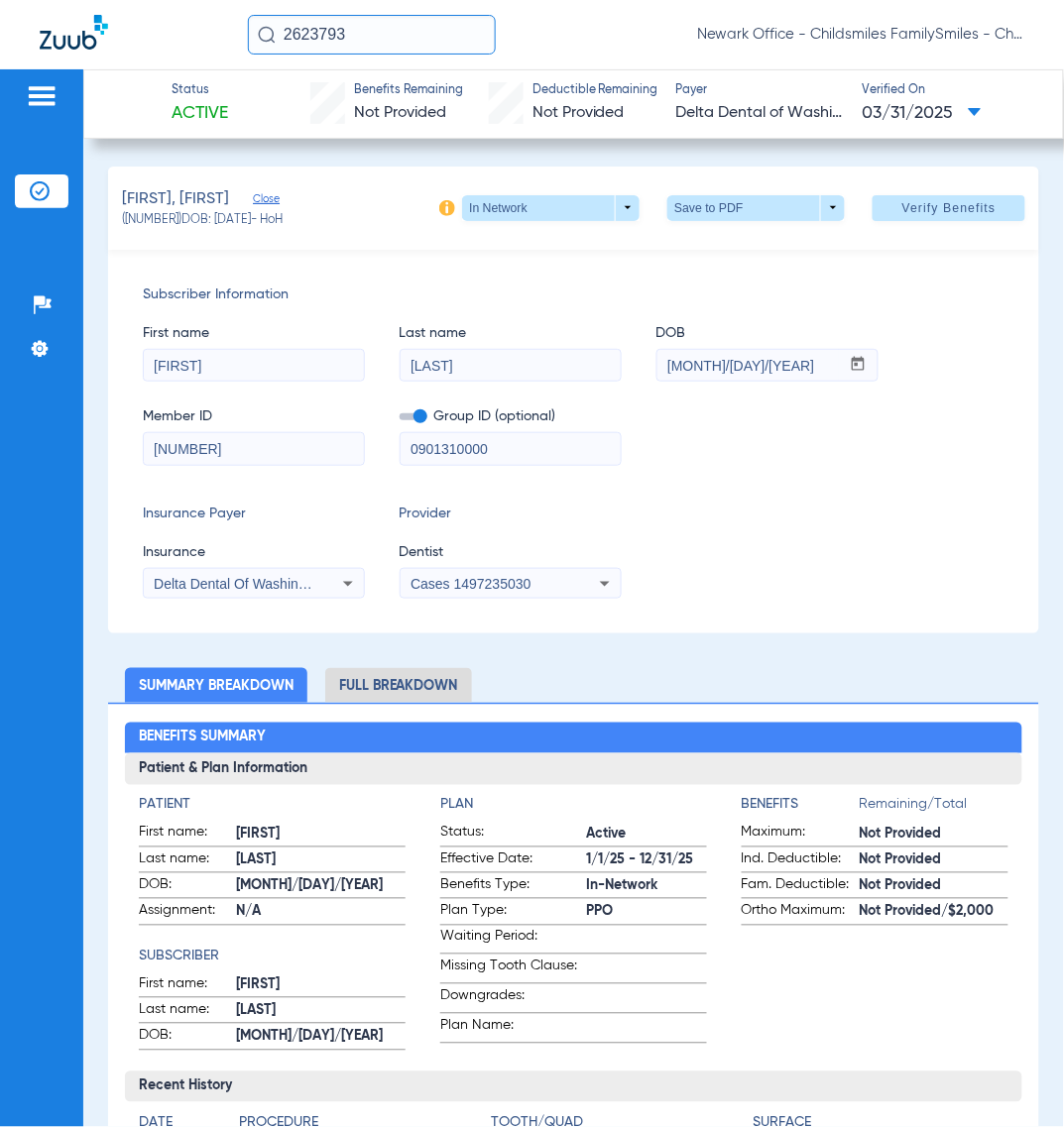 click on "2623793" 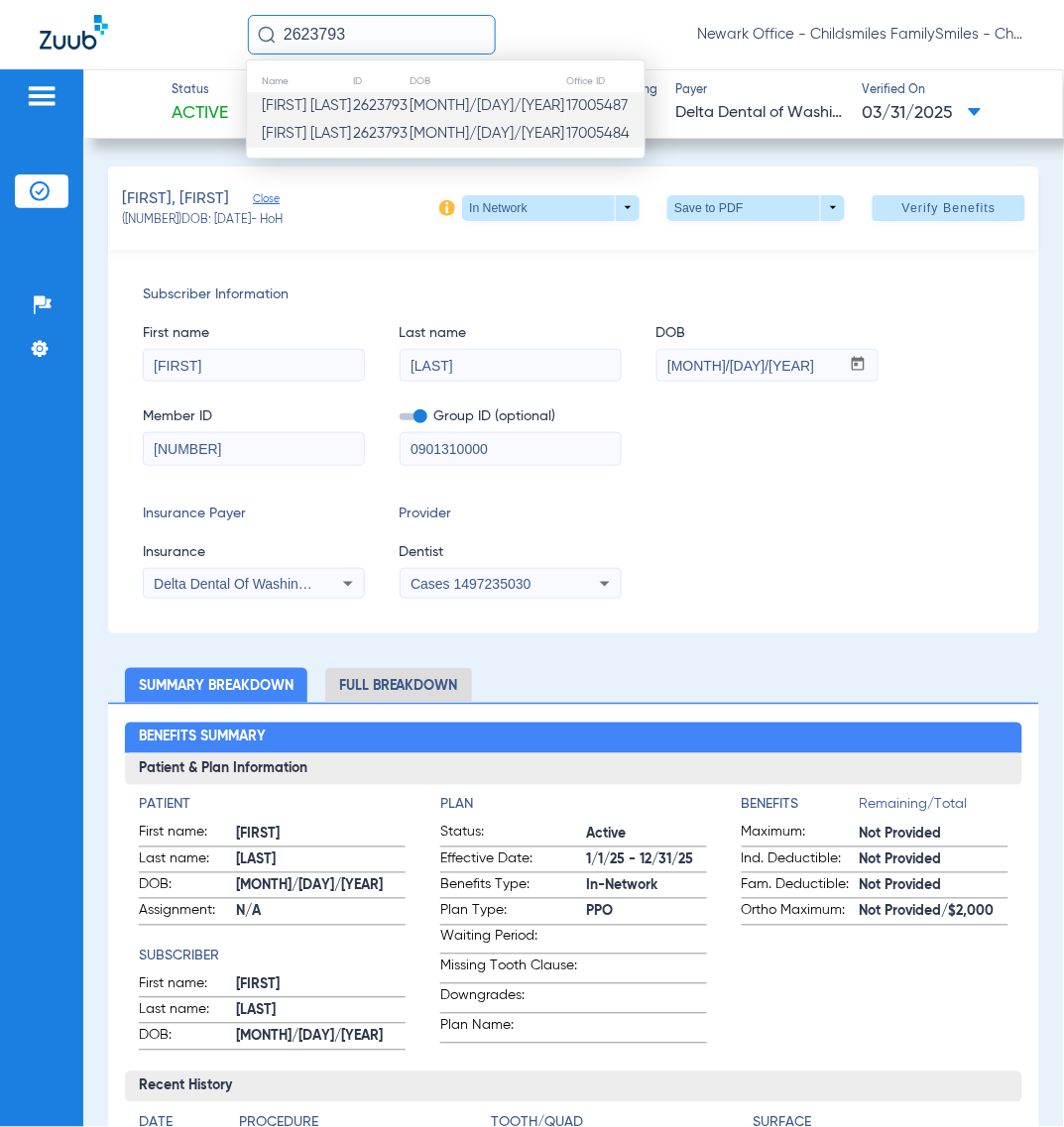 paste on "392721" 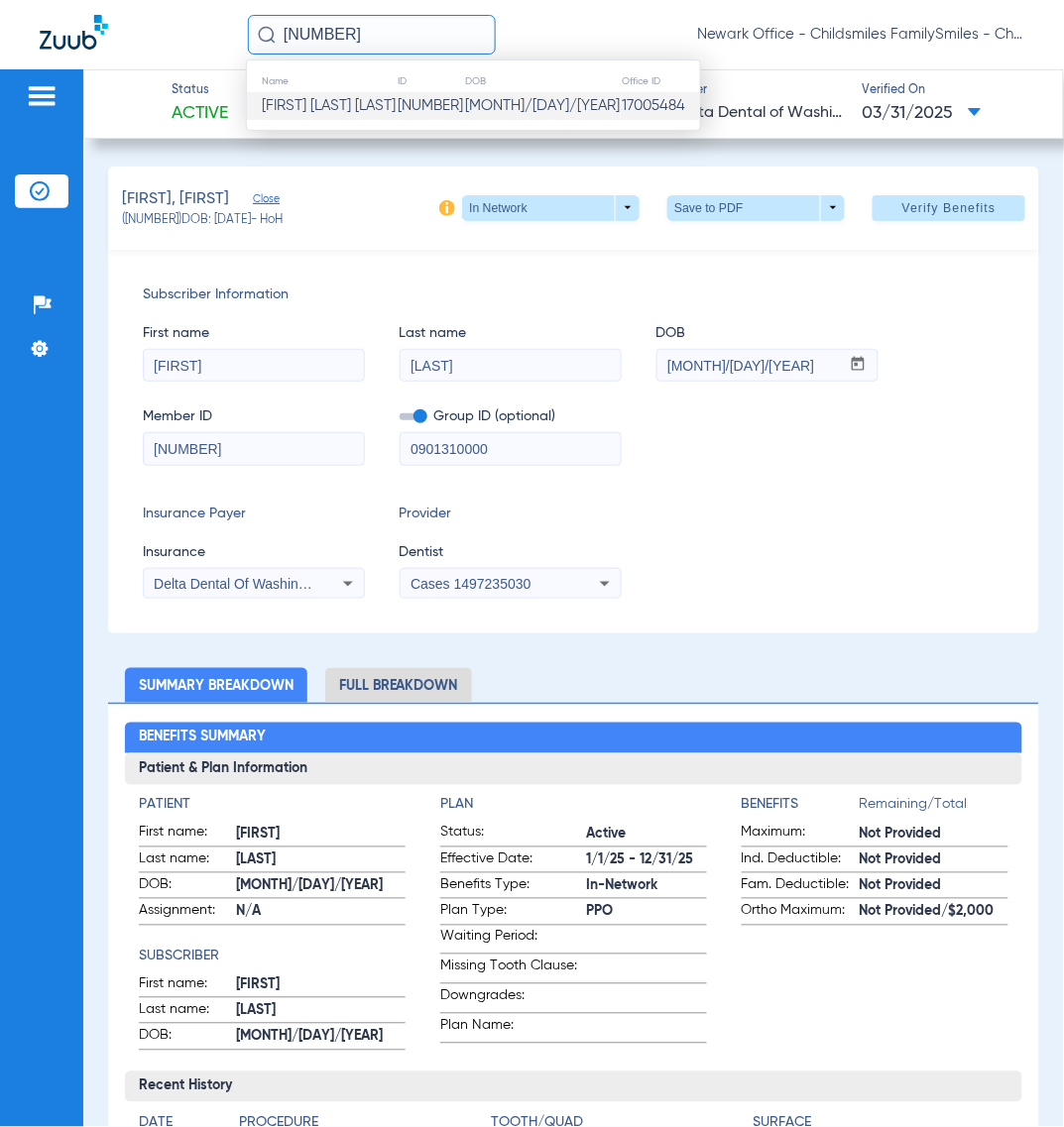 type on "392721" 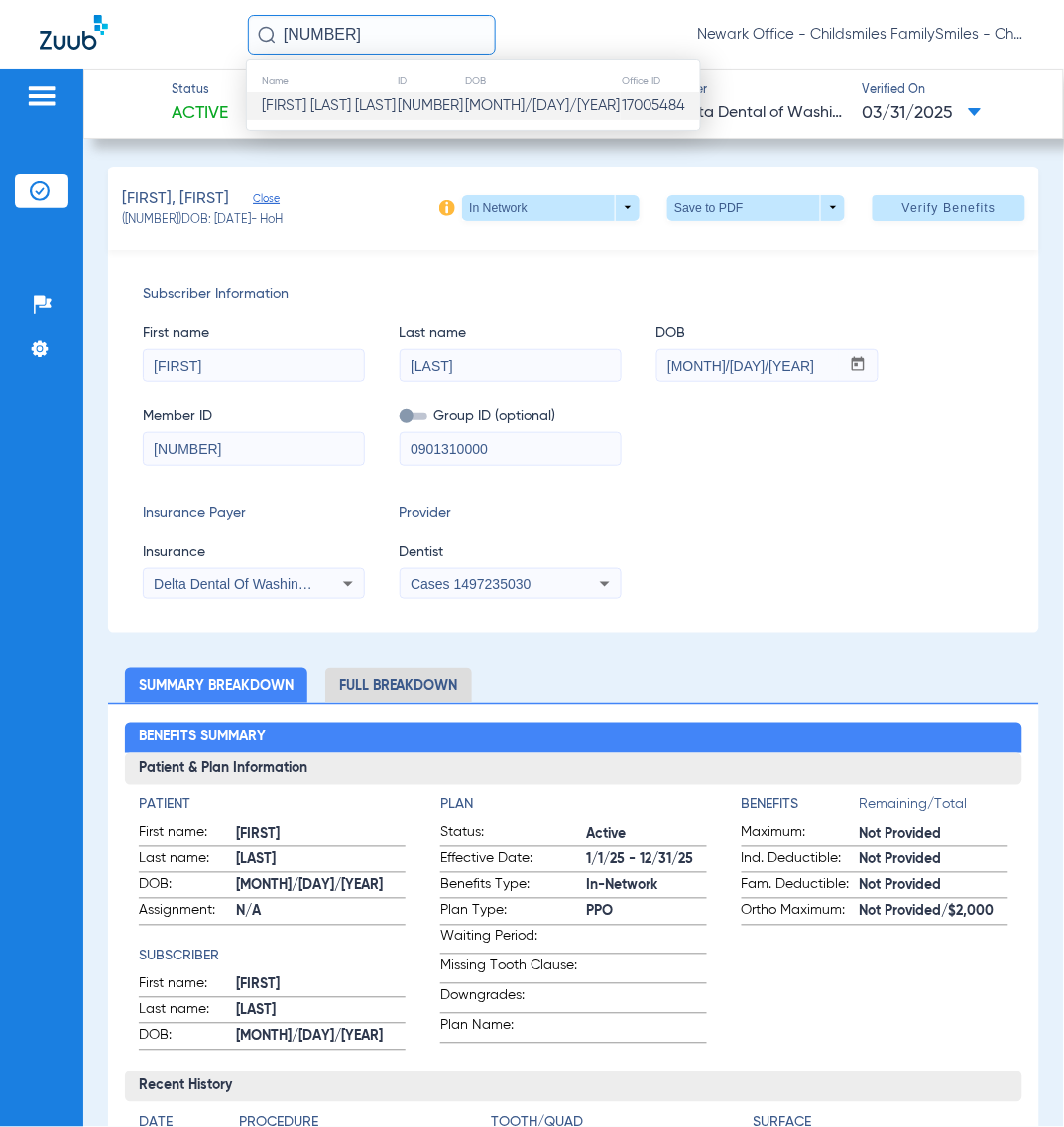 type 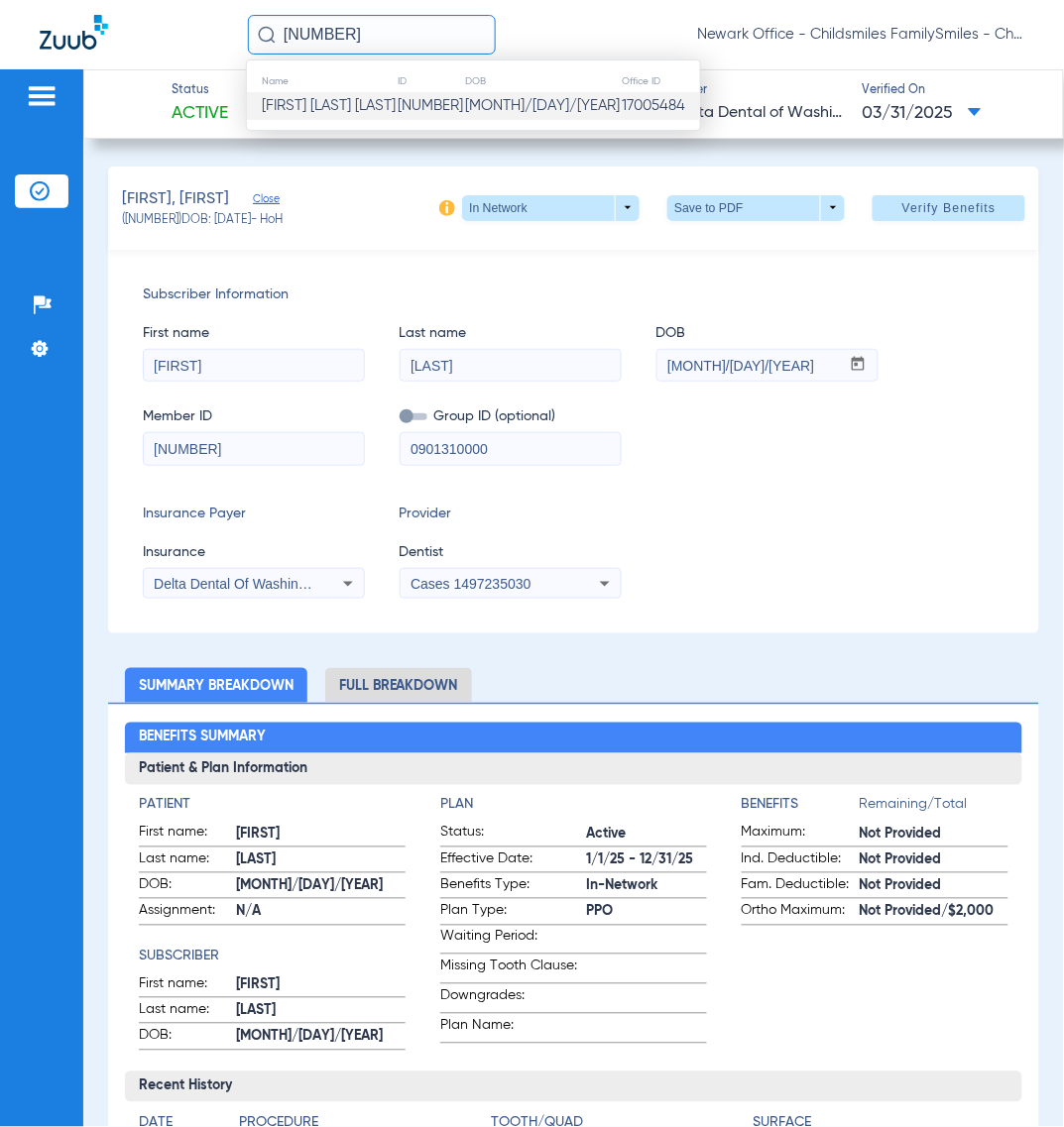 type 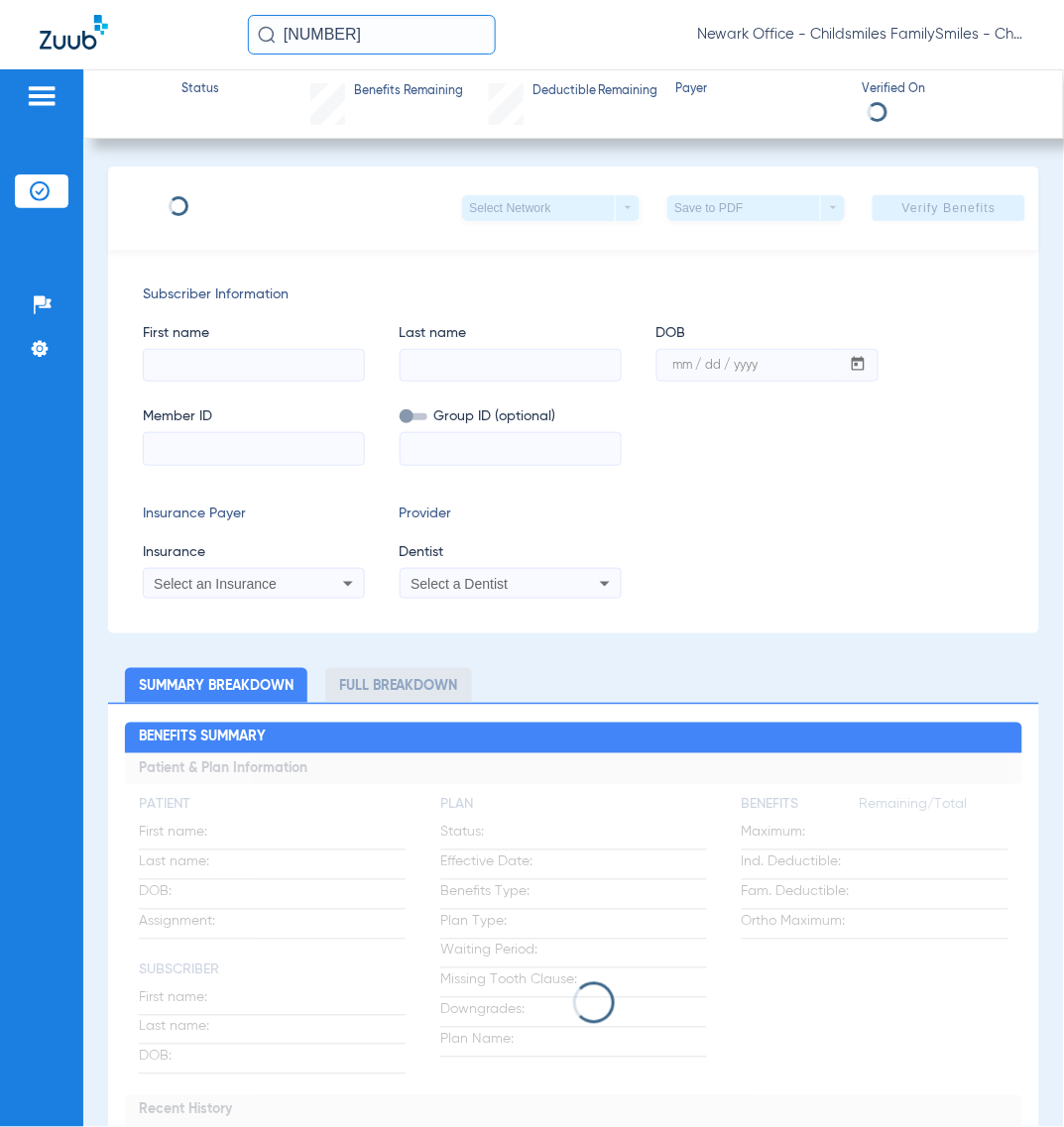 type on "MELANIO" 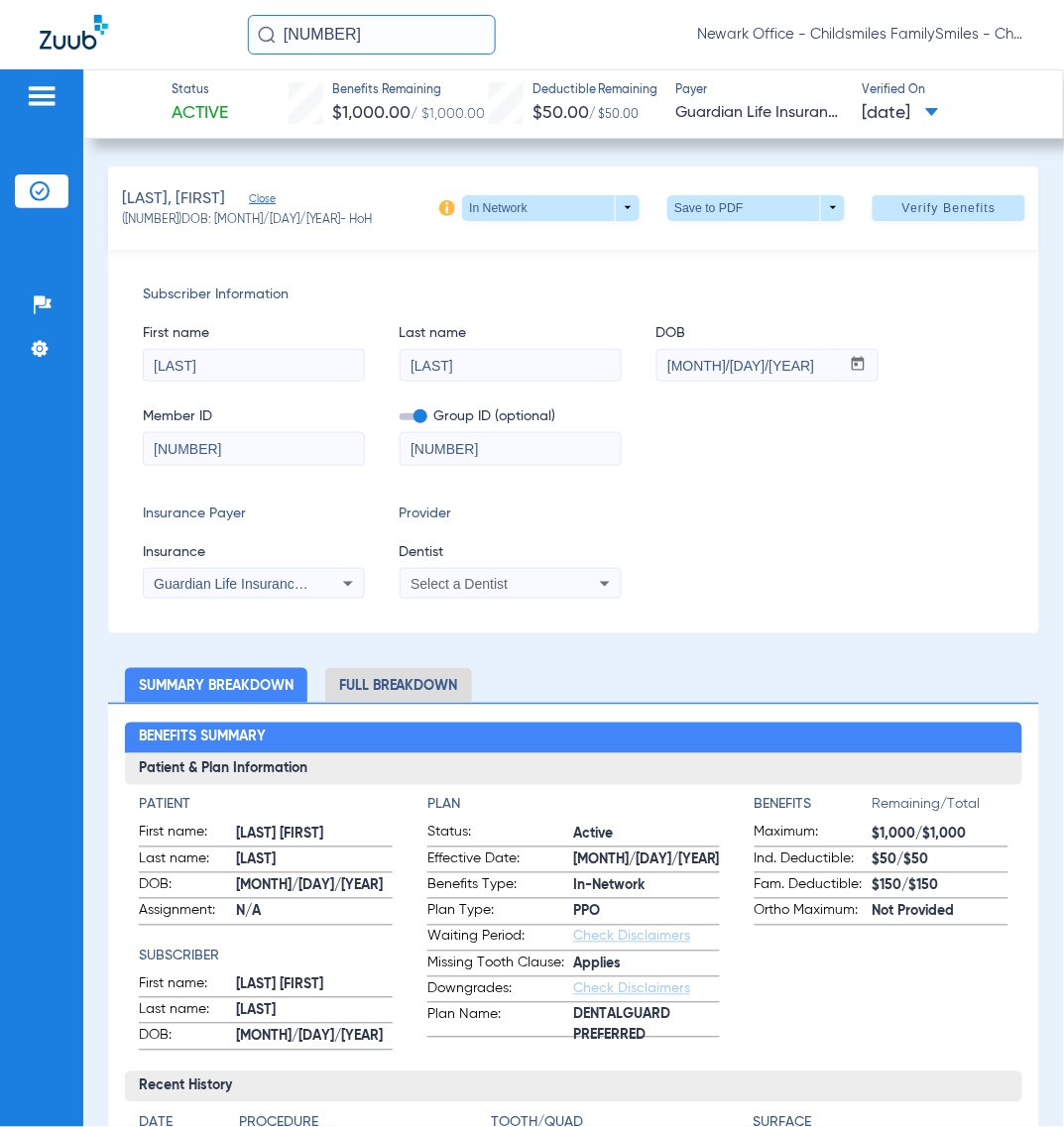click on "Select a Dentist" at bounding box center (490, 584) 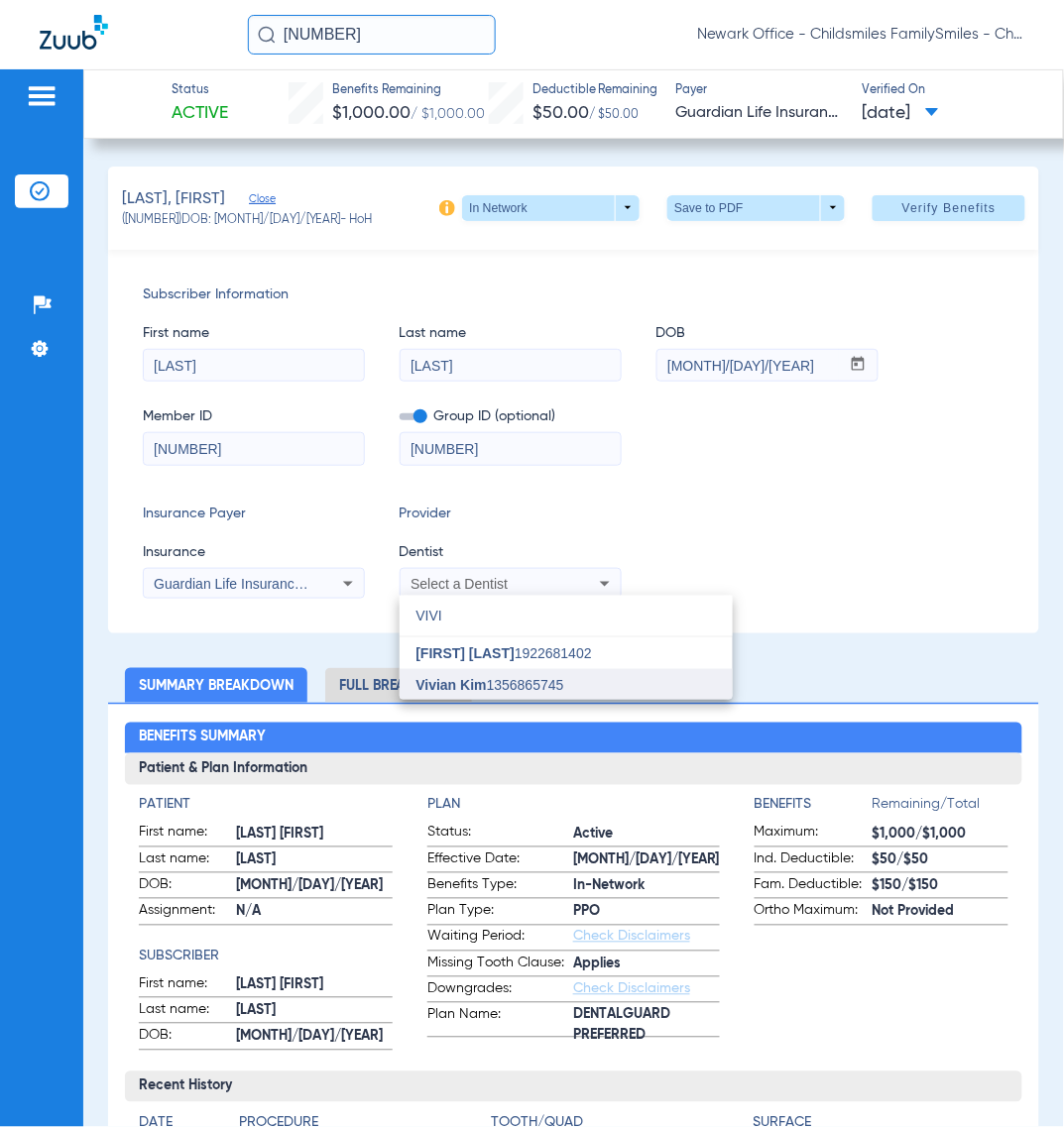 type on "VIVI" 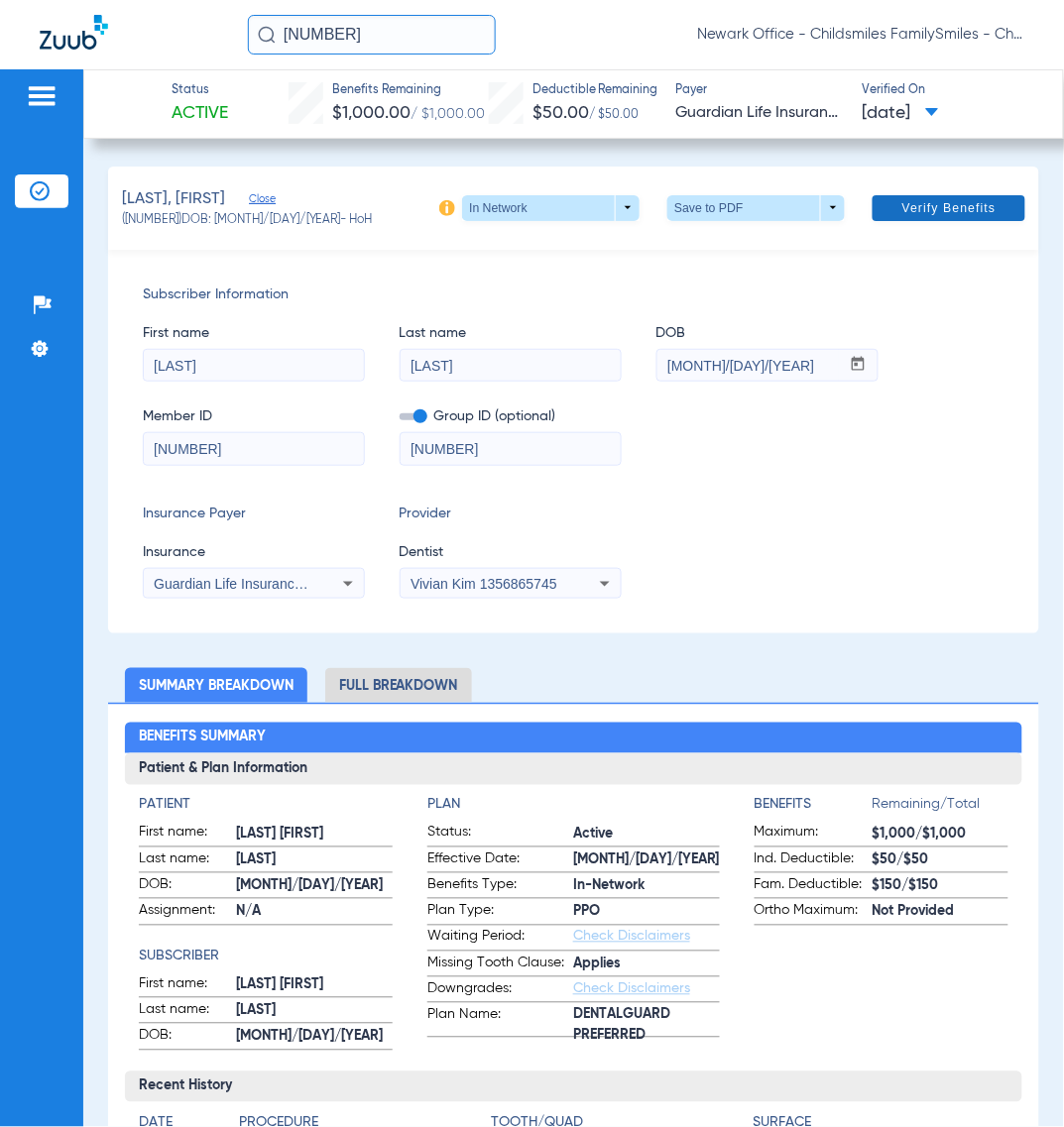 click on "Verify Benefits" 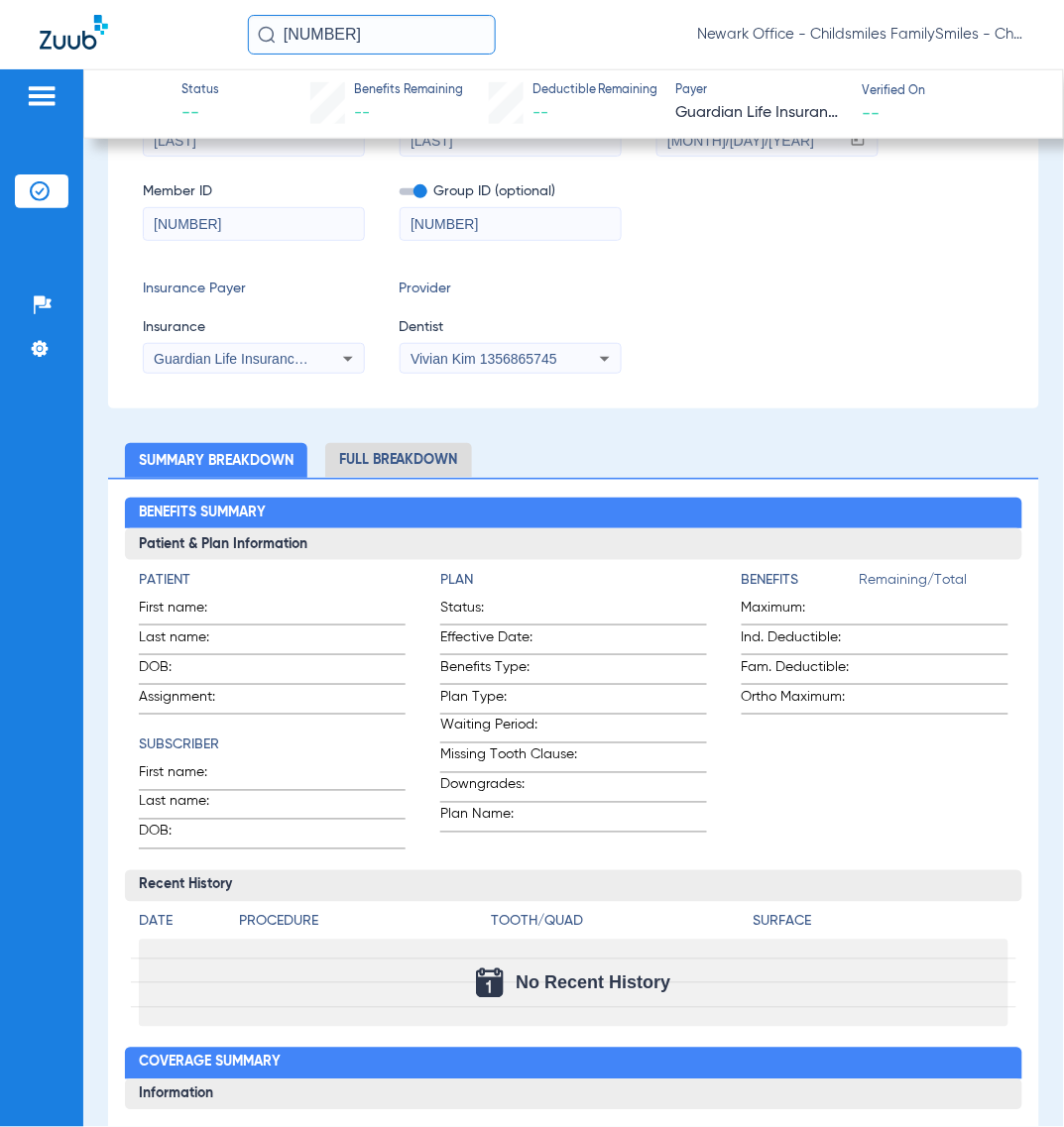 scroll, scrollTop: 516, scrollLeft: 0, axis: vertical 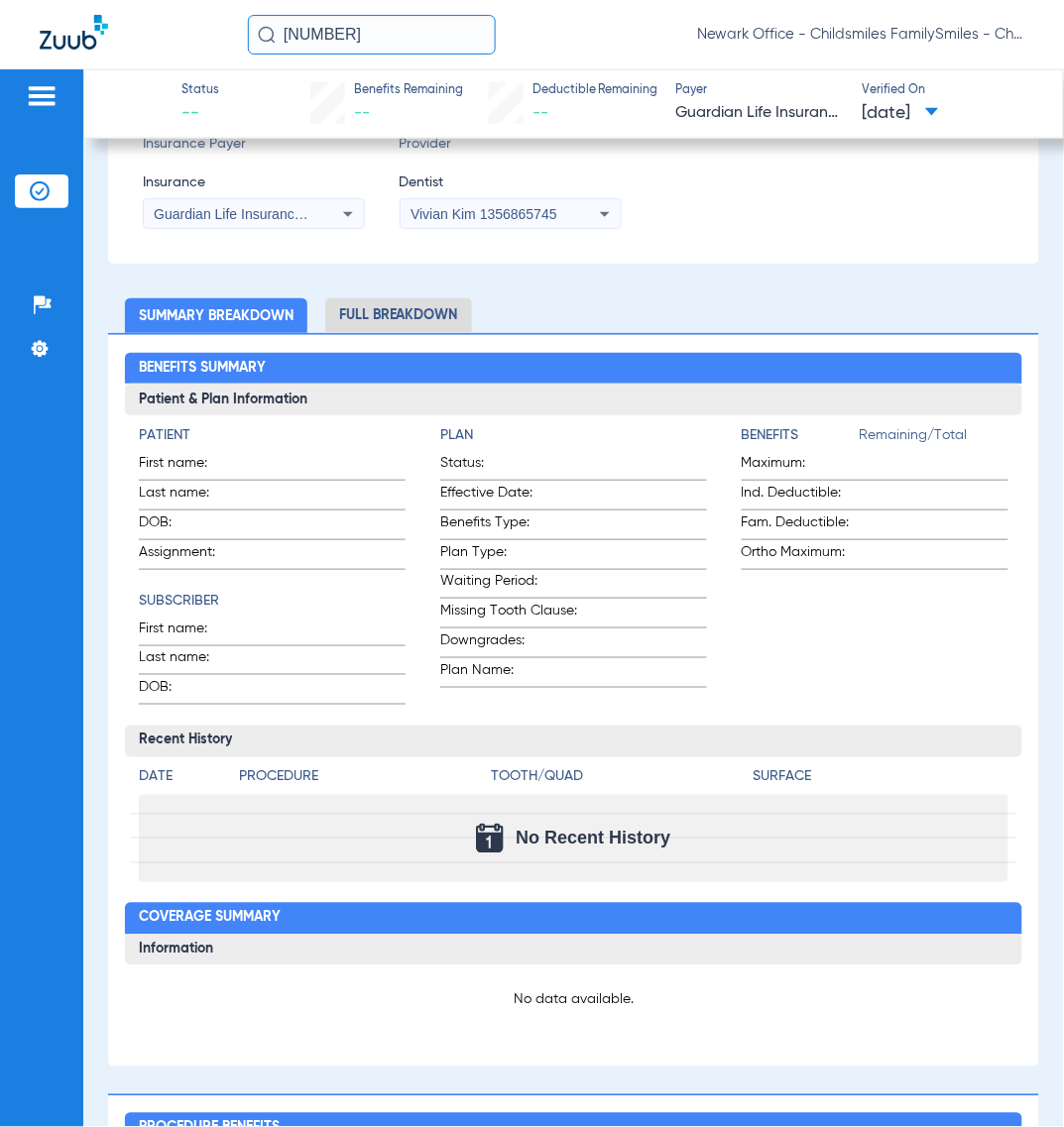 click on "Summary Breakdown   Full Breakdown" 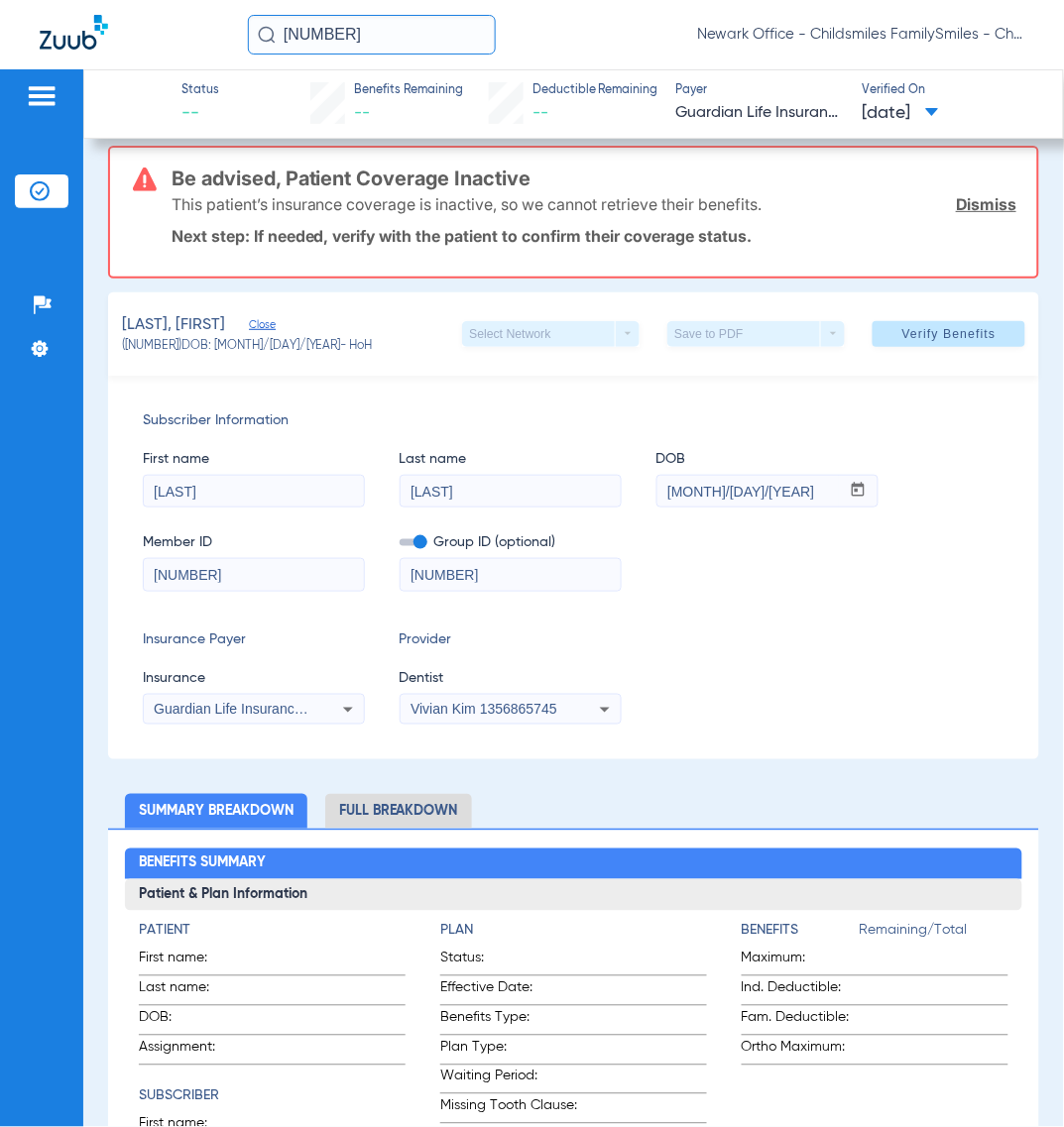 scroll, scrollTop: 0, scrollLeft: 0, axis: both 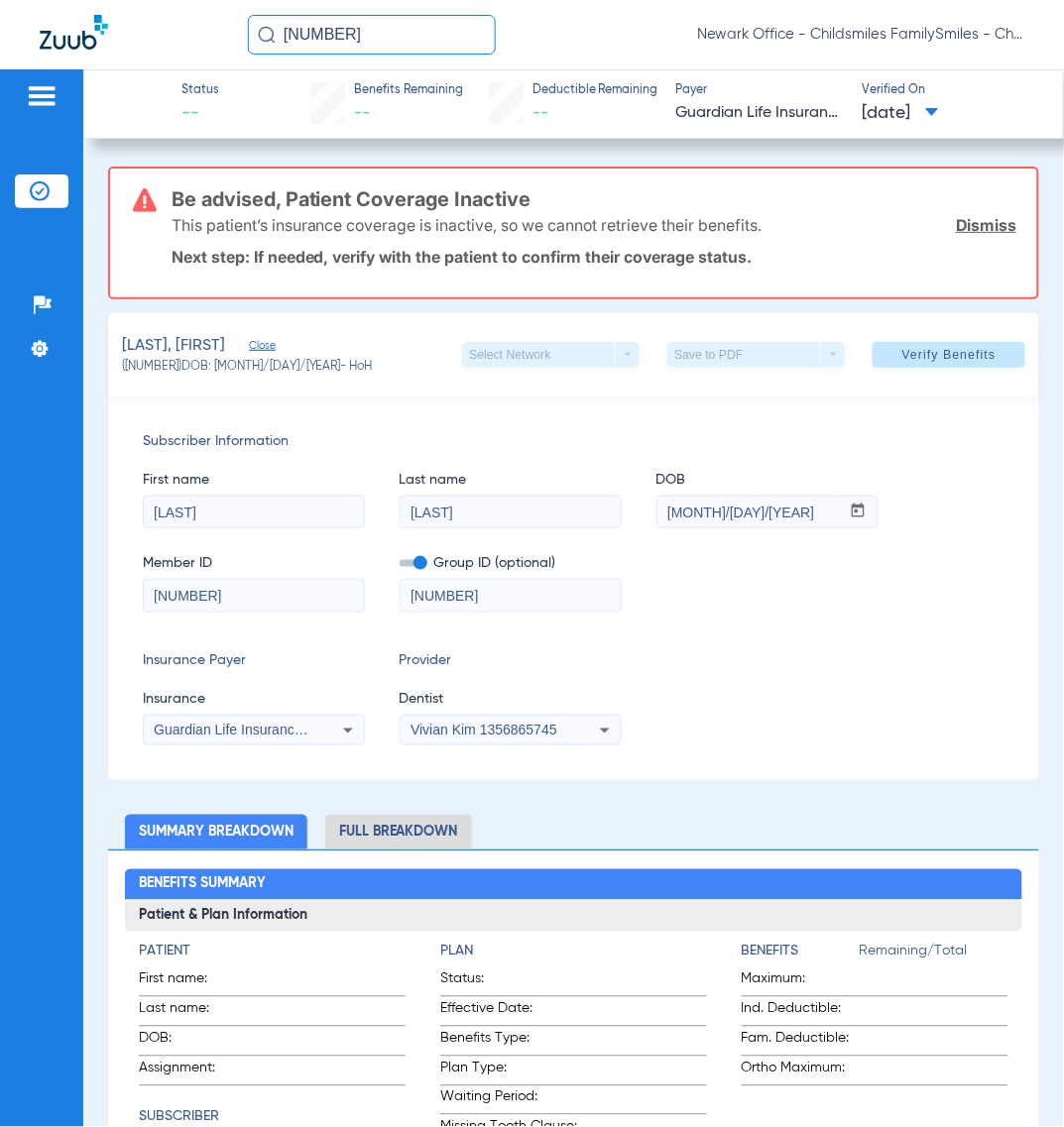 click on "392721" 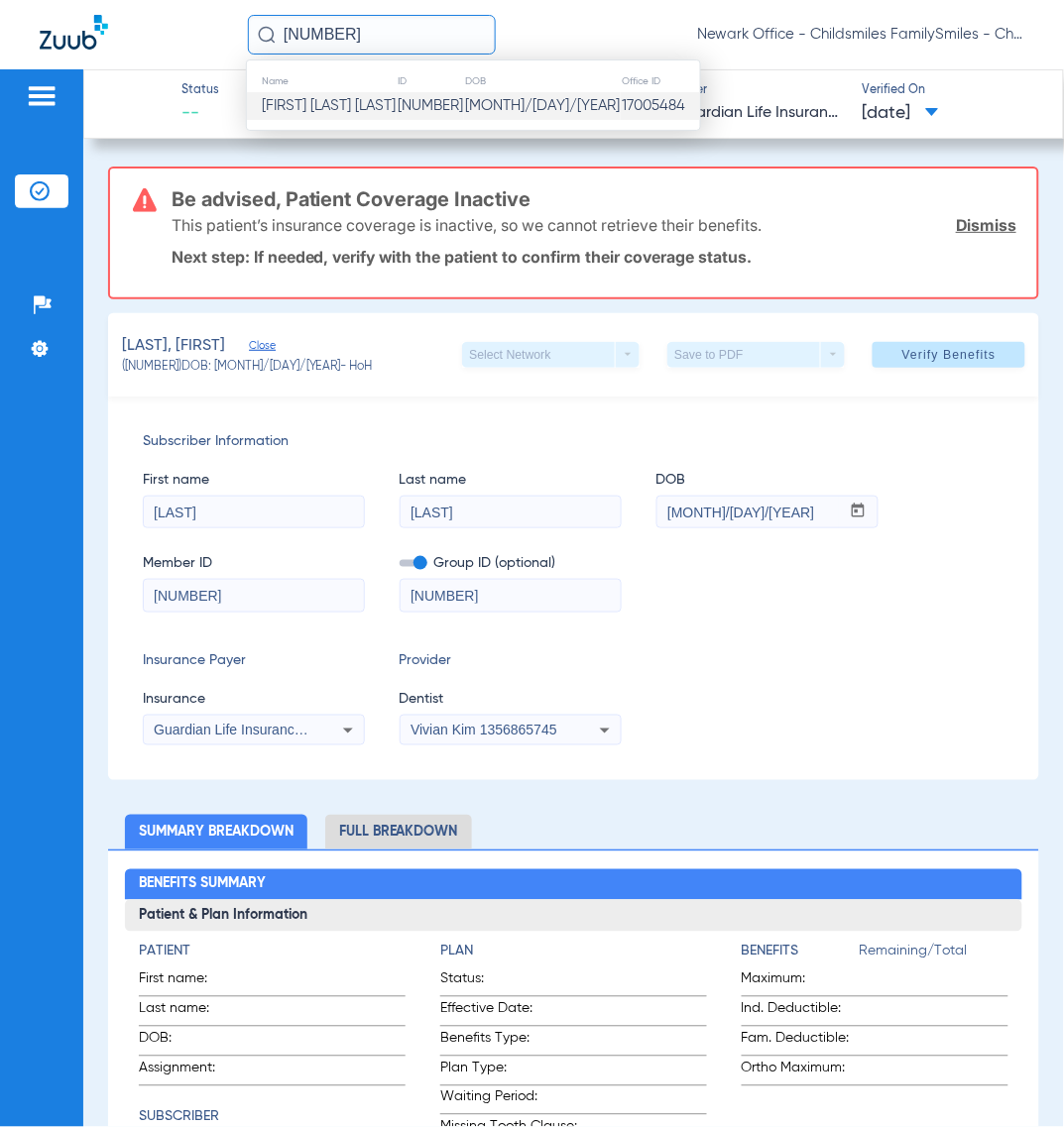 paste on "1950186" 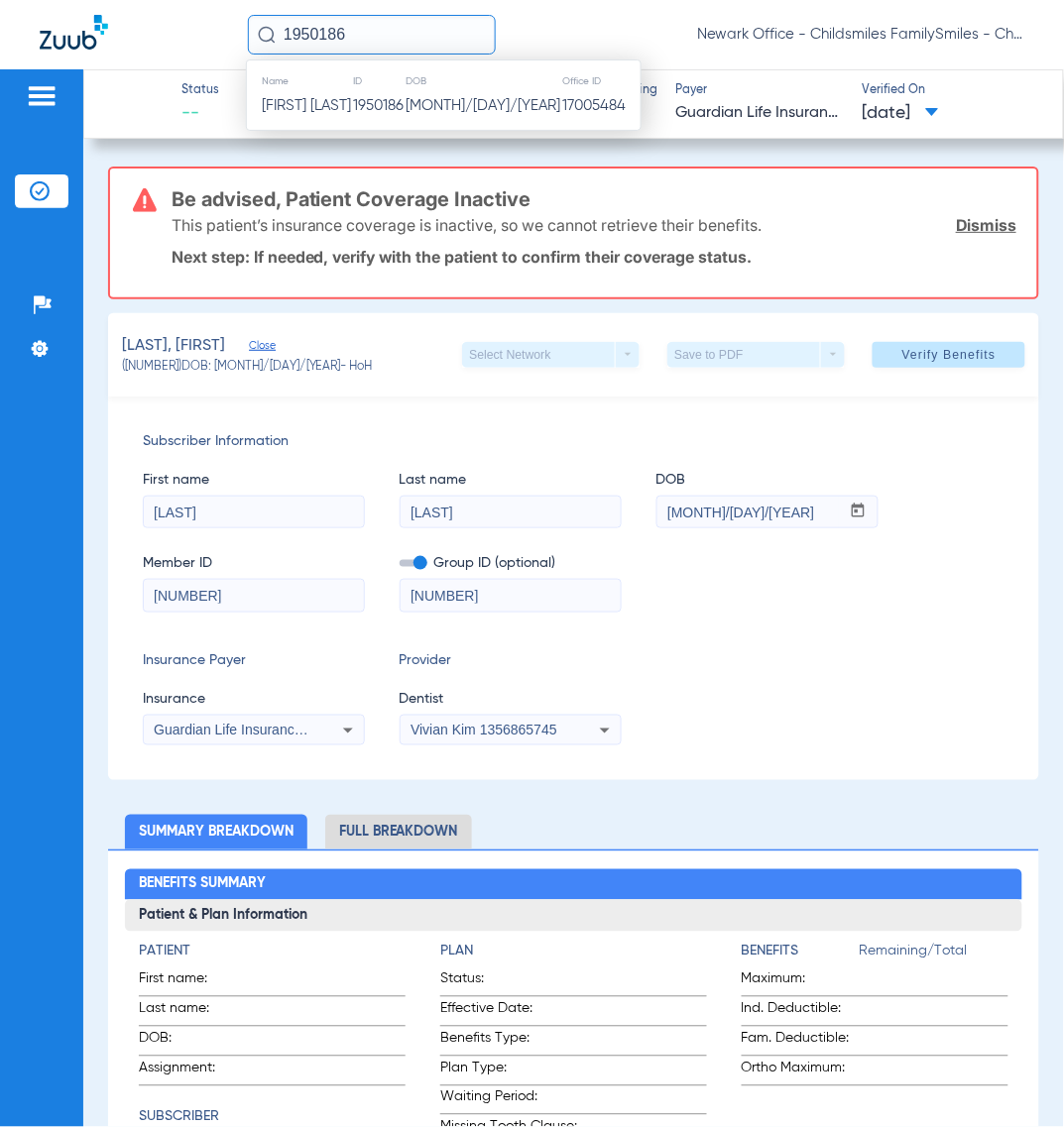 type on "1950186" 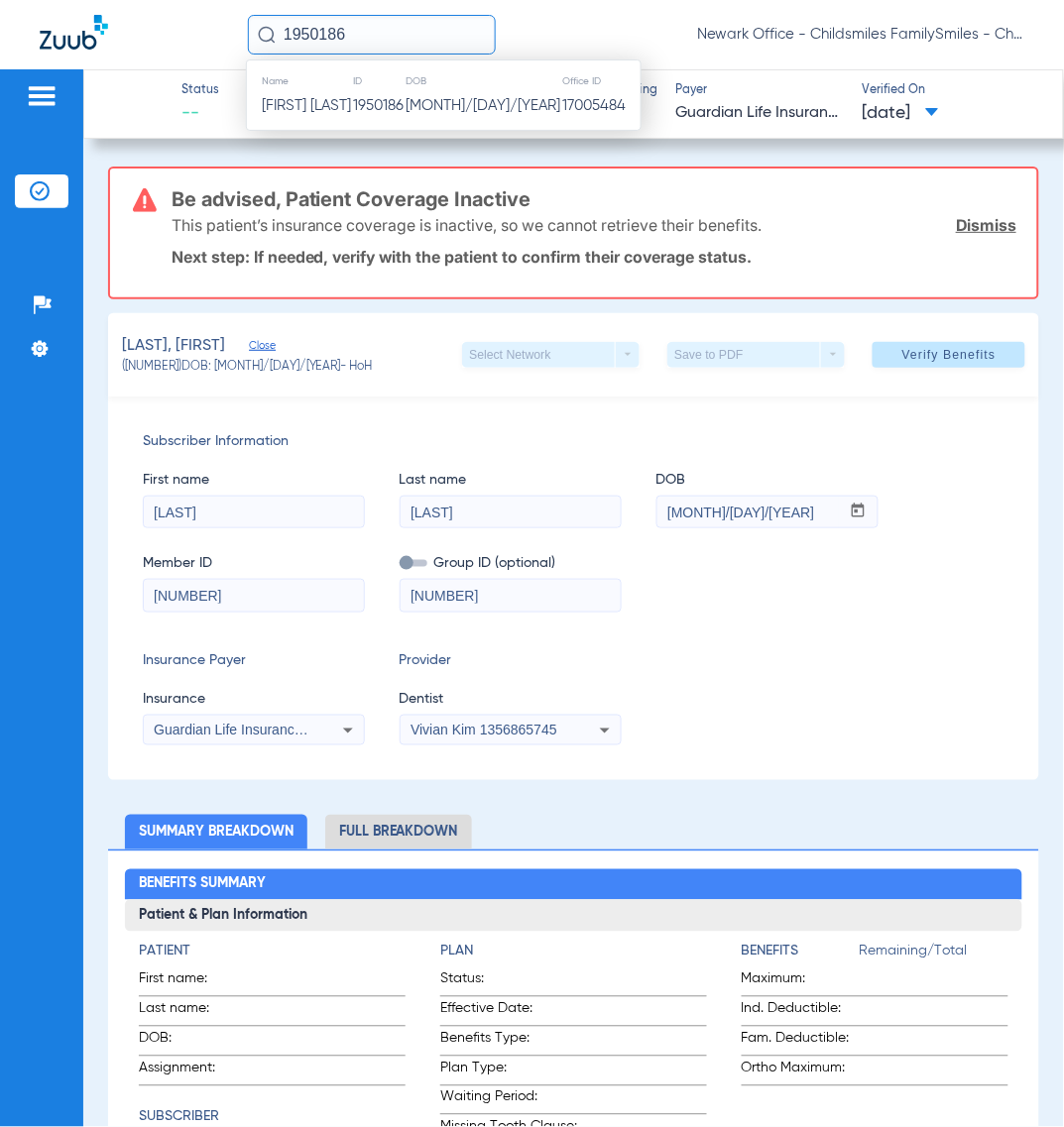 type 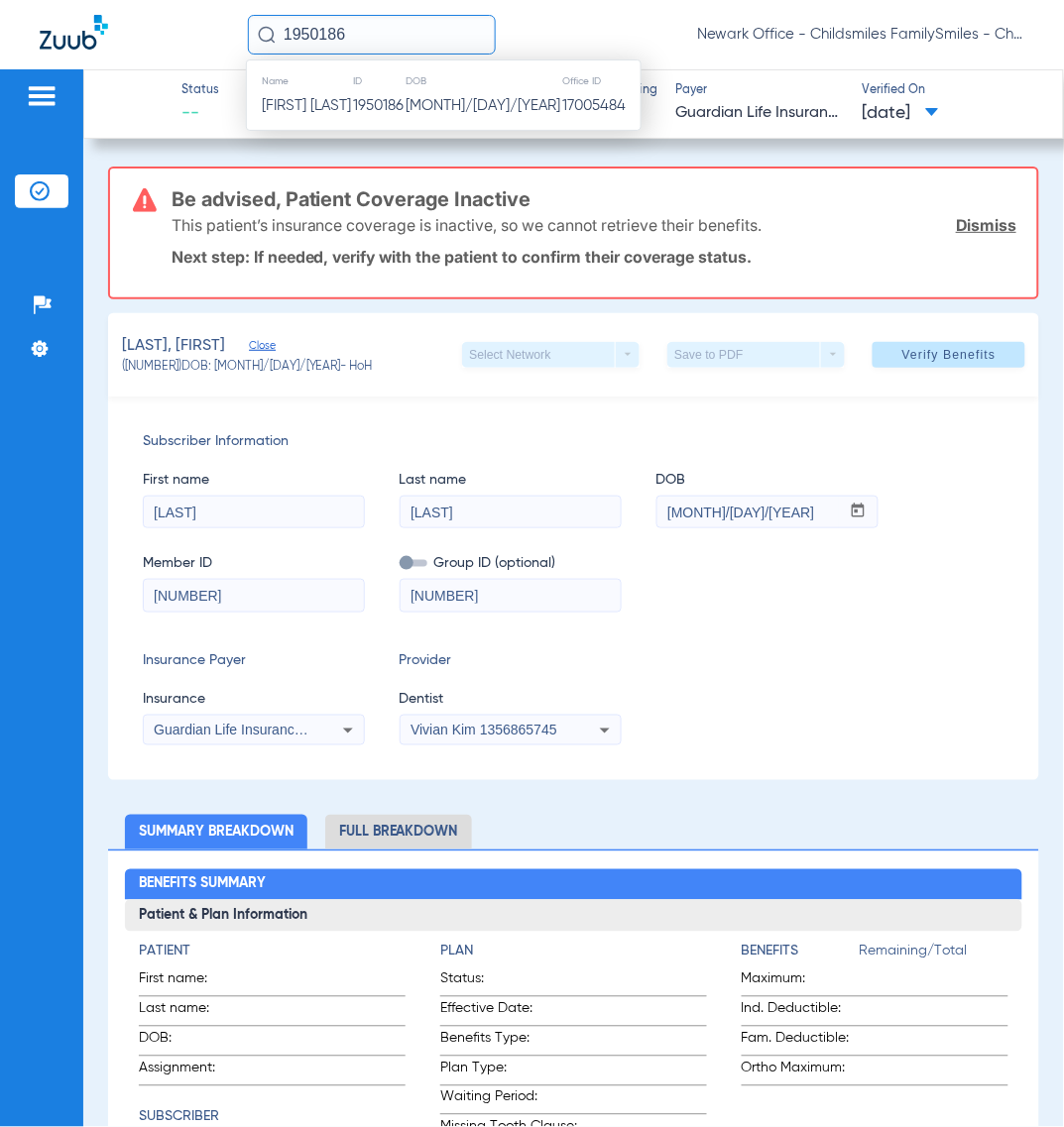 type 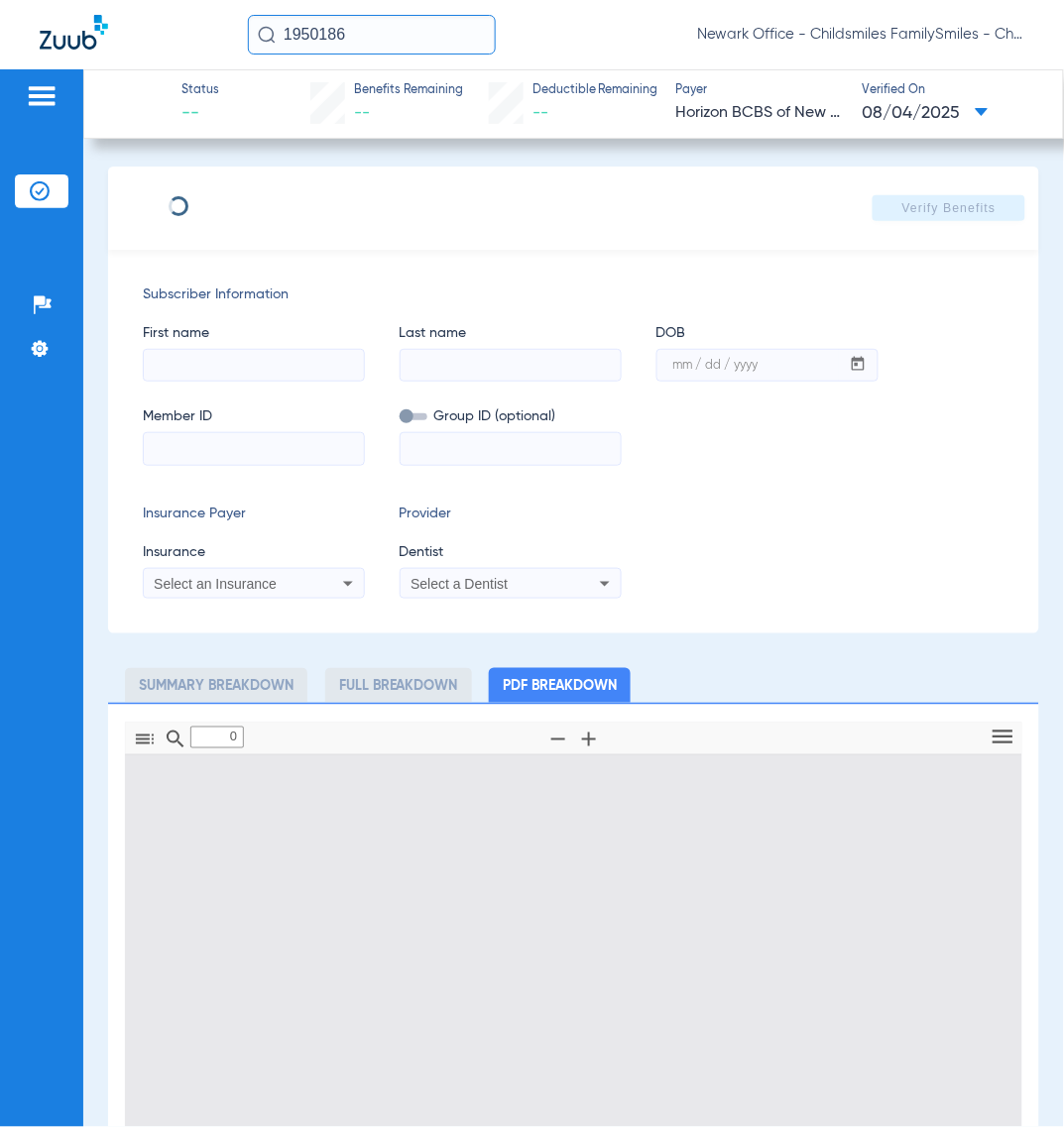 type on "1" 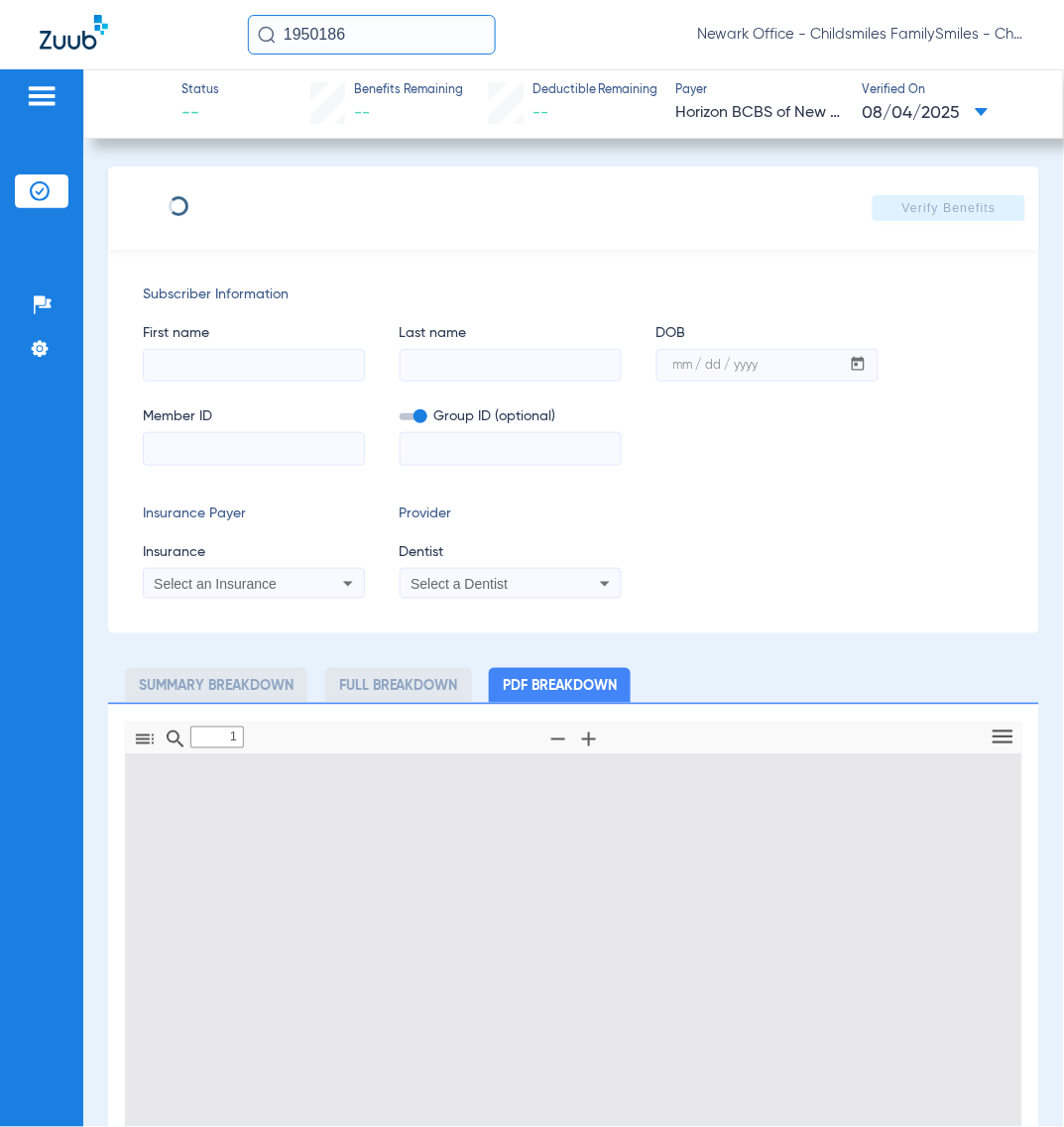 type on "DALIME" 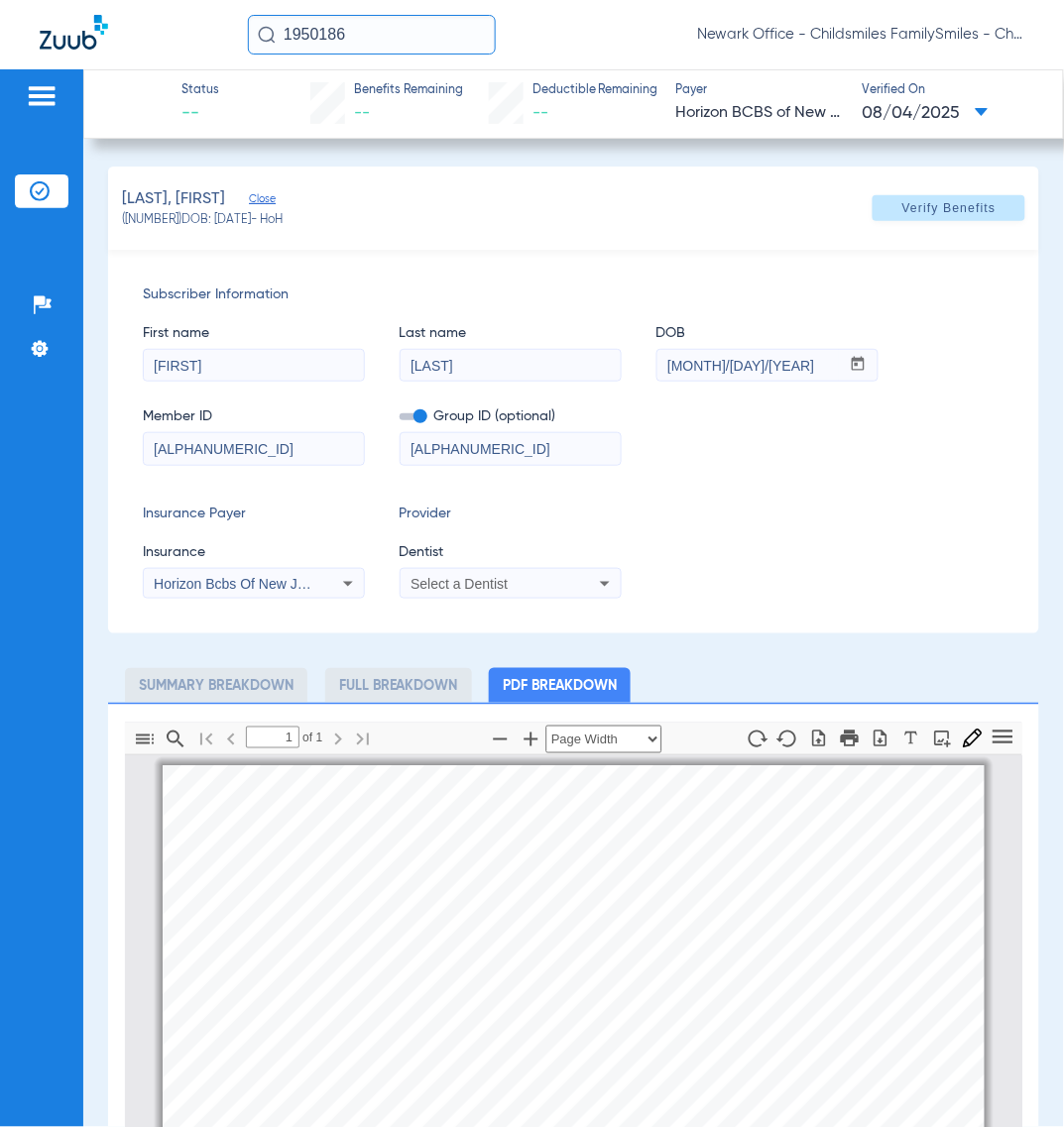 scroll, scrollTop: 10, scrollLeft: 0, axis: vertical 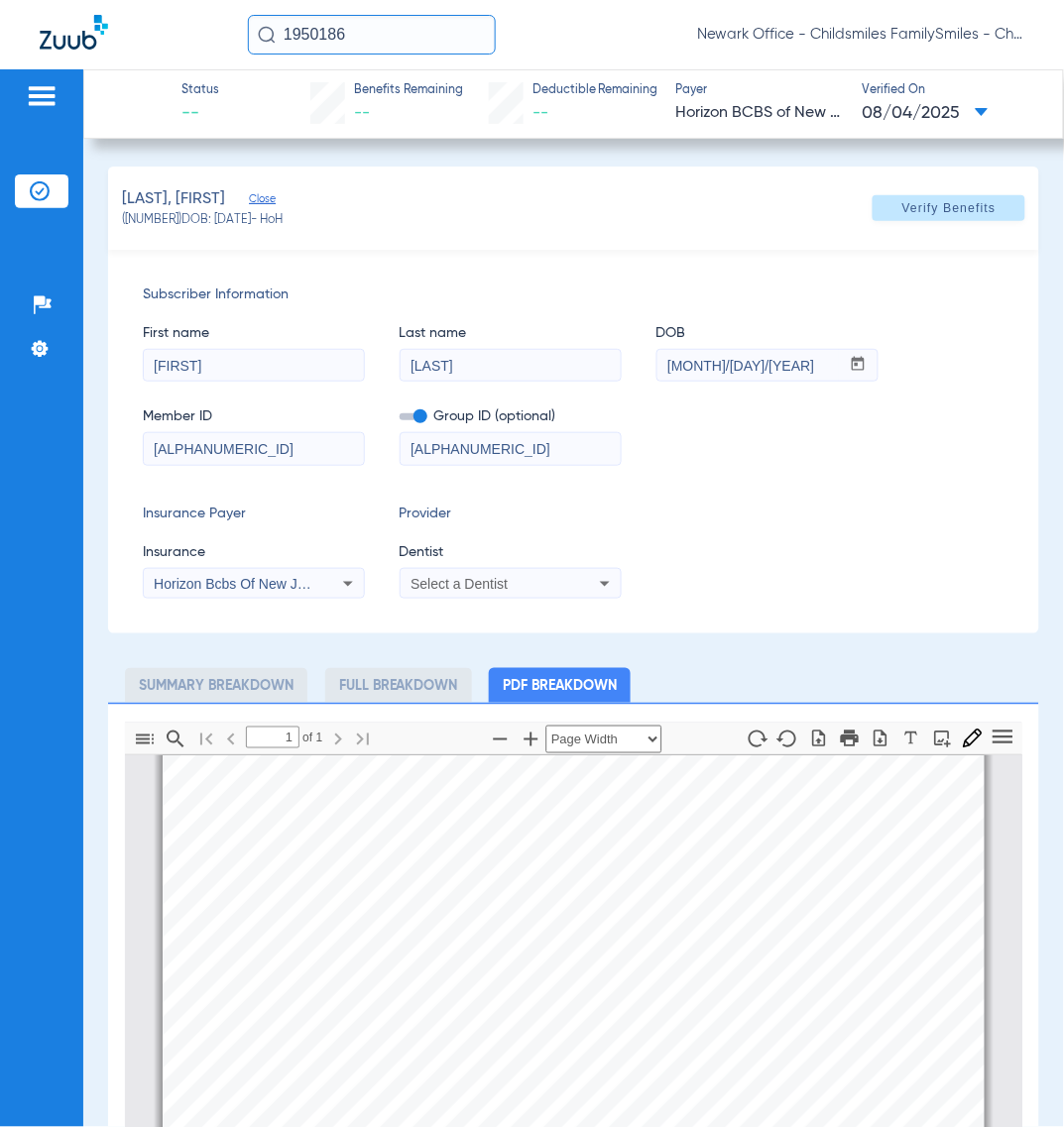 click on "1950186" 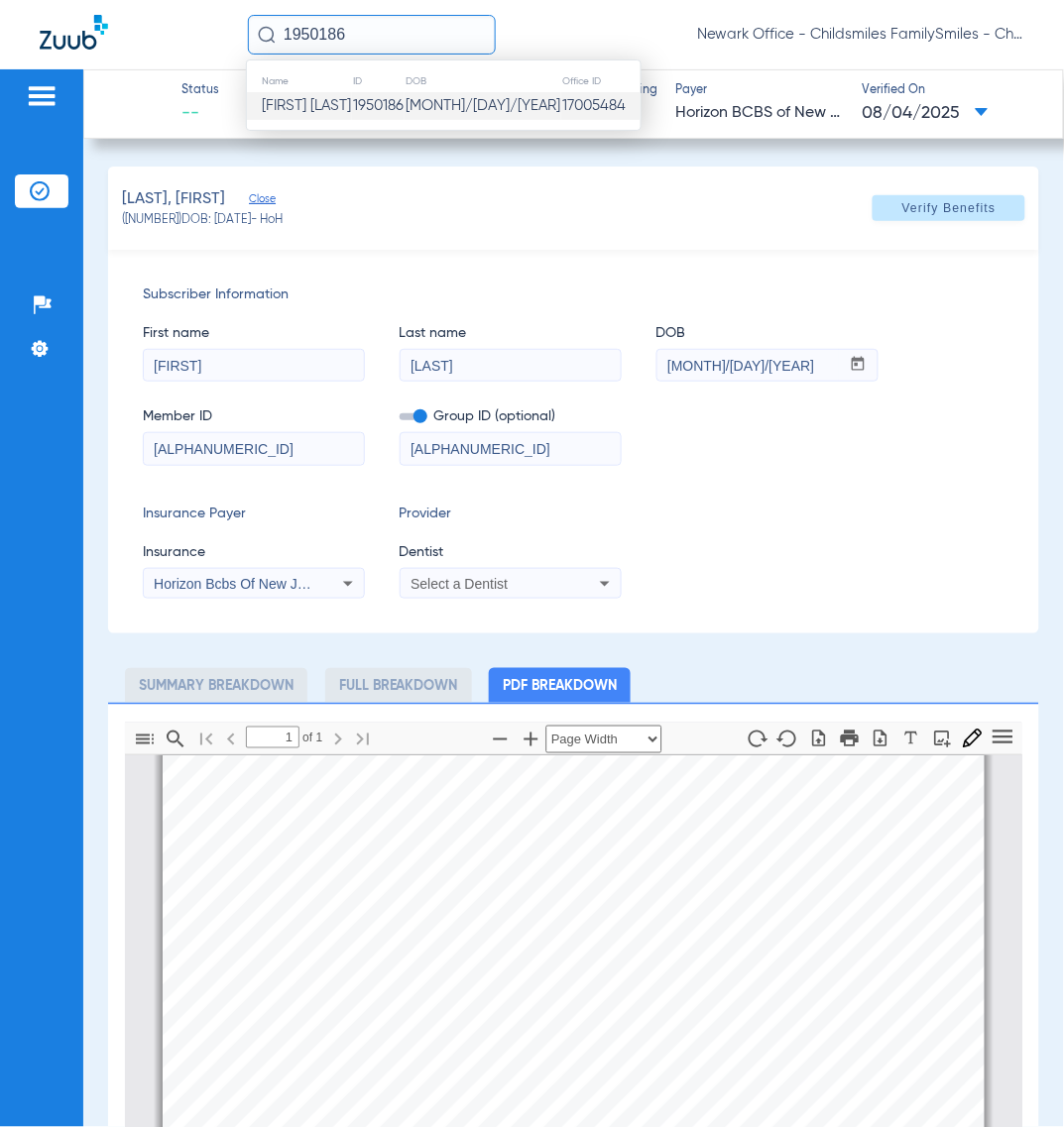 paste on "62407" 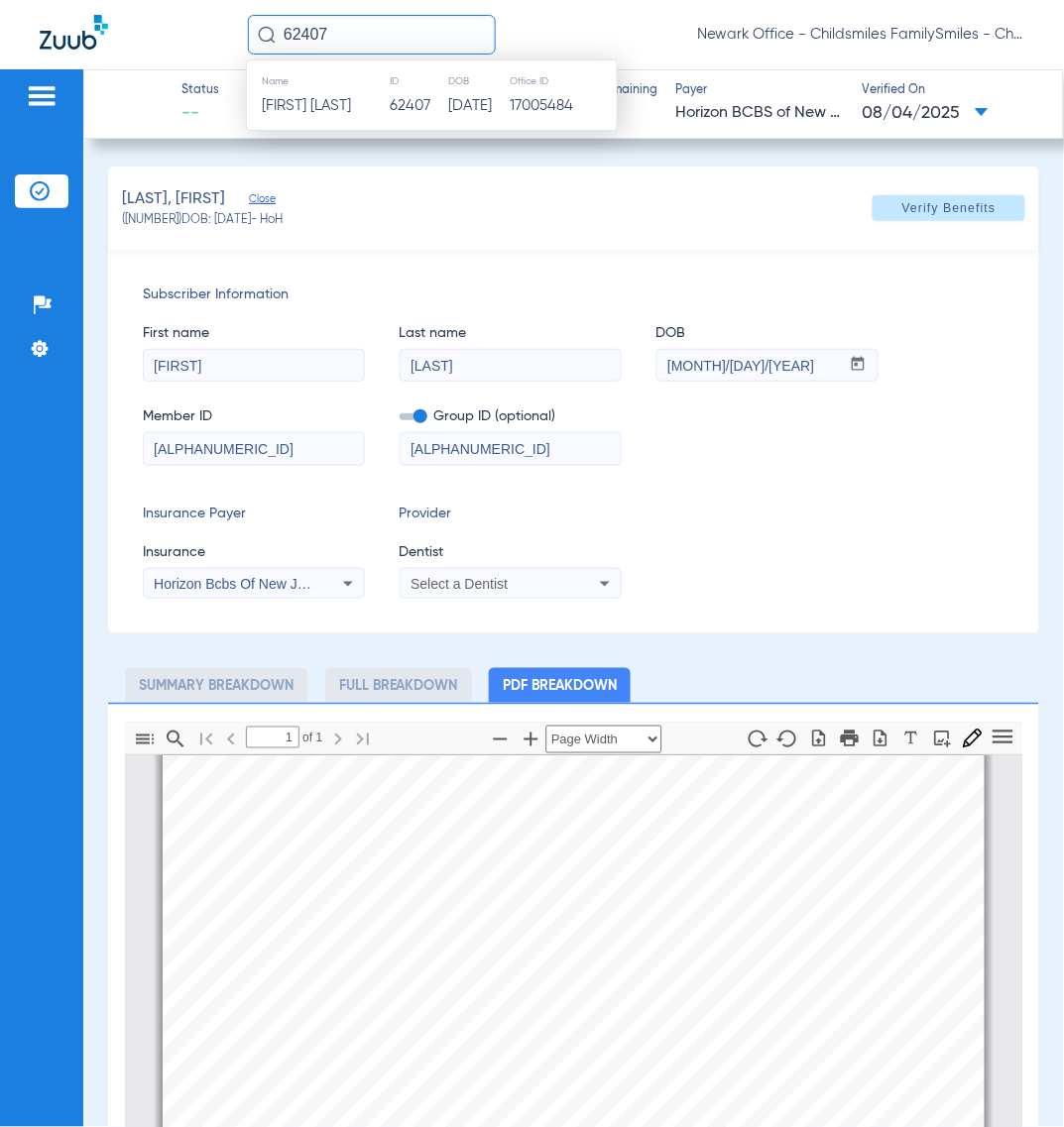 type on "62407" 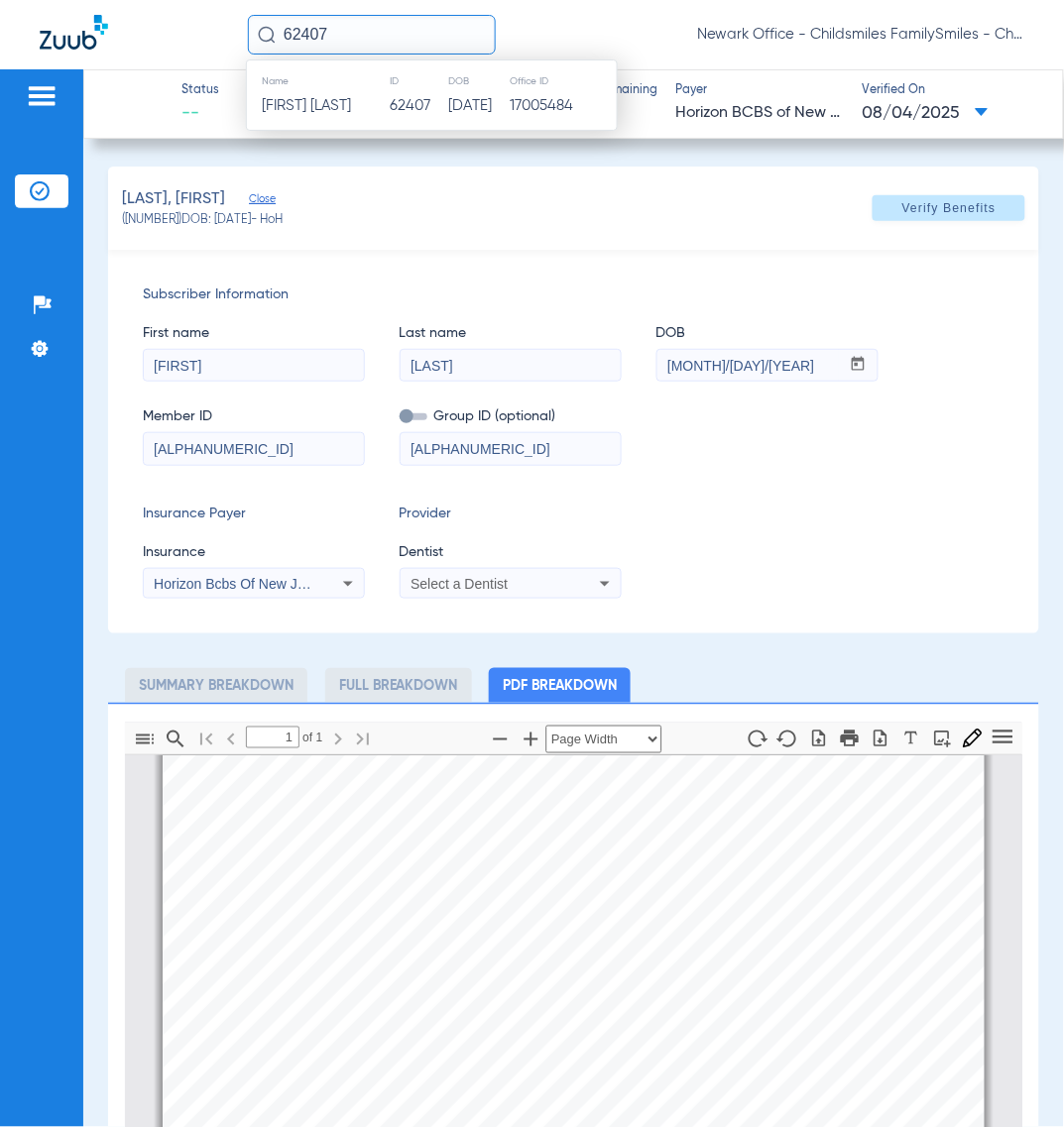 type 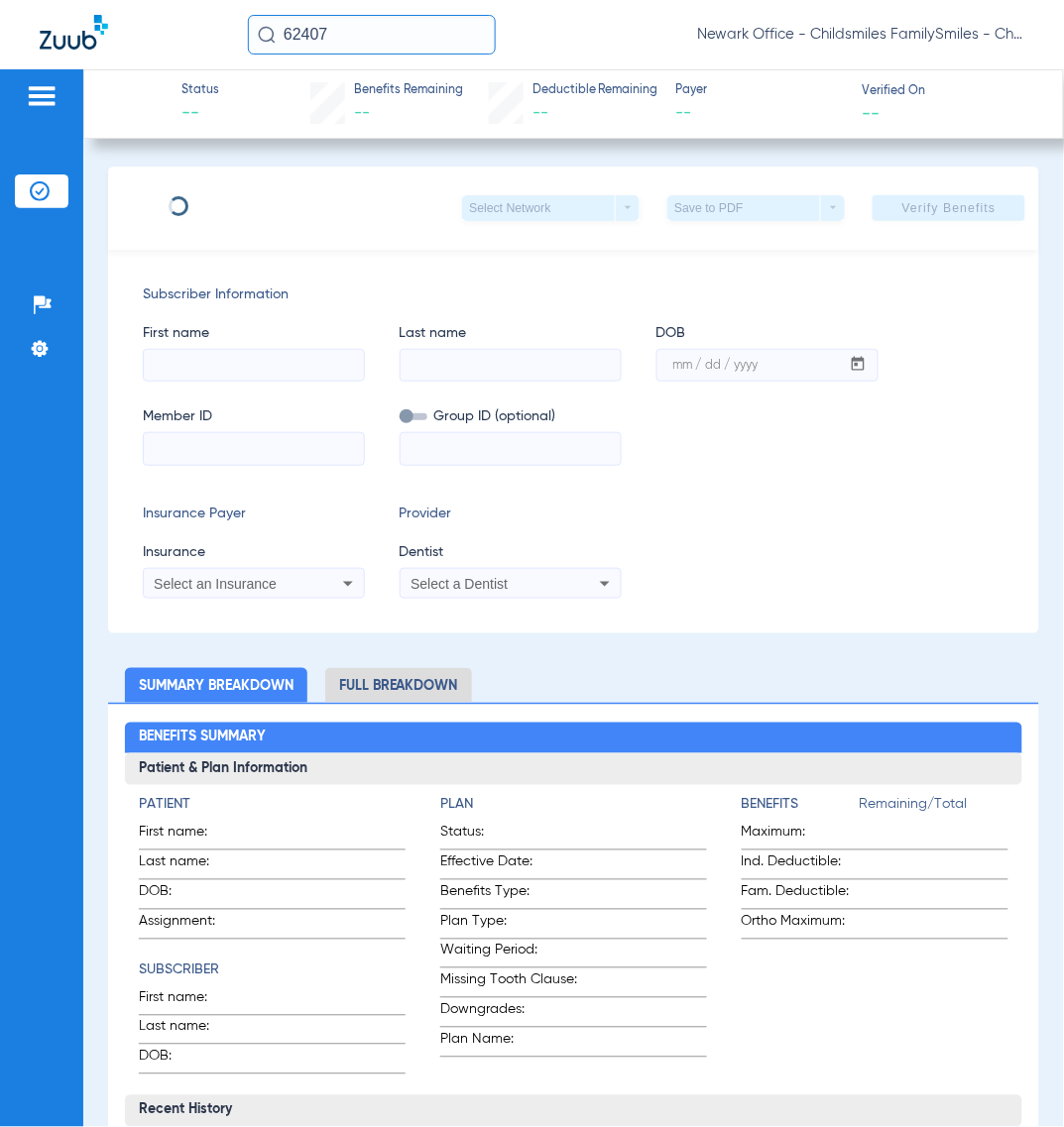type on "TIFFANY" 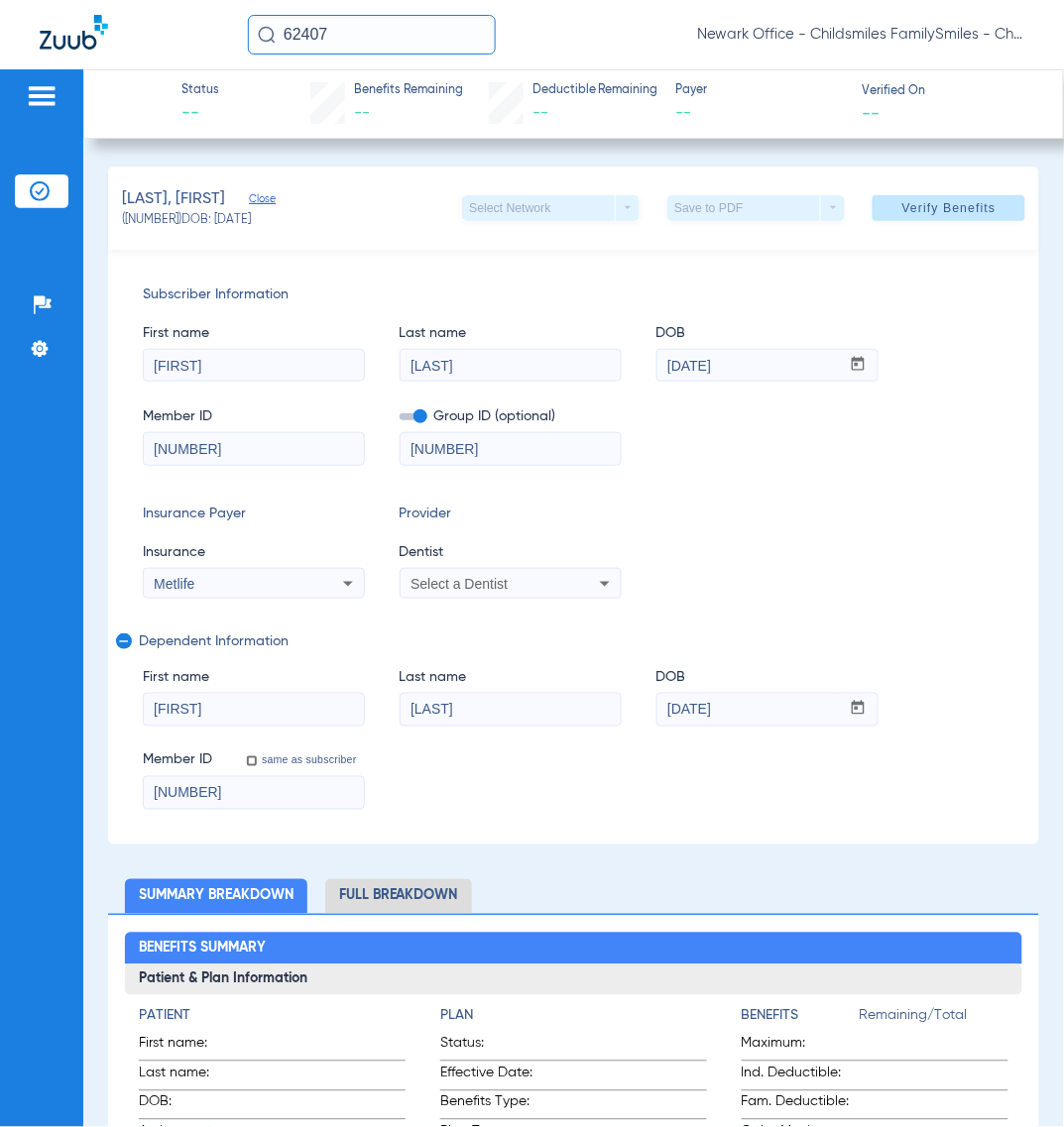 click on "Select a Dentist" at bounding box center [511, 584] 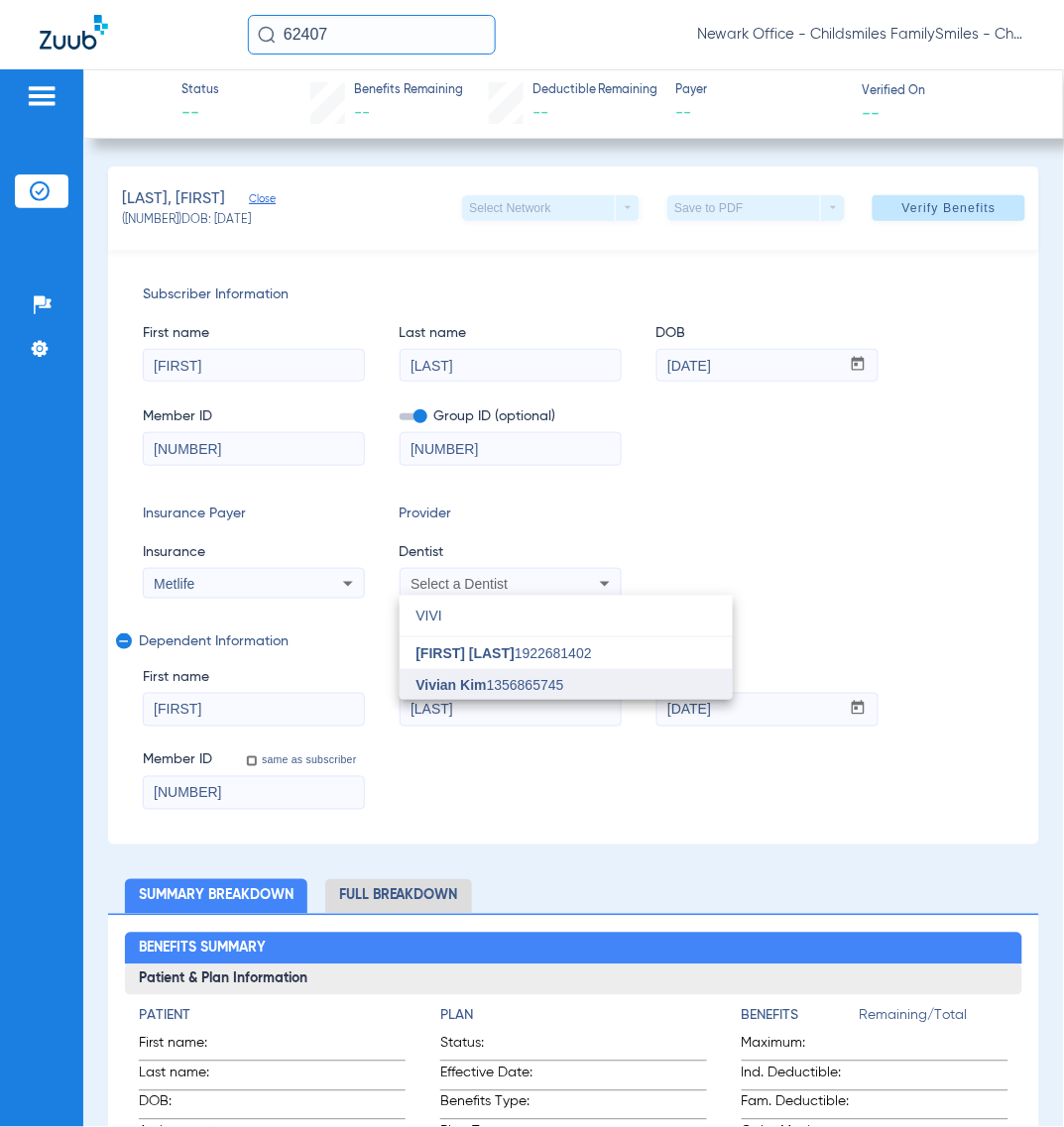 type on "VIVI" 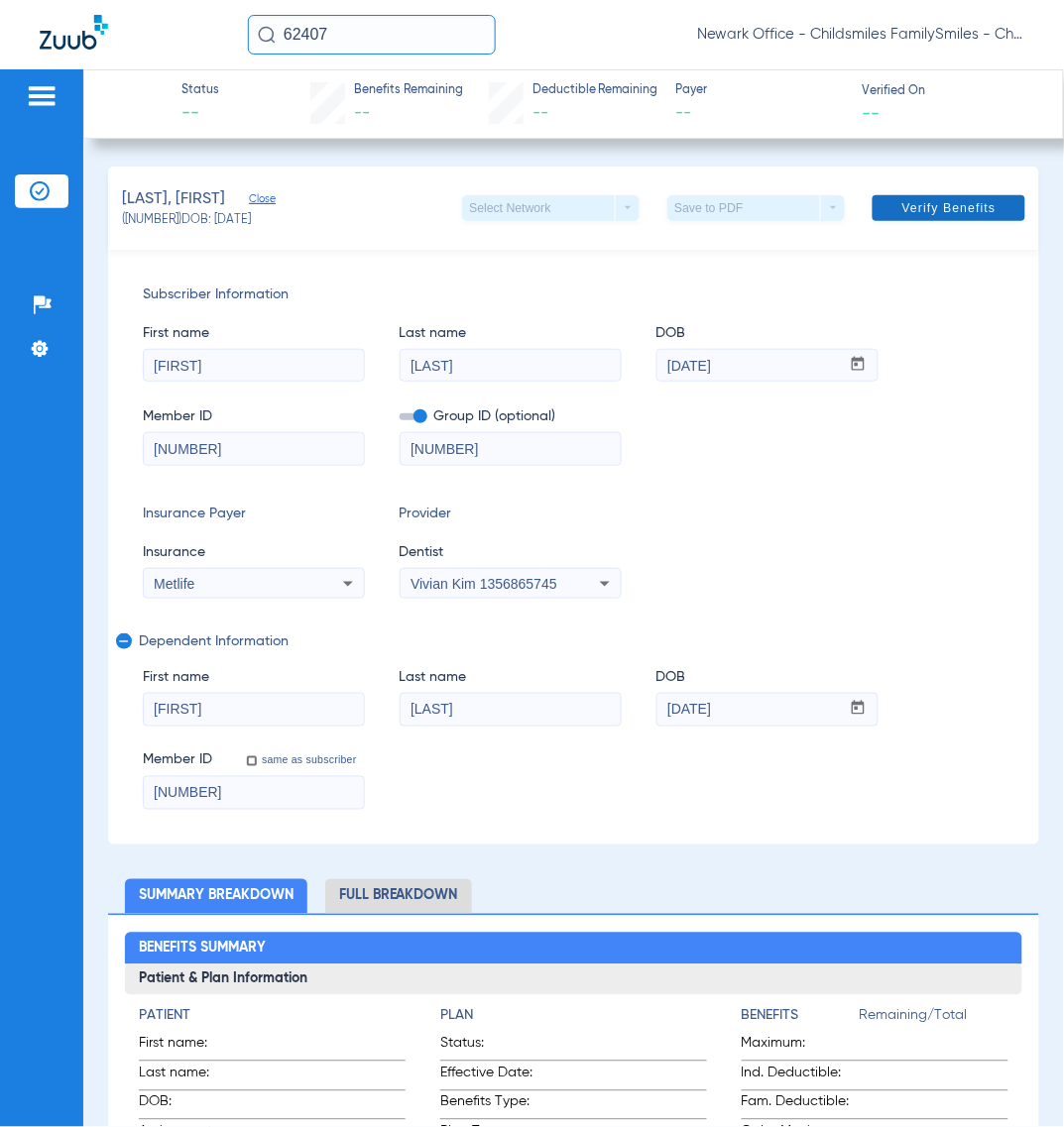 click 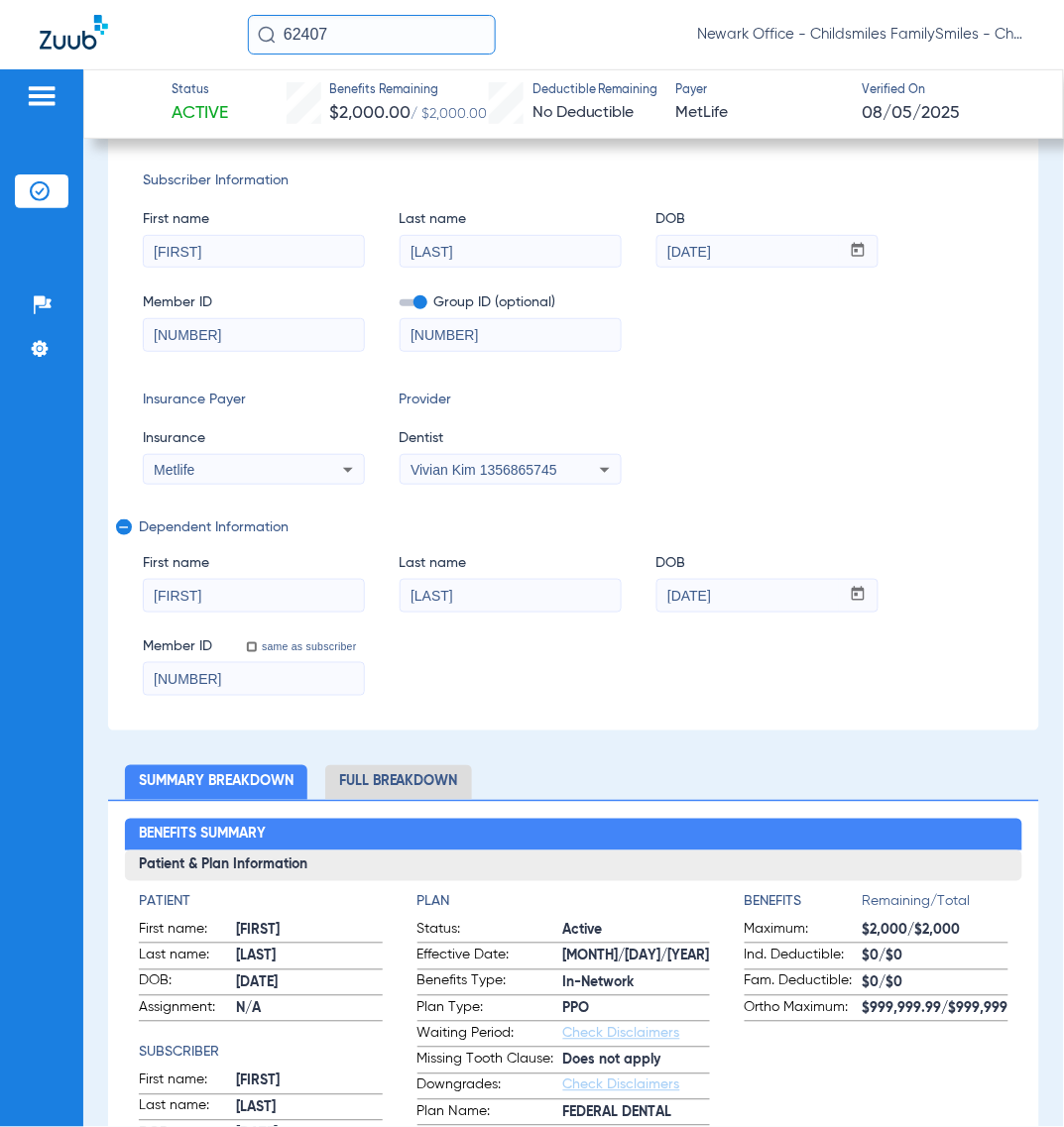 scroll, scrollTop: 0, scrollLeft: 0, axis: both 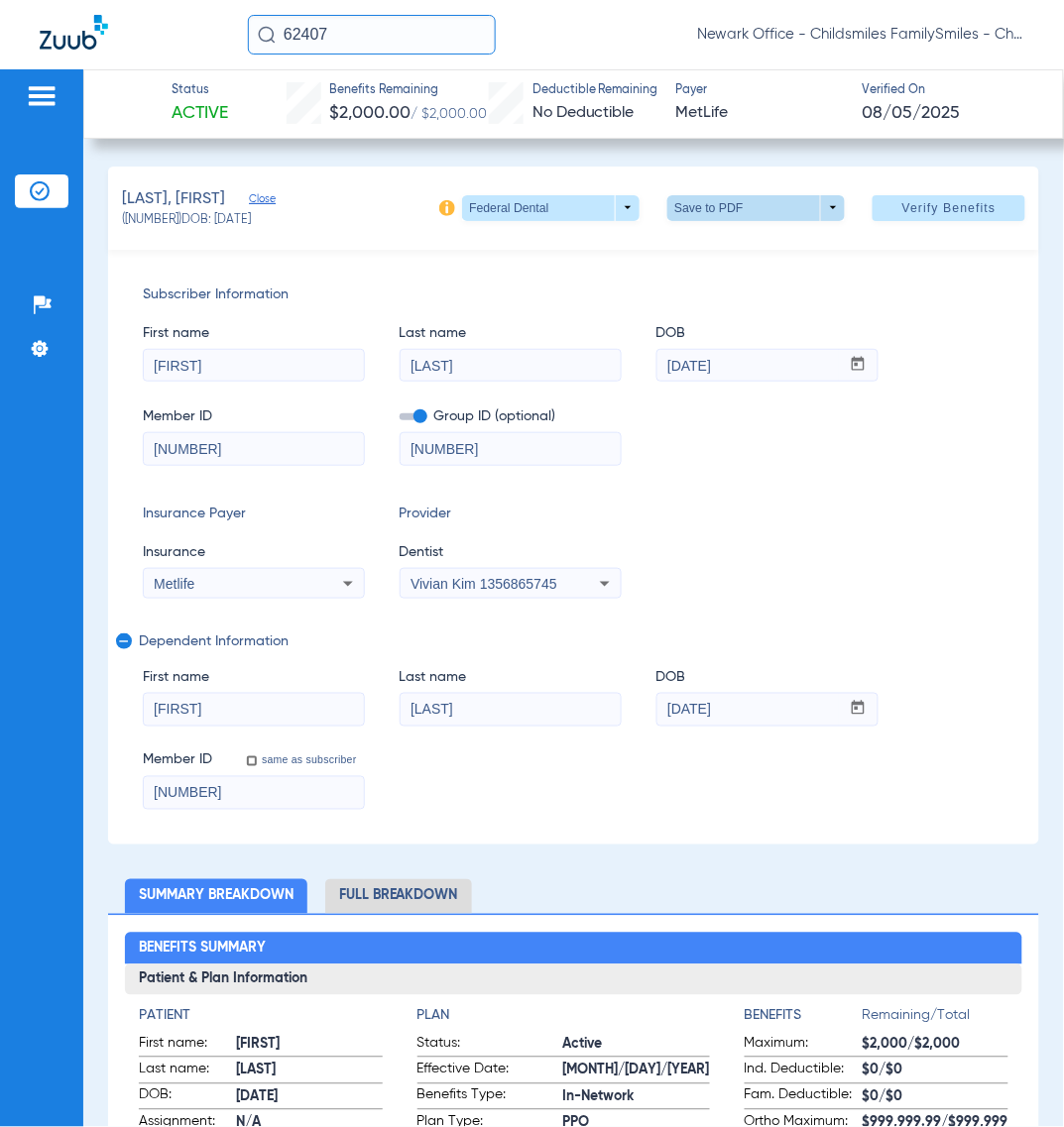 click 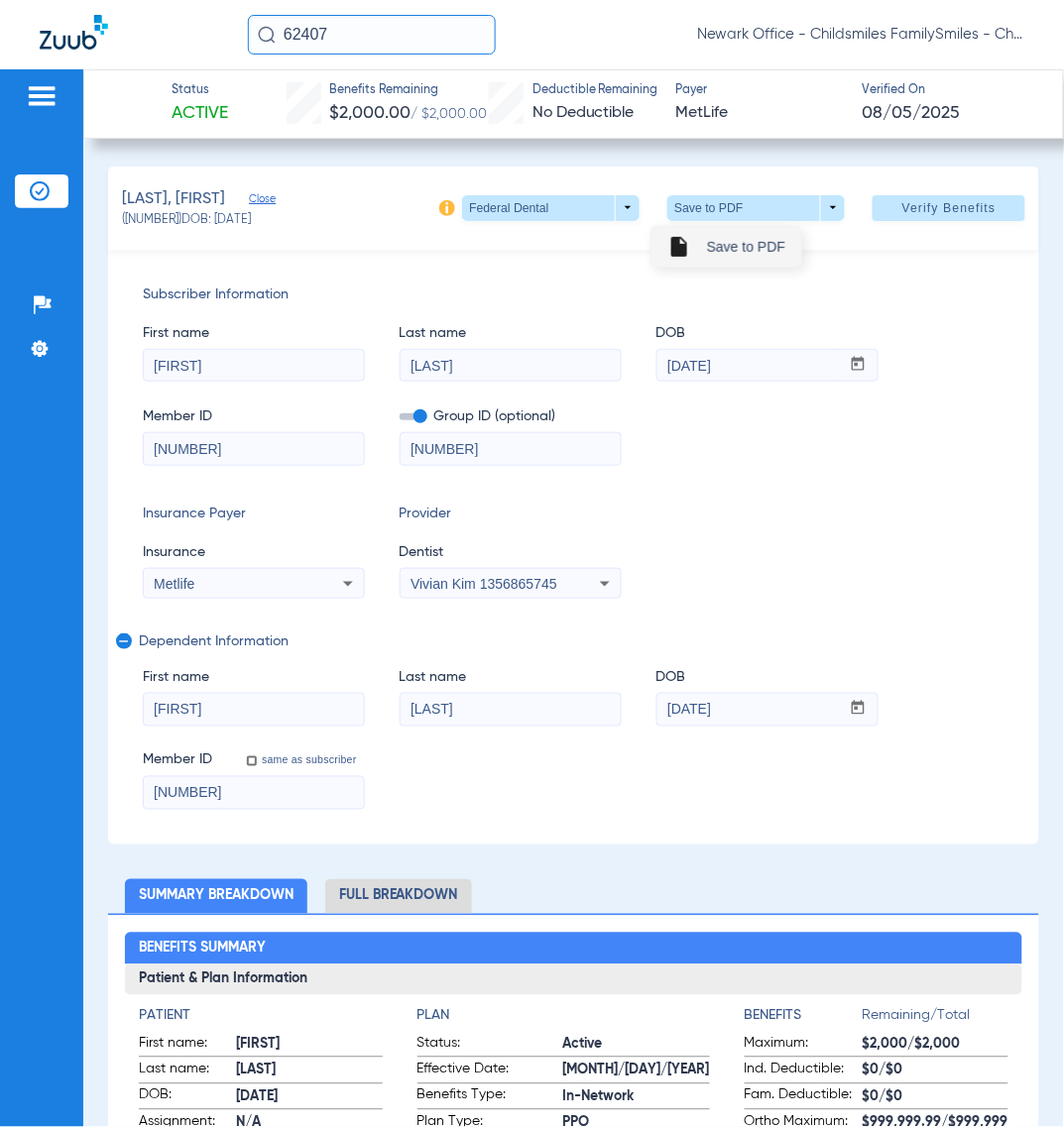 click on "insert_drive_file  Save to PDF" at bounding box center [726, 247] 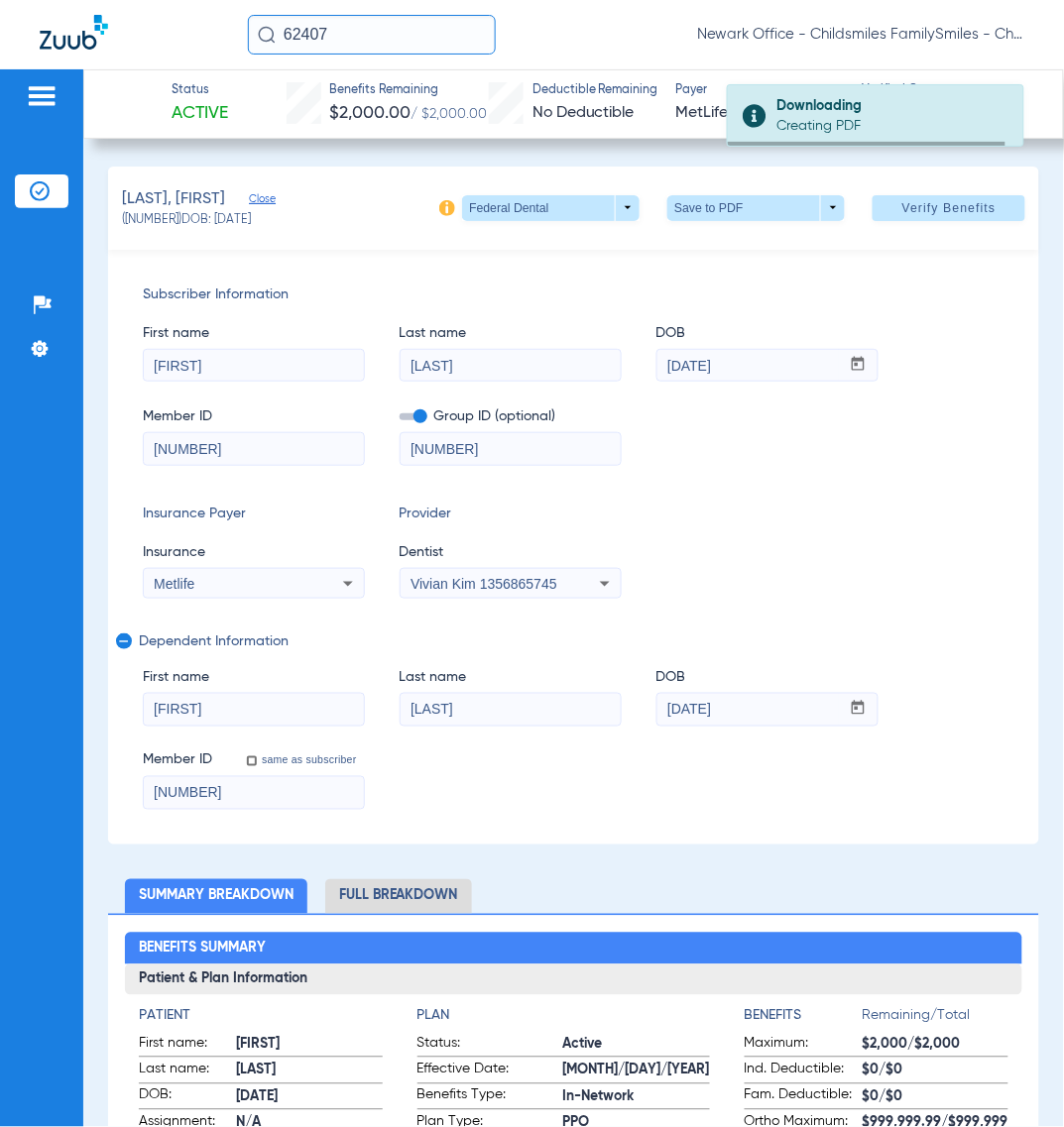drag, startPoint x: 887, startPoint y: 472, endPoint x: 887, endPoint y: 484, distance: 12 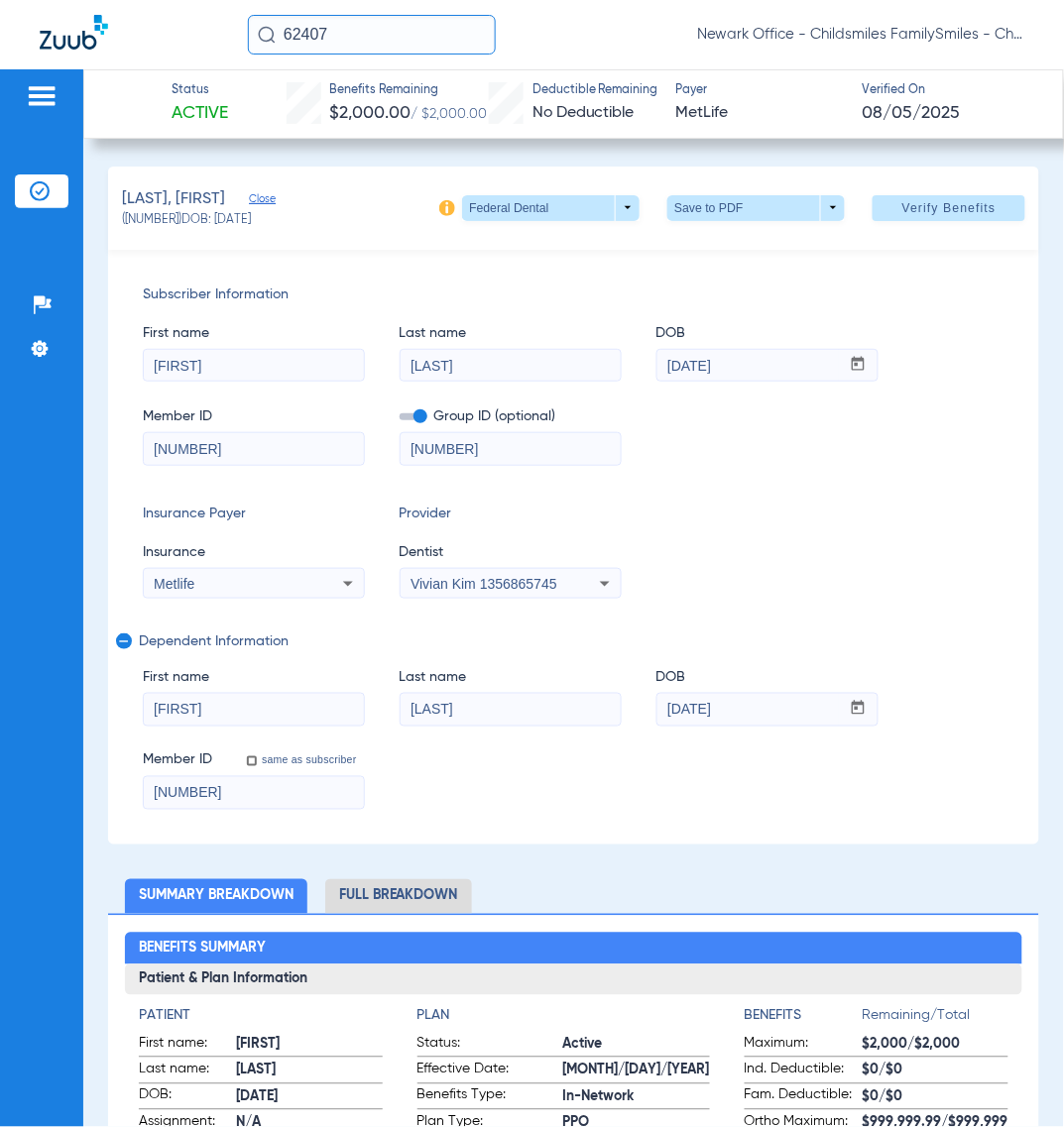 click on "62407" 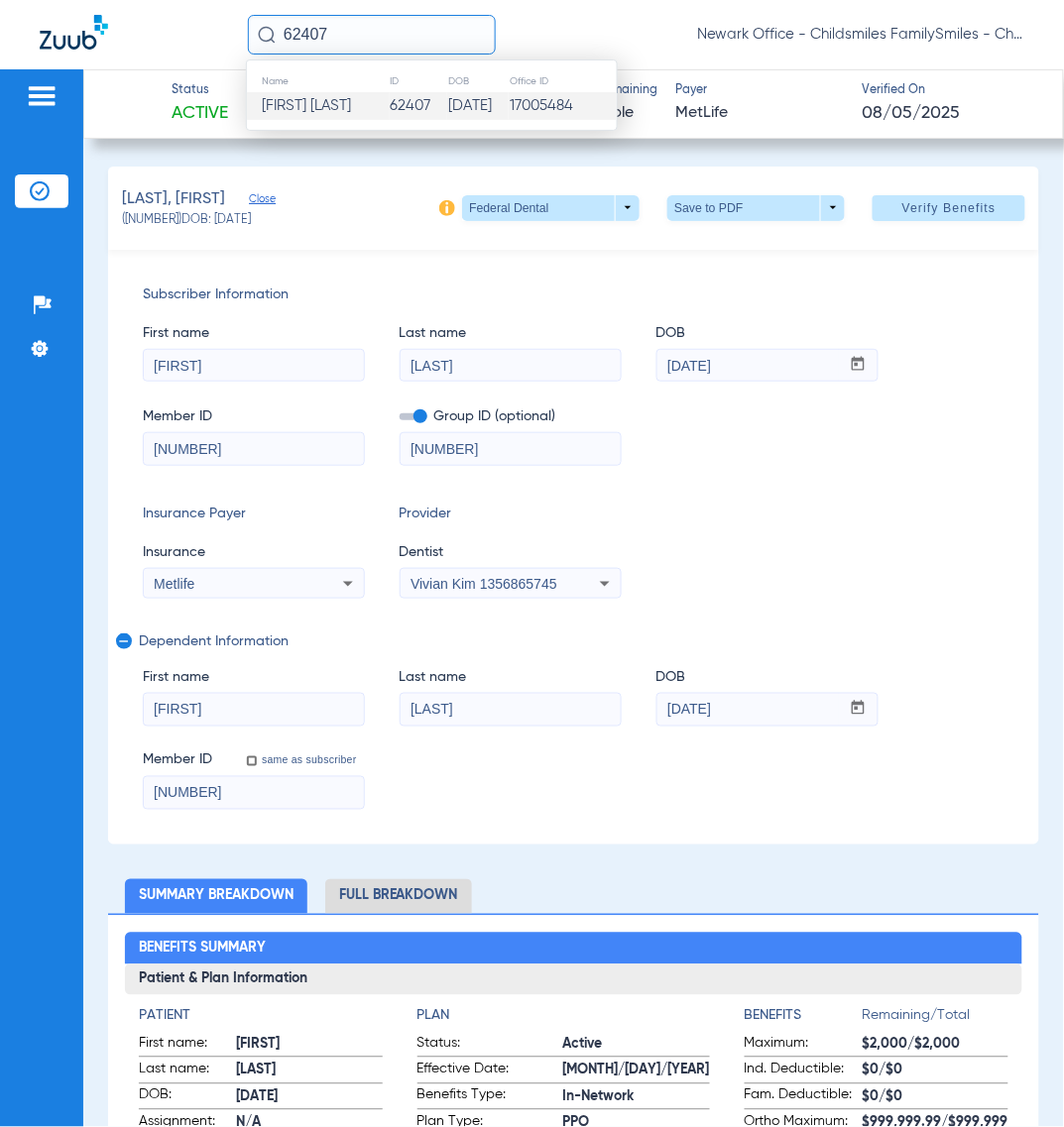 paste on "8" 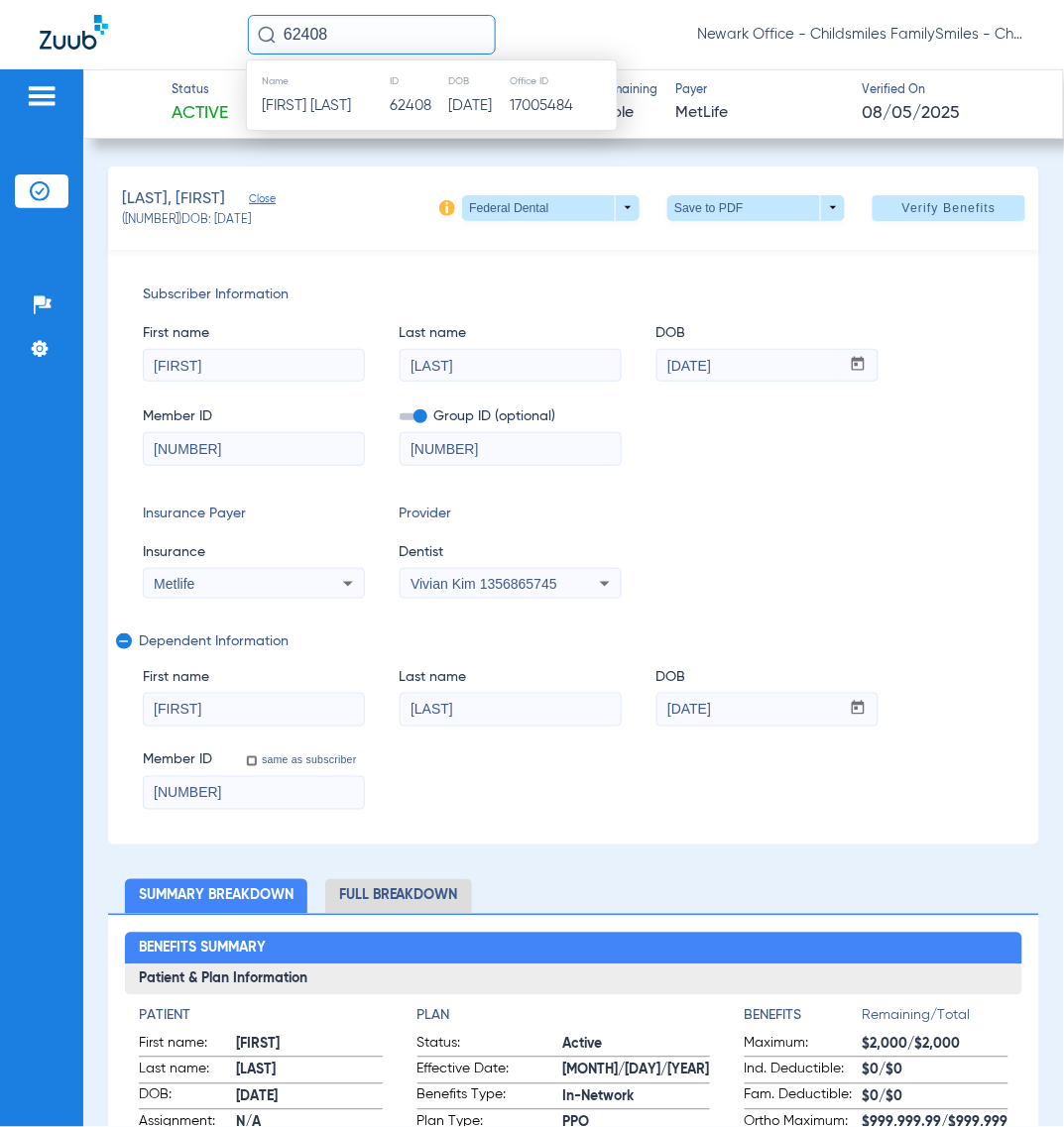 type on "62408" 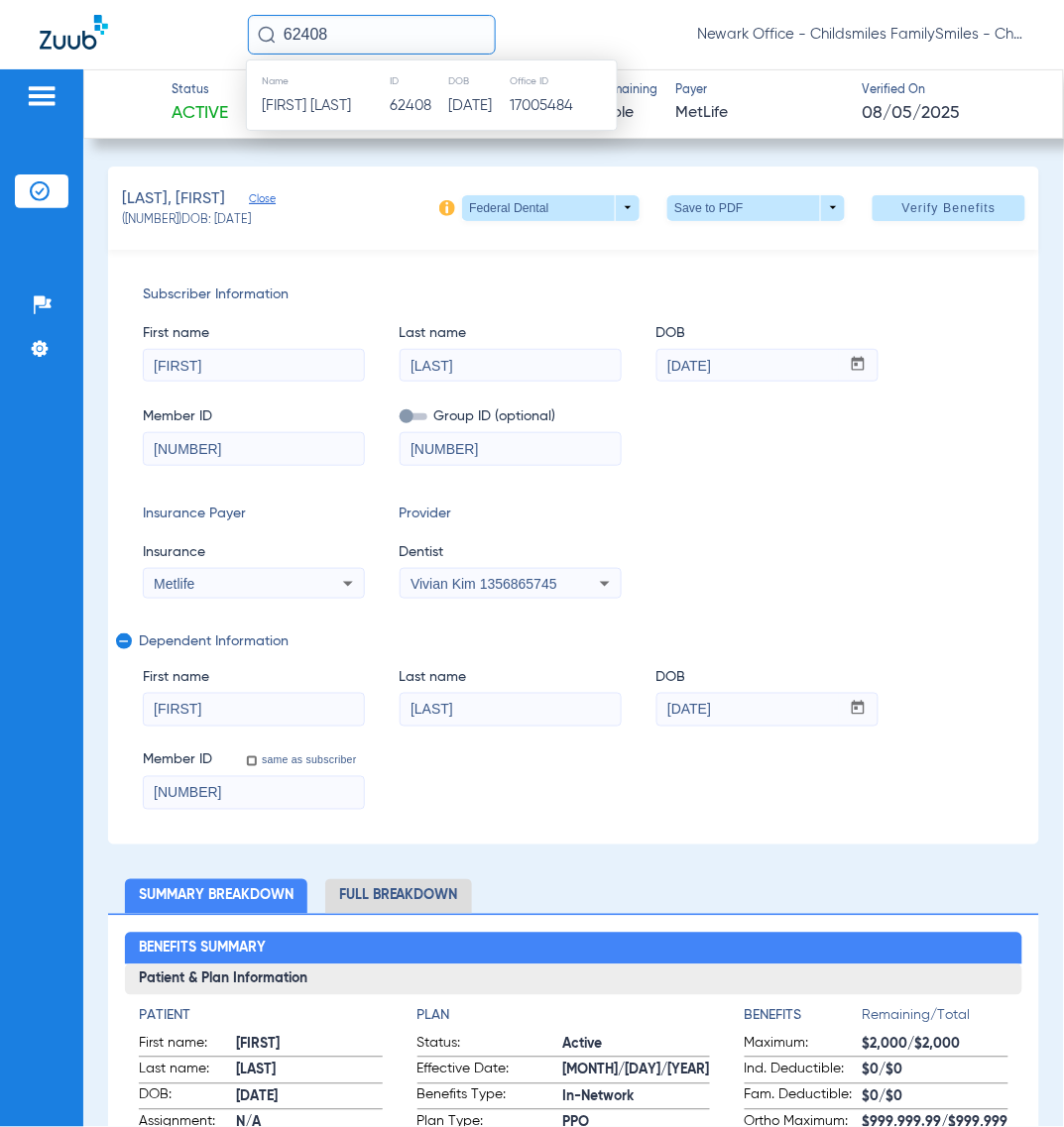 type 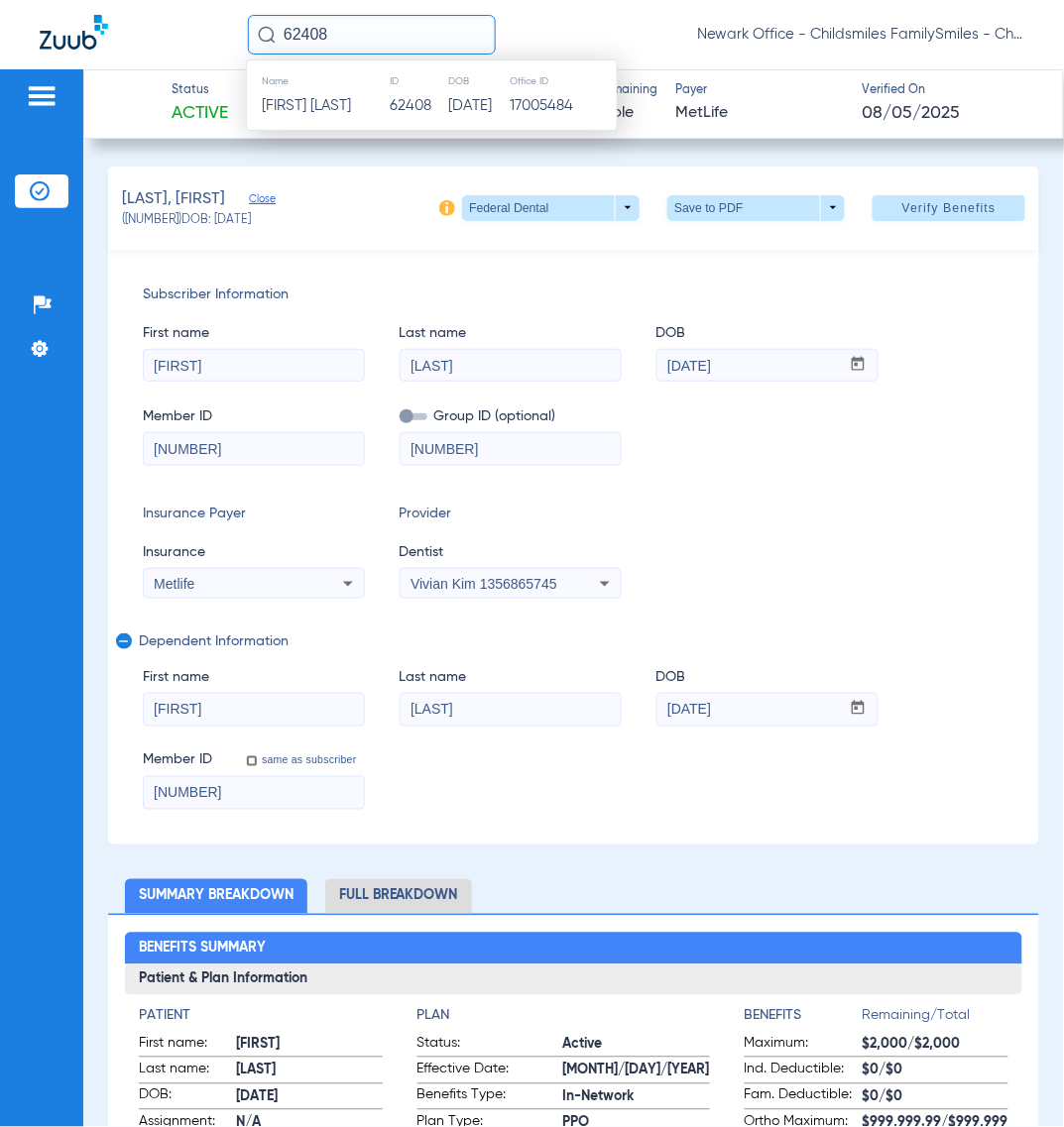 type 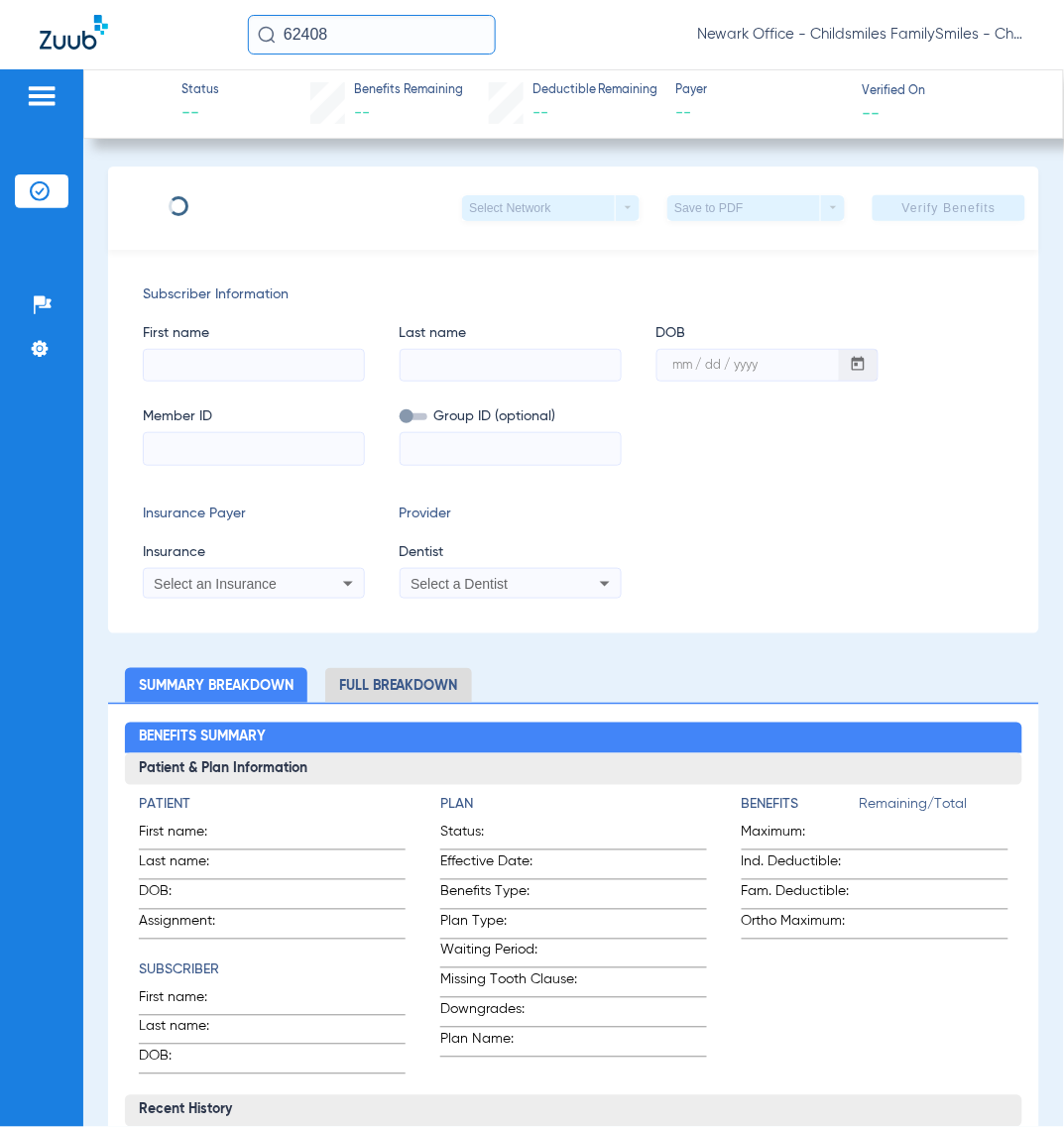 type on "TIFFANY" 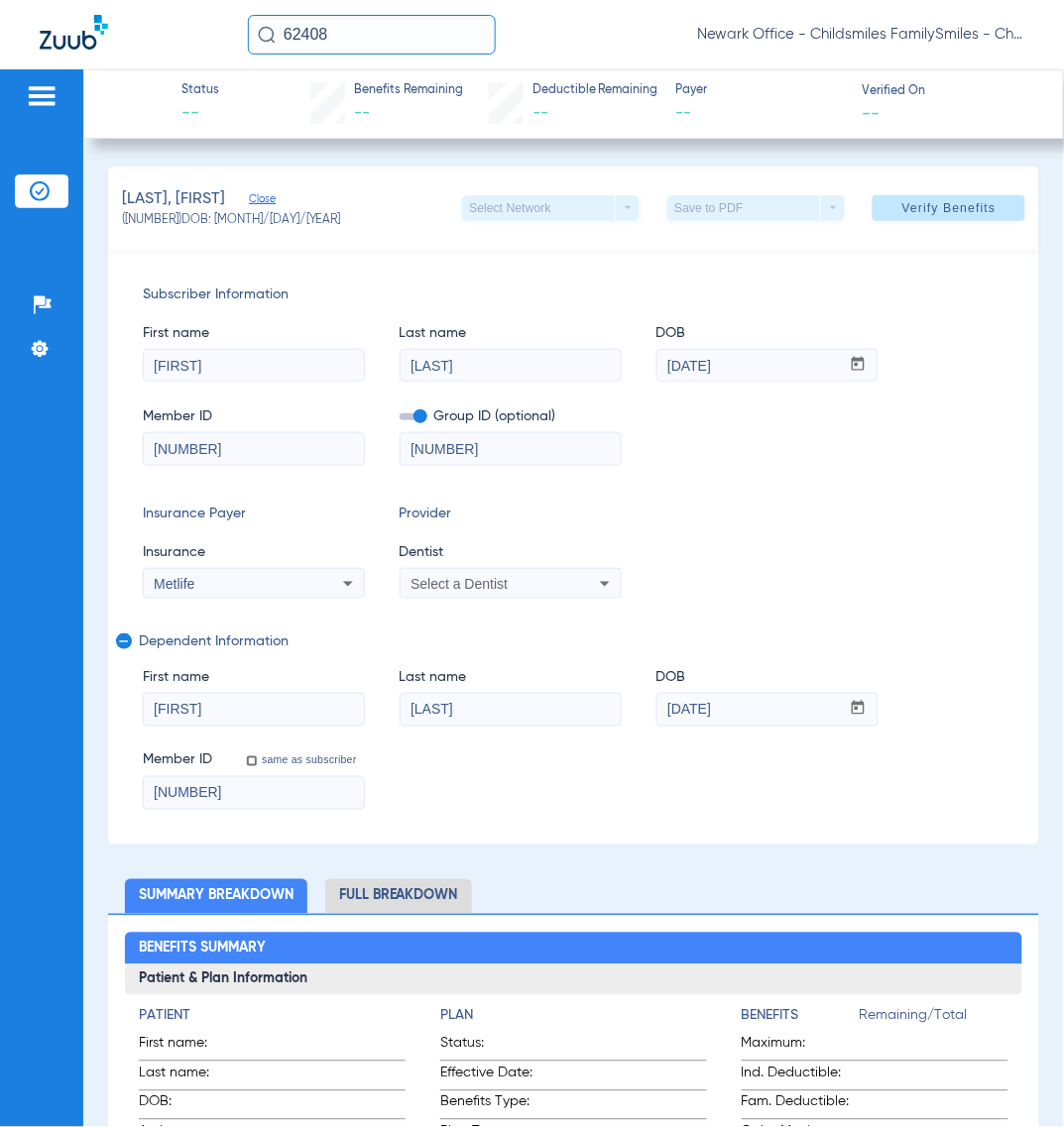 click on "Subscriber Information   First name  TIFFANY  Last name  BURGESS  DOB  mm / dd / yyyy 09/05/1987  Member ID  834137870  Group ID (optional)  121333  Insurance Payer   Insurance
Metlife  Provider   Dentist
Select a Dentist  remove   Dependent Information   First name  AKAYLAH  Last name  HOILLET  DOB  mm / dd / yyyy 11/29/2011  Member ID  same as subscriber 834137870" 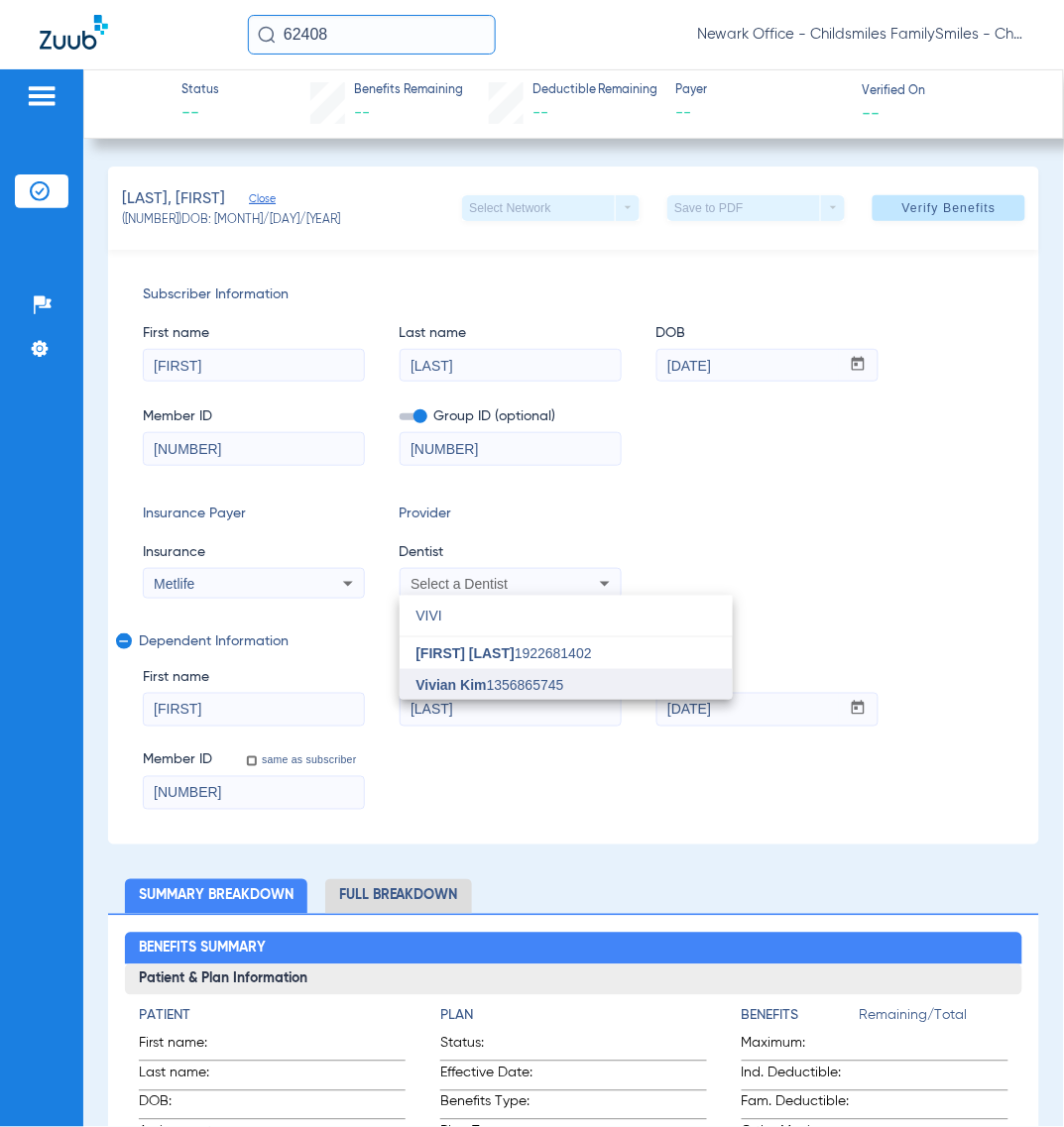 type on "VIVI" 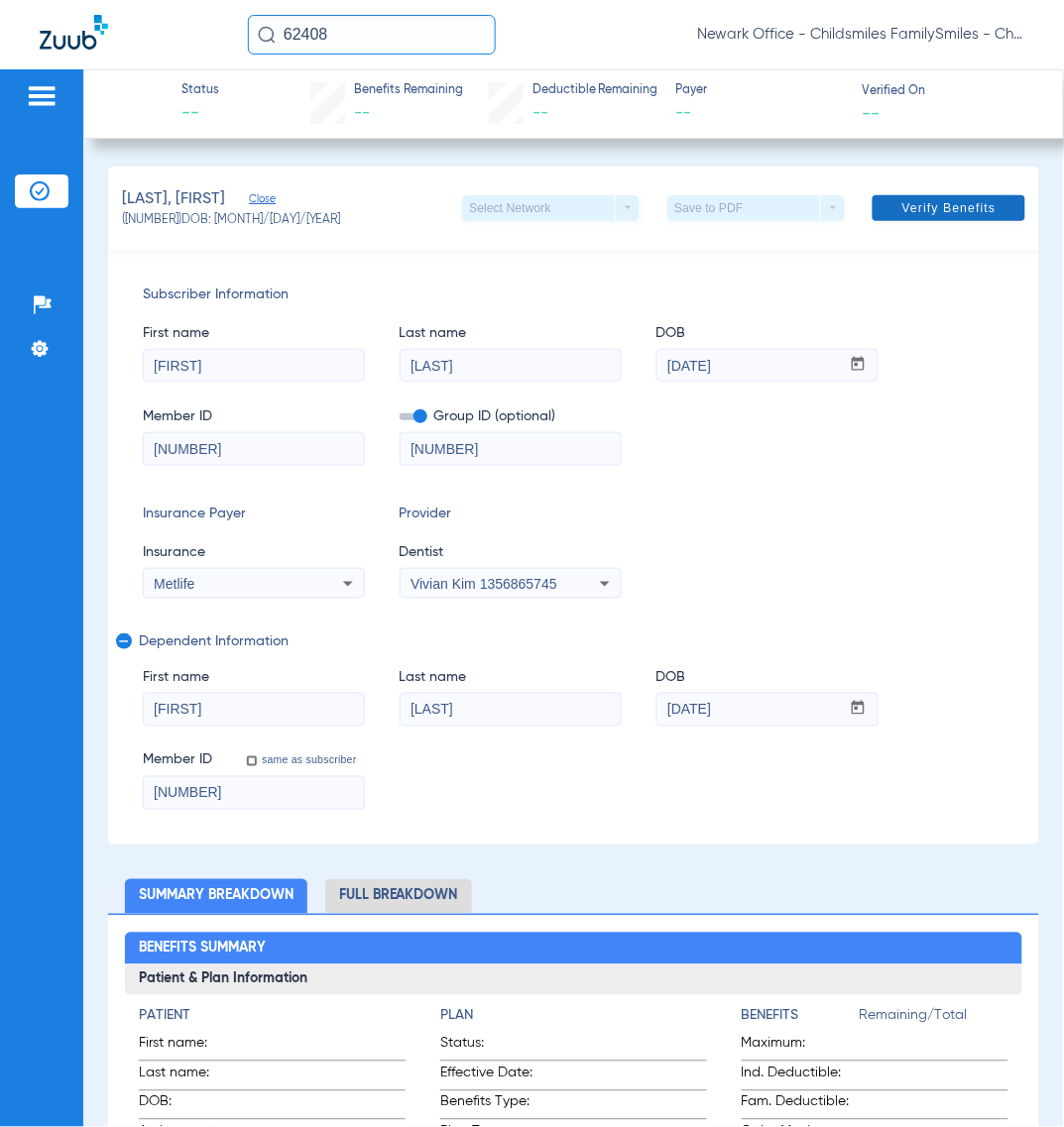 click on "Verify Benefits" 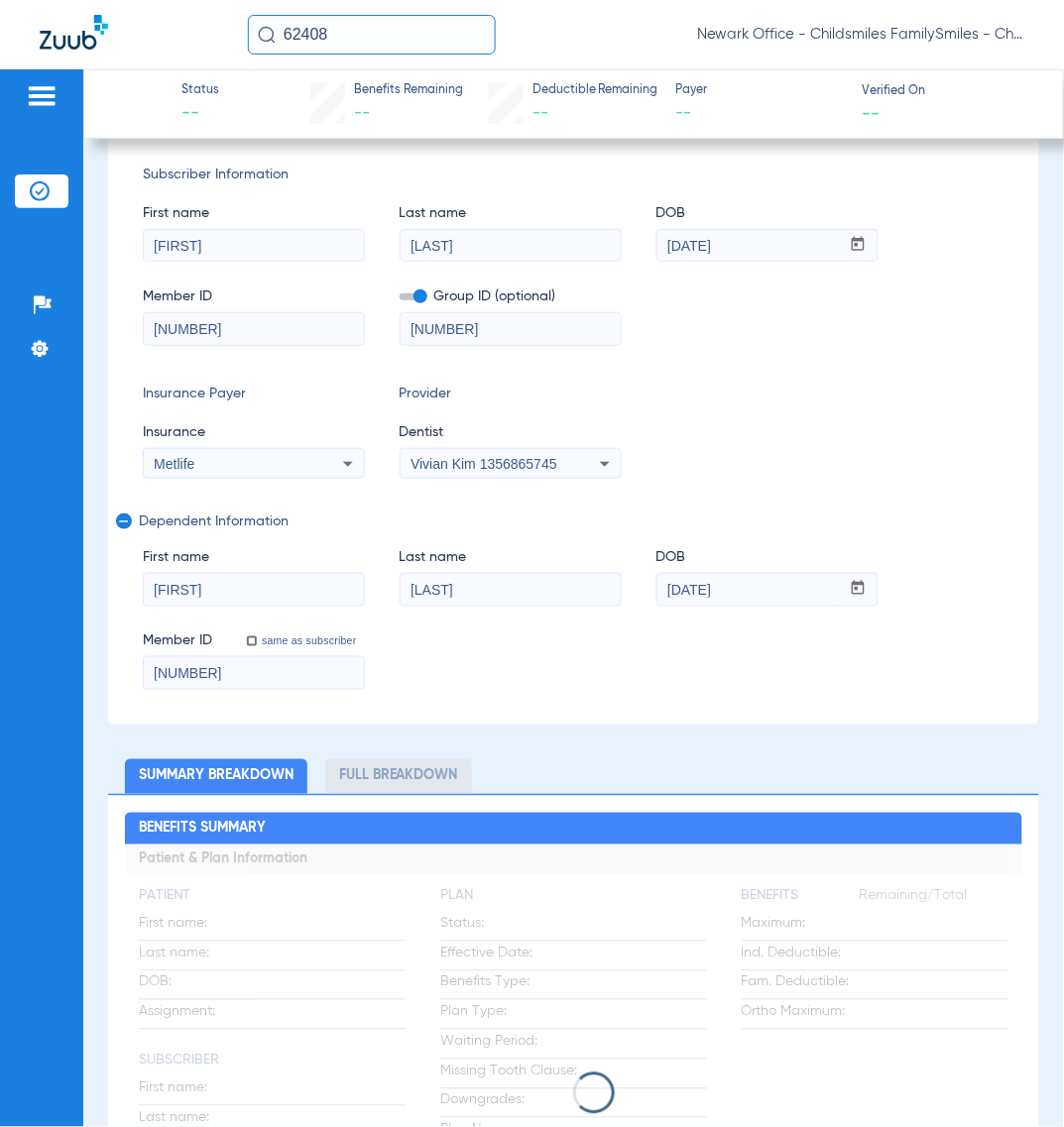 scroll, scrollTop: 0, scrollLeft: 0, axis: both 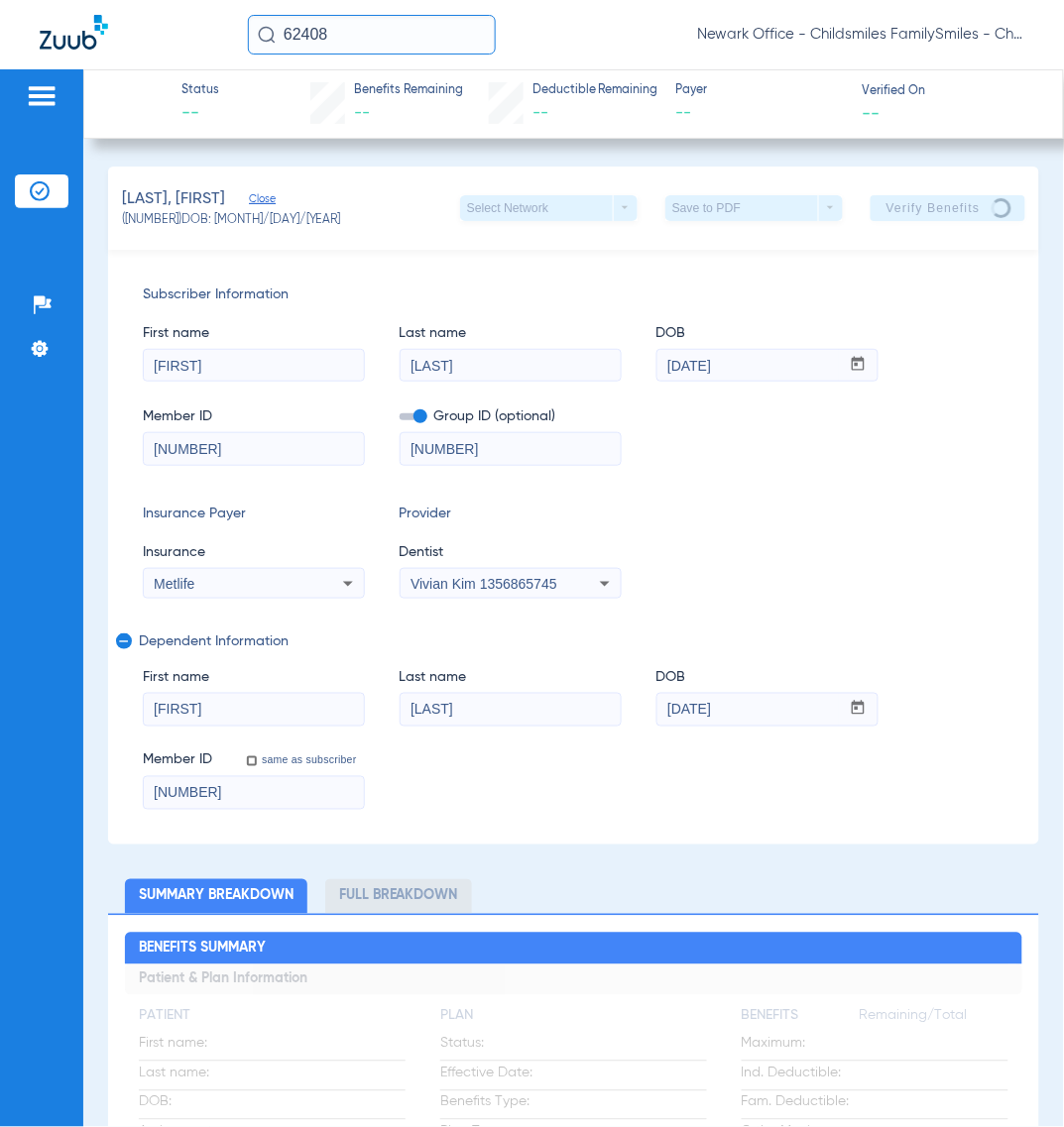 click on "Insurance Payer   Insurance
Metlife  Provider   Dentist
[FIRST] [LAST]  [NUMBER]" 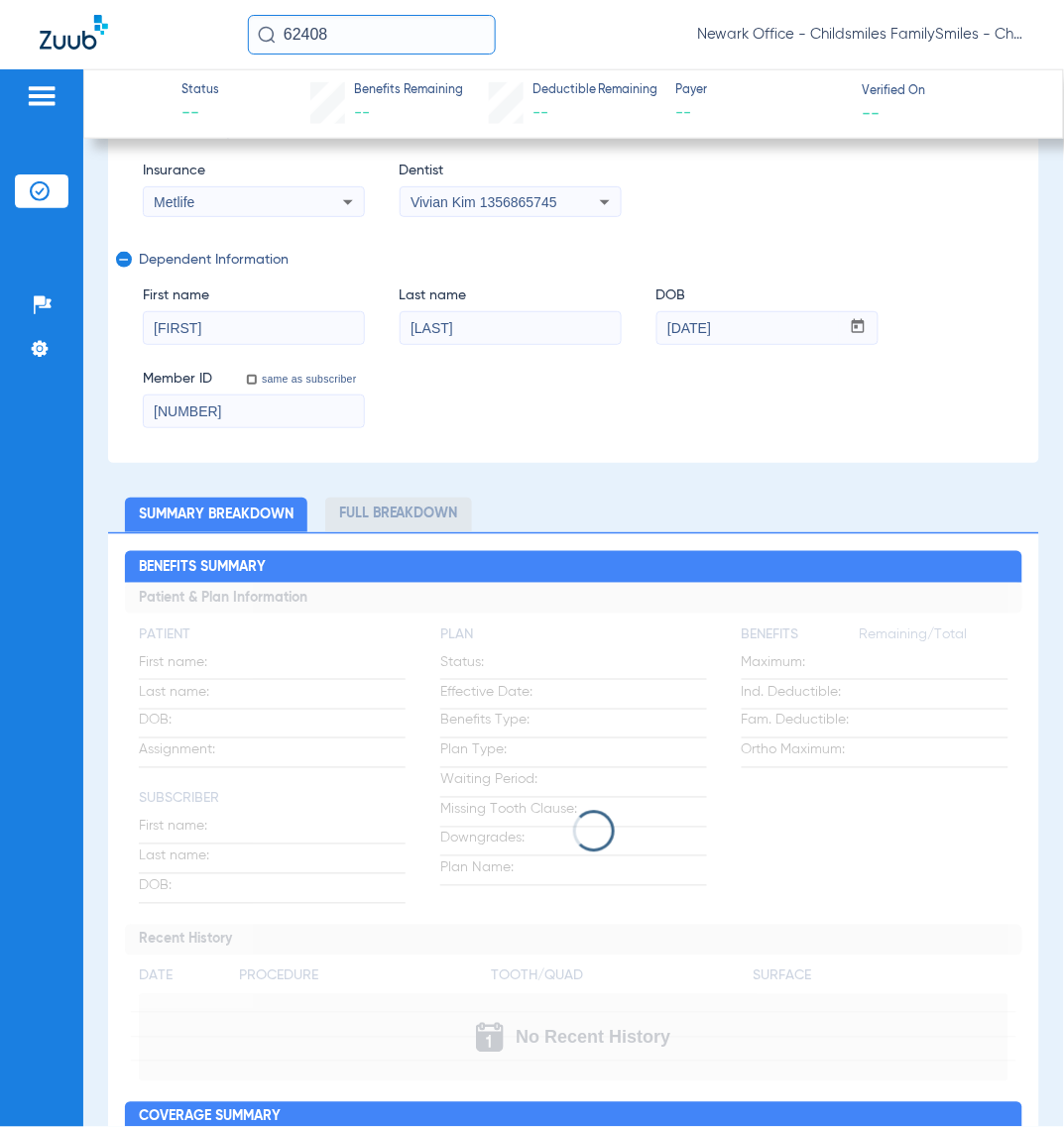 scroll, scrollTop: 372, scrollLeft: 0, axis: vertical 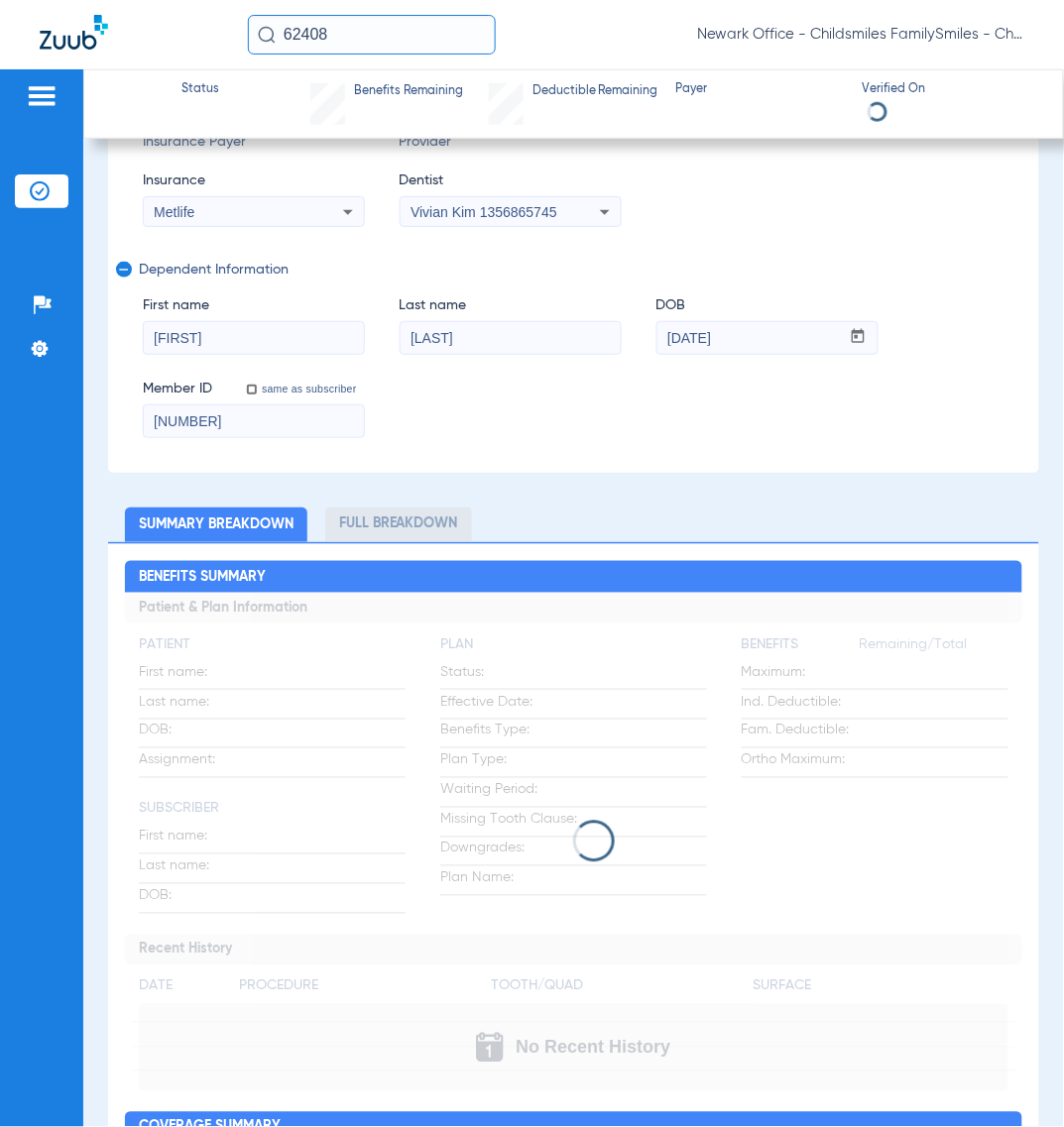 click on "Subscriber Information   First name  TIFFANY  Last name  BURGESS  DOB  mm / dd / yyyy 09/05/1987  Member ID  834137870  Group ID (optional)  121333  Insurance Payer   Insurance
Metlife  Provider   Dentist
Vivian Kim  1356865745  remove   Dependent Information   First name  AKAYLAH  Last name  HOILLET  DOB  mm / dd / yyyy 11/29/2011  Member ID  same as subscriber 834137870" 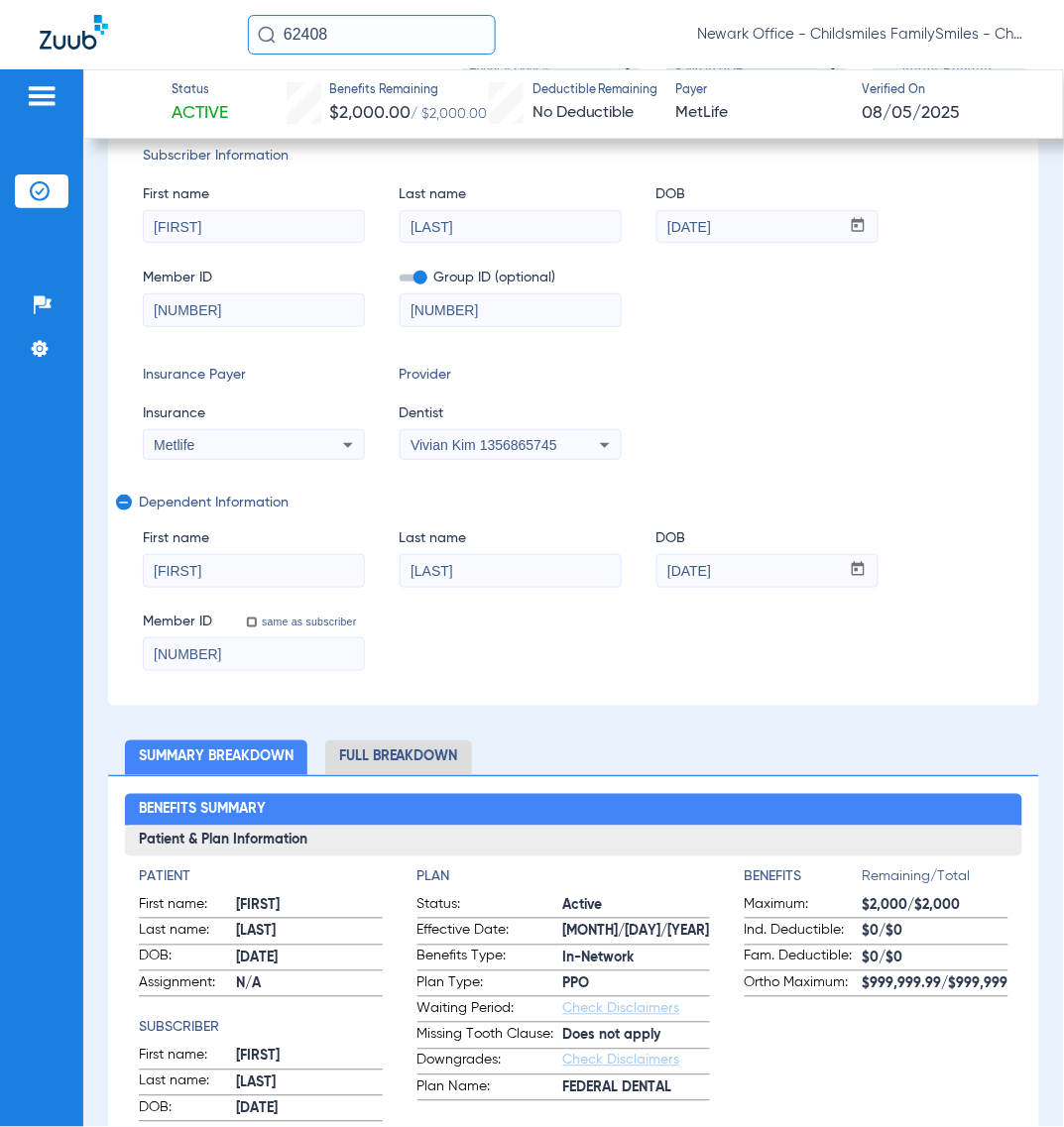 scroll, scrollTop: 0, scrollLeft: 0, axis: both 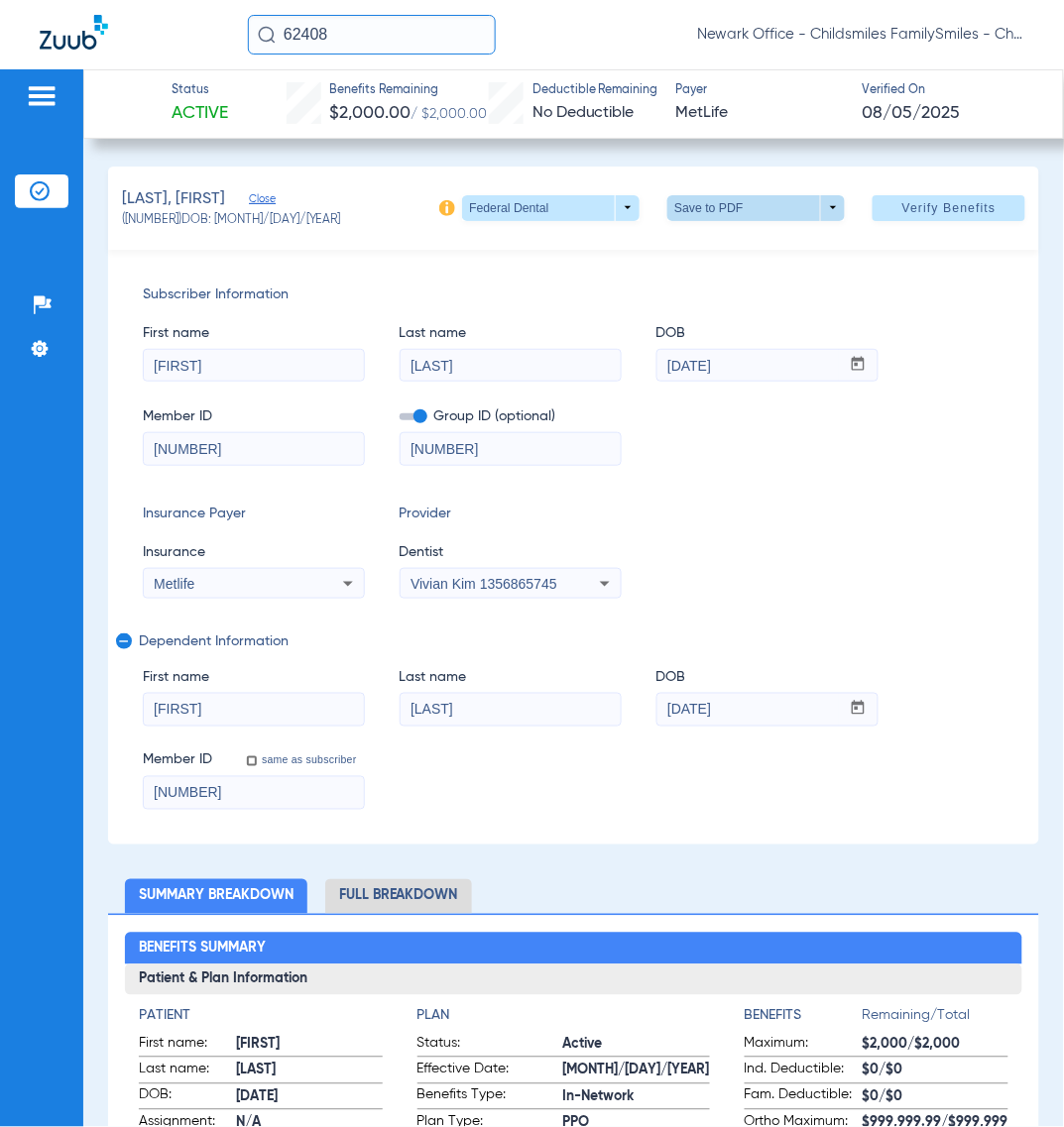 click 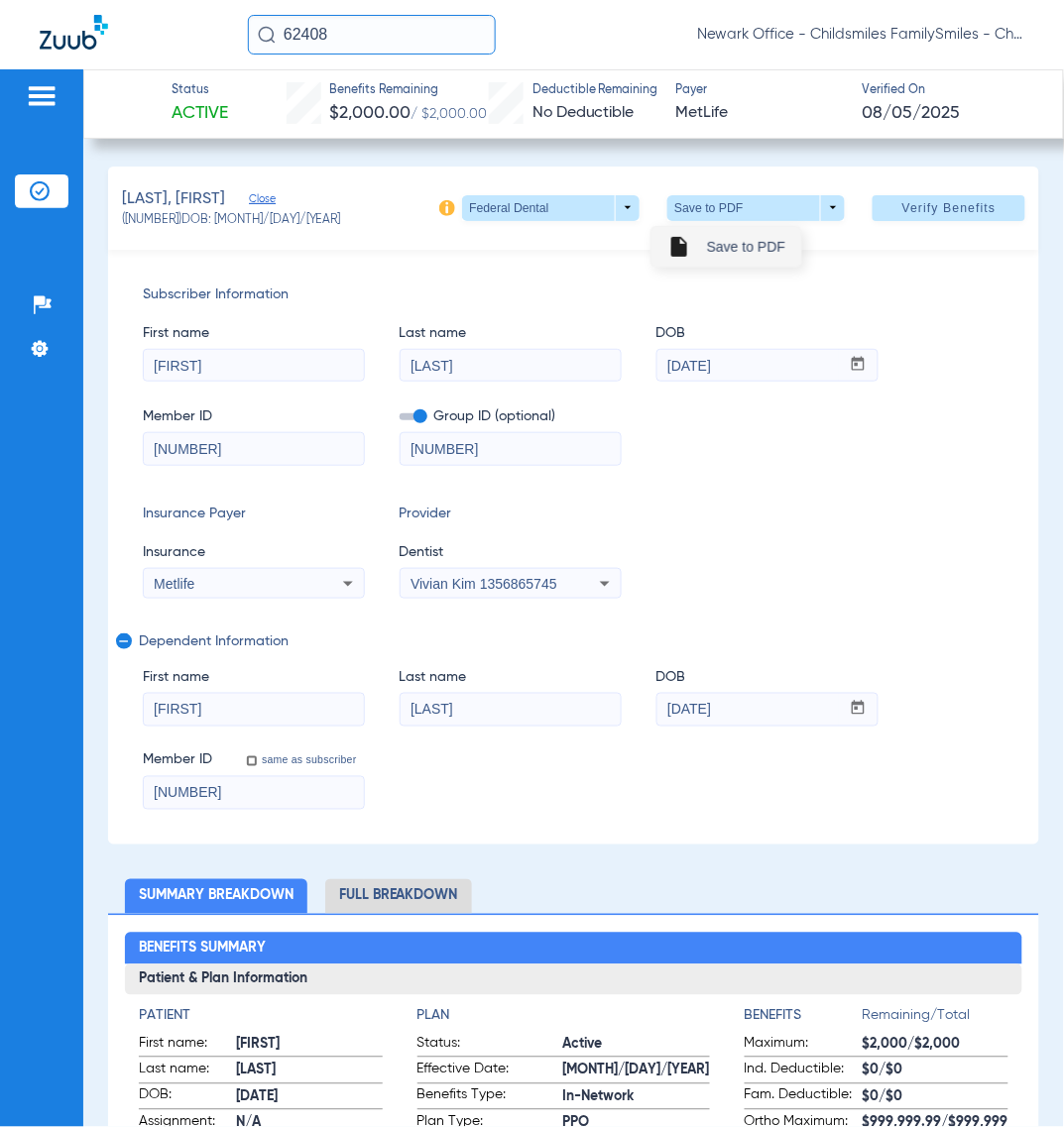 click on "insert_drive_file  Save to PDF" at bounding box center (726, 247) 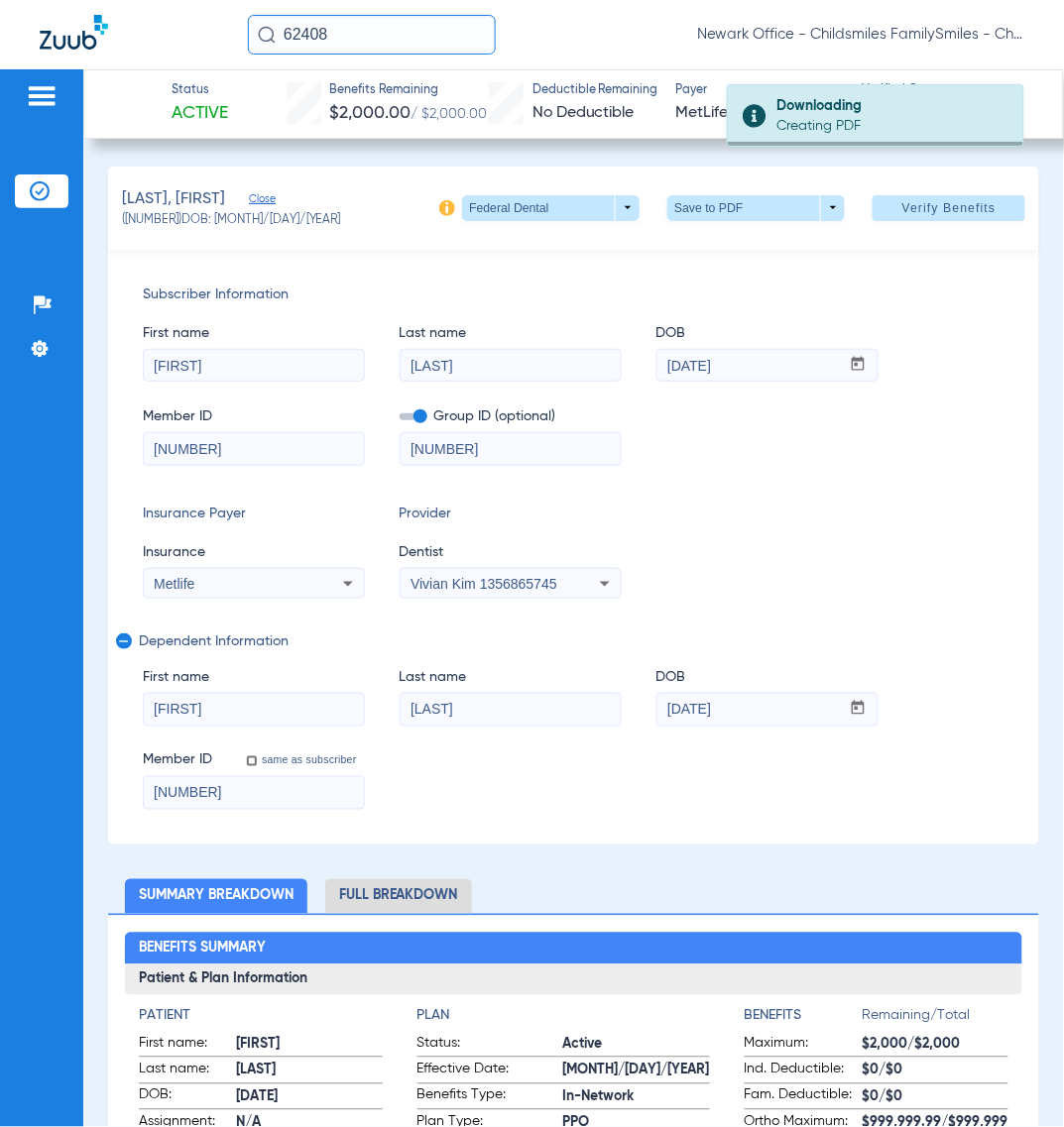 click on "62408" 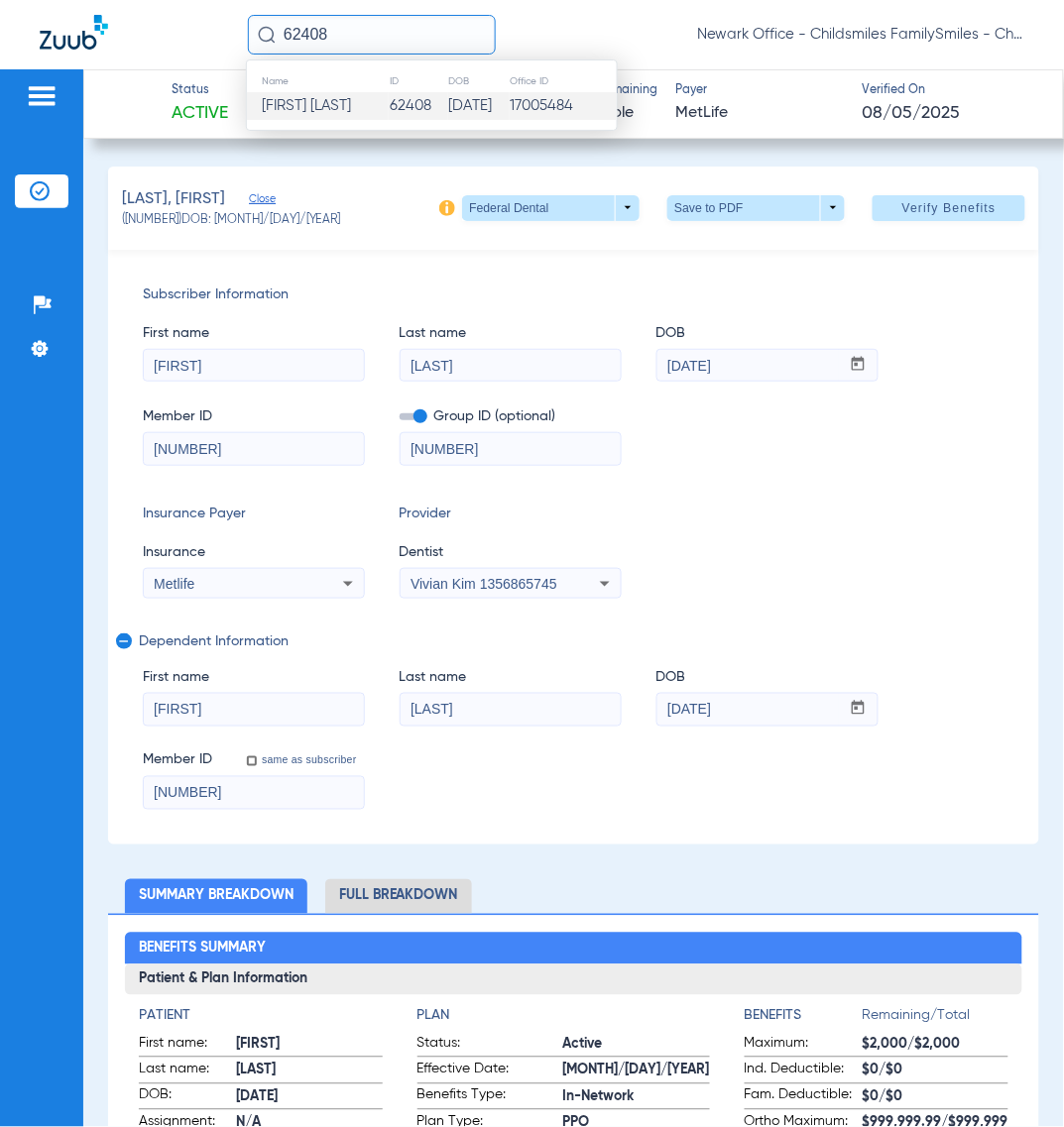paste on "6" 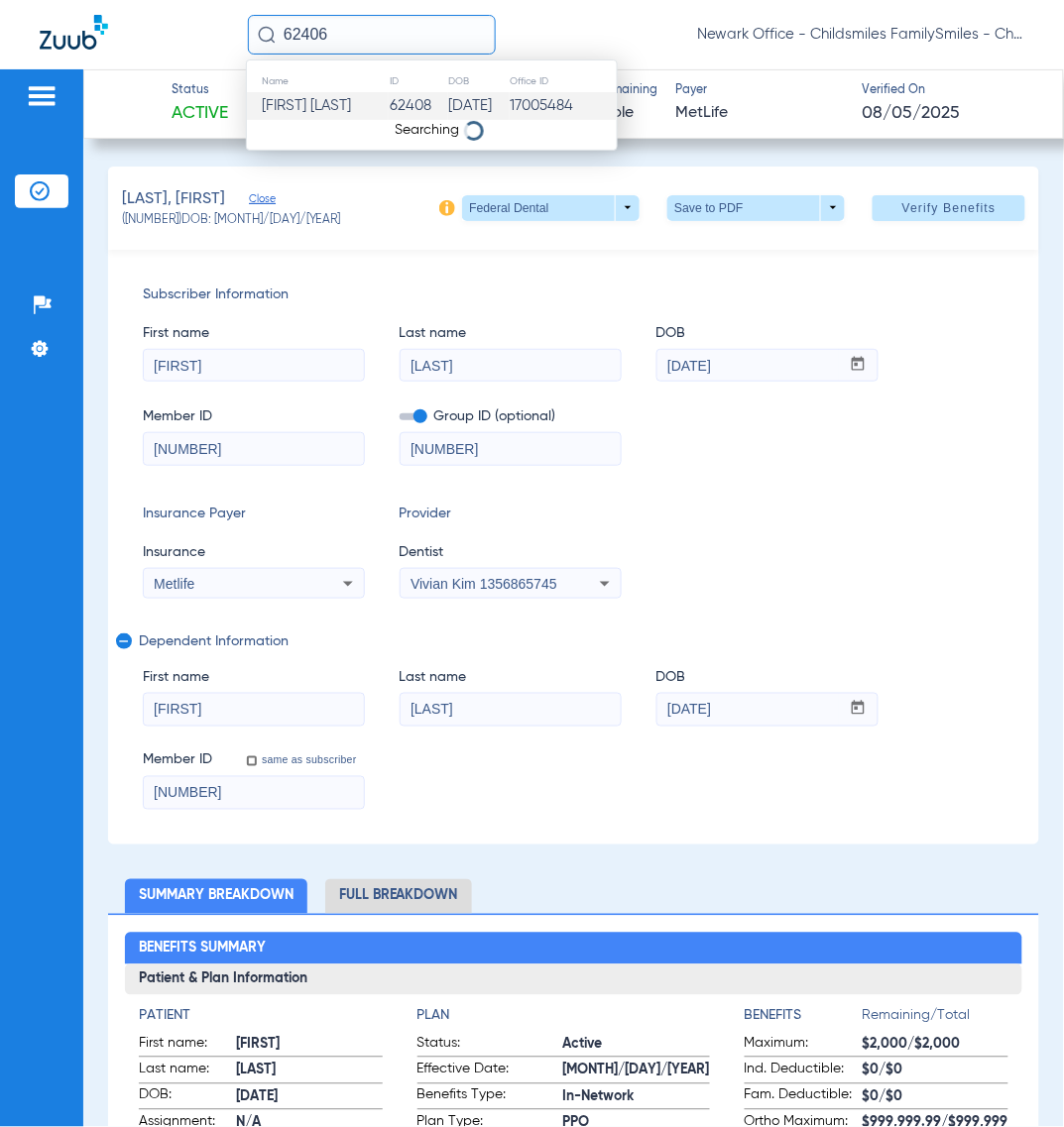 type on "62406" 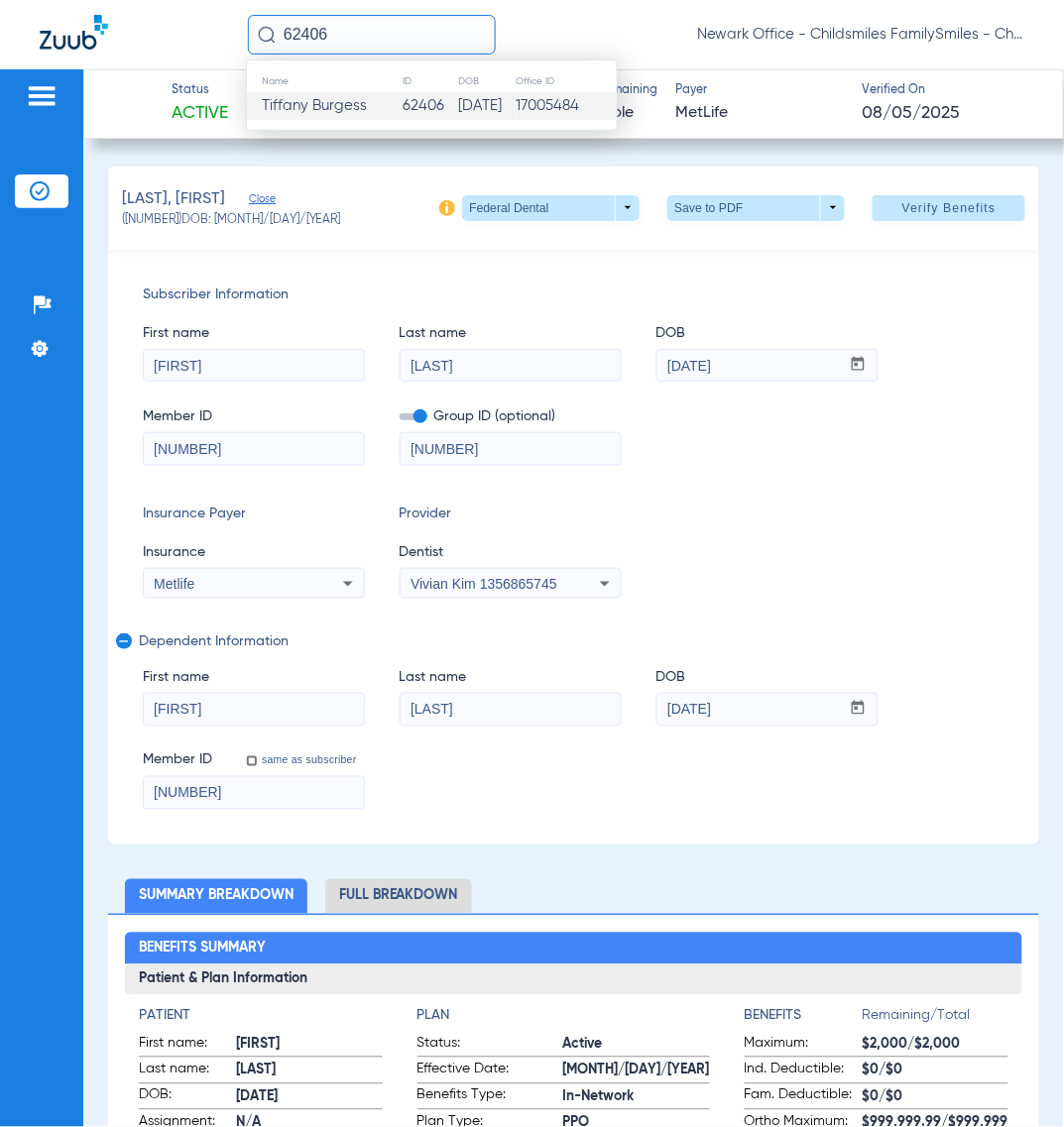 click on "Tiffany Burgess" 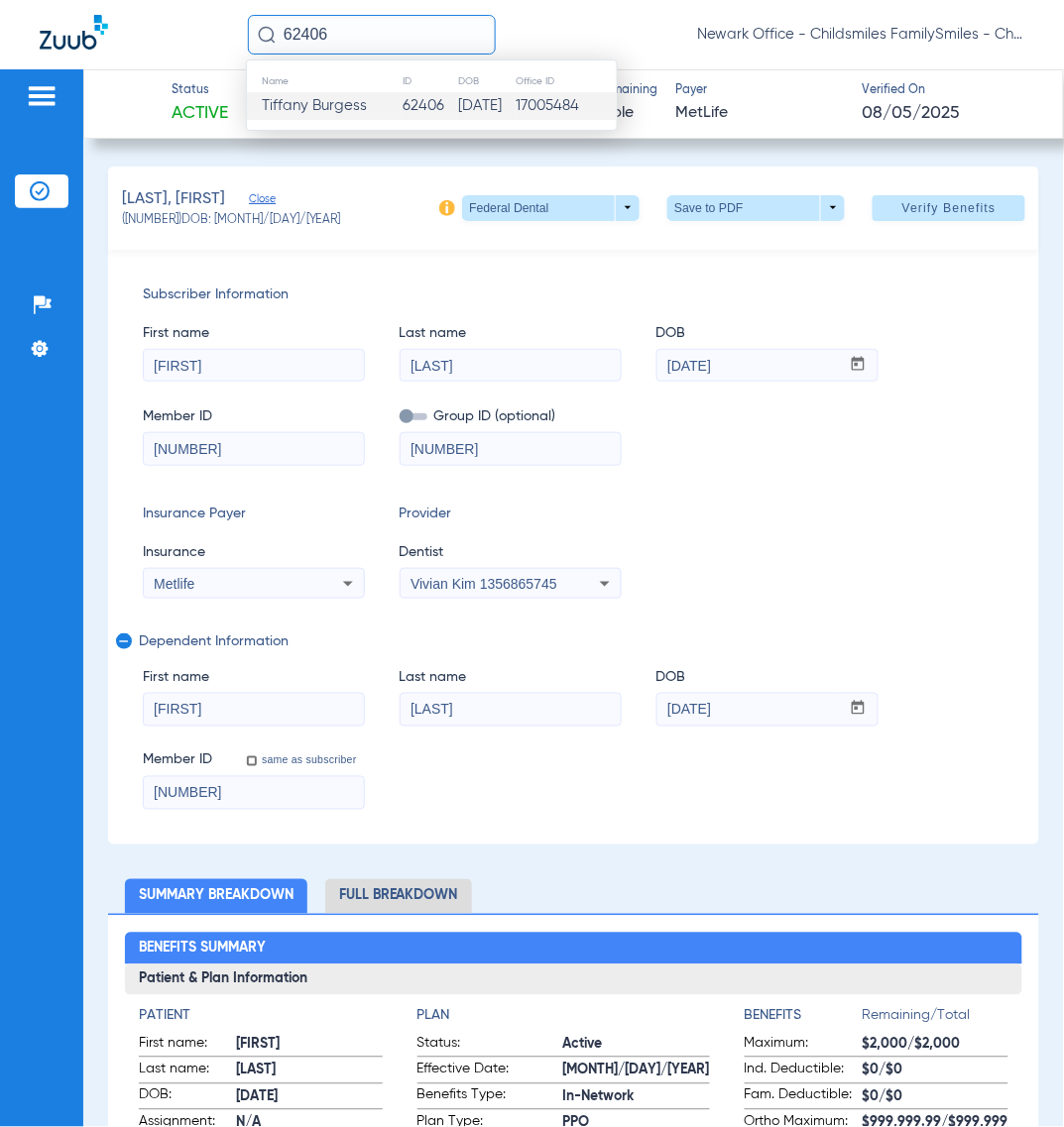 type 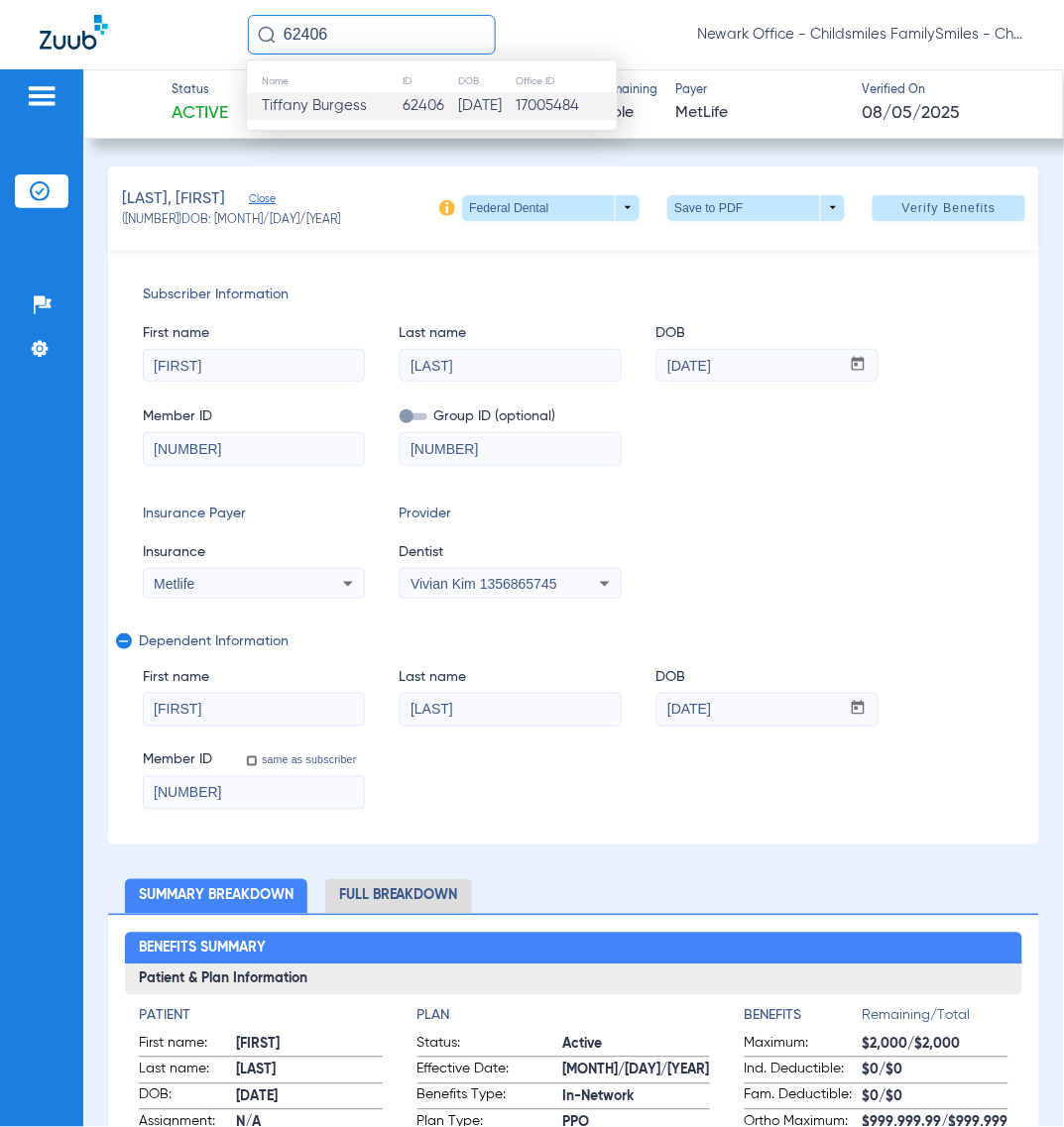 type 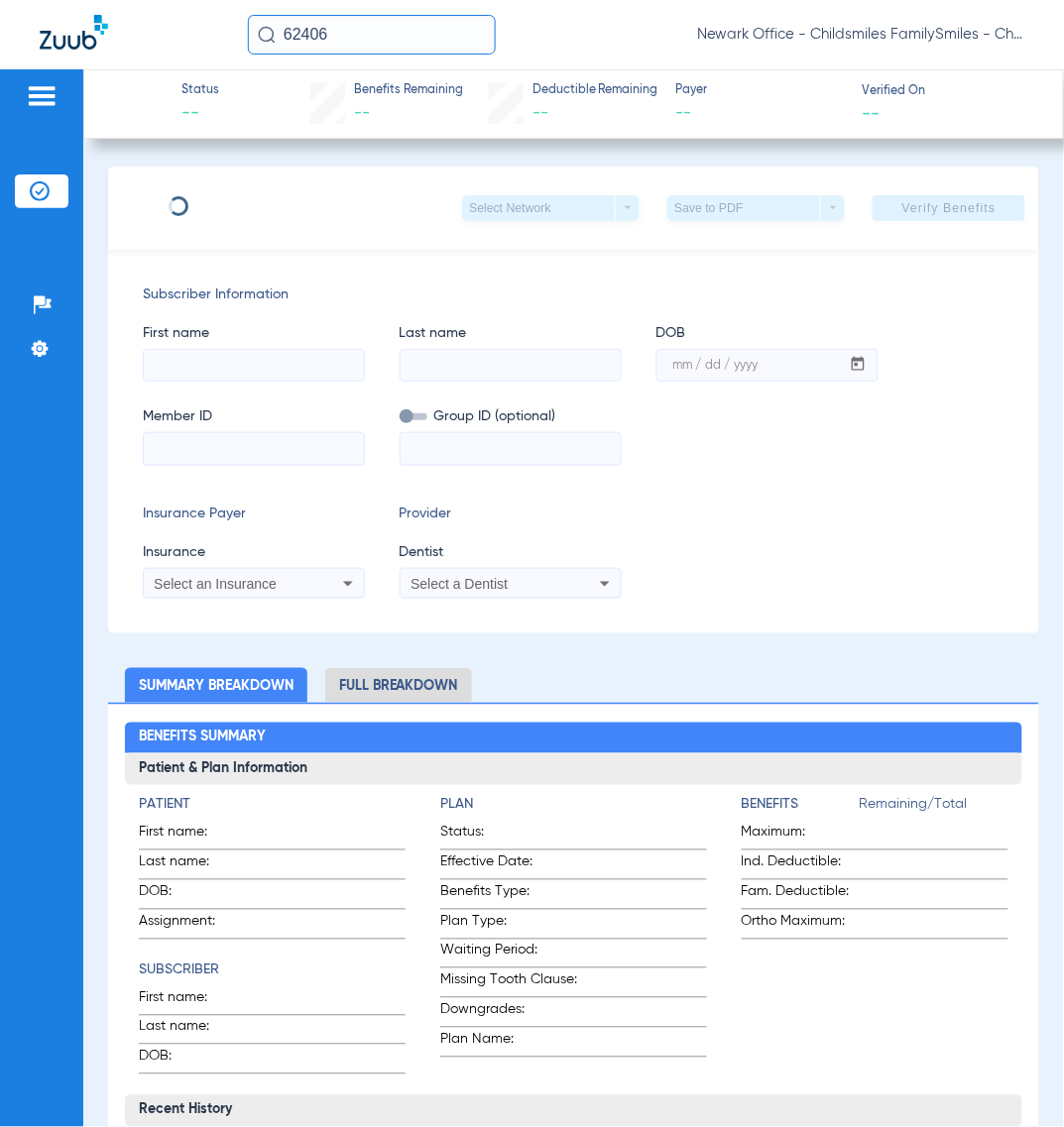 type on "TIFFANY" 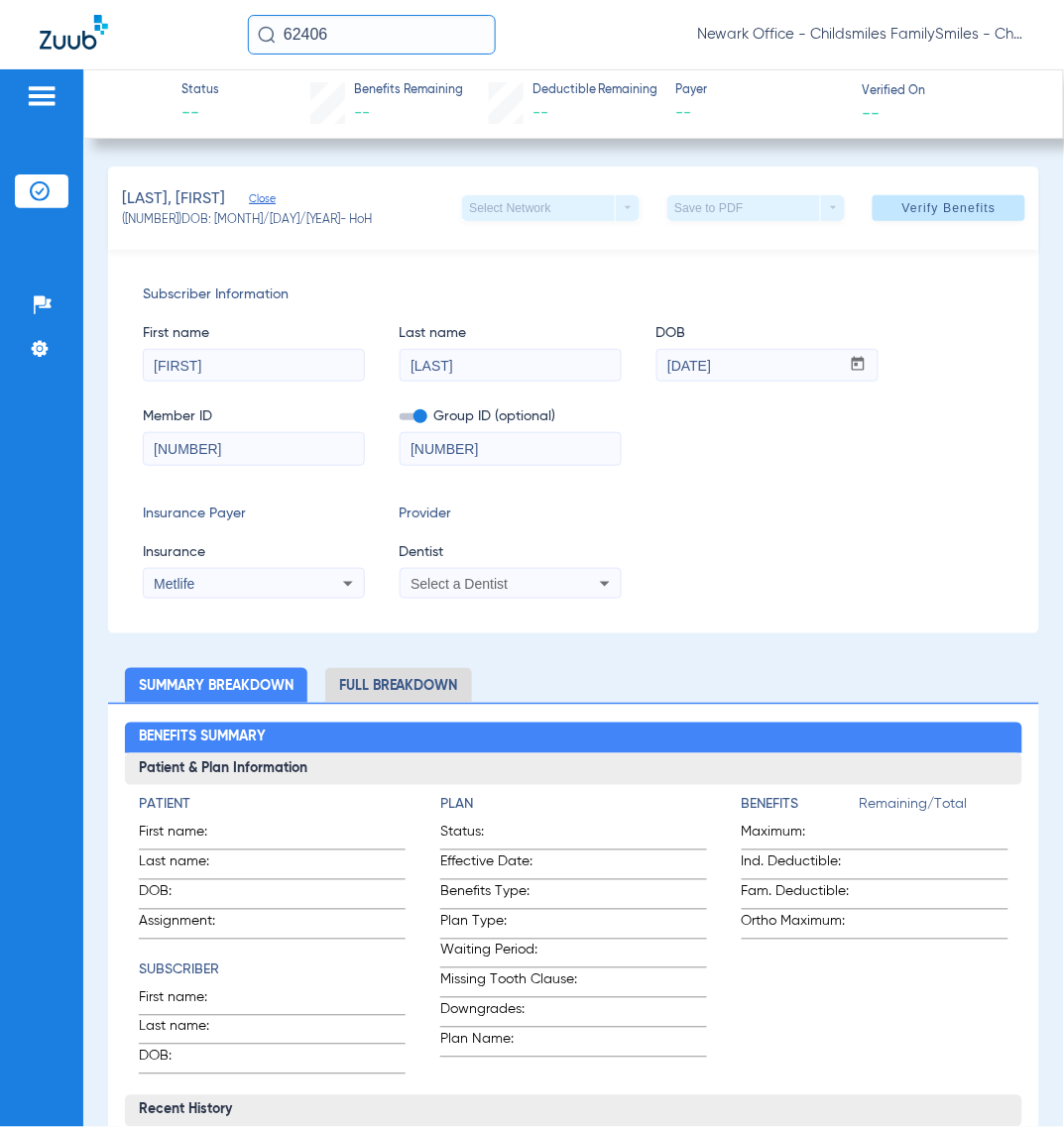 click on "Select a Dentist" at bounding box center (490, 584) 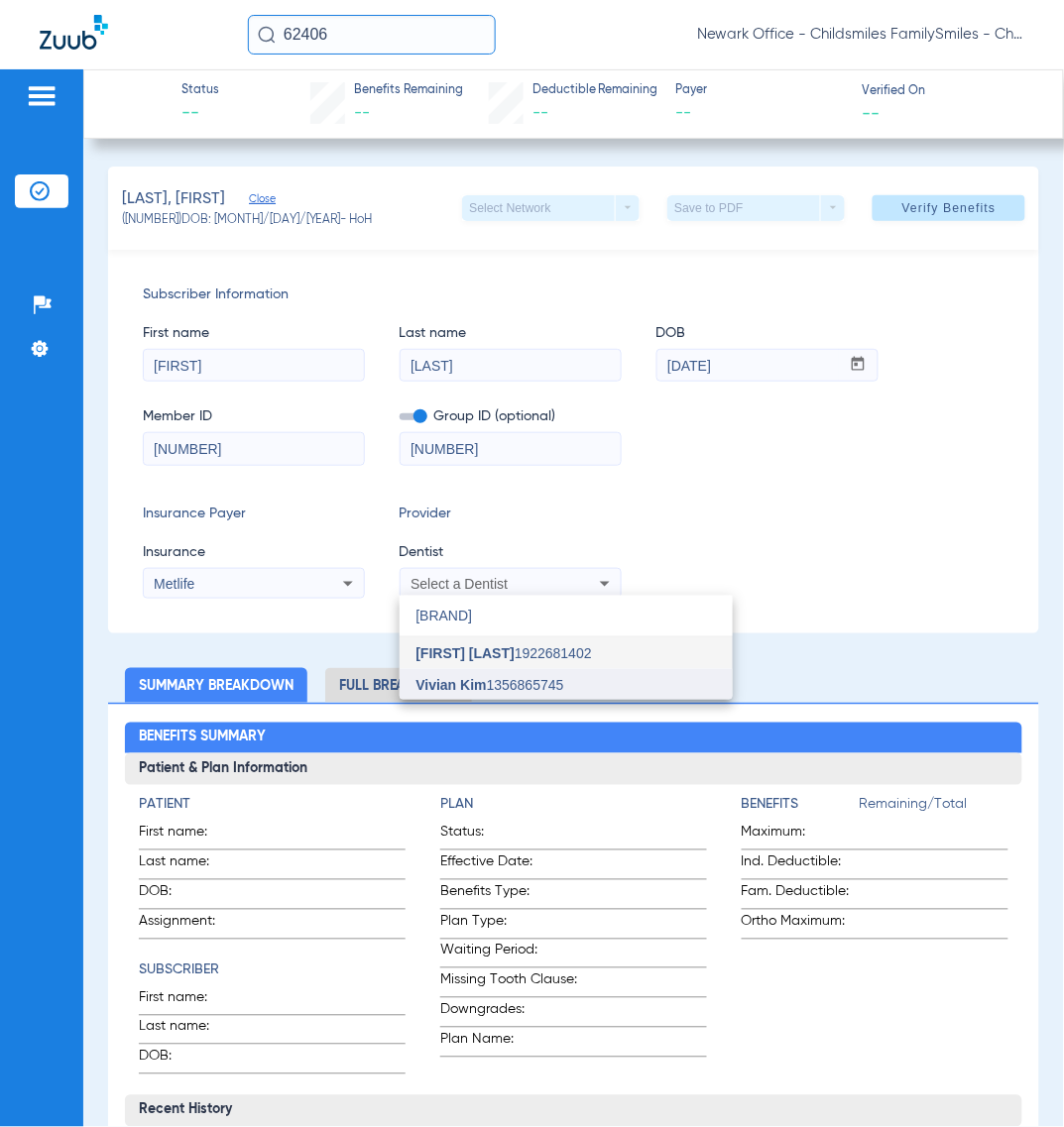 type on "VIVIA" 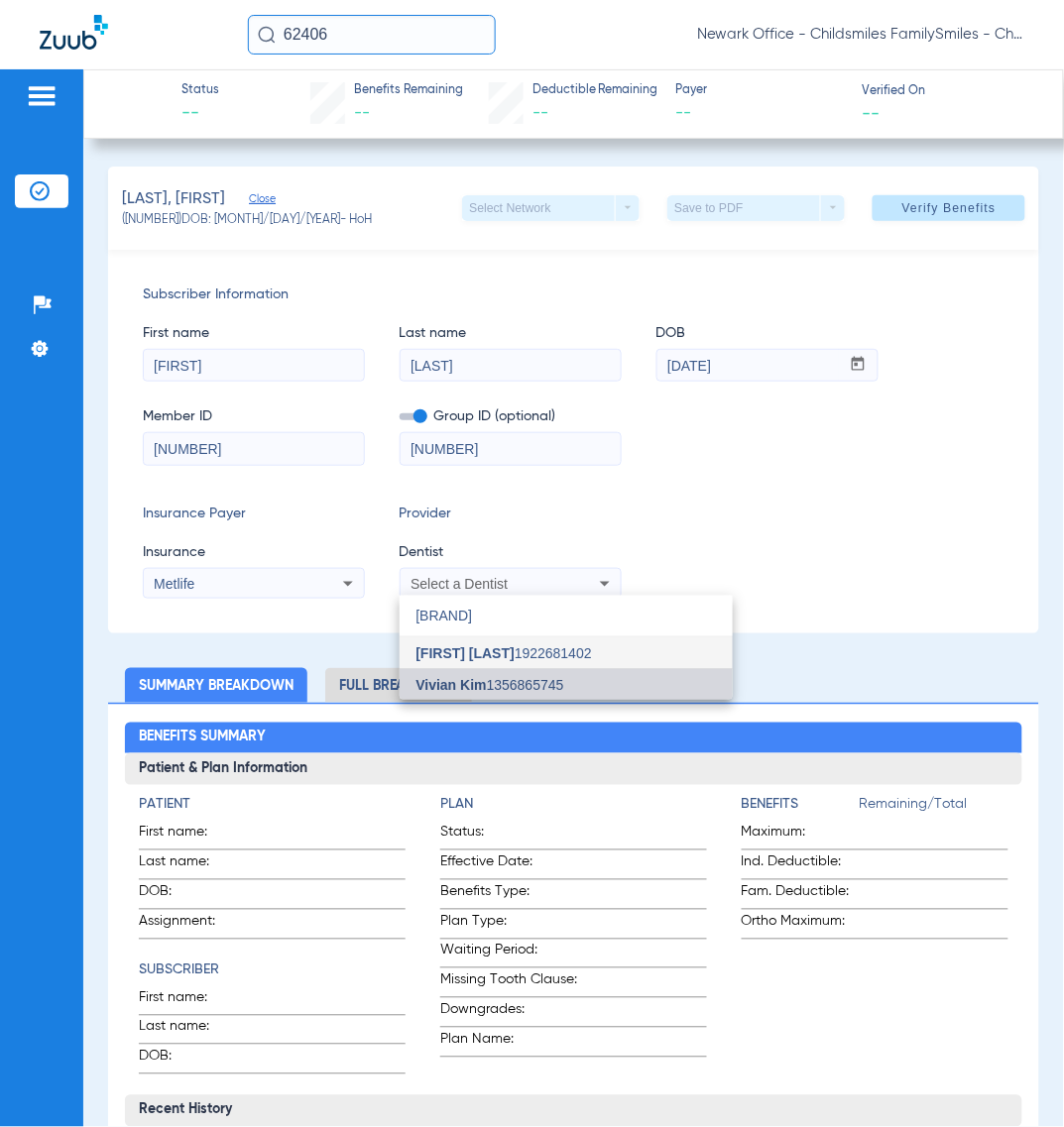 click on "[FIRST] [LAST]   [NUMBER]" at bounding box center [566, 685] 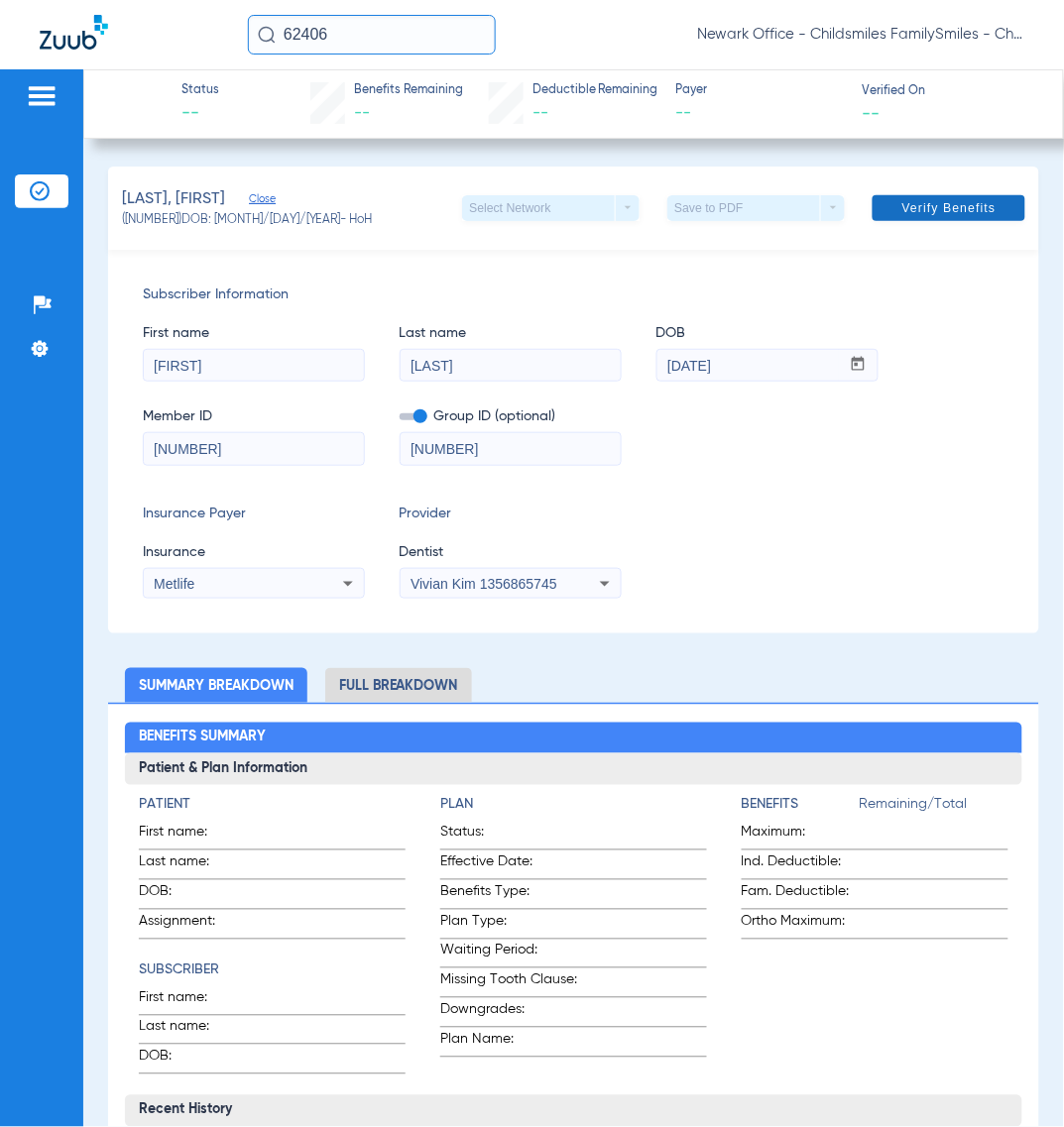 click on "Verify Benefits" 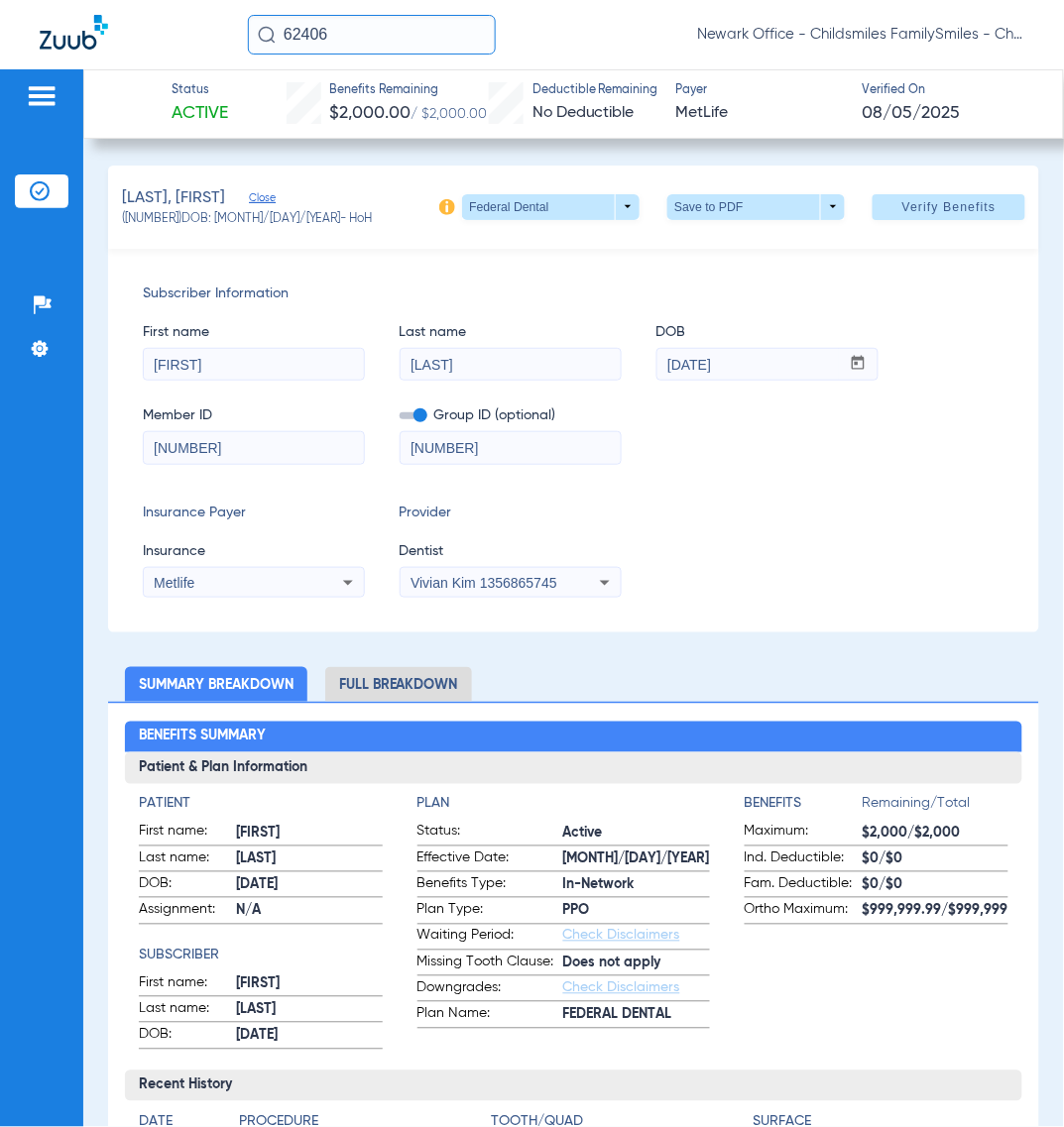 scroll, scrollTop: 0, scrollLeft: 0, axis: both 